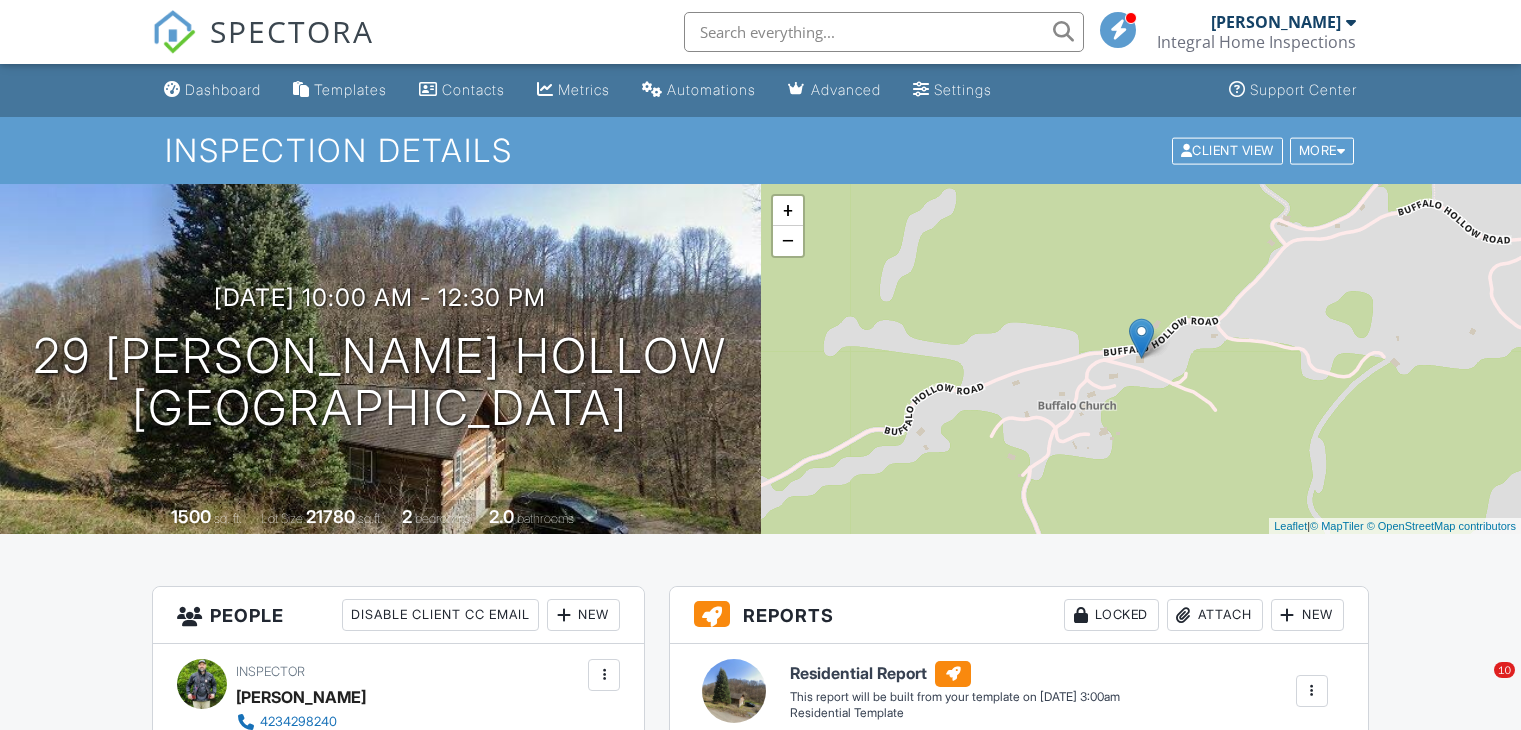 scroll, scrollTop: 400, scrollLeft: 0, axis: vertical 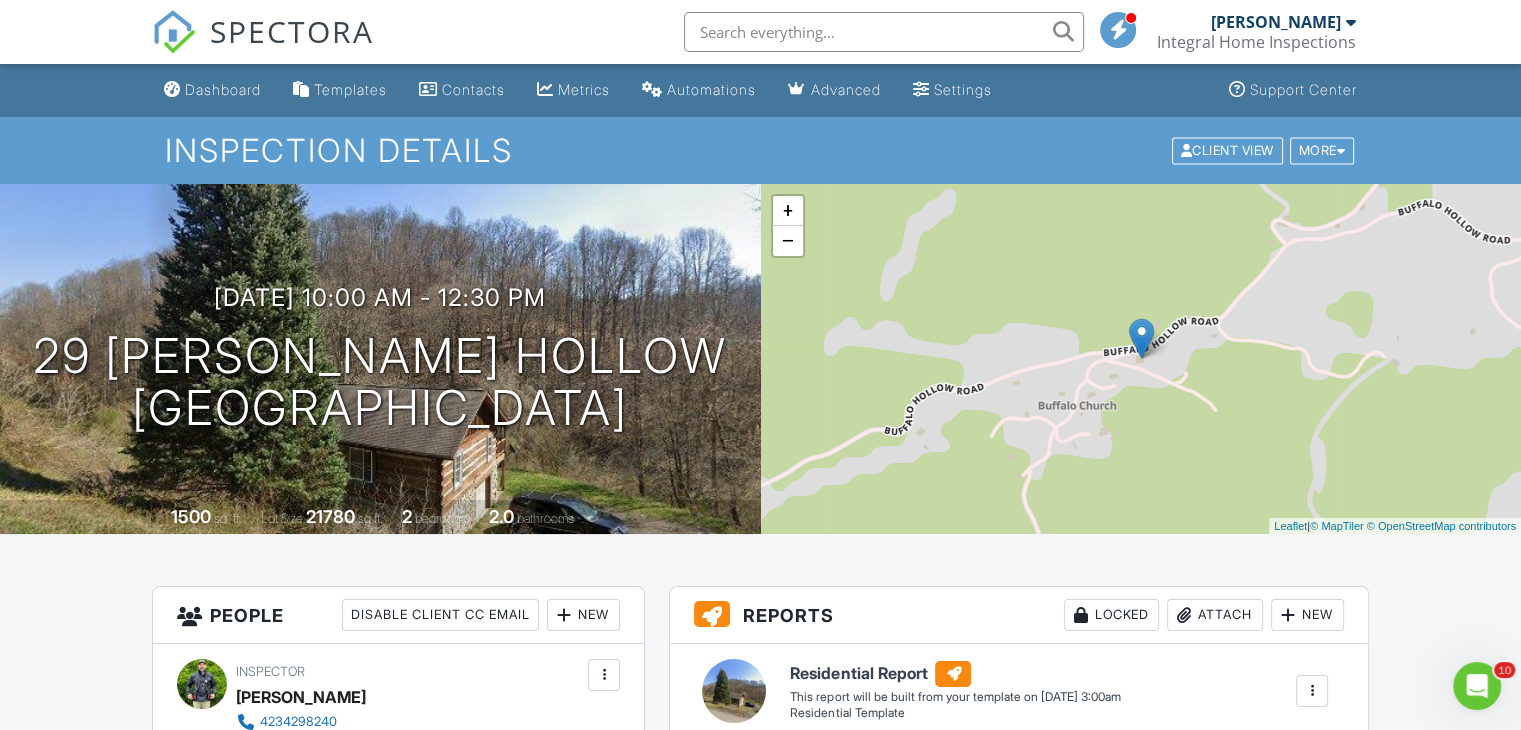 click on "Templates" at bounding box center (350, 89) 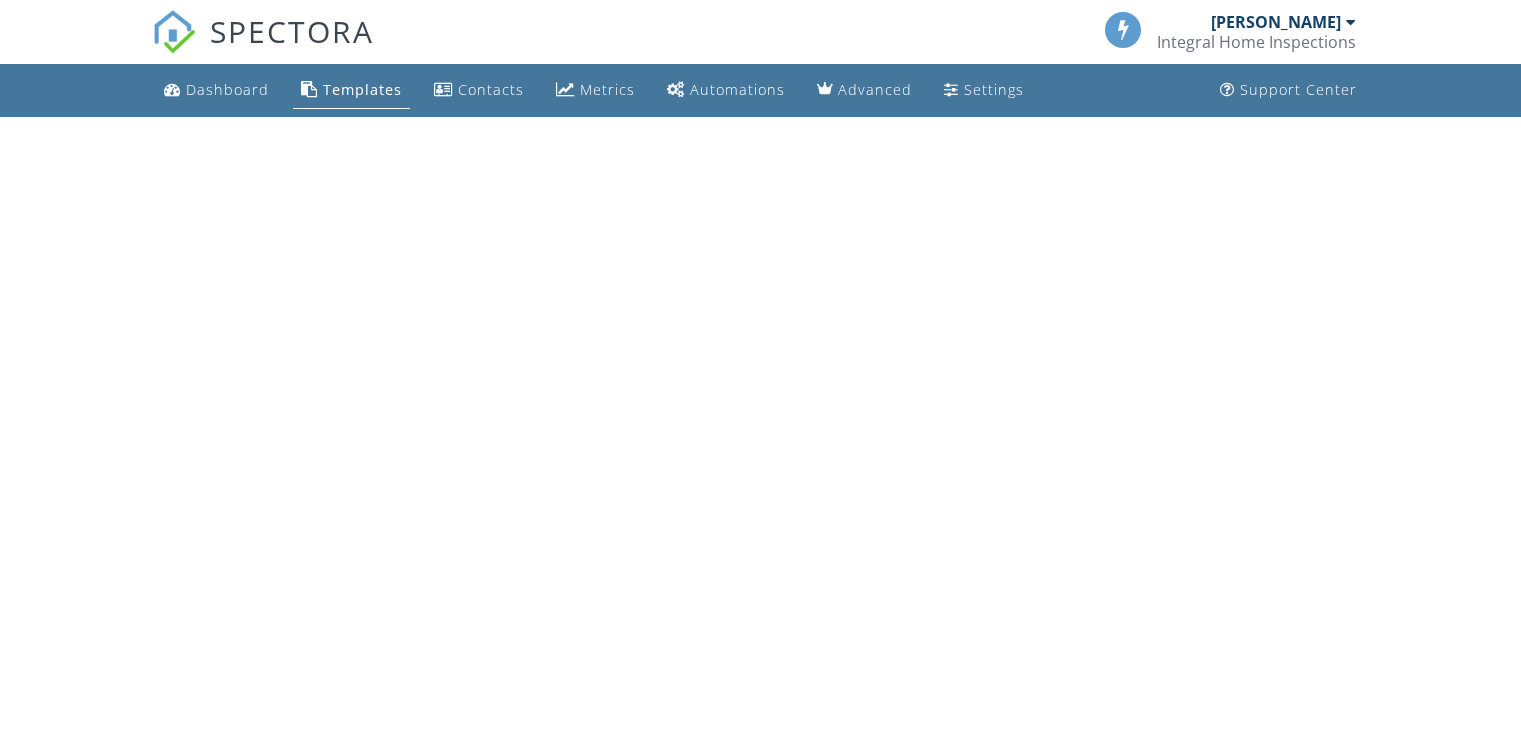 scroll, scrollTop: 0, scrollLeft: 0, axis: both 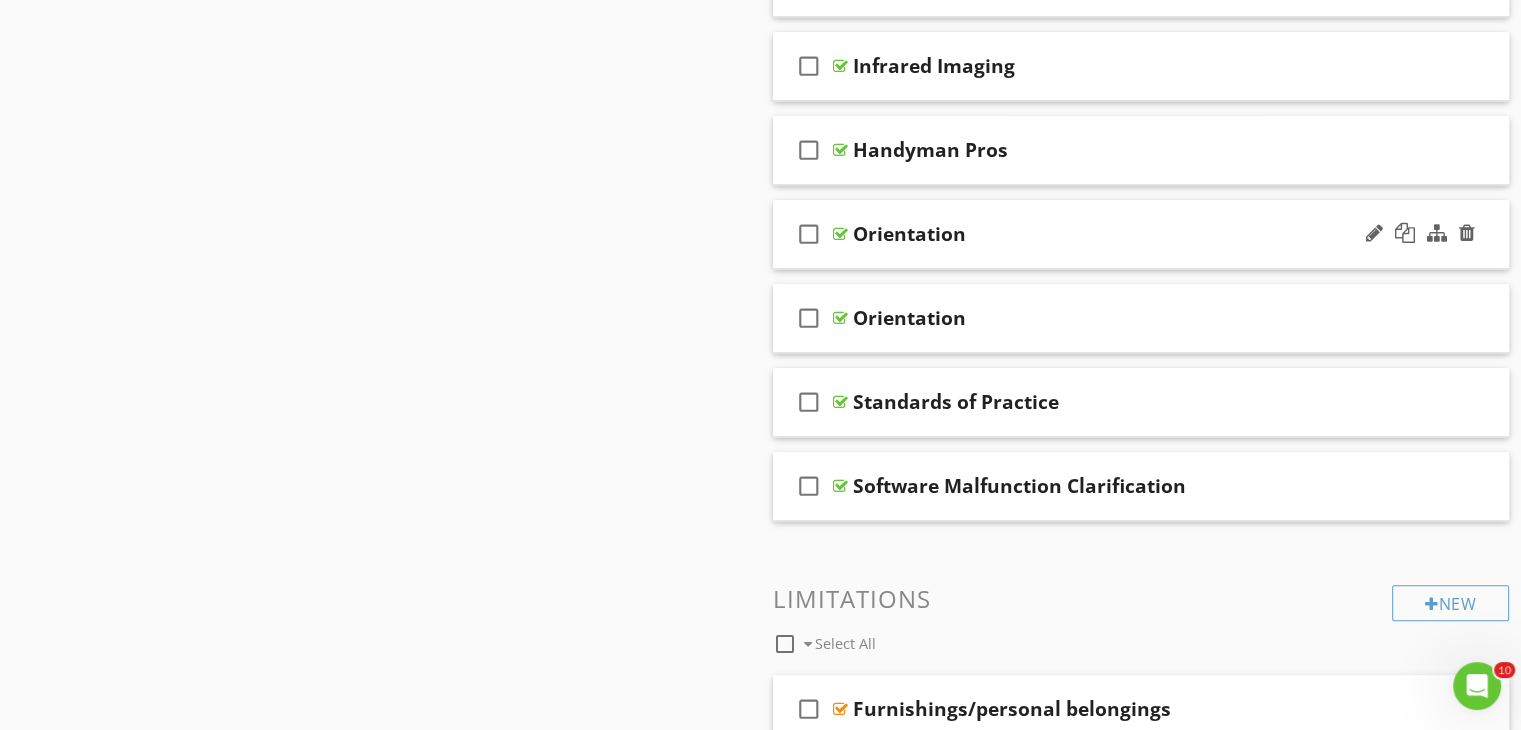 click on "Orientation" at bounding box center (1114, 234) 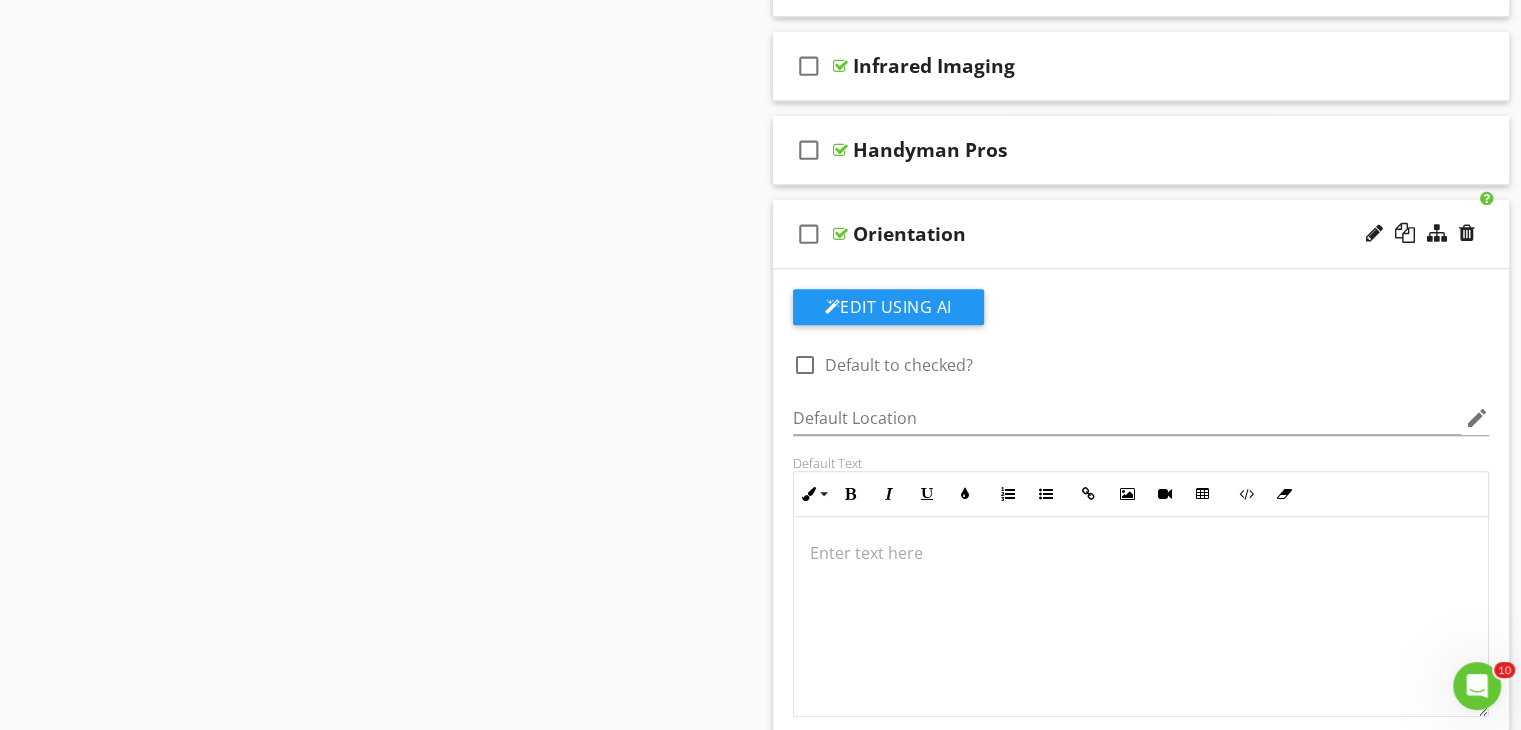 click on "Orientation" at bounding box center [1114, 234] 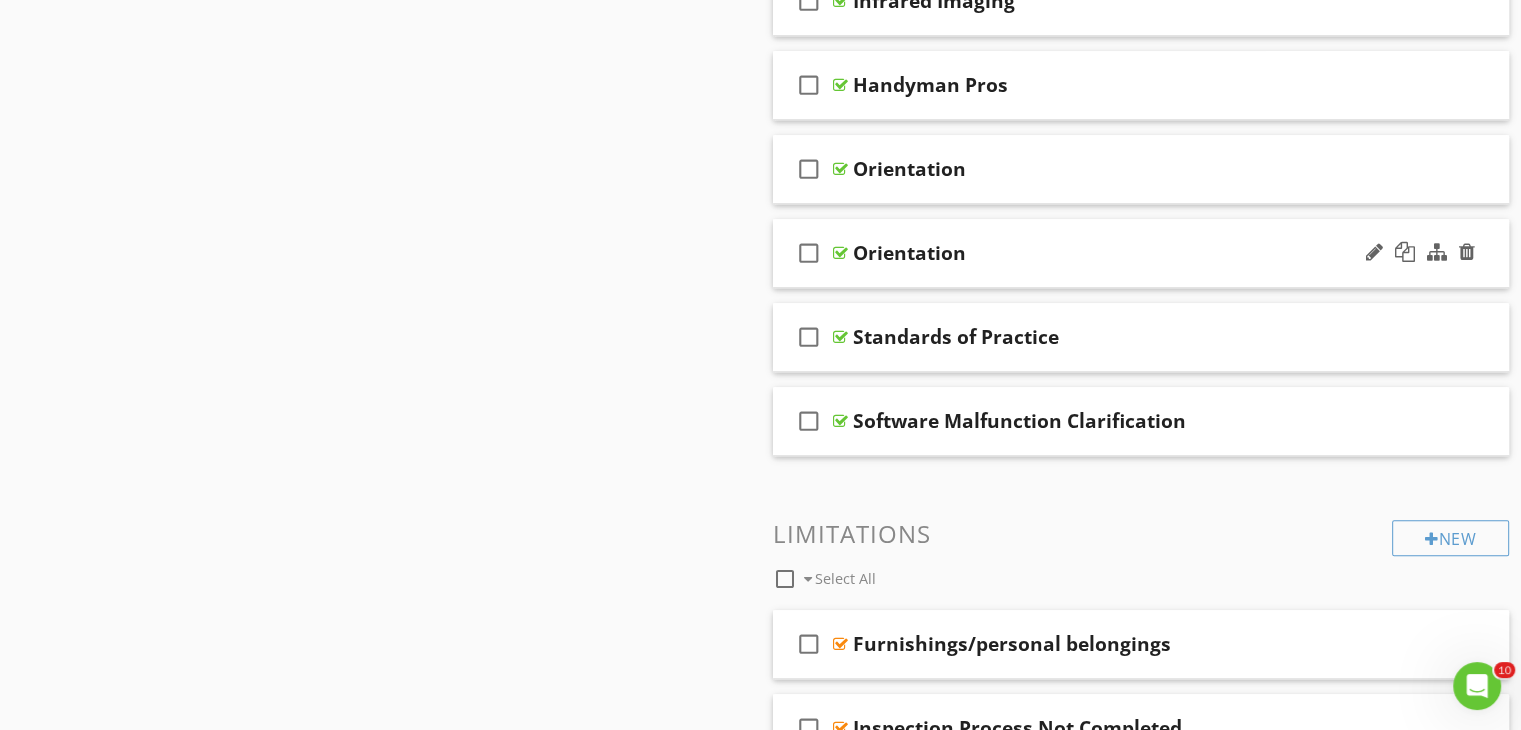 scroll, scrollTop: 1500, scrollLeft: 0, axis: vertical 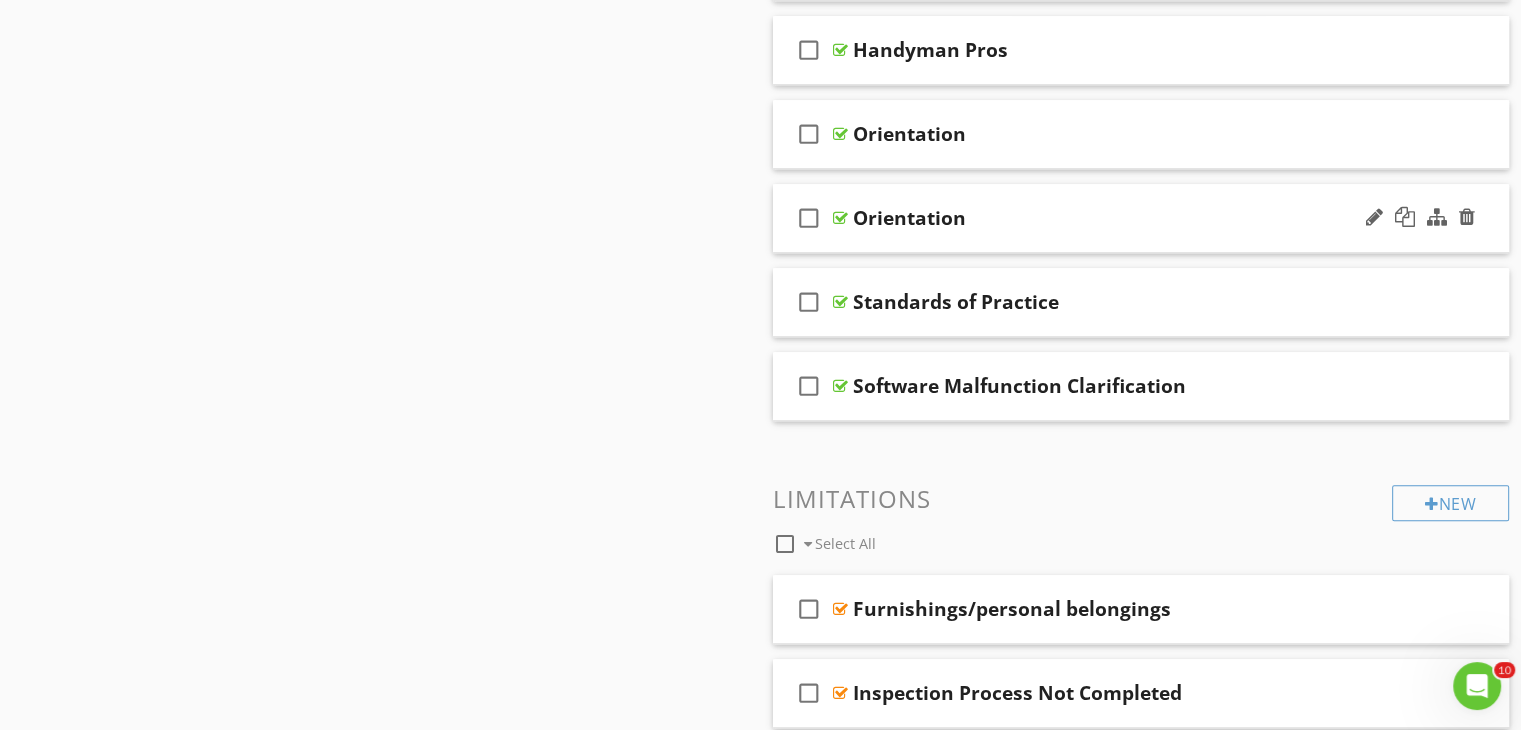 click on "check_box_outline_blank
Orientation" at bounding box center (1141, 218) 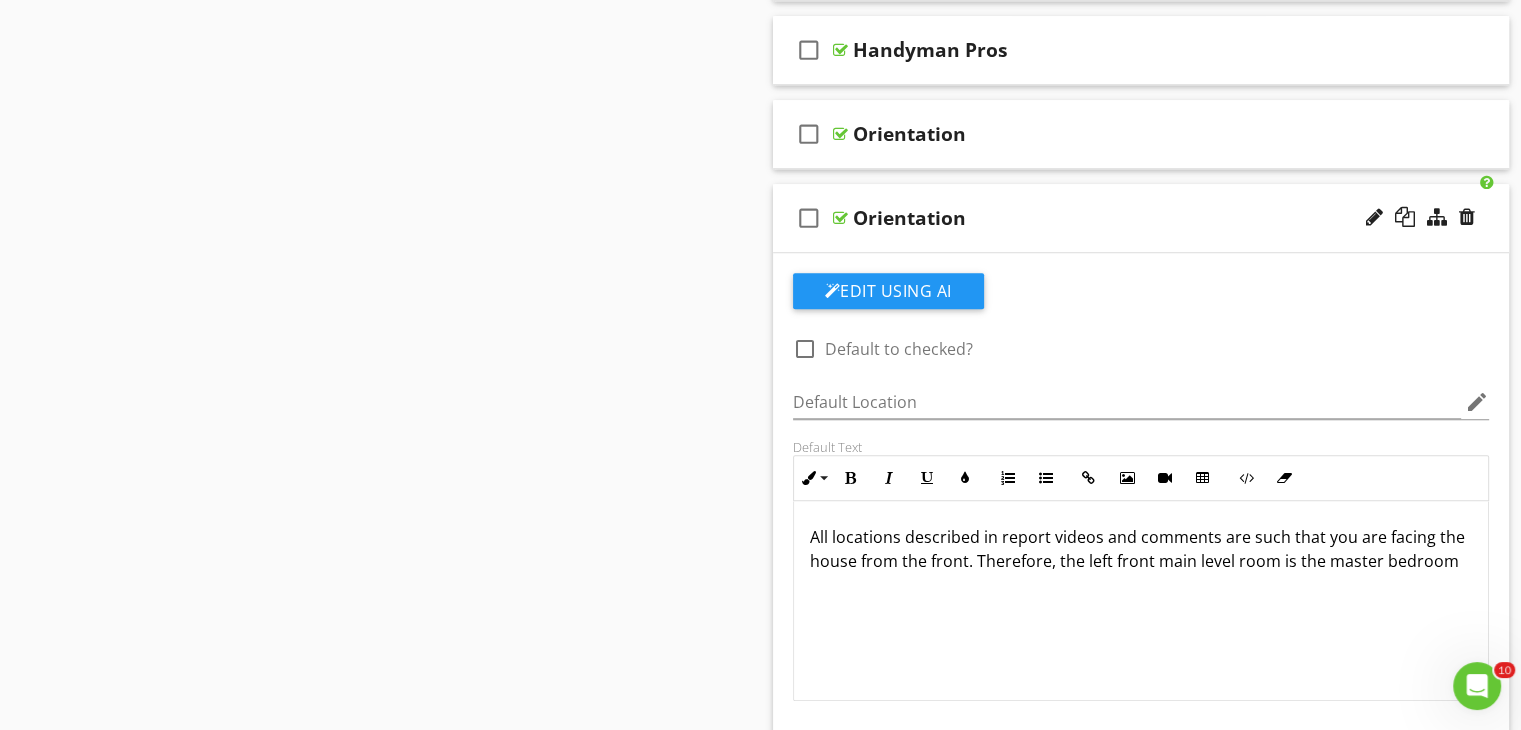 click on "check_box_outline_blank
Orientation" at bounding box center [1141, 218] 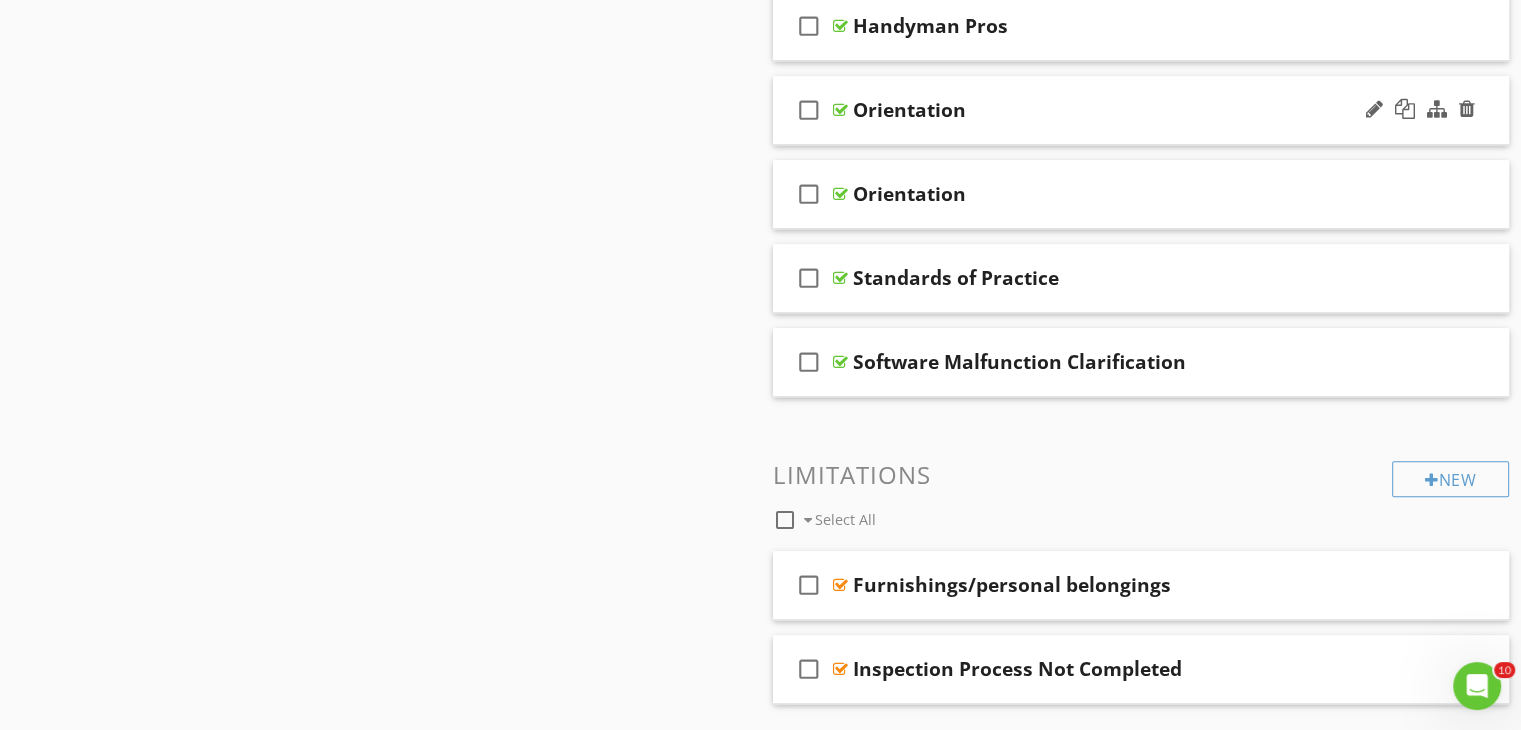 scroll, scrollTop: 1477, scrollLeft: 0, axis: vertical 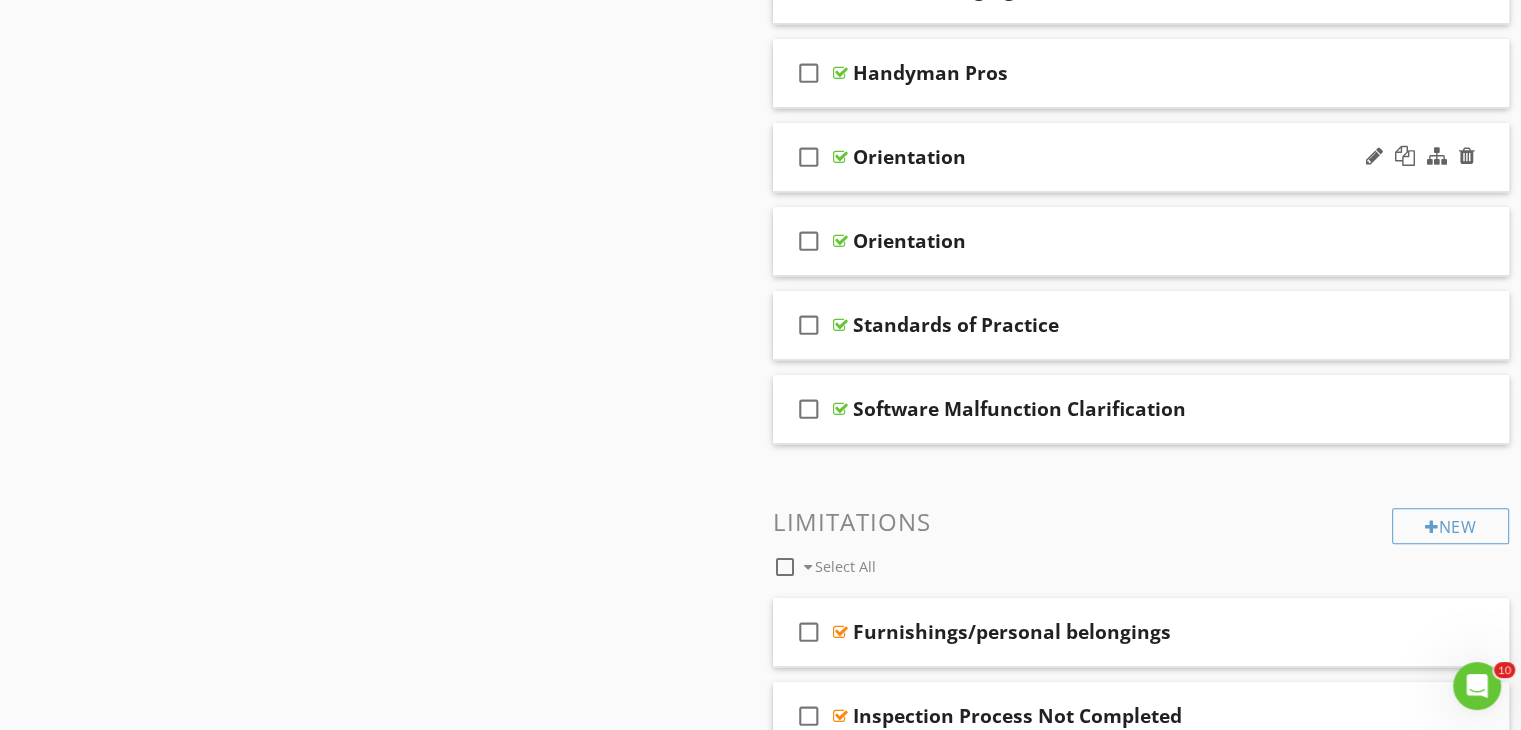 click on "check_box_outline_blank" at bounding box center (809, 157) 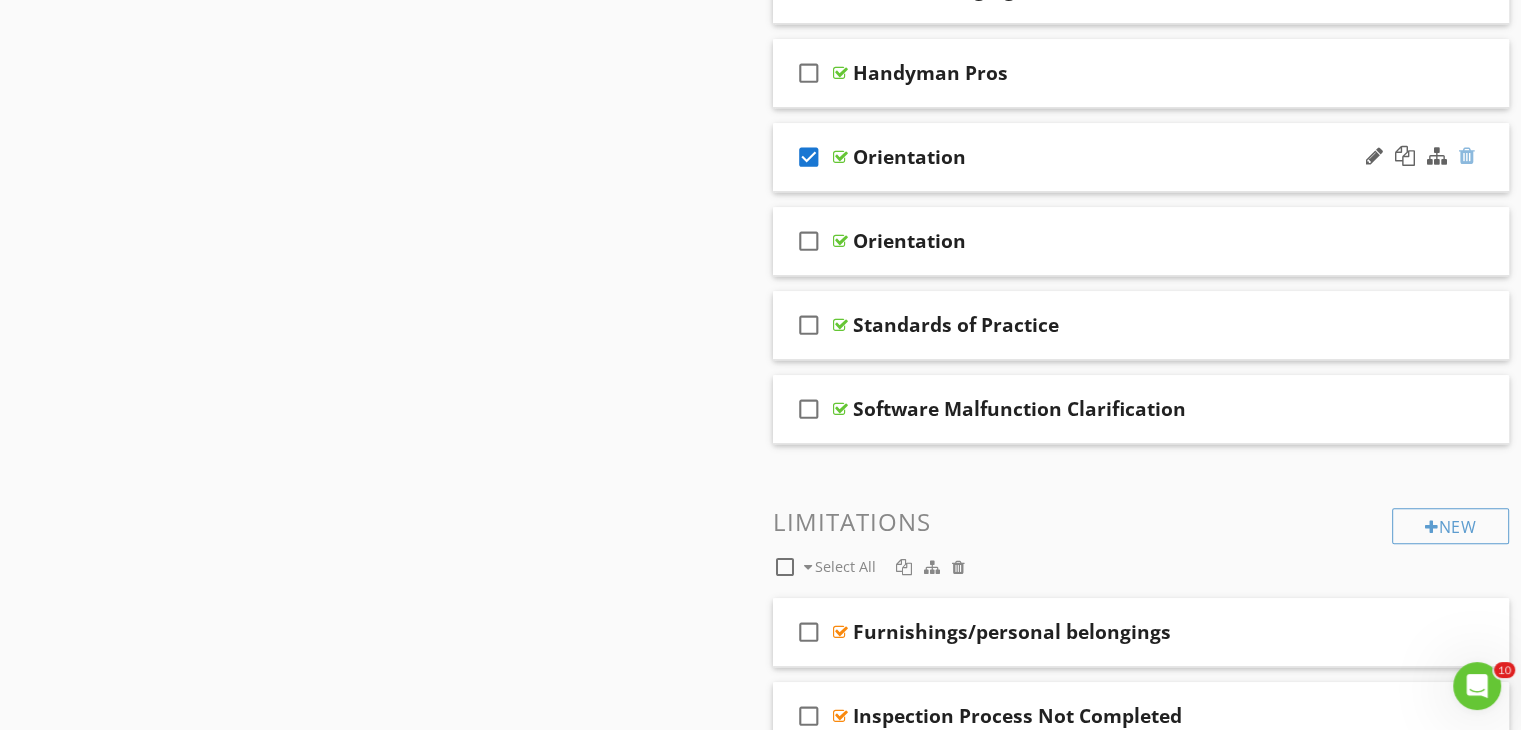 click at bounding box center [1467, 156] 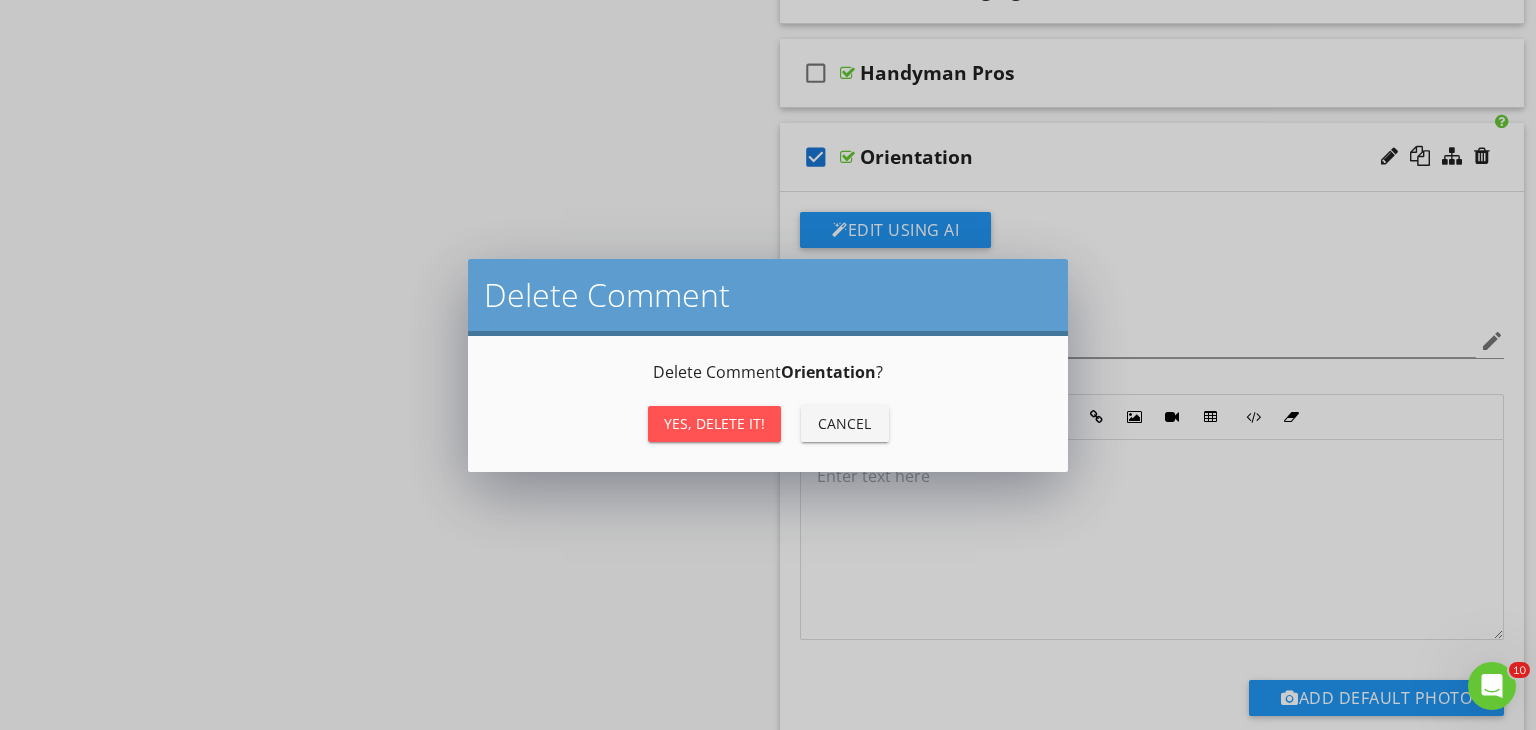 click on "Yes, Delete it!" at bounding box center [714, 423] 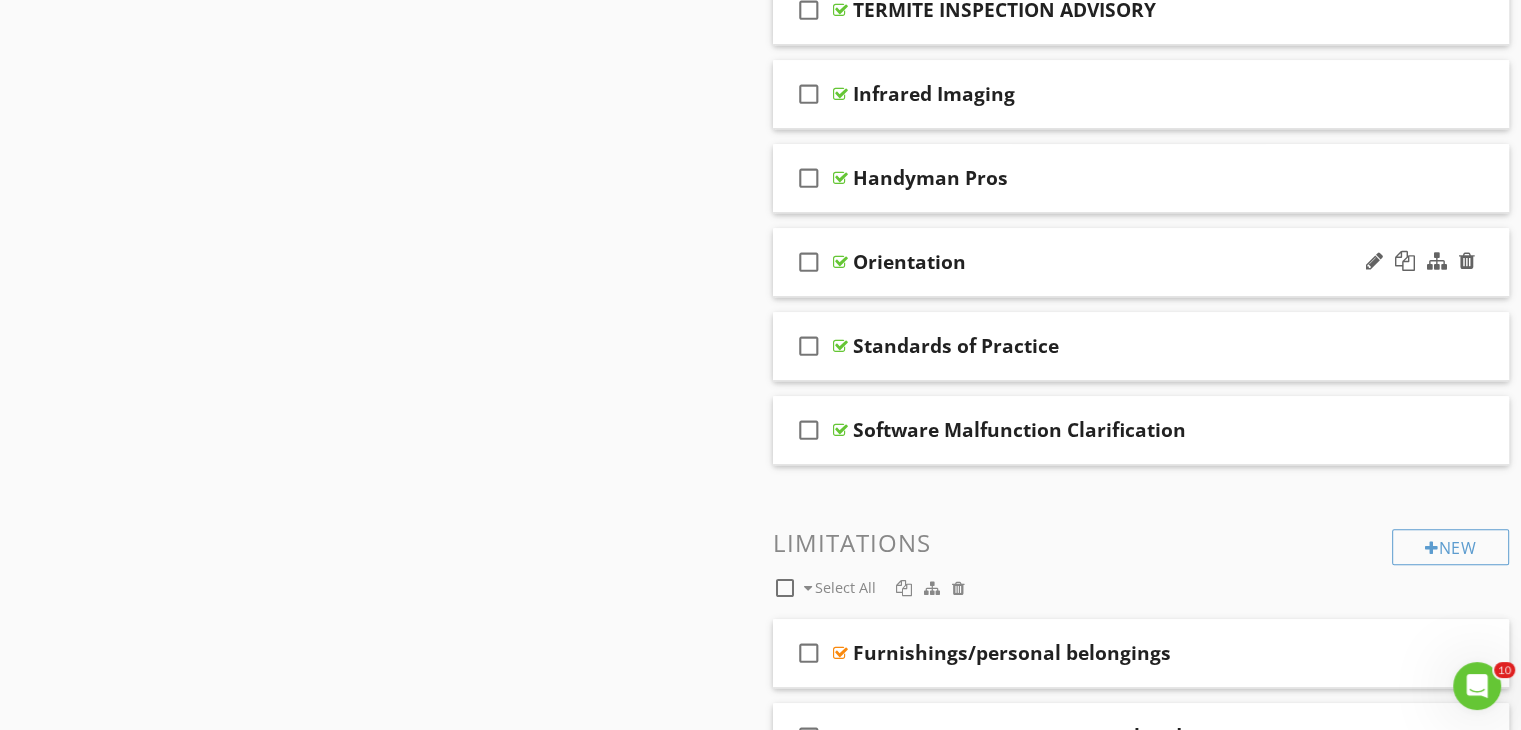 scroll, scrollTop: 1477, scrollLeft: 0, axis: vertical 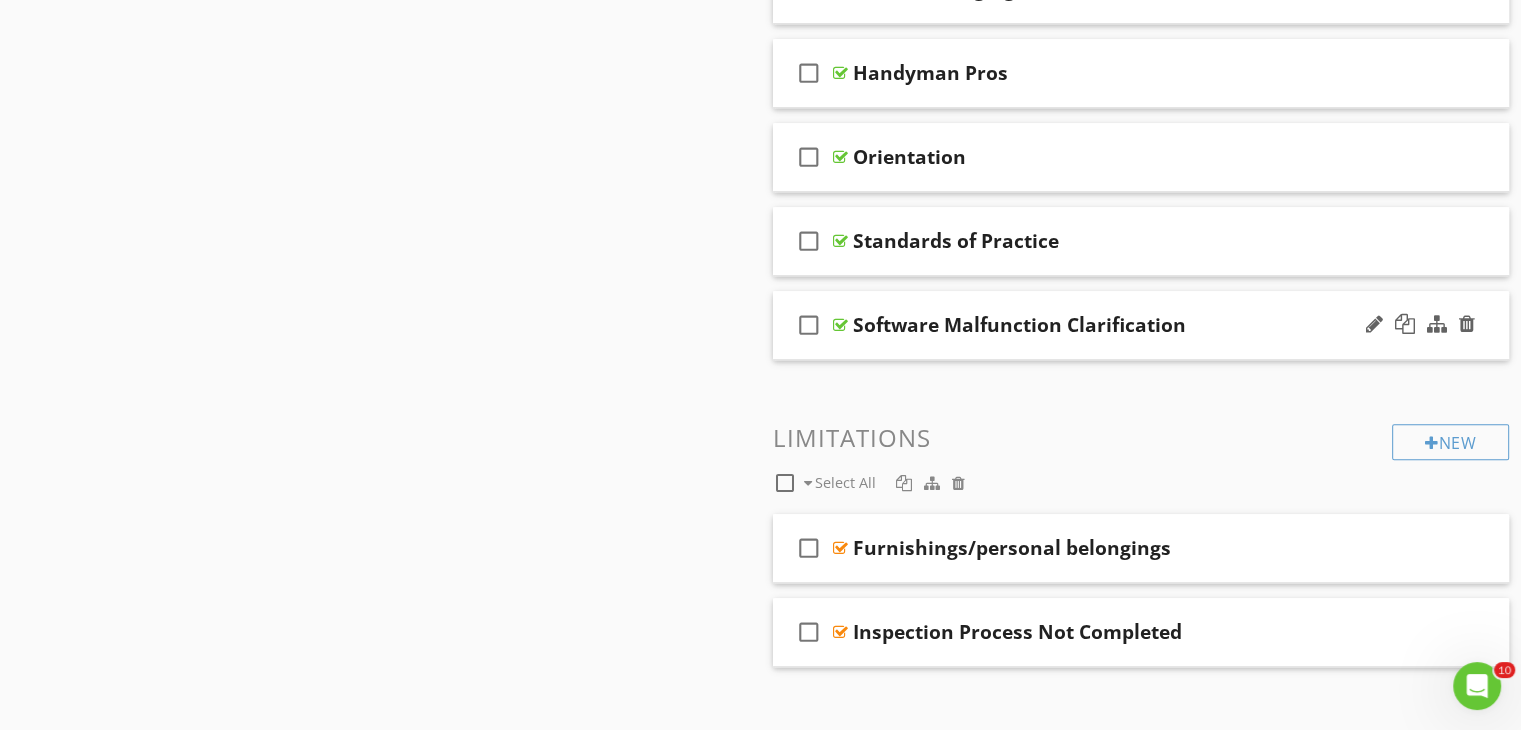 click on "check_box_outline_blank" at bounding box center [809, 325] 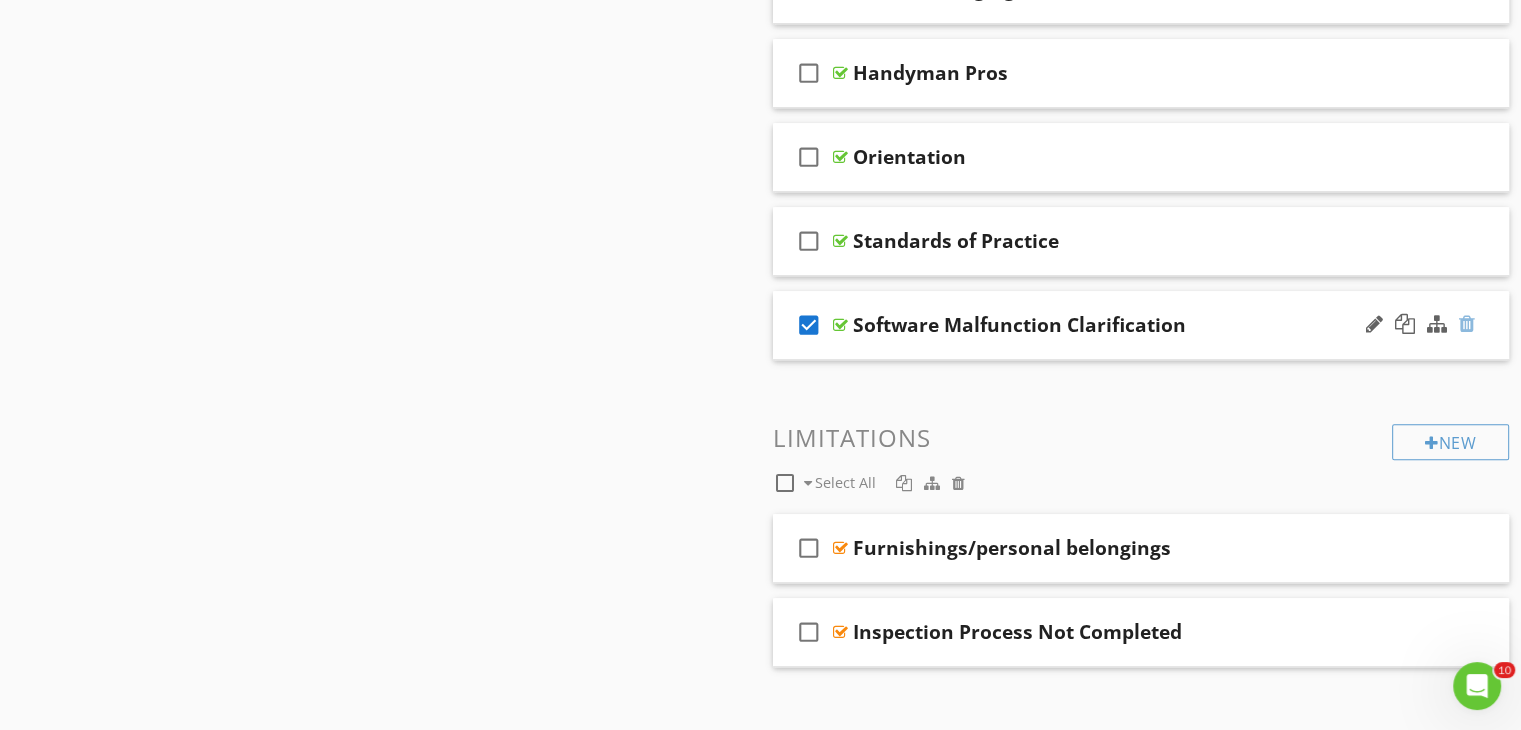 click at bounding box center [1467, 324] 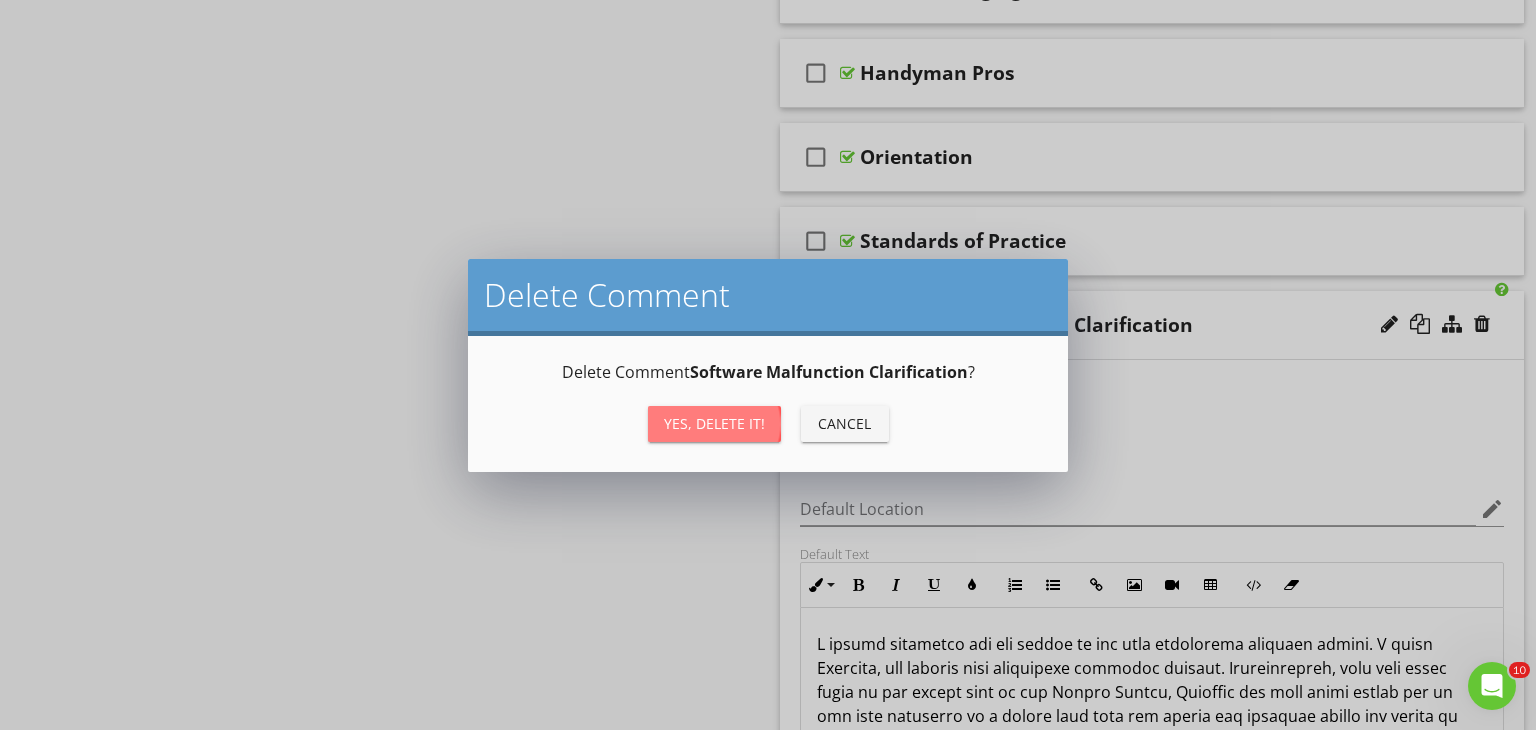 click on "Yes, Delete it!" at bounding box center (714, 423) 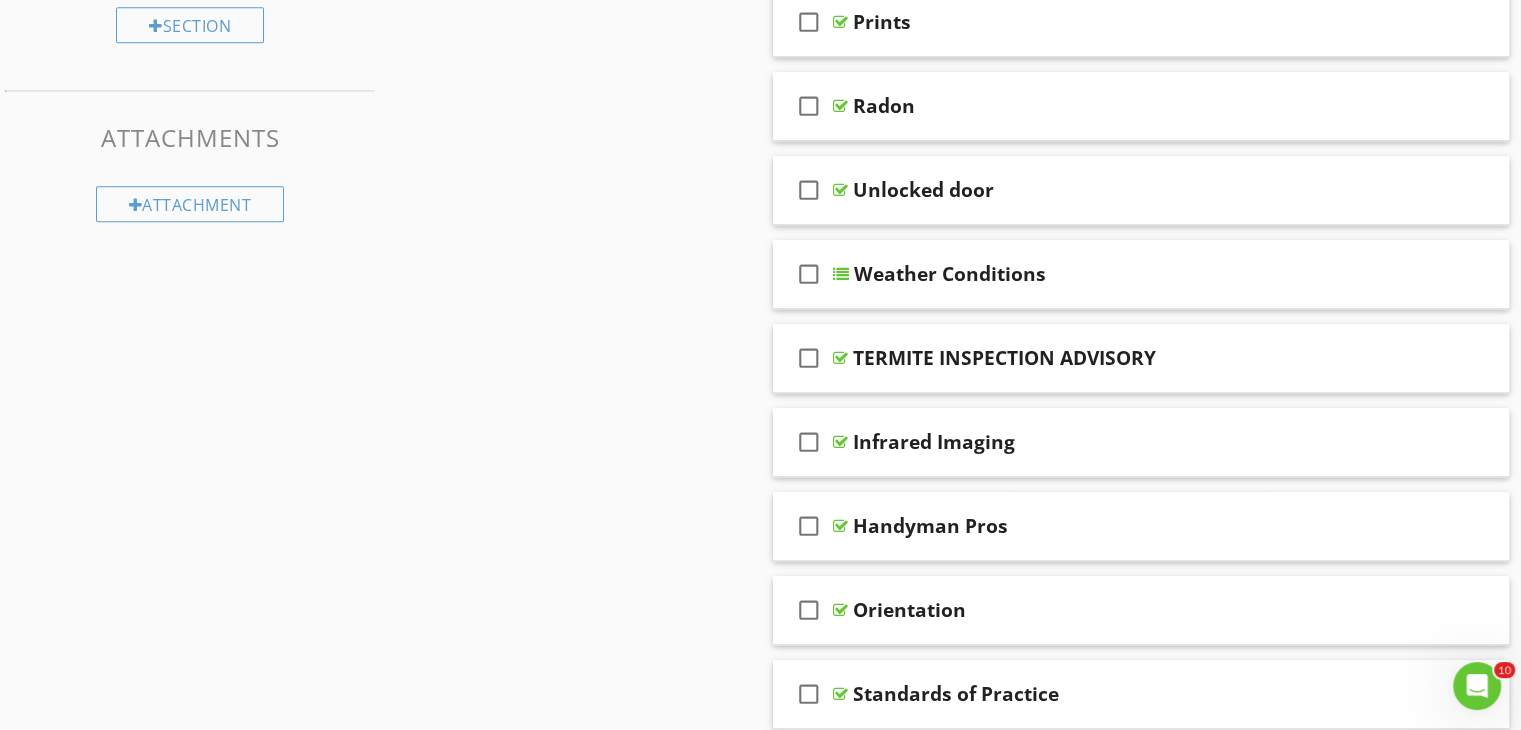 scroll, scrollTop: 910, scrollLeft: 0, axis: vertical 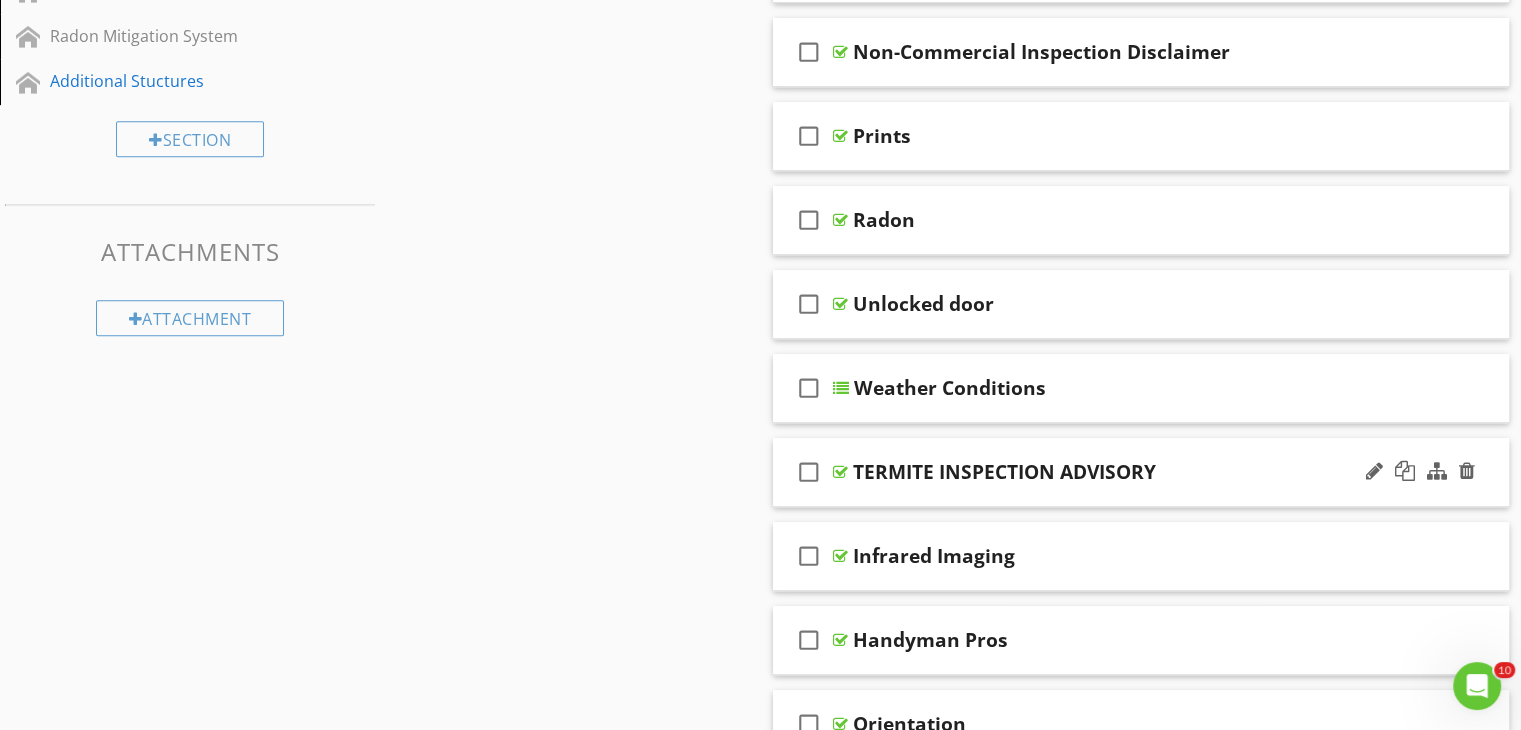 click on "check_box_outline_blank" at bounding box center [809, 472] 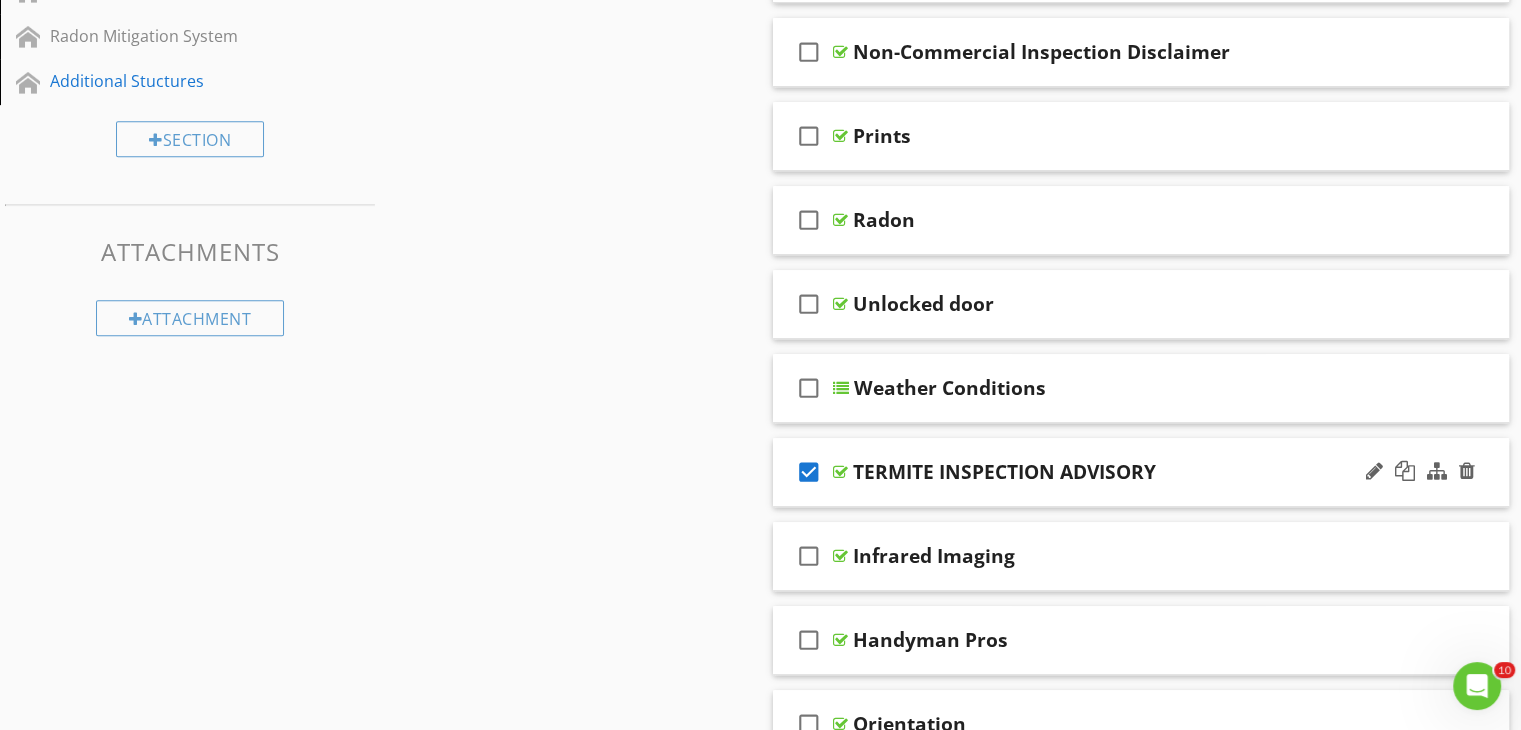 click on "check_box" at bounding box center [809, 472] 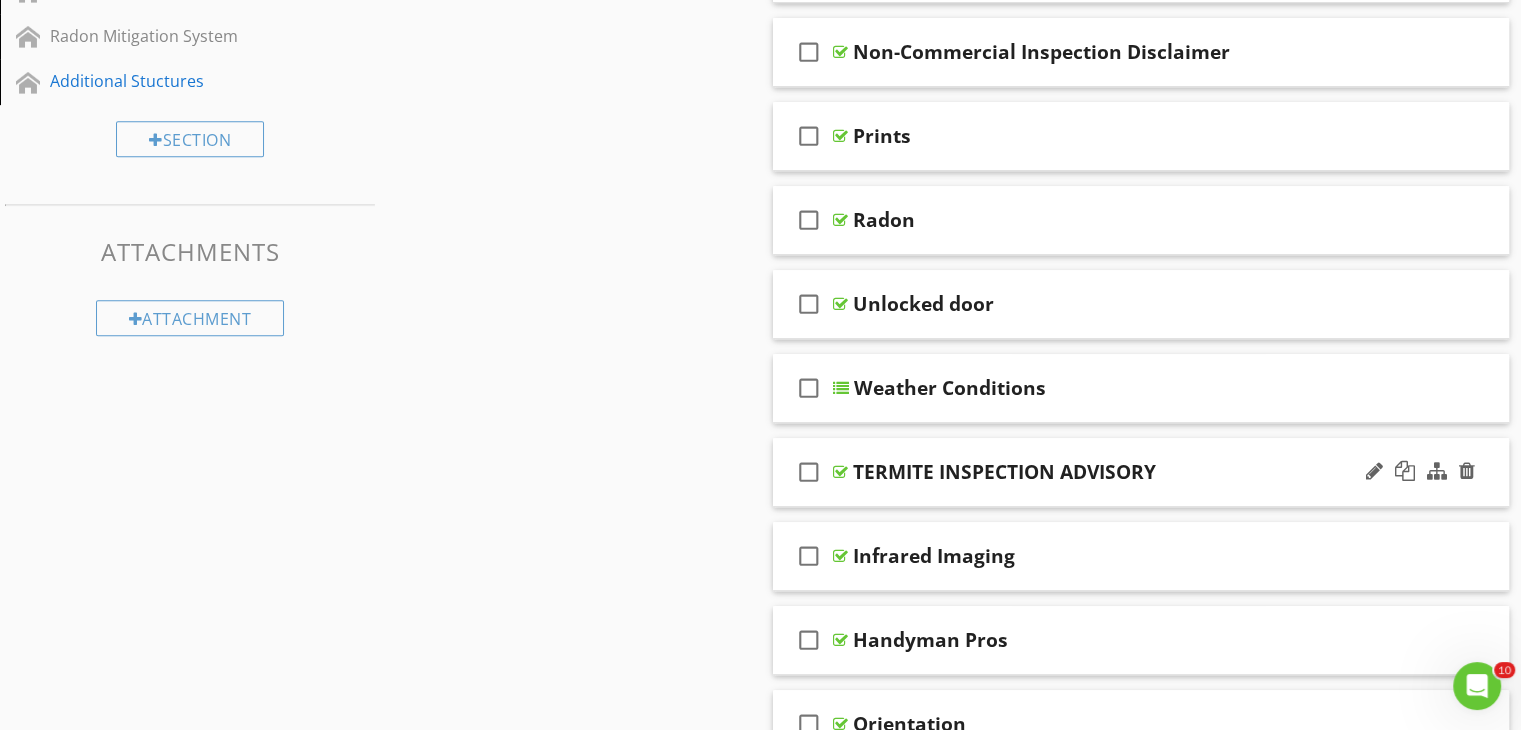 click on "TERMITE INSPECTION ADVISORY" at bounding box center (1114, 472) 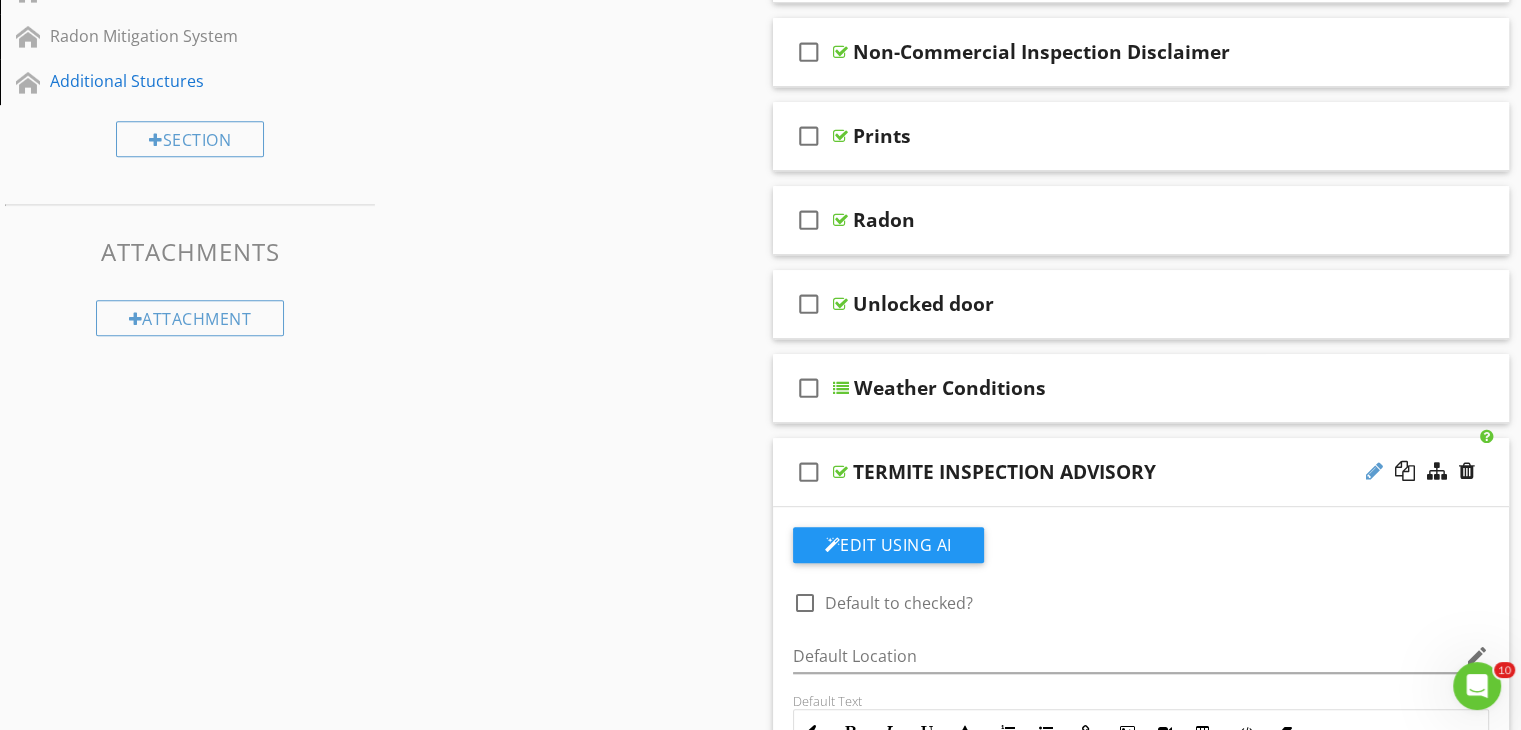 click at bounding box center [1374, 471] 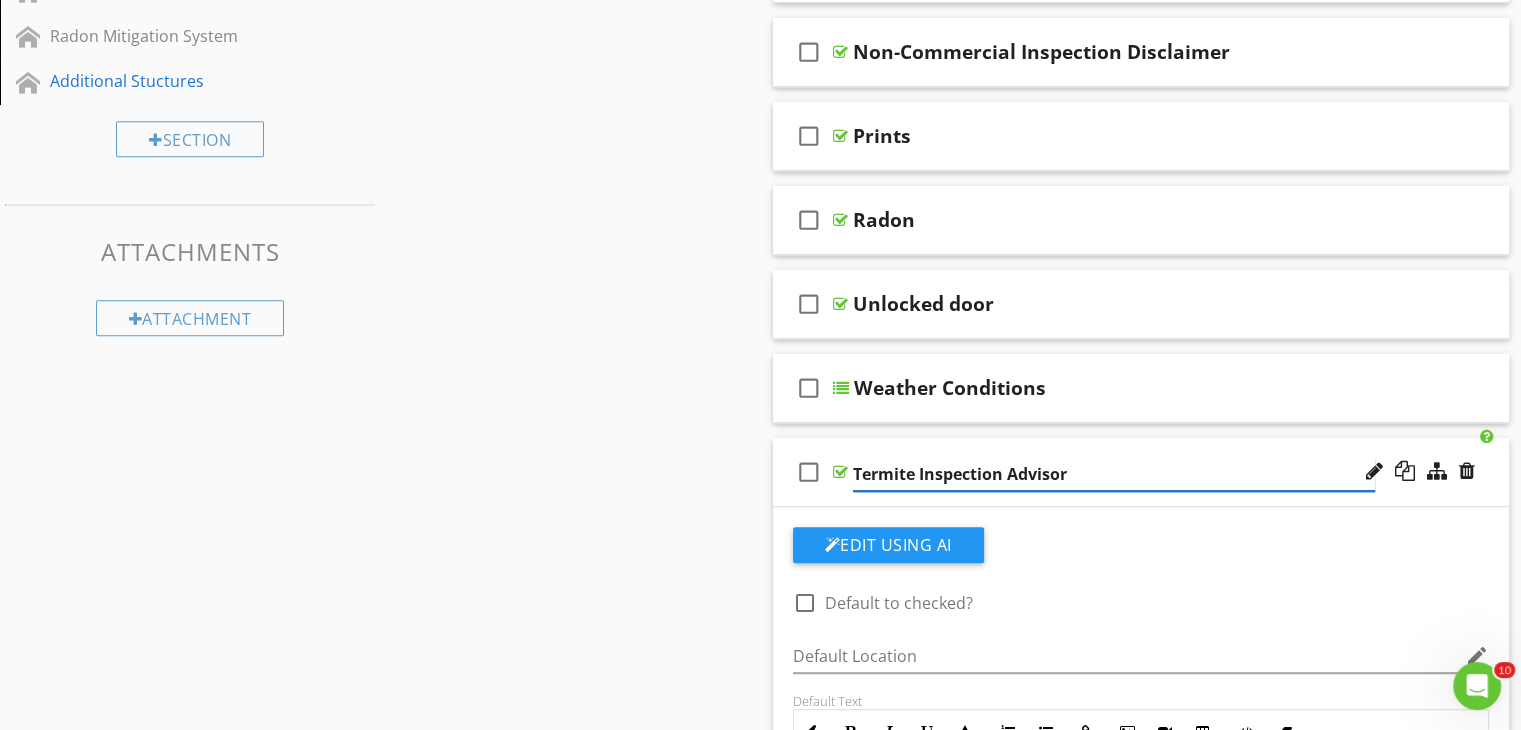type on "Termite Inspection Advisory" 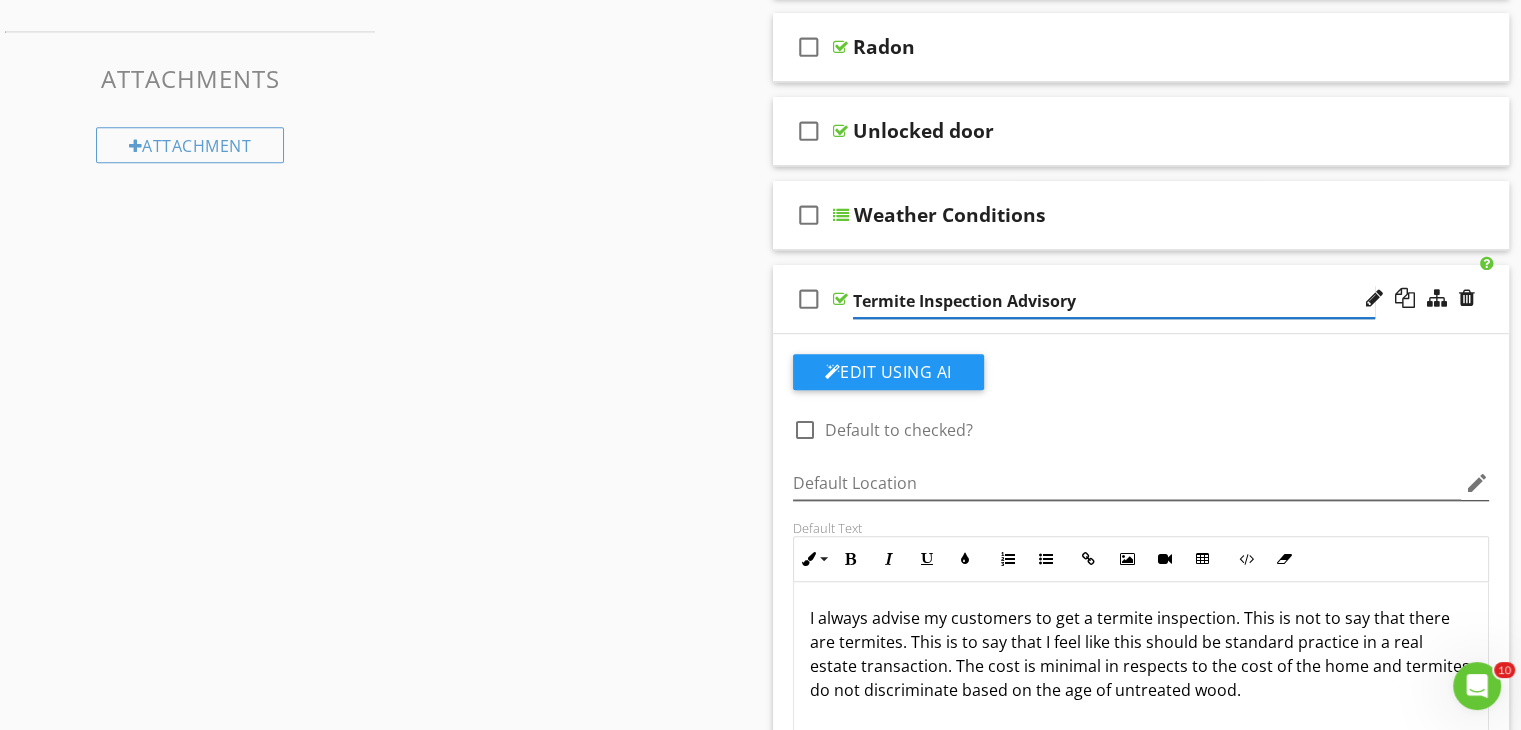 scroll, scrollTop: 1110, scrollLeft: 0, axis: vertical 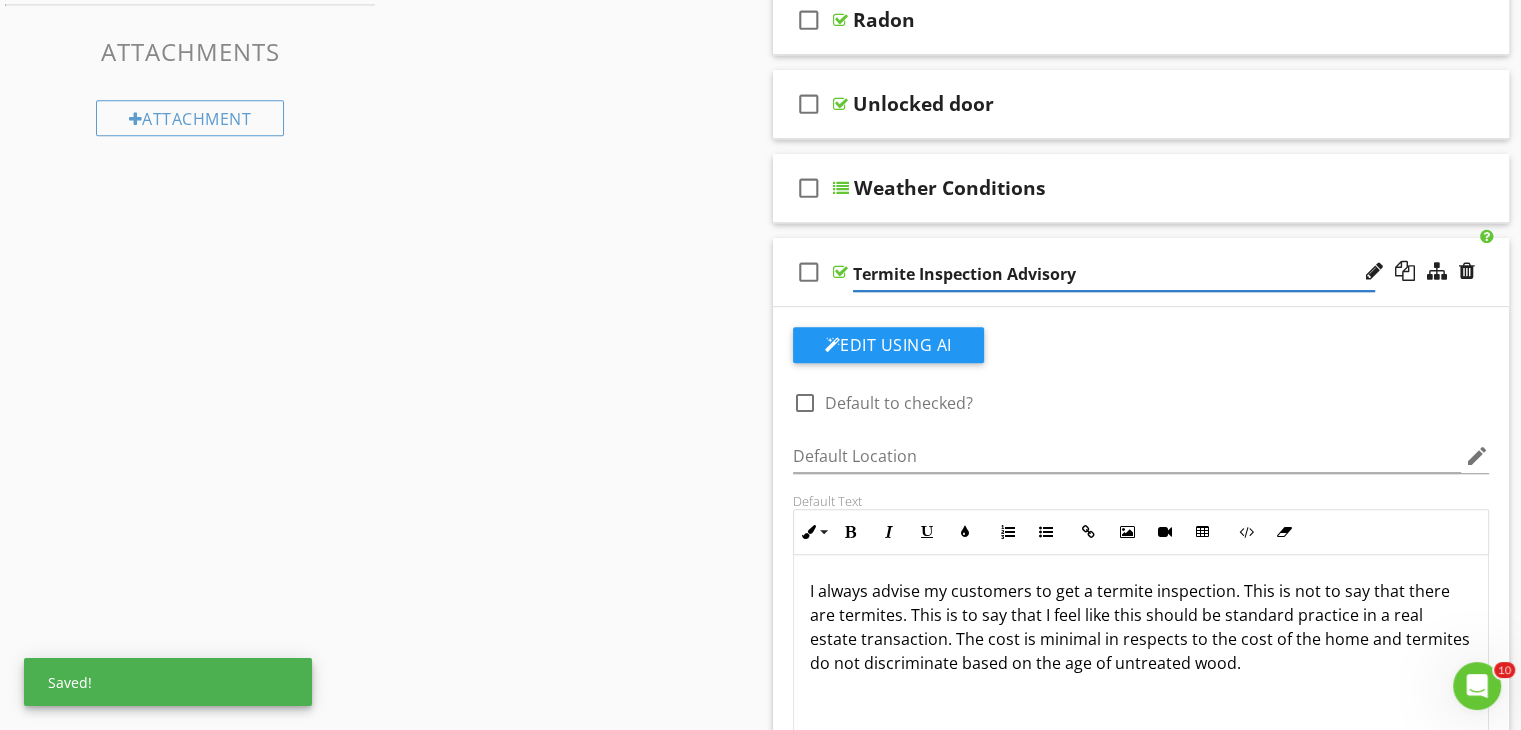 click on "check_box_outline_blank" at bounding box center [809, 272] 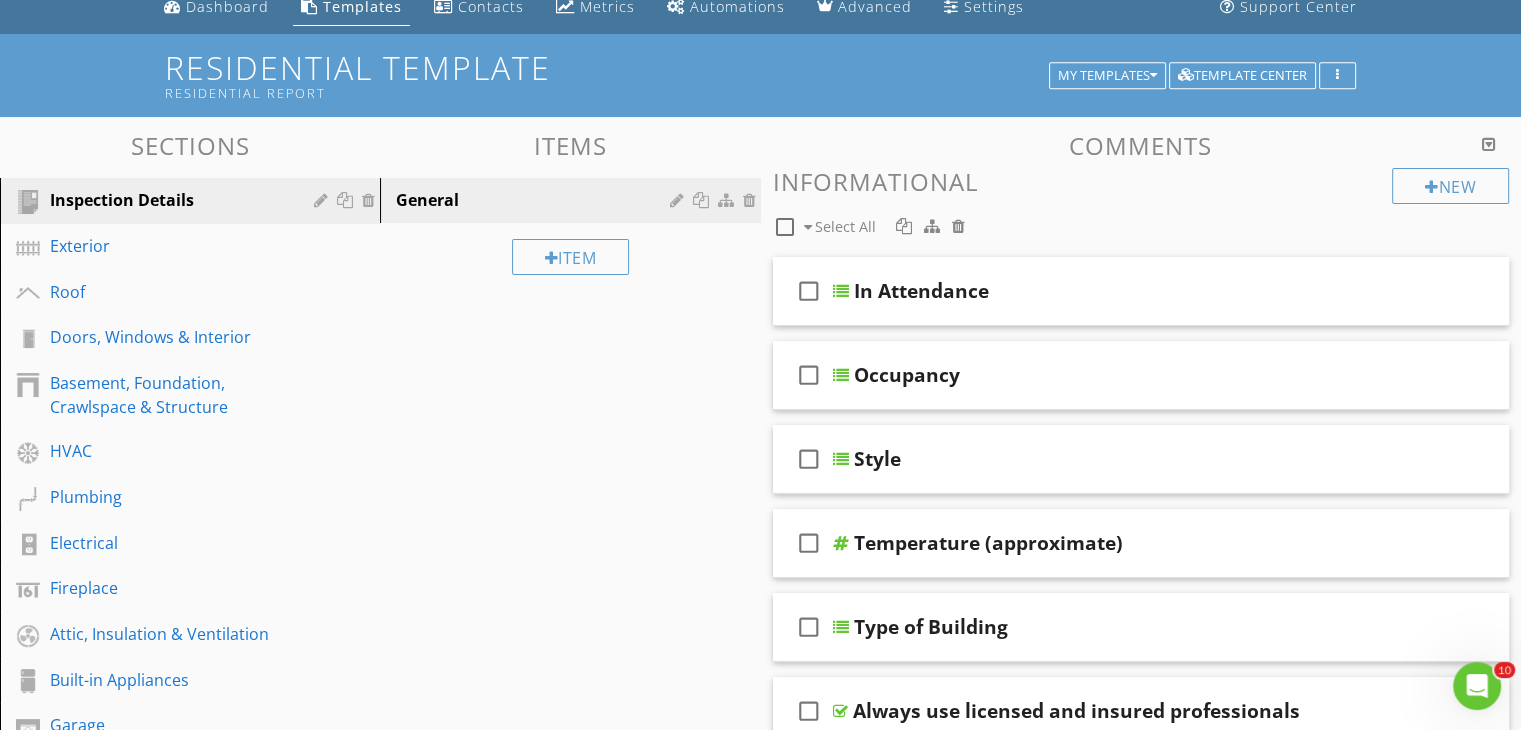 scroll, scrollTop: 0, scrollLeft: 0, axis: both 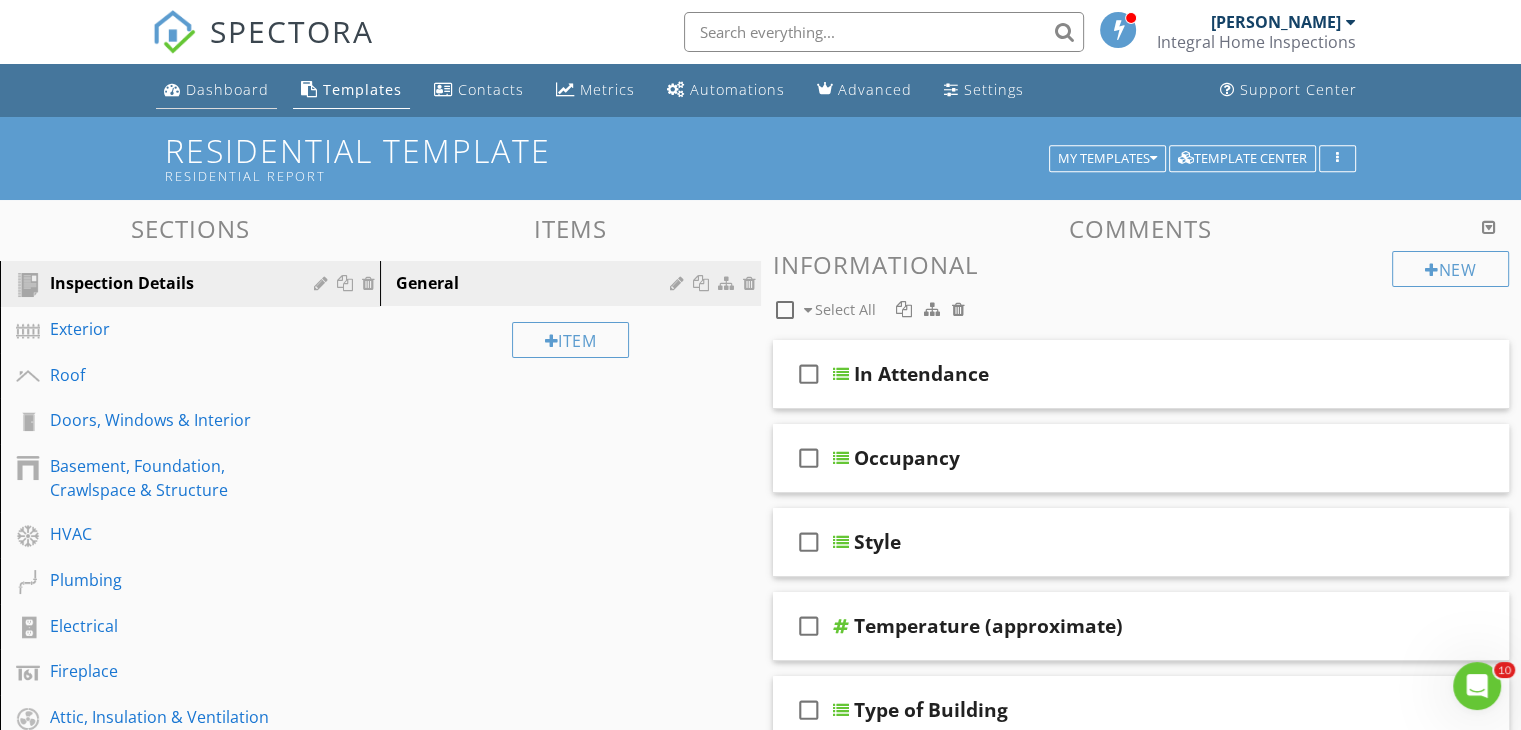 click on "Dashboard" at bounding box center [216, 90] 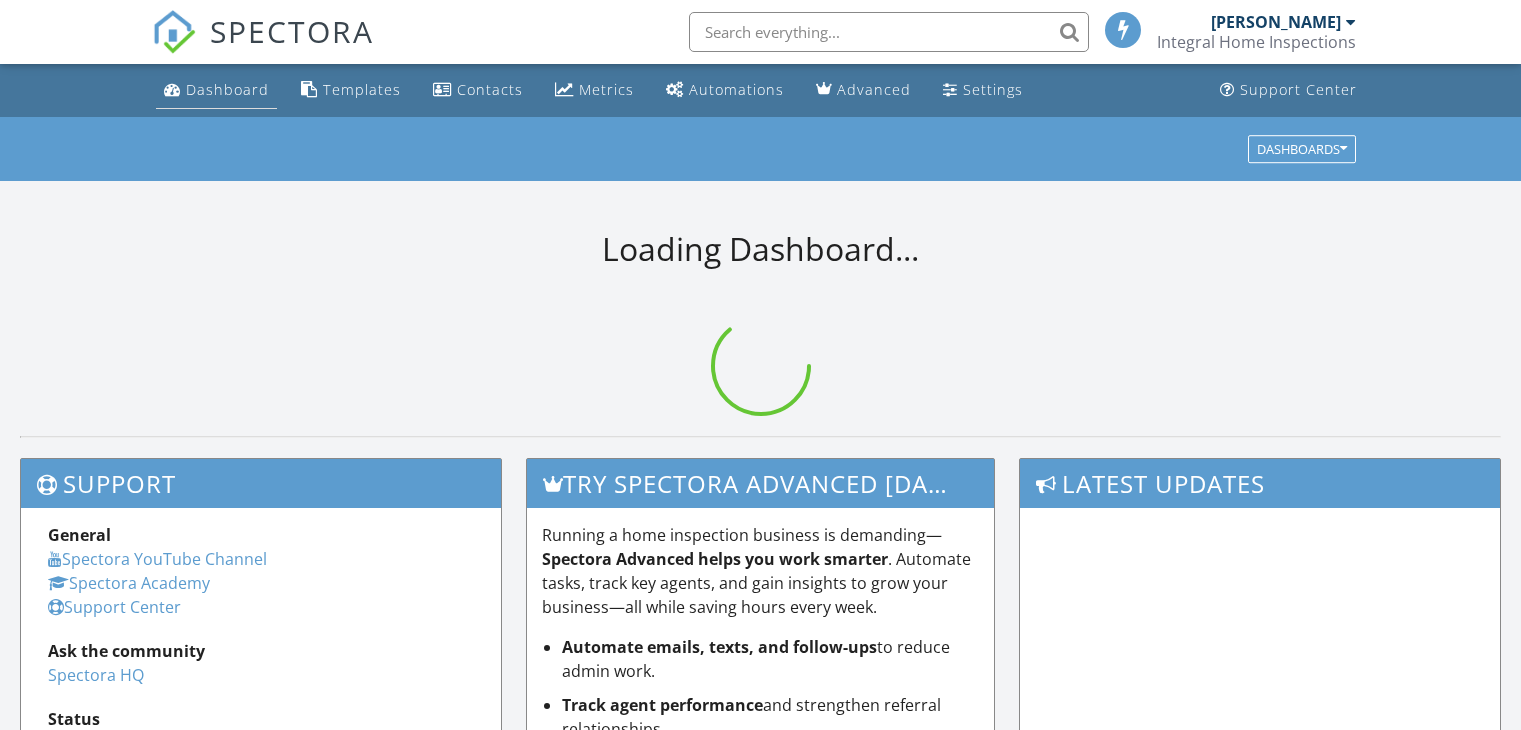 scroll, scrollTop: 0, scrollLeft: 0, axis: both 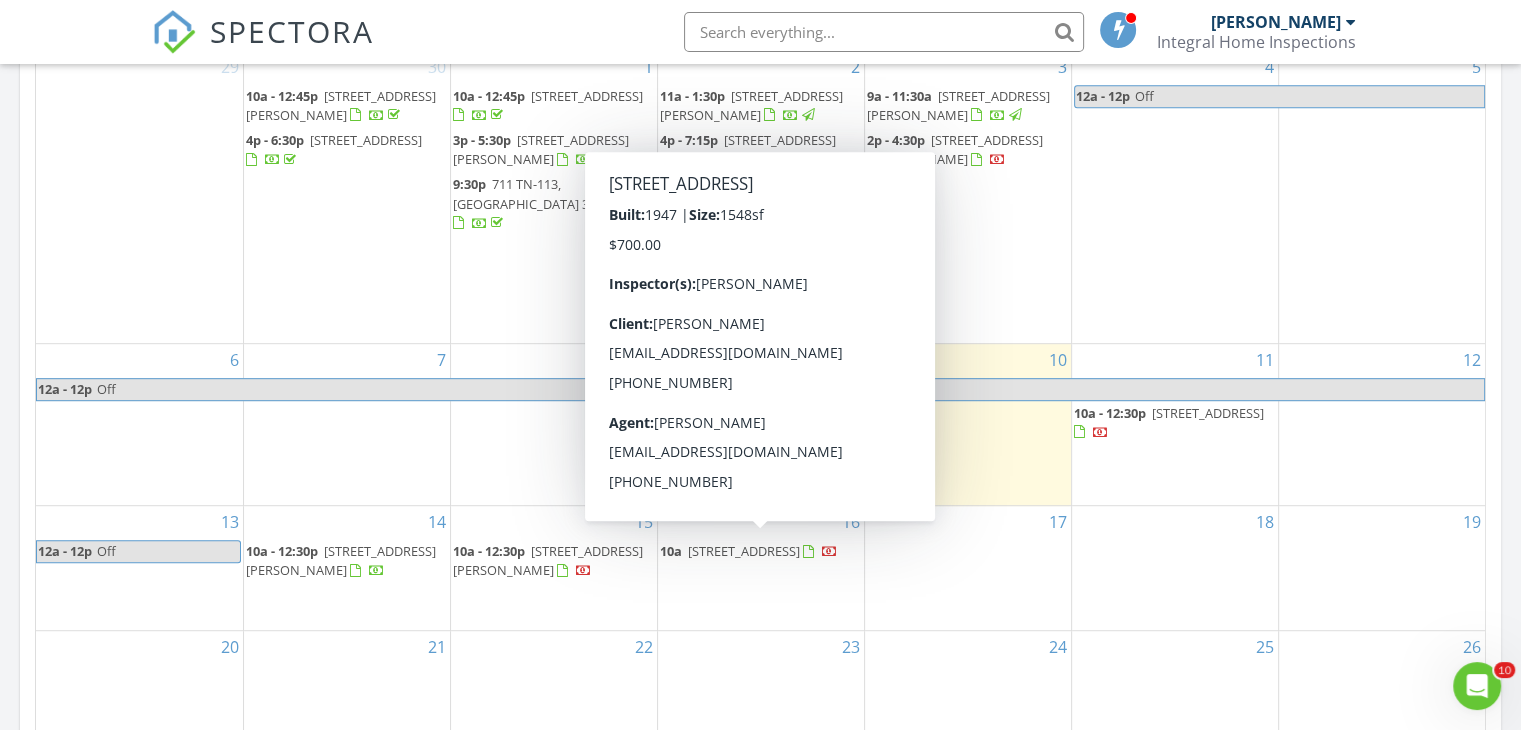 click on "1609 E Fairview Ave, Johnson City 37601" at bounding box center (744, 551) 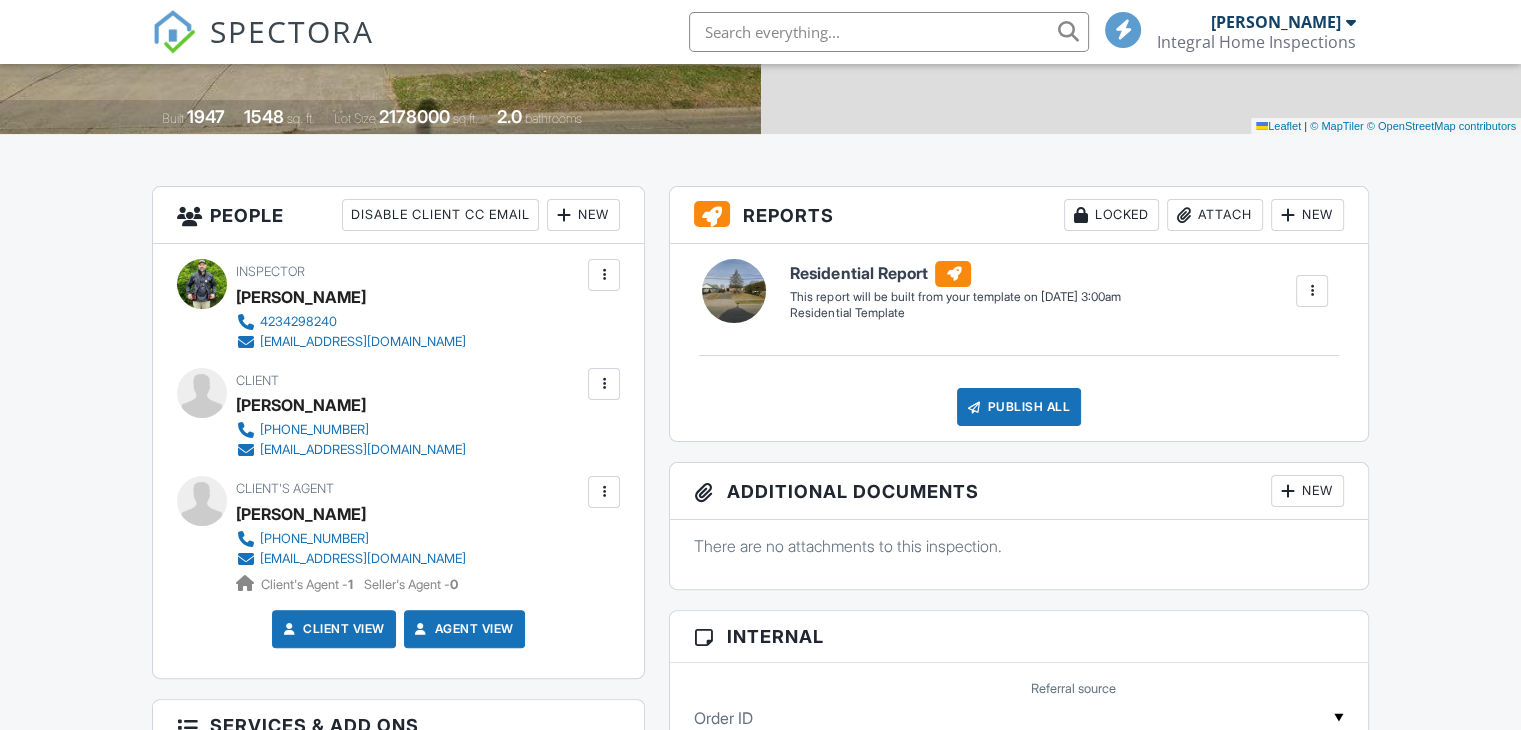 scroll, scrollTop: 800, scrollLeft: 0, axis: vertical 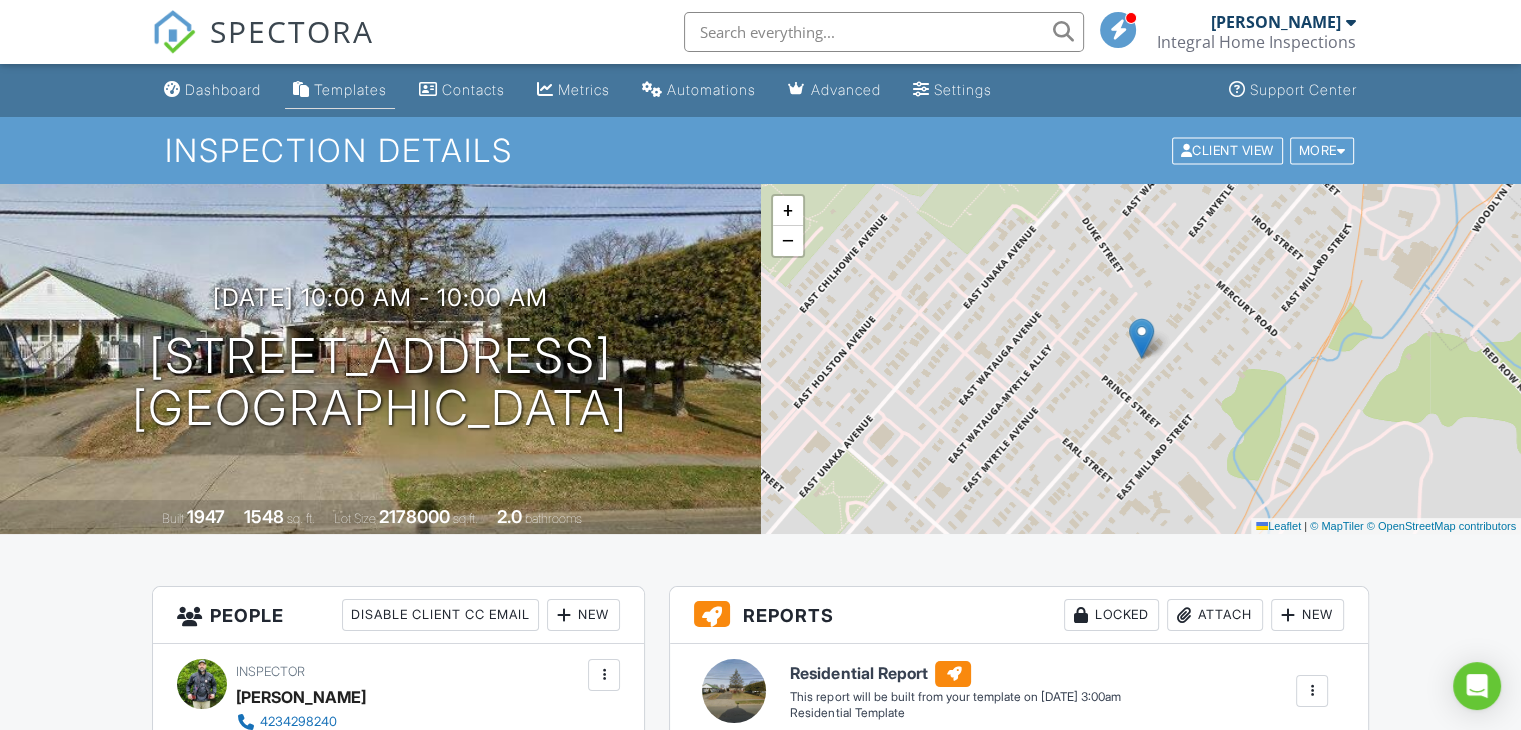 click on "Templates" at bounding box center (350, 89) 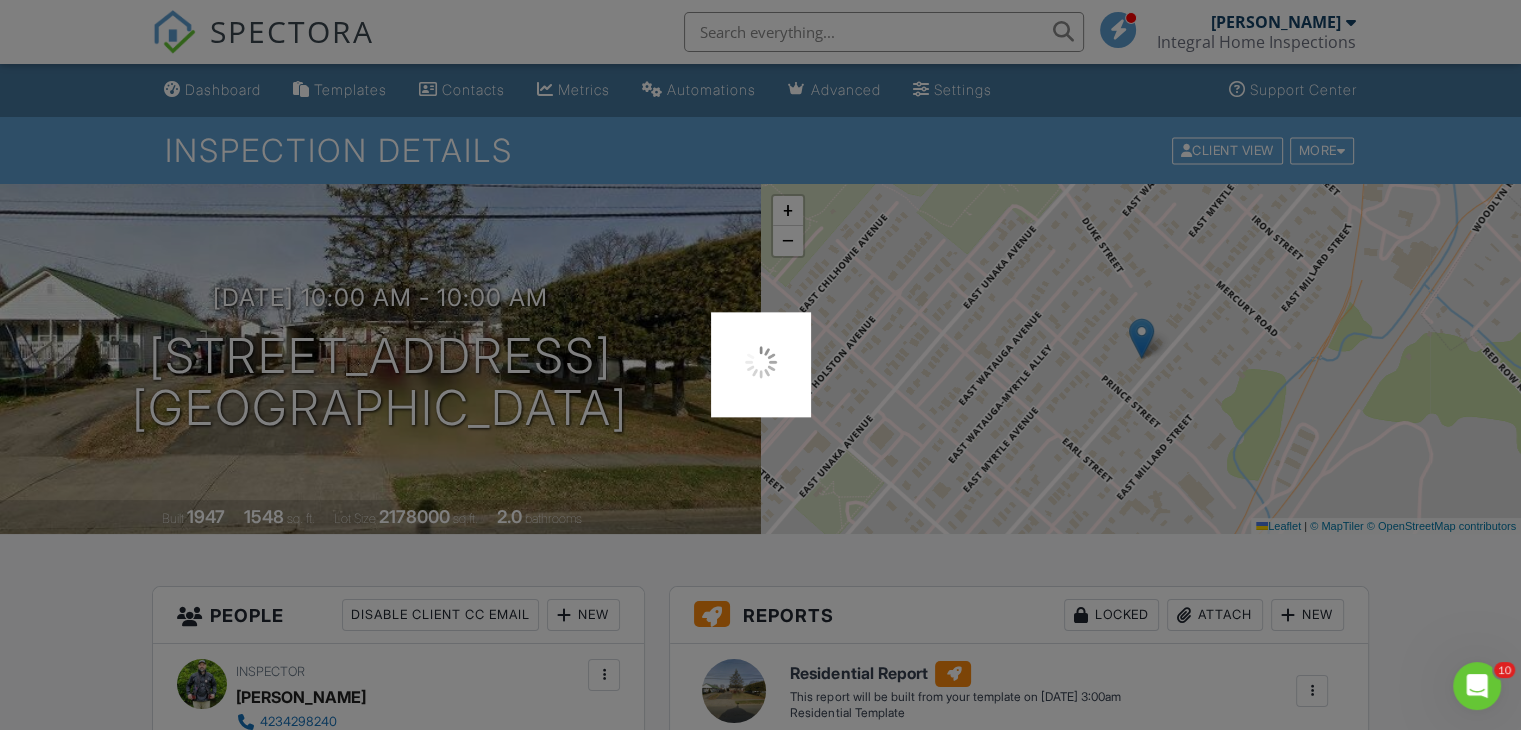 scroll, scrollTop: 0, scrollLeft: 0, axis: both 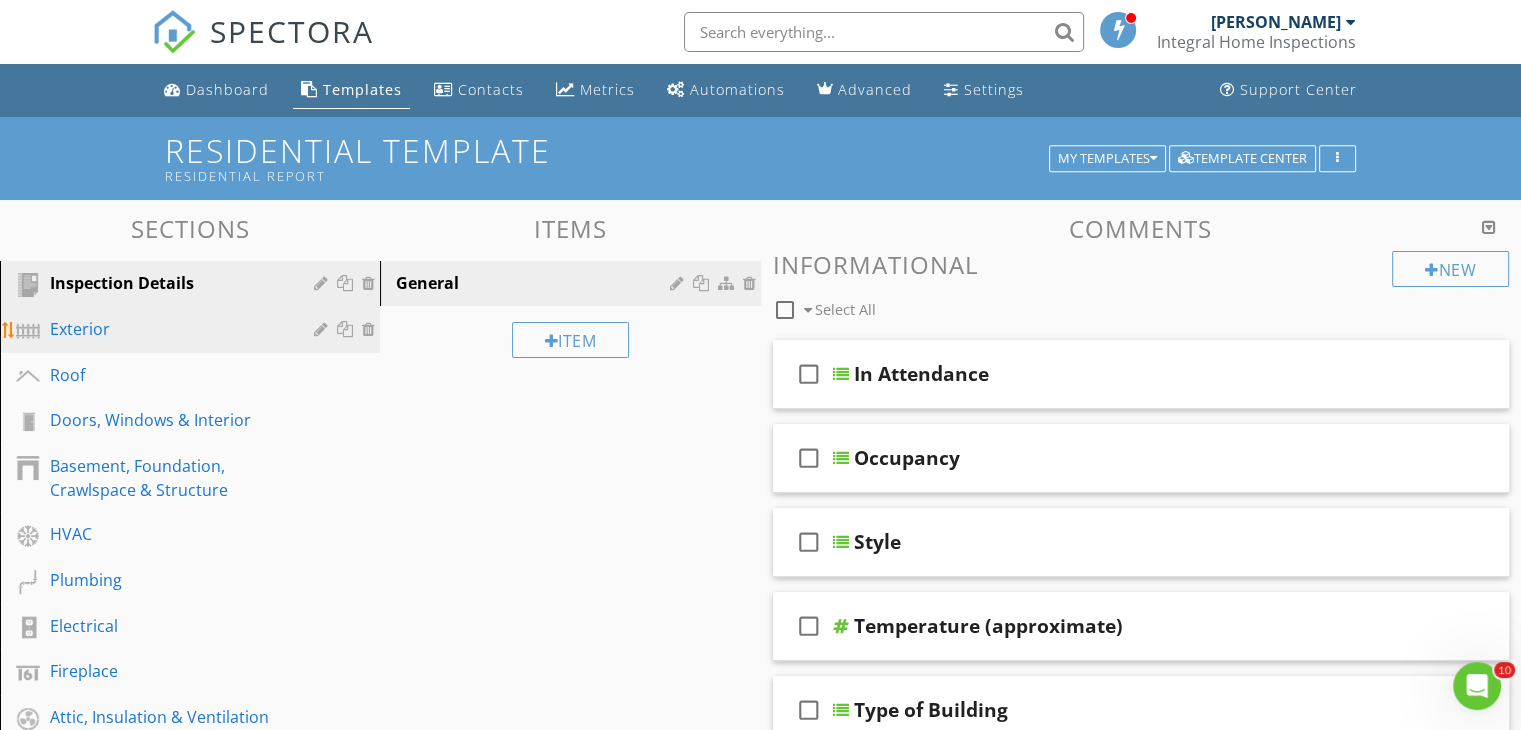 click on "Exterior" at bounding box center (167, 329) 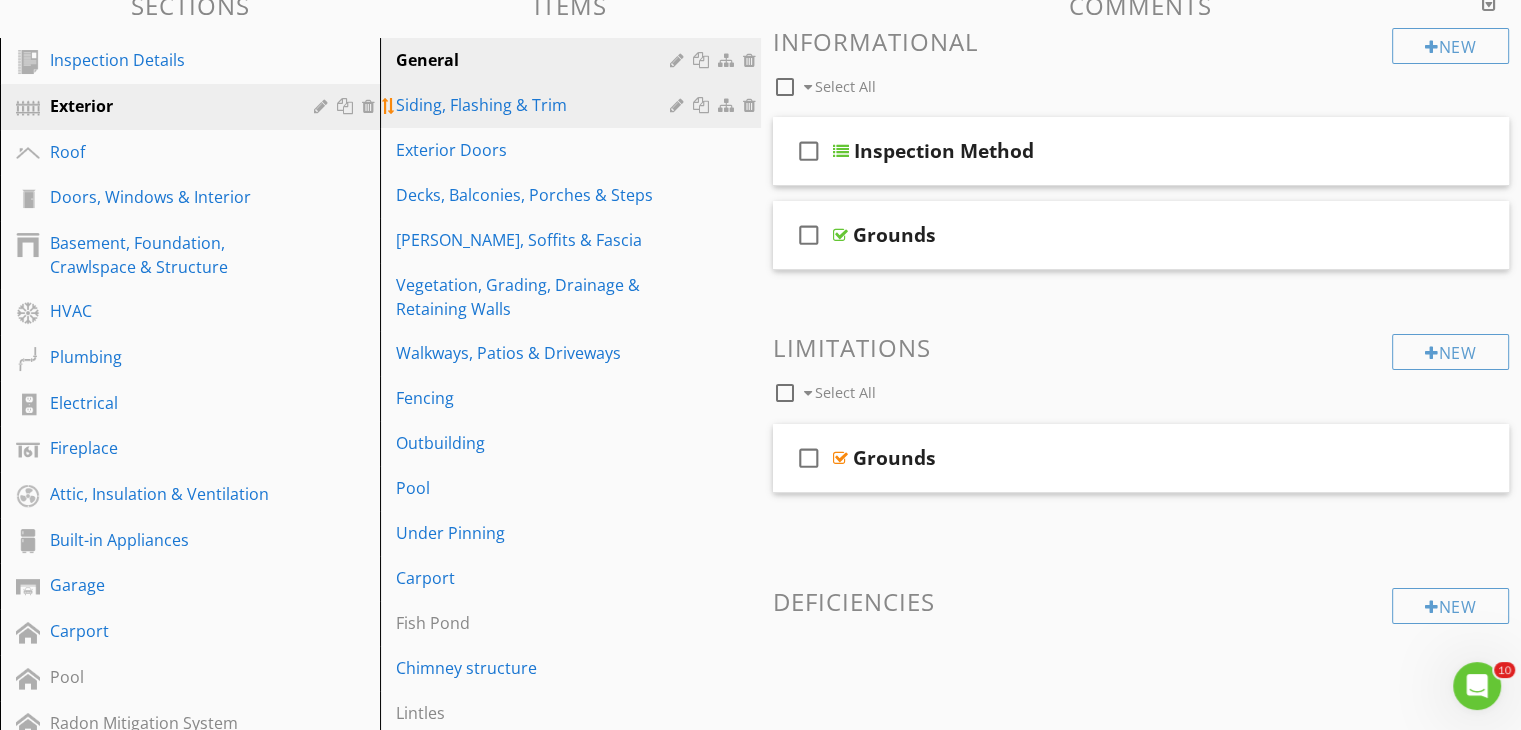 scroll, scrollTop: 44, scrollLeft: 0, axis: vertical 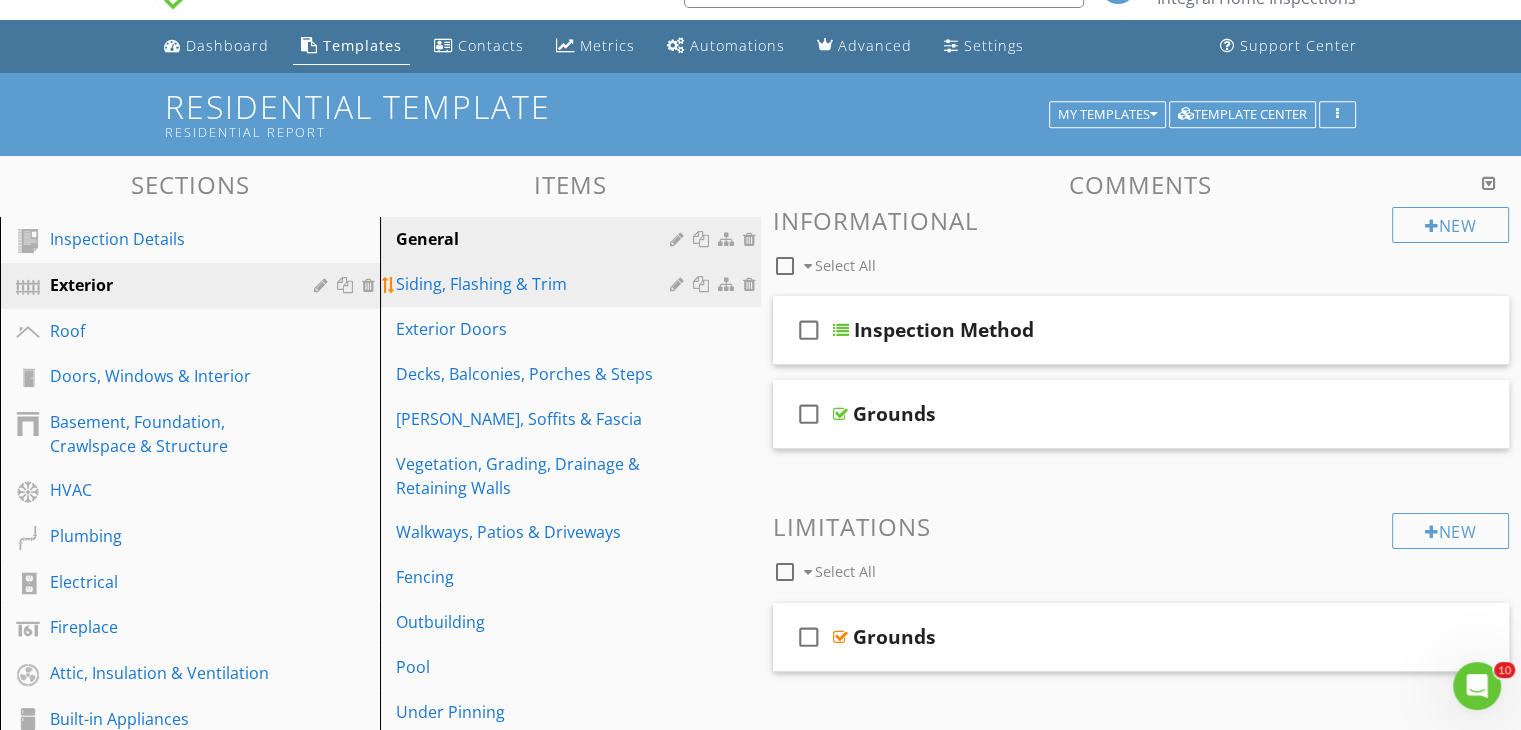 click on "Siding, Flashing & Trim" at bounding box center [535, 284] 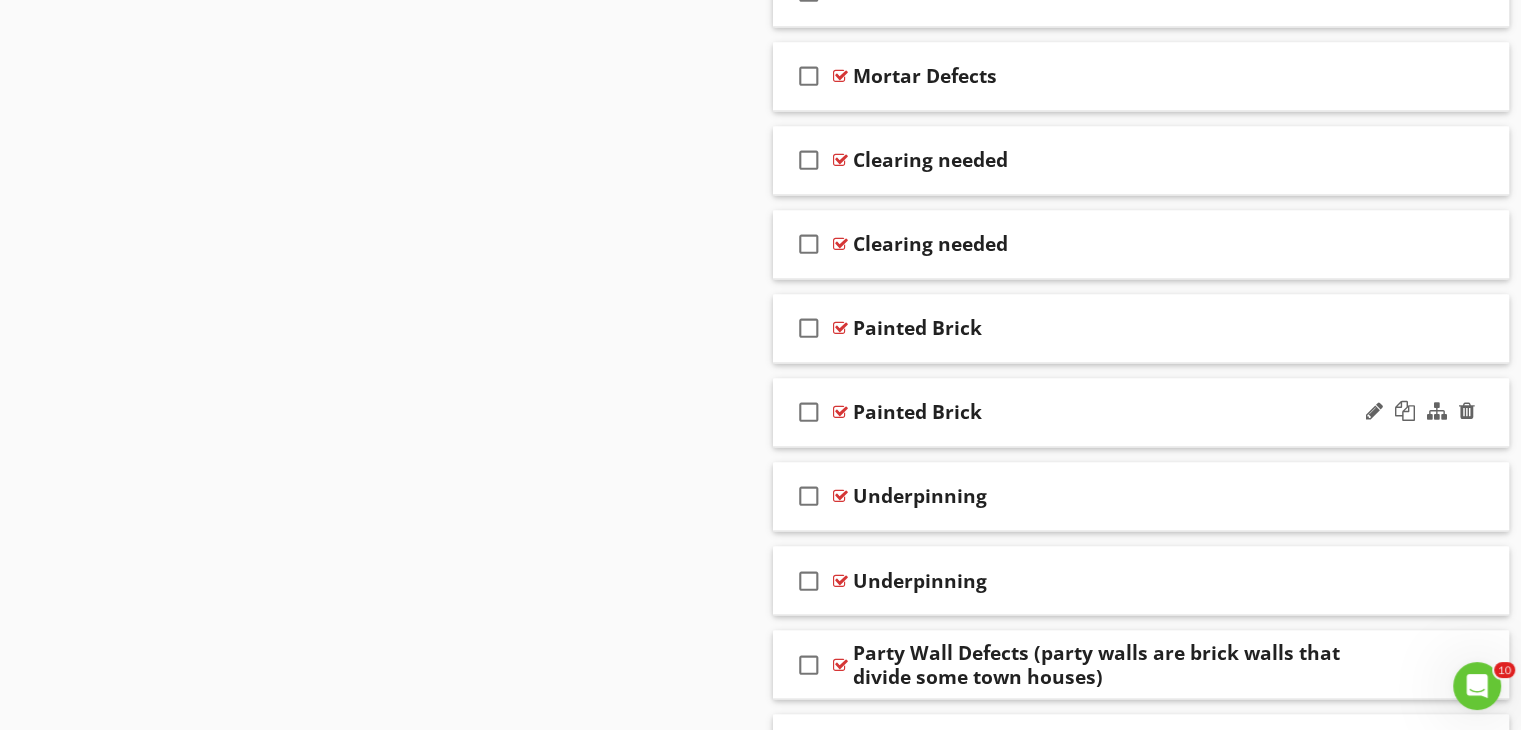 scroll, scrollTop: 3244, scrollLeft: 0, axis: vertical 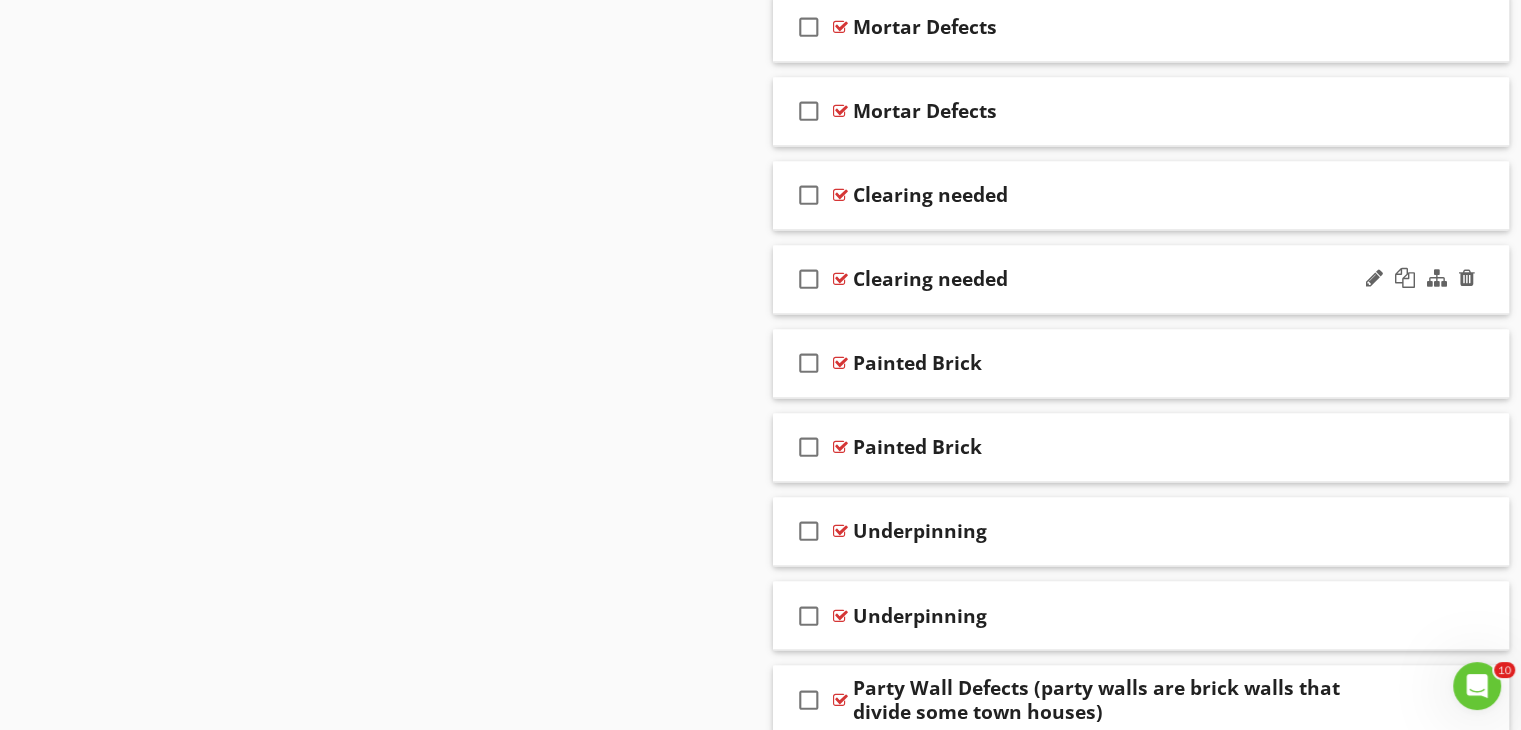 click on "Clearing needed" at bounding box center (1114, 279) 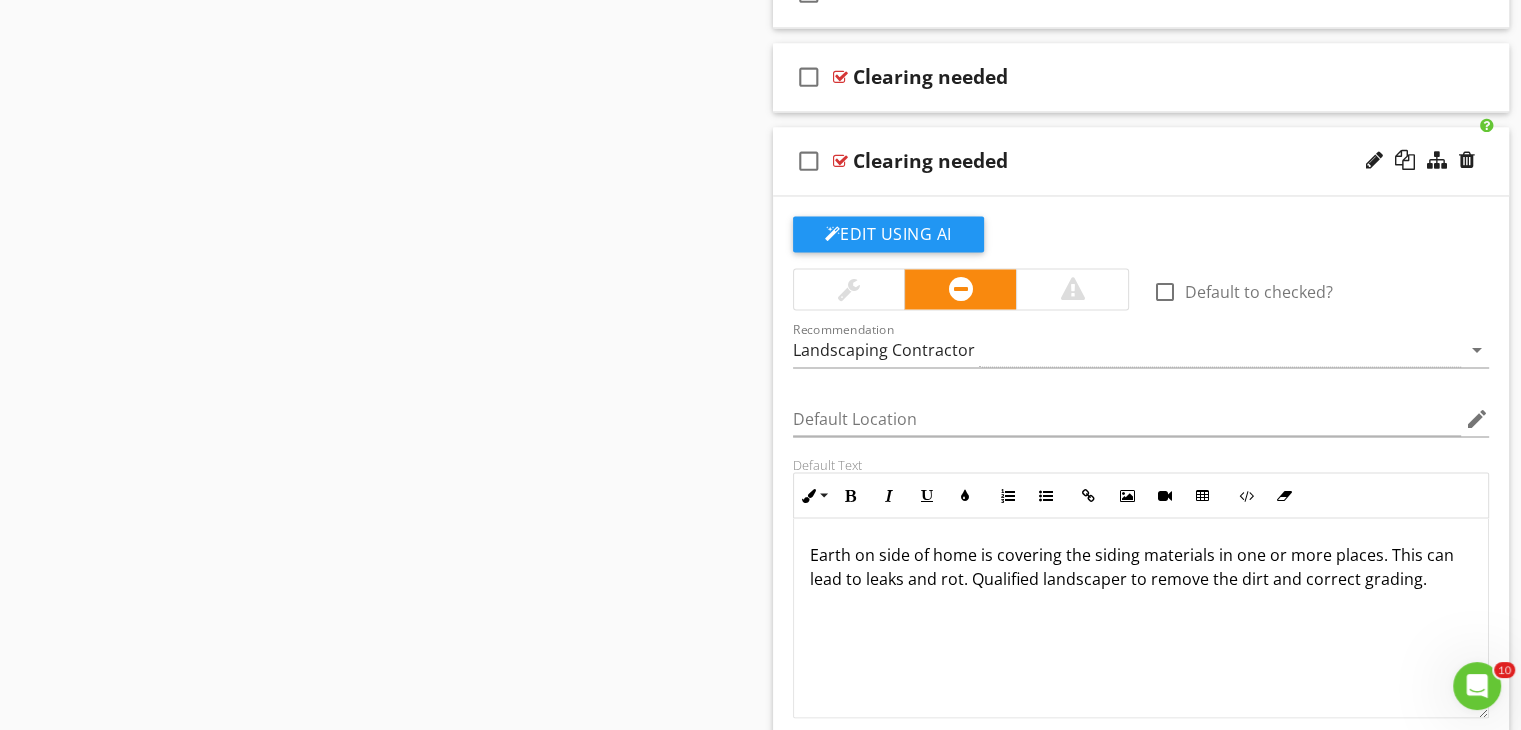 scroll, scrollTop: 3244, scrollLeft: 0, axis: vertical 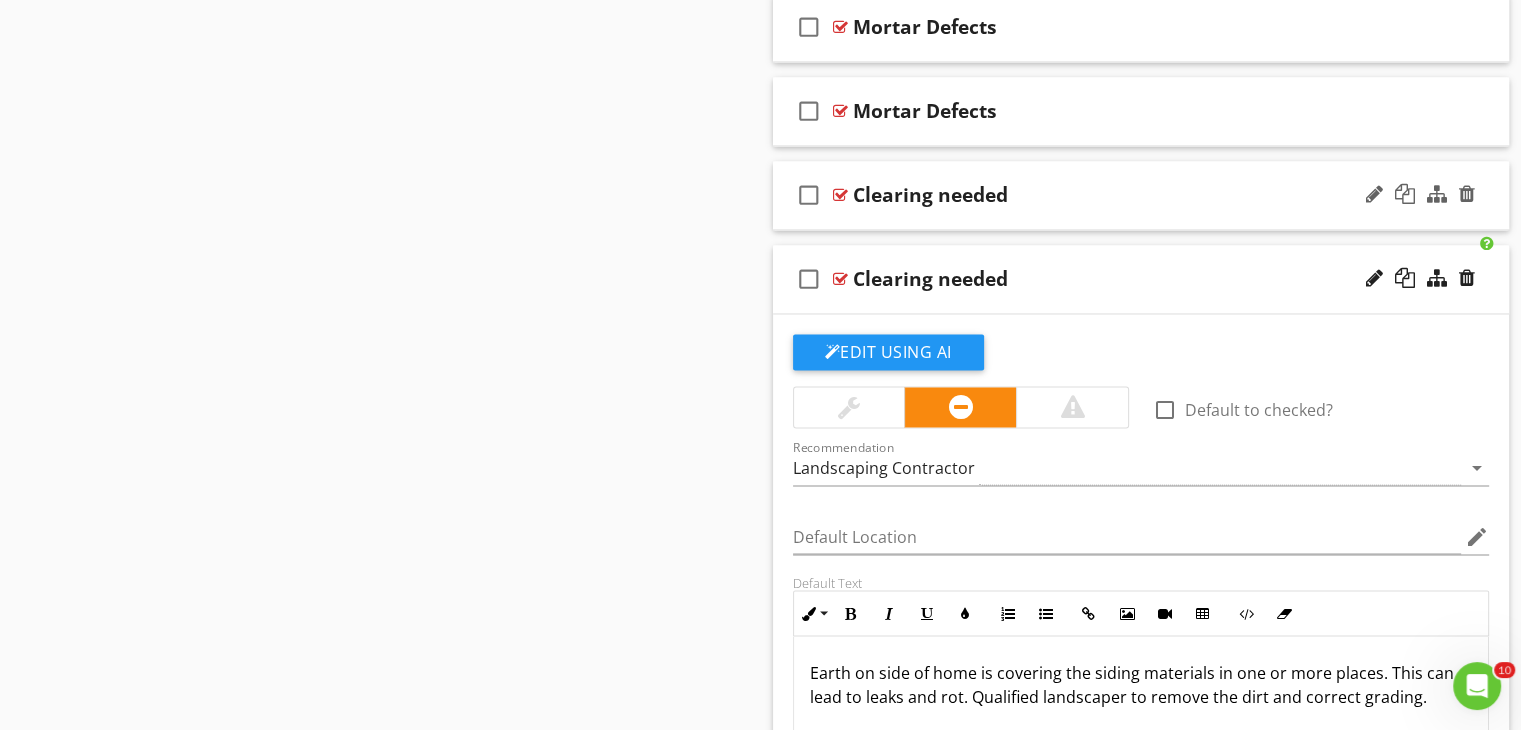 click on "check_box_outline_blank
Clearing needed" at bounding box center (1141, 195) 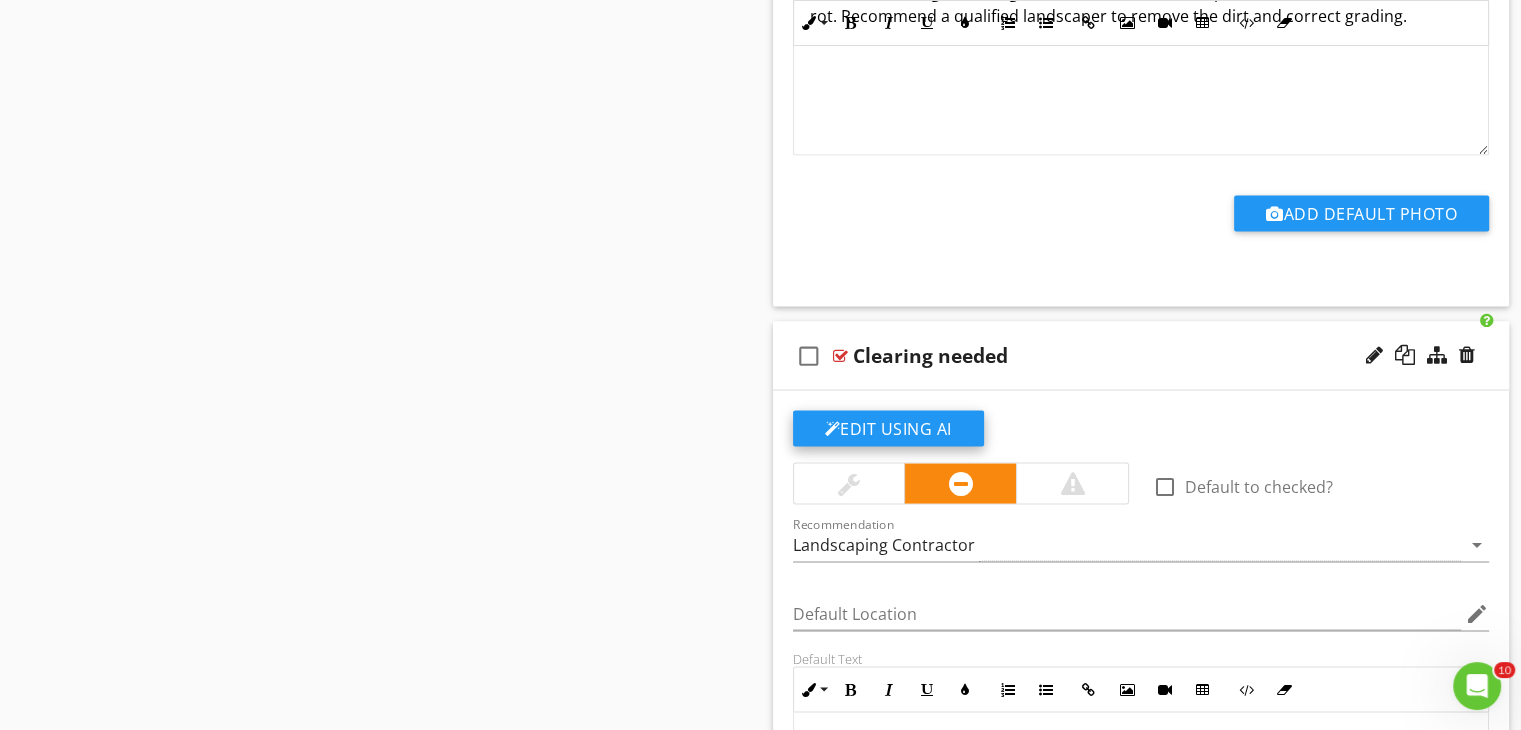 scroll, scrollTop: 3844, scrollLeft: 0, axis: vertical 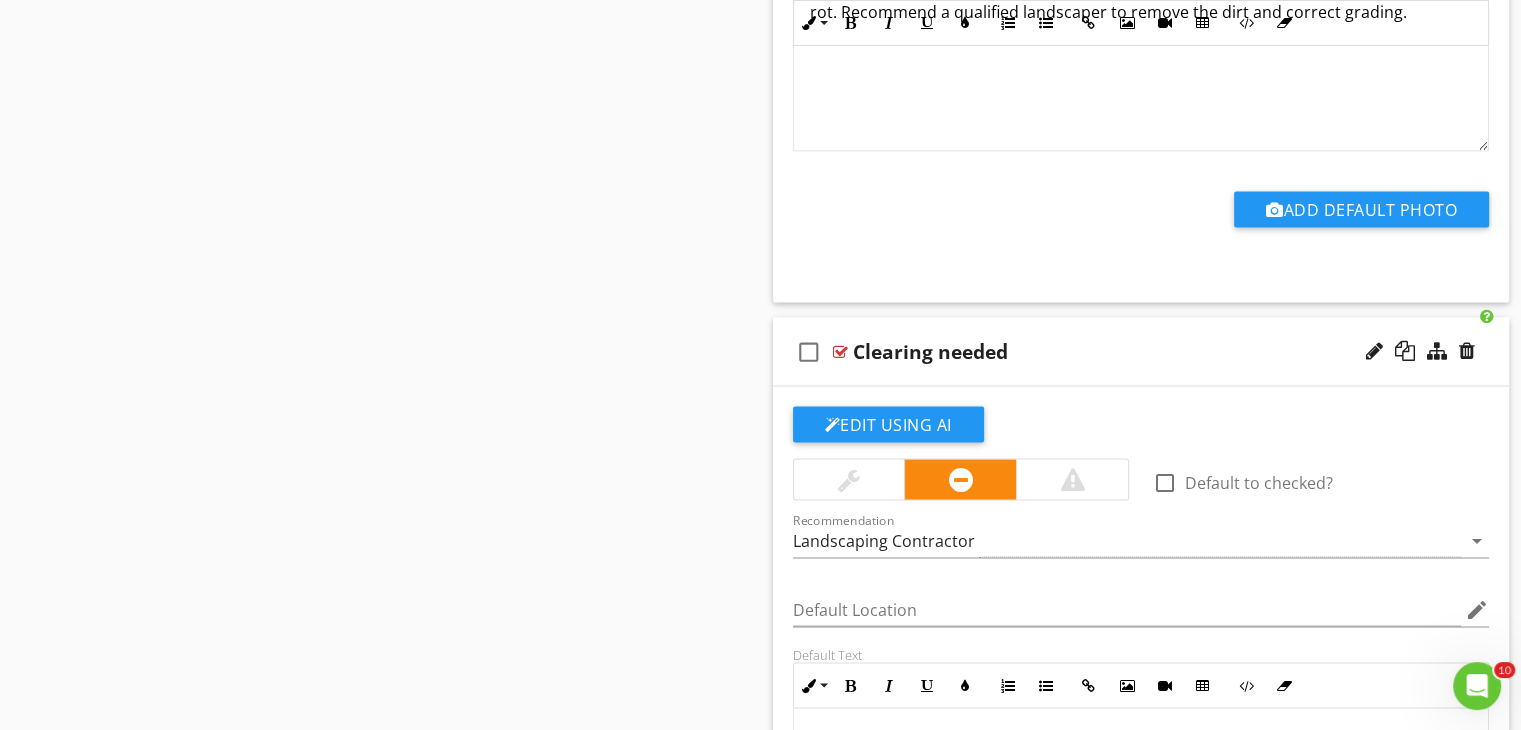 click on "check_box_outline_blank" at bounding box center (809, 352) 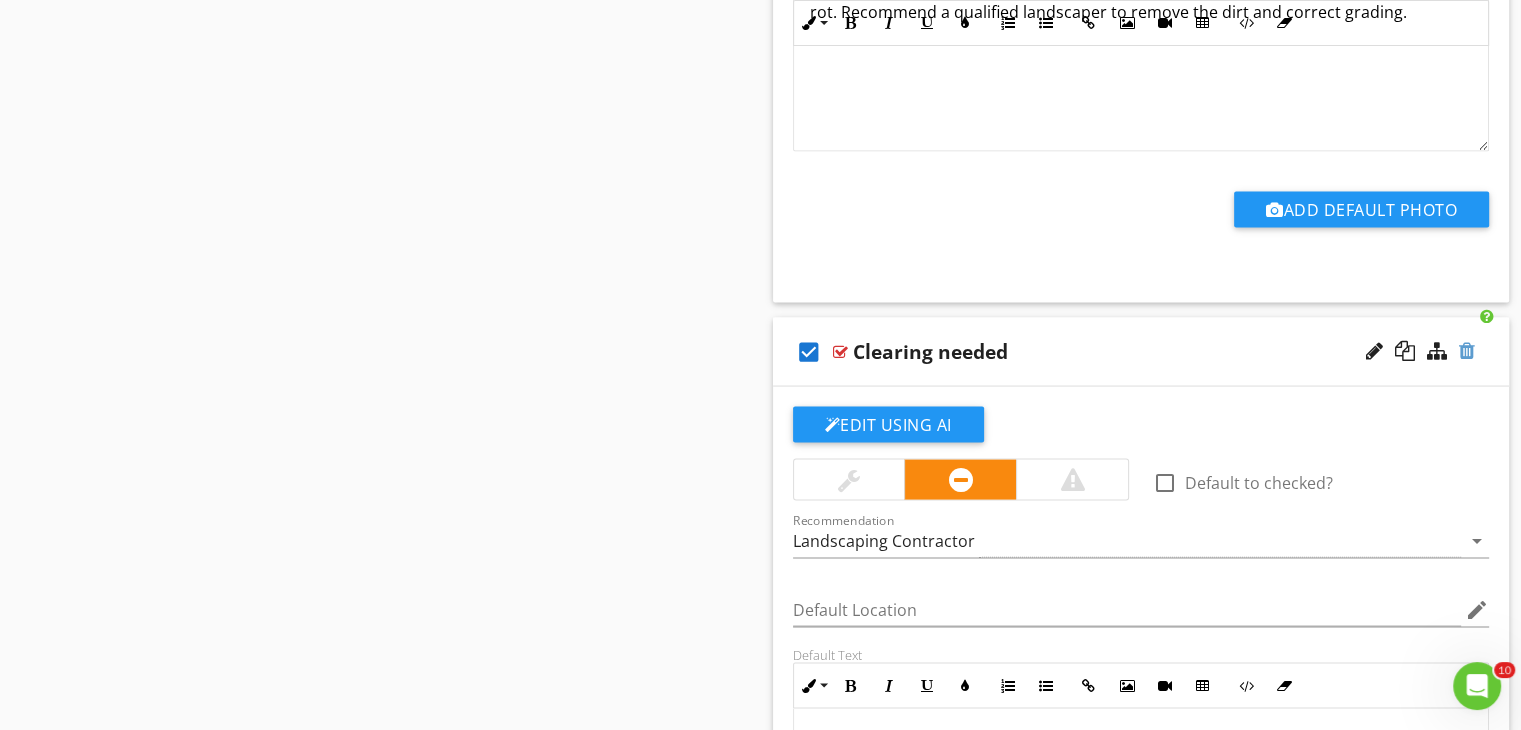 click at bounding box center [1467, 351] 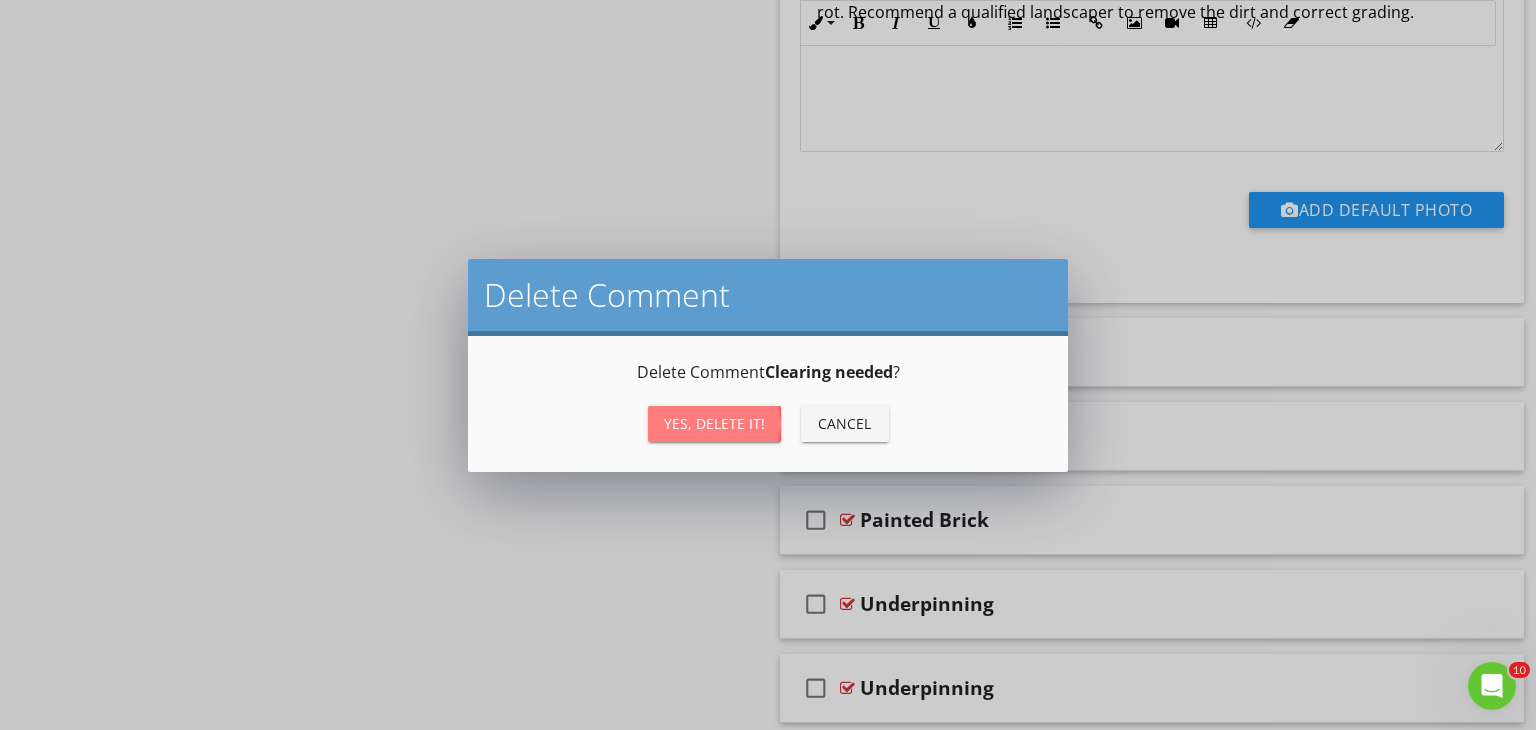 click on "Yes, Delete it!" at bounding box center (714, 423) 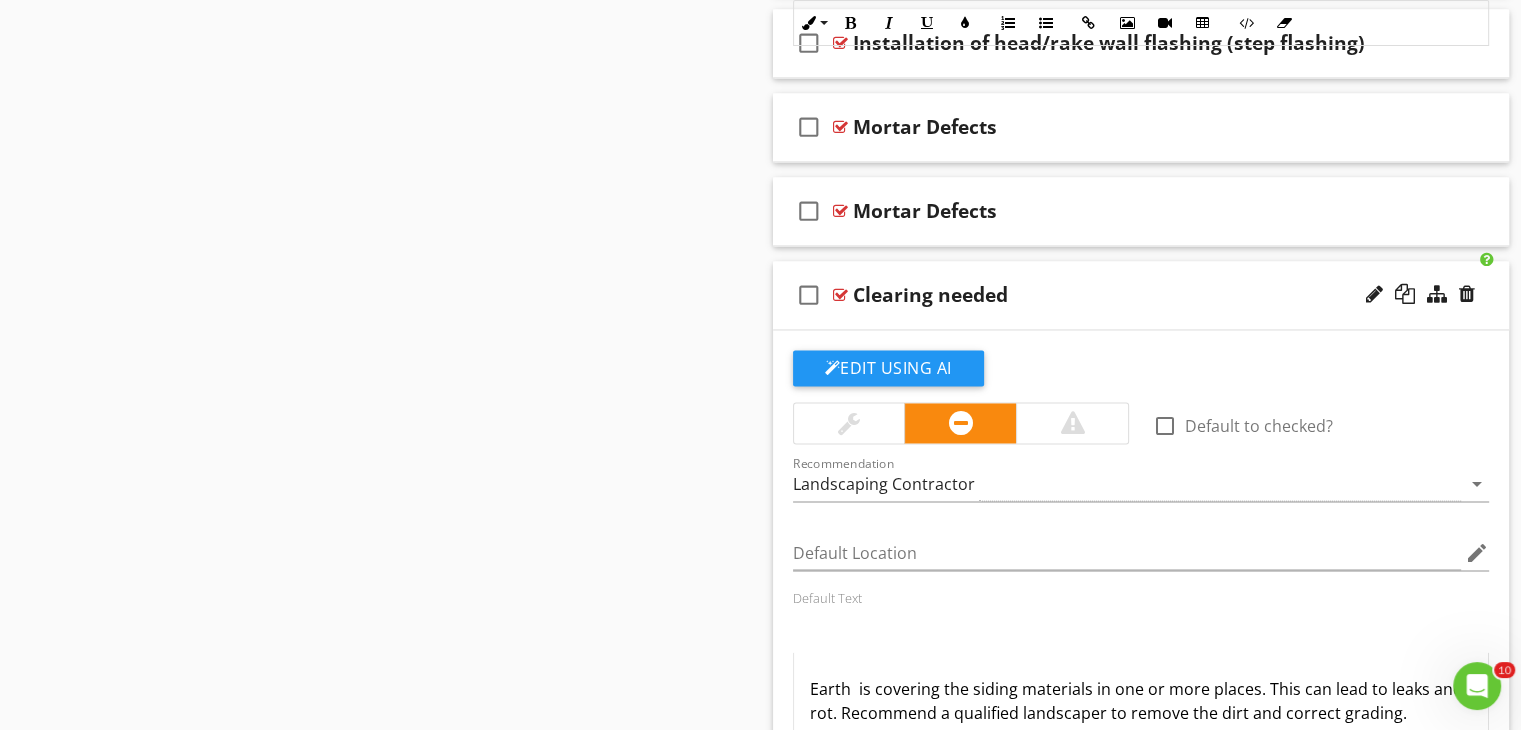 scroll, scrollTop: 3444, scrollLeft: 0, axis: vertical 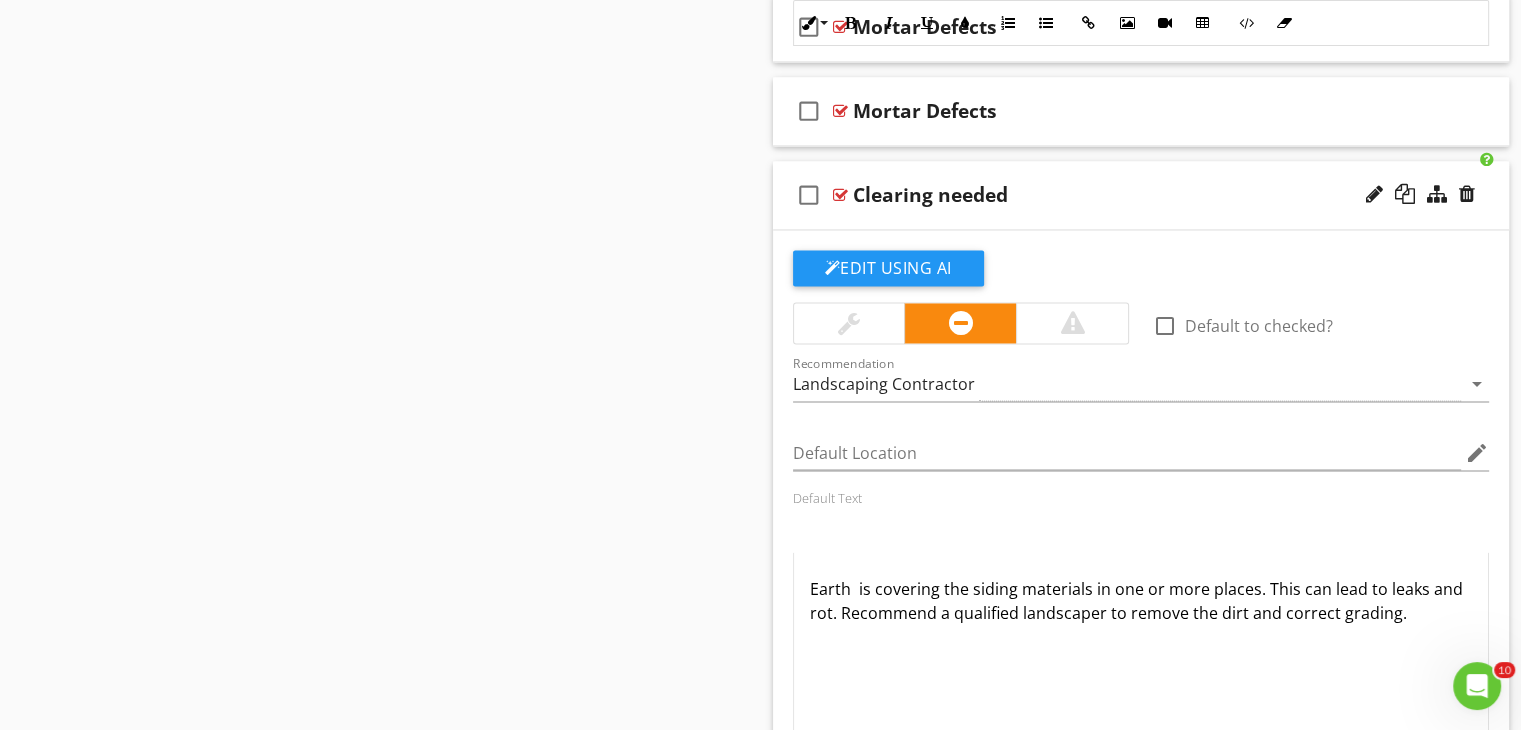 click on "check_box_outline_blank" at bounding box center (809, 195) 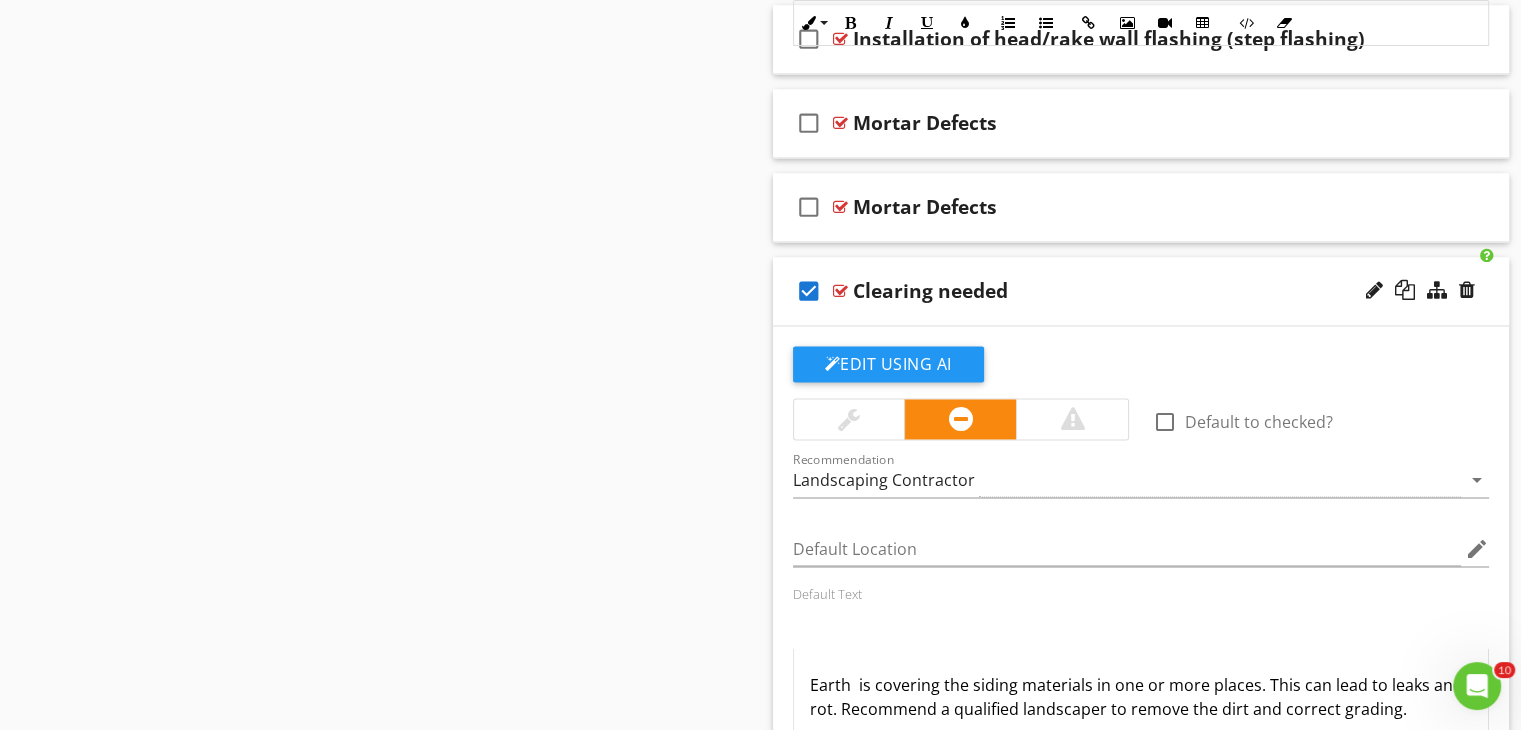 scroll, scrollTop: 3144, scrollLeft: 0, axis: vertical 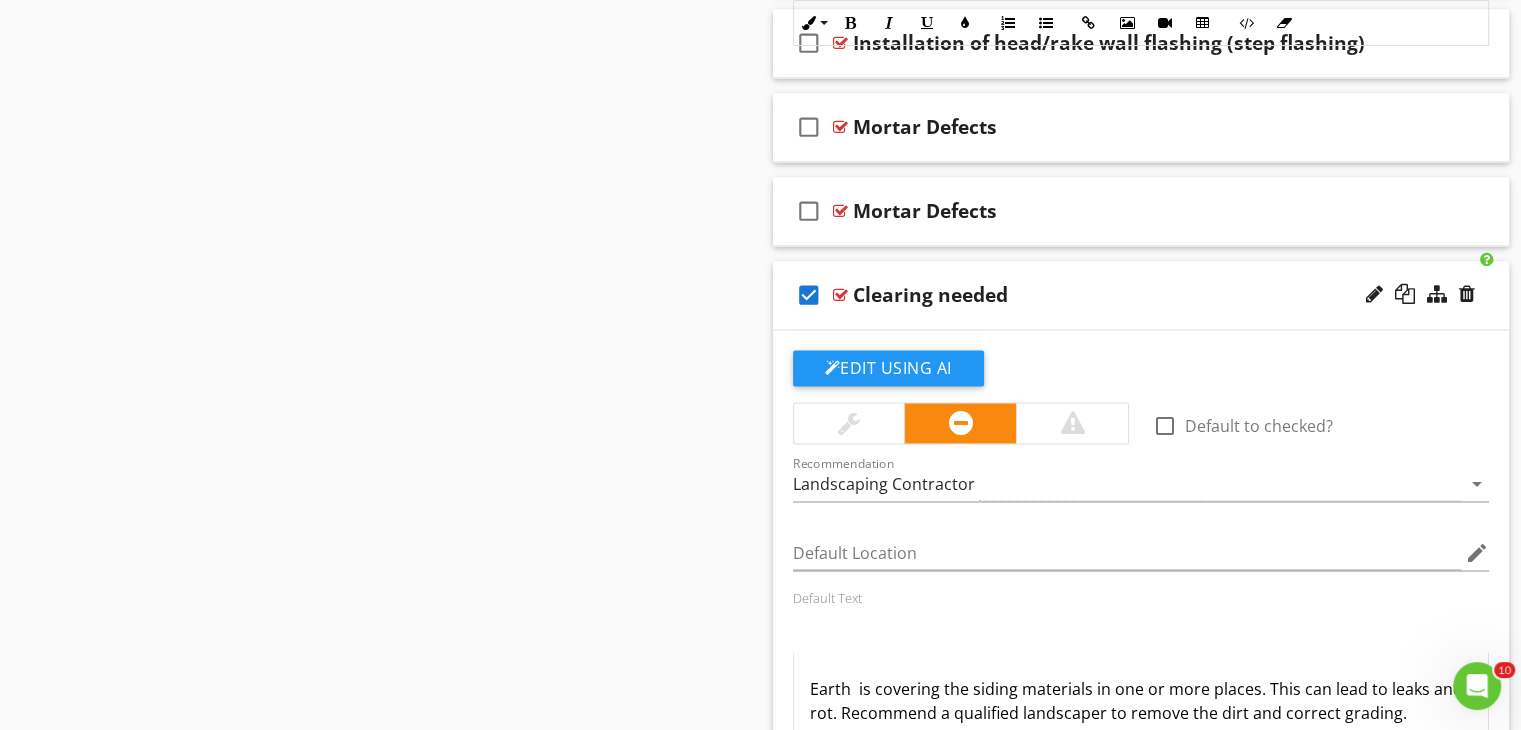 click on "check_box" at bounding box center [809, 295] 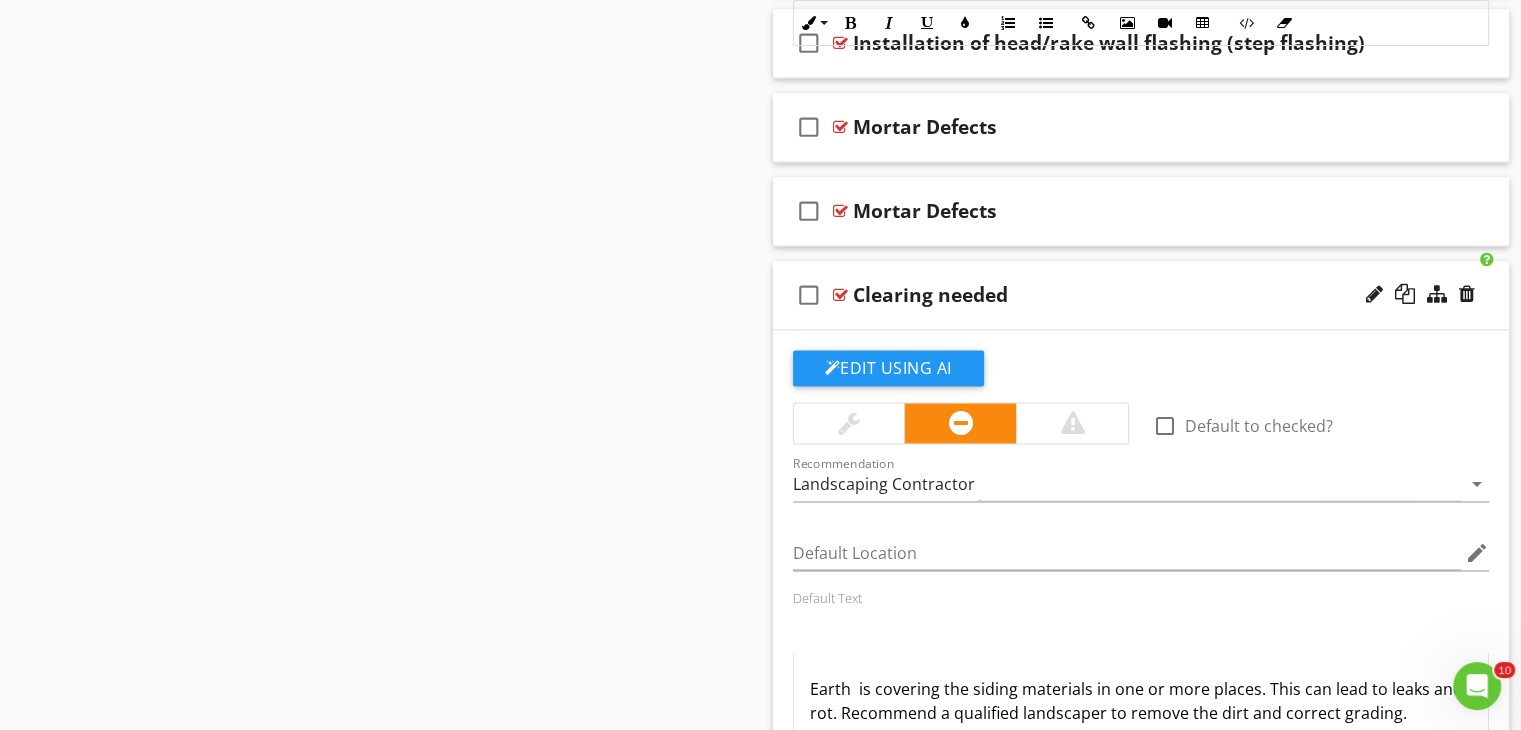 click on "check_box_outline_blank" at bounding box center [809, 295] 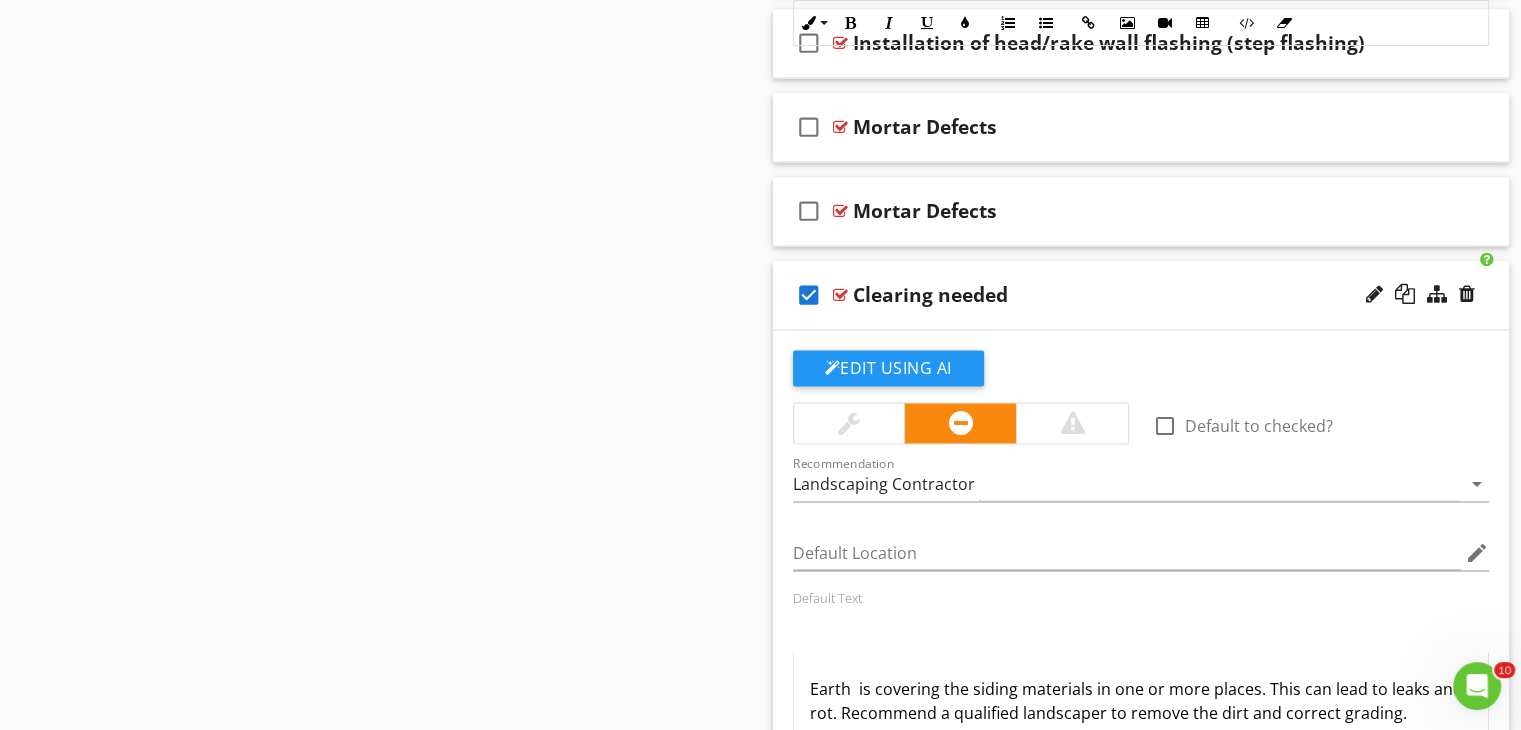 click on "check_box" at bounding box center [809, 295] 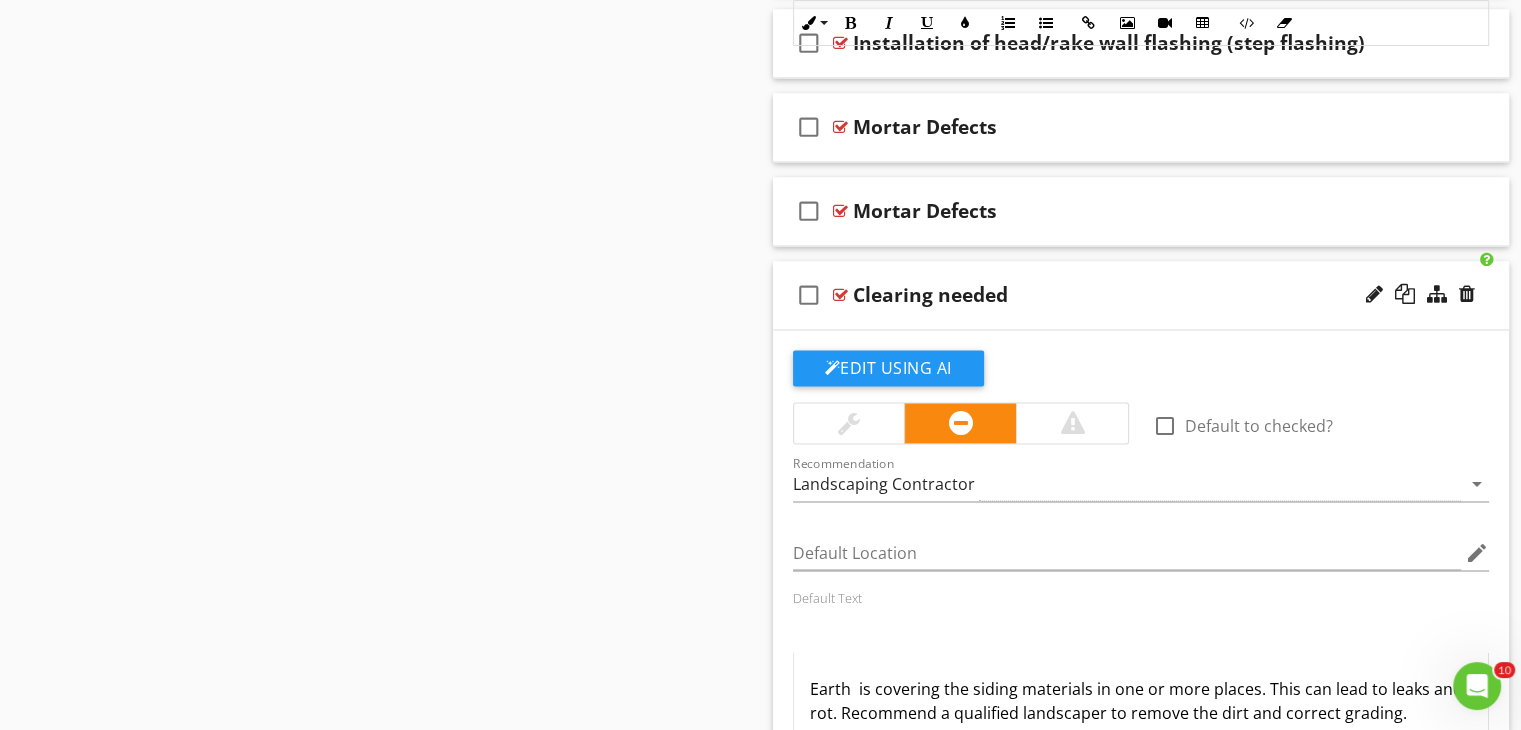 click on "check_box_outline_blank
Clearing needed" at bounding box center (1141, 295) 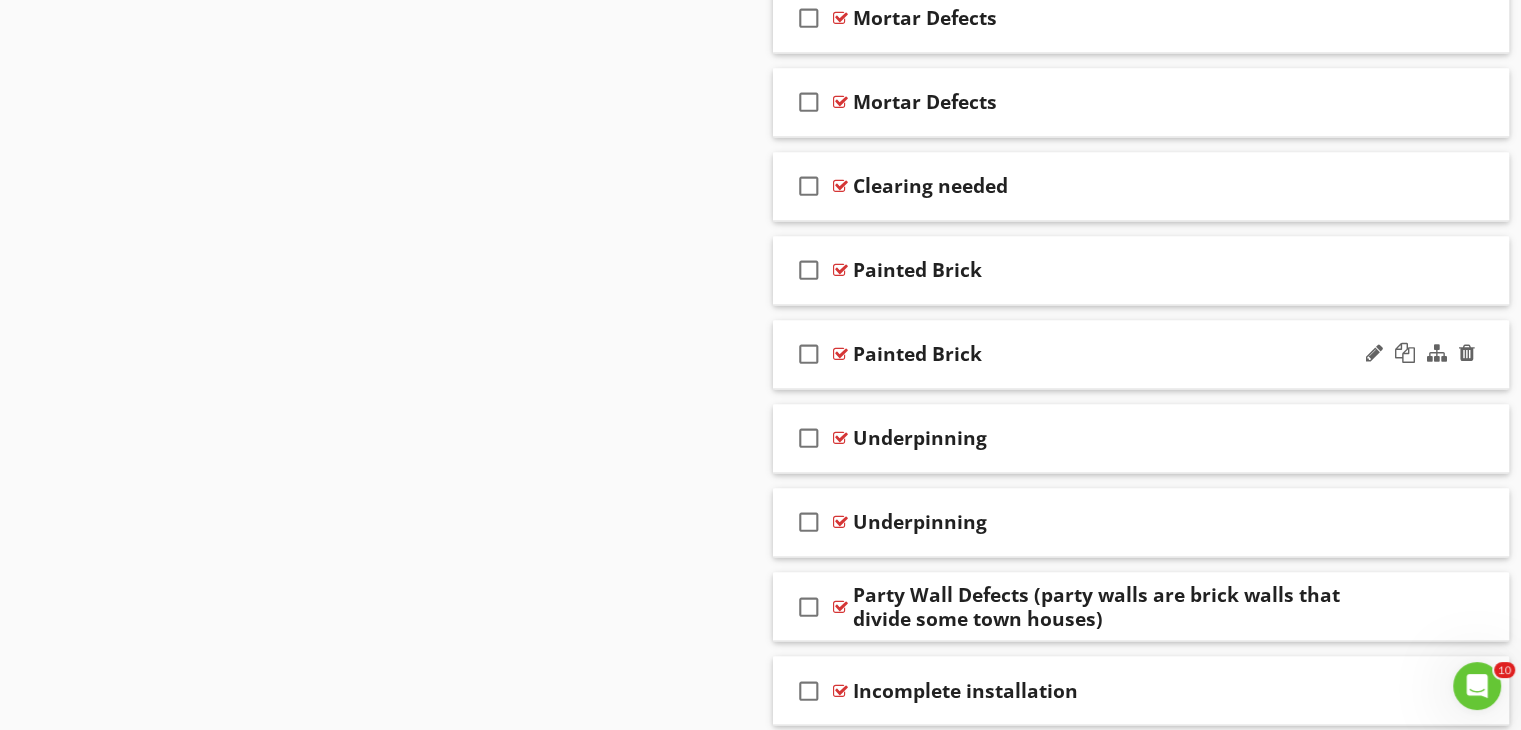 scroll, scrollTop: 3244, scrollLeft: 0, axis: vertical 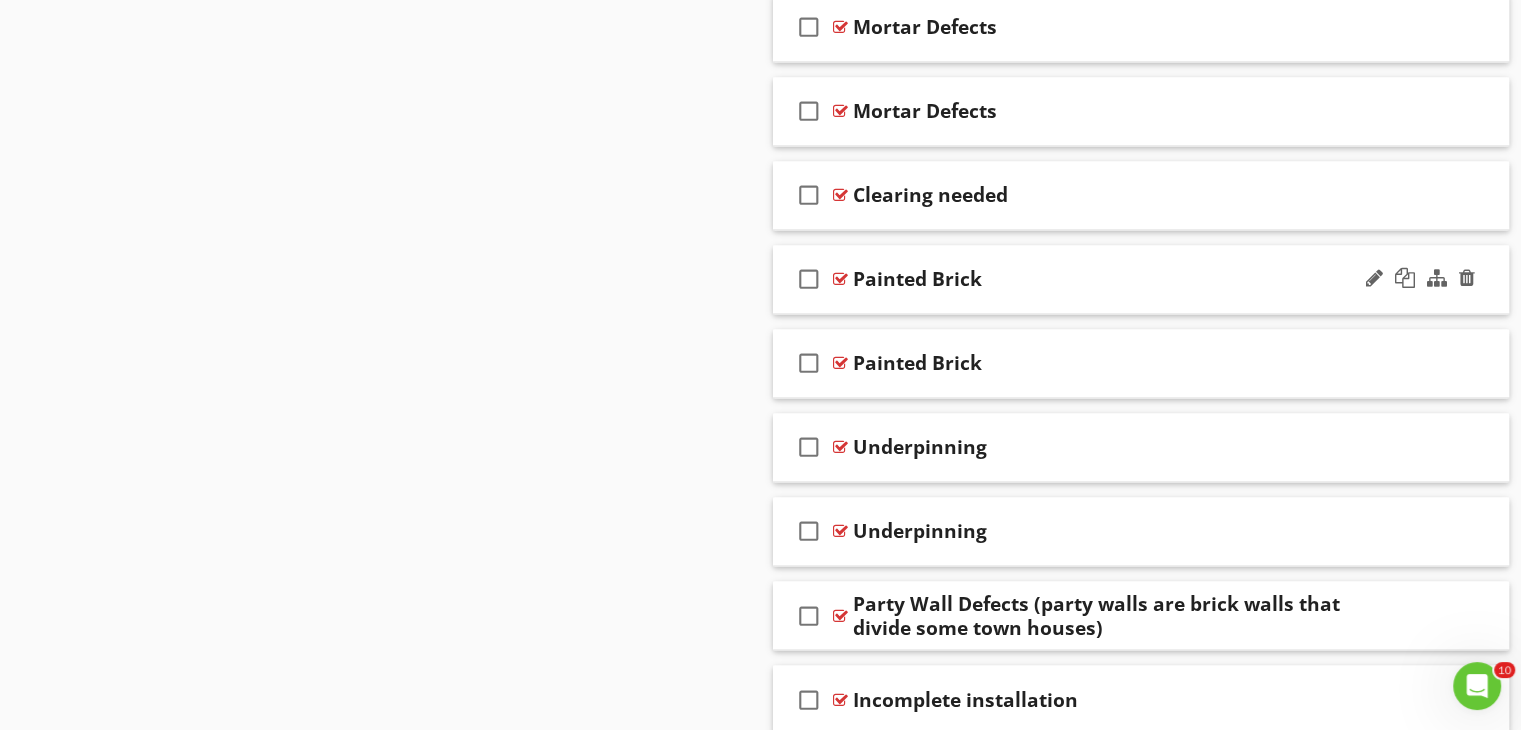 click on "Painted Brick" at bounding box center (1114, 279) 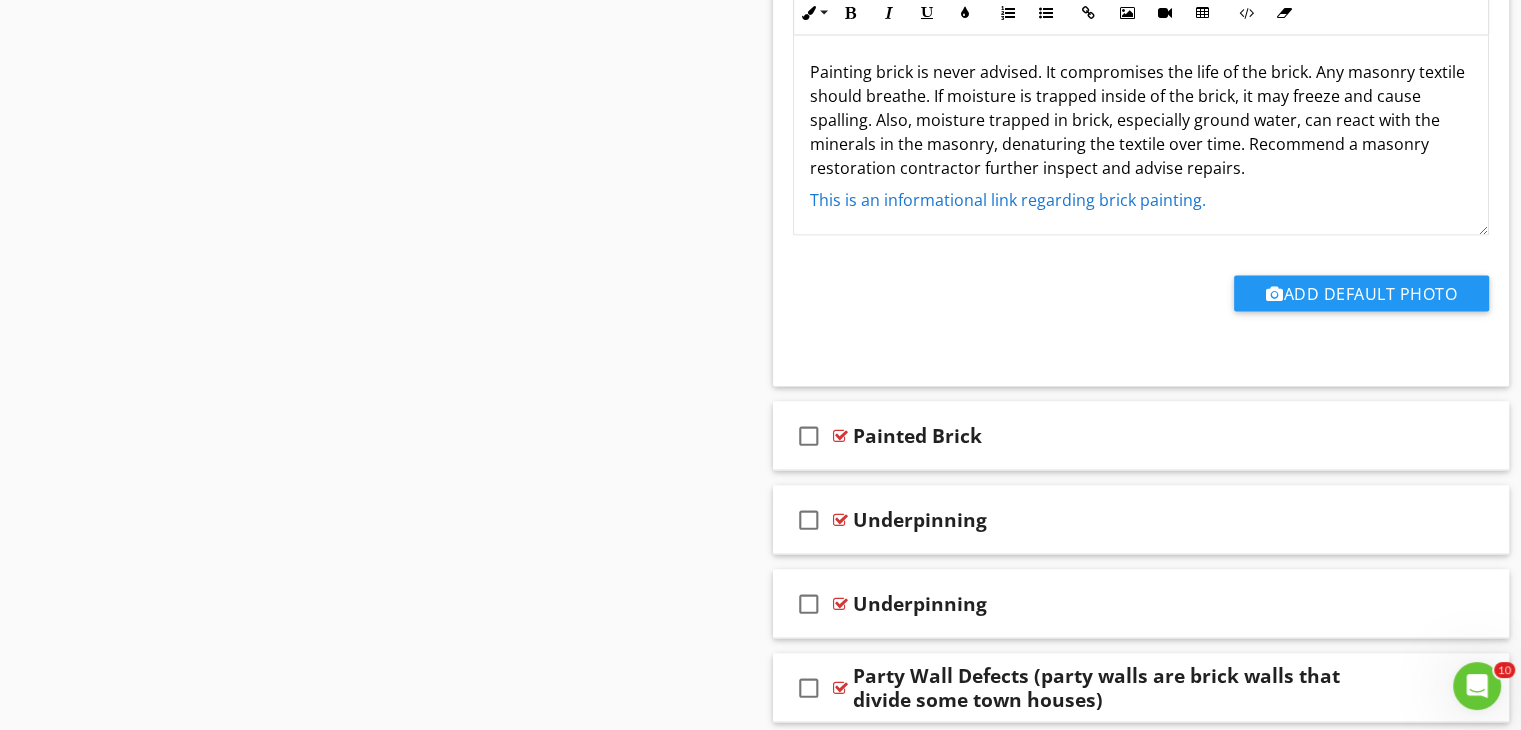 scroll, scrollTop: 3844, scrollLeft: 0, axis: vertical 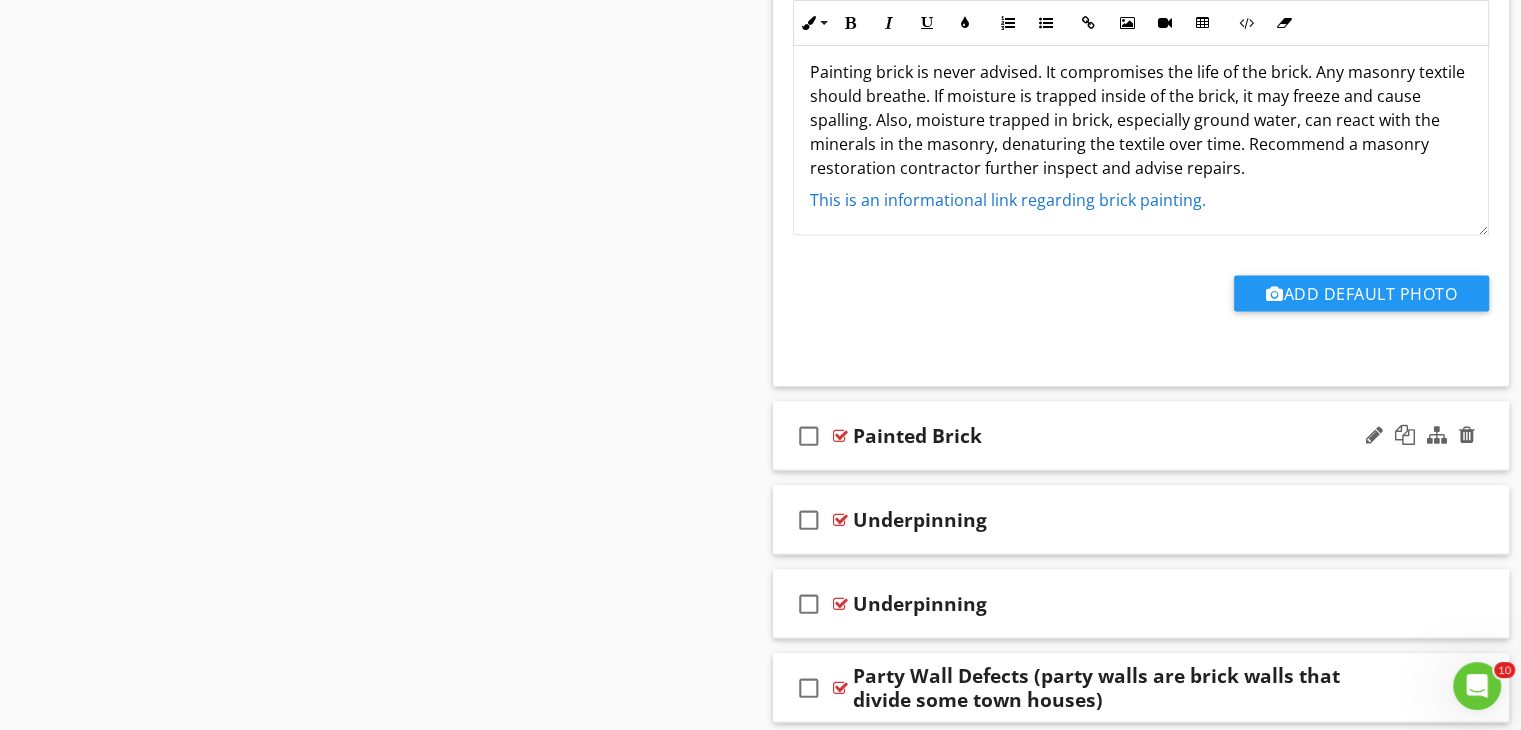 click on "check_box_outline_blank" at bounding box center [809, 436] 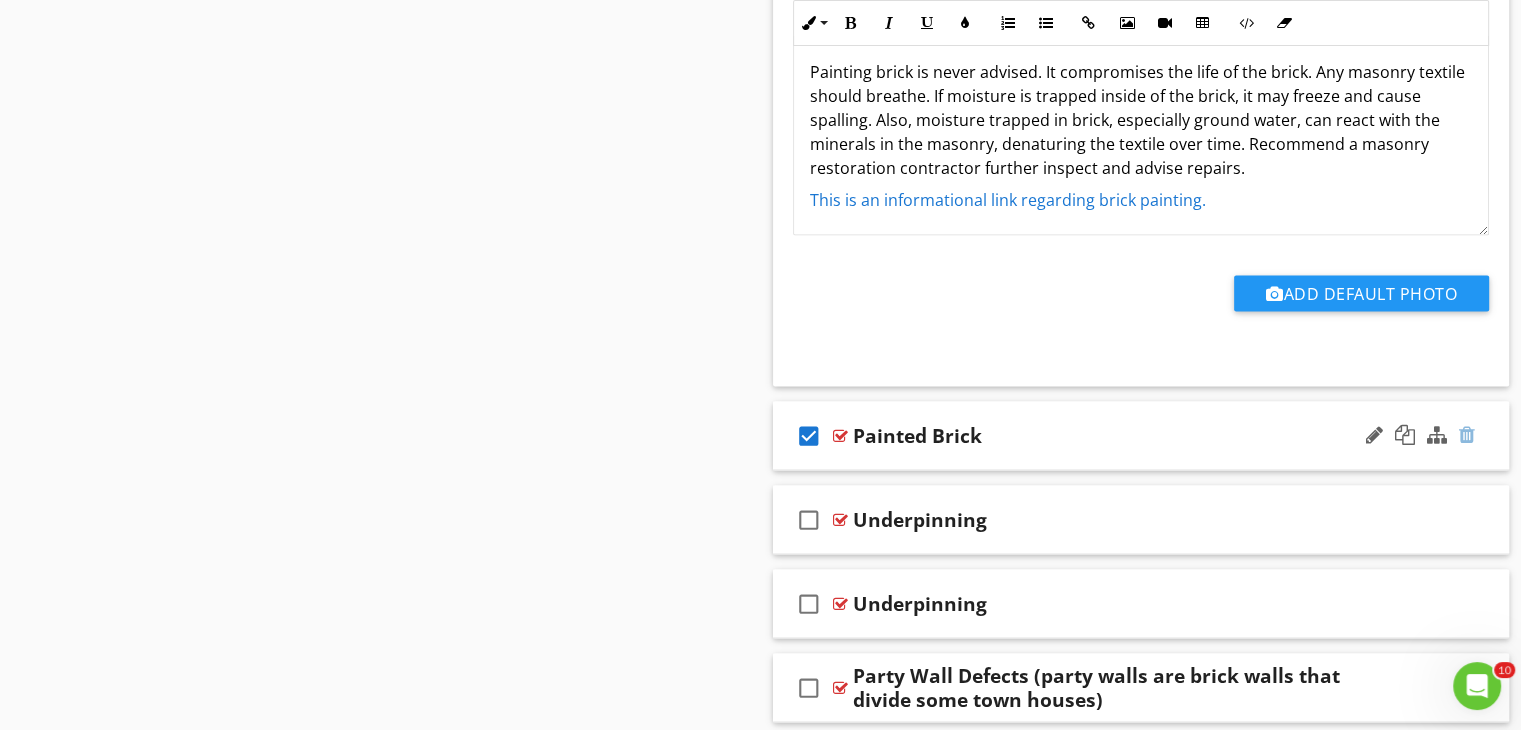 click at bounding box center (1467, 435) 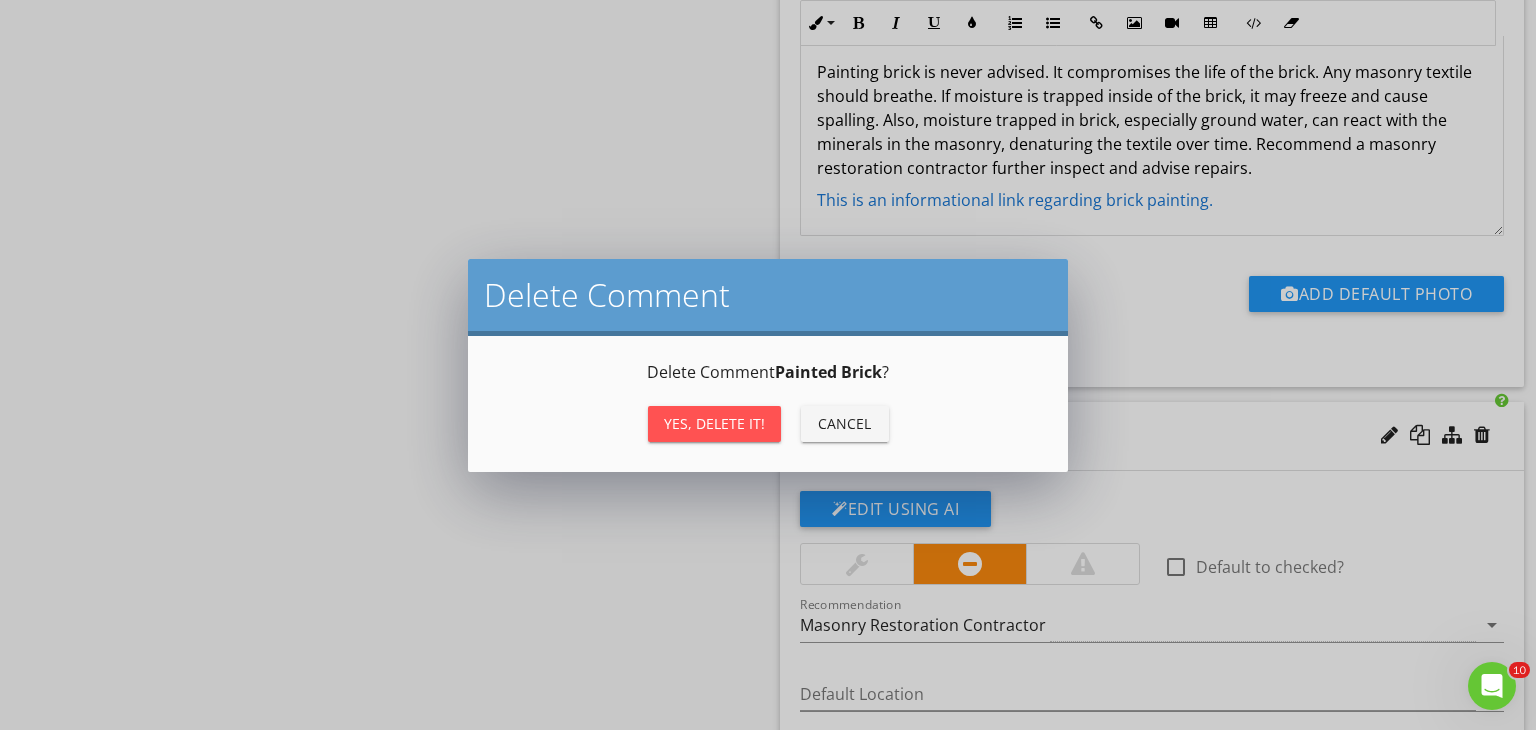 click on "Yes, Delete it!" at bounding box center [714, 423] 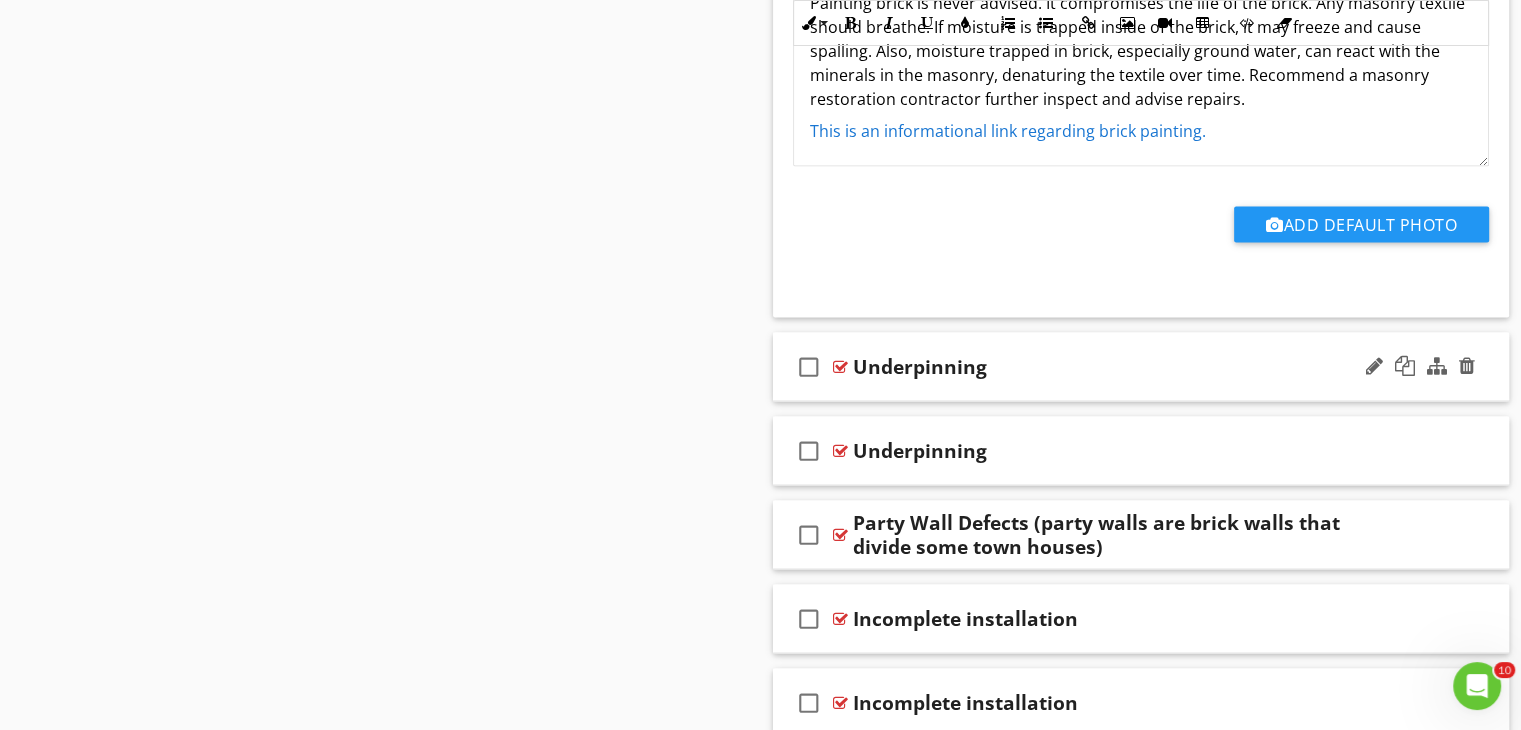 scroll, scrollTop: 3944, scrollLeft: 0, axis: vertical 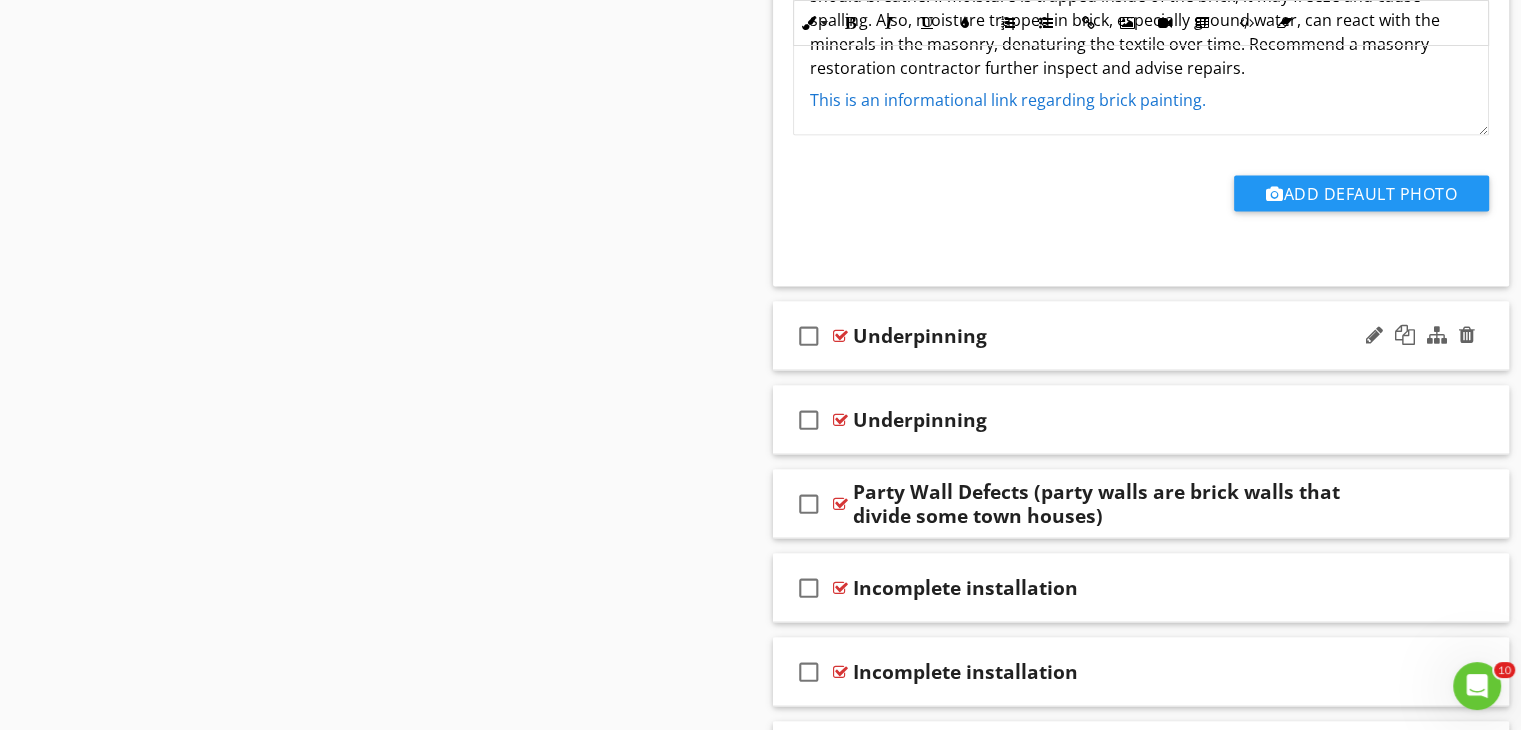 click on "Underpinning" at bounding box center [1114, 336] 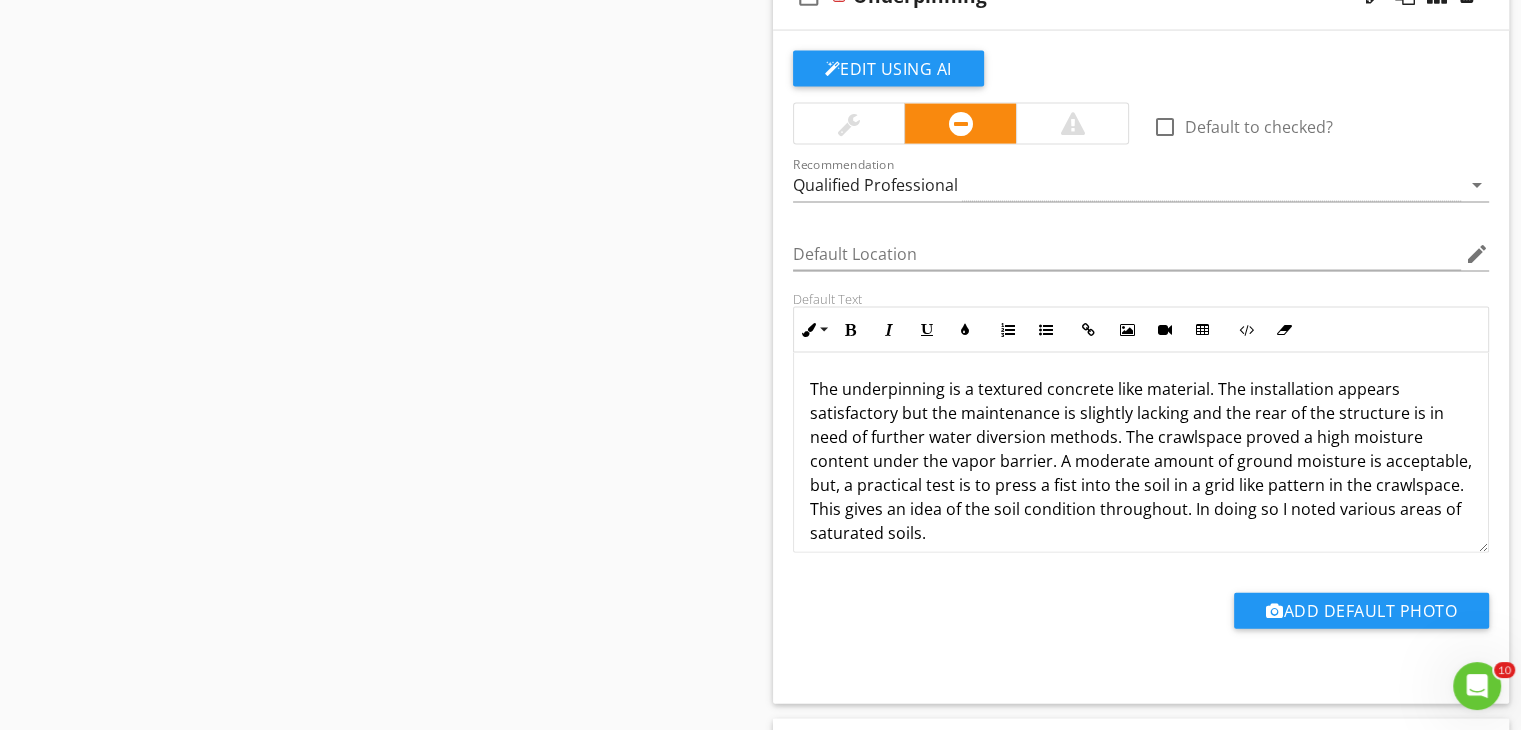scroll, scrollTop: 4344, scrollLeft: 0, axis: vertical 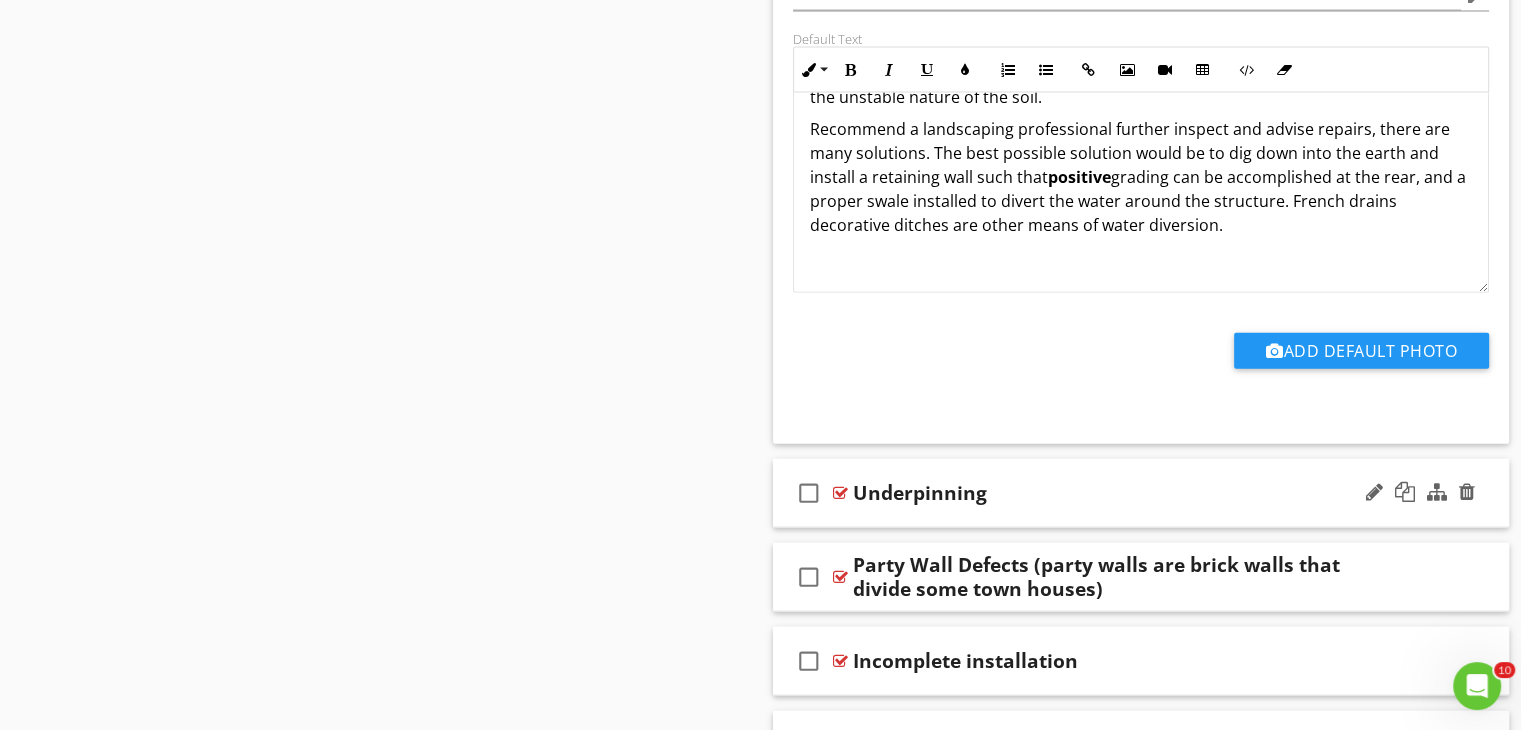 click on "Underpinning" at bounding box center [1114, 493] 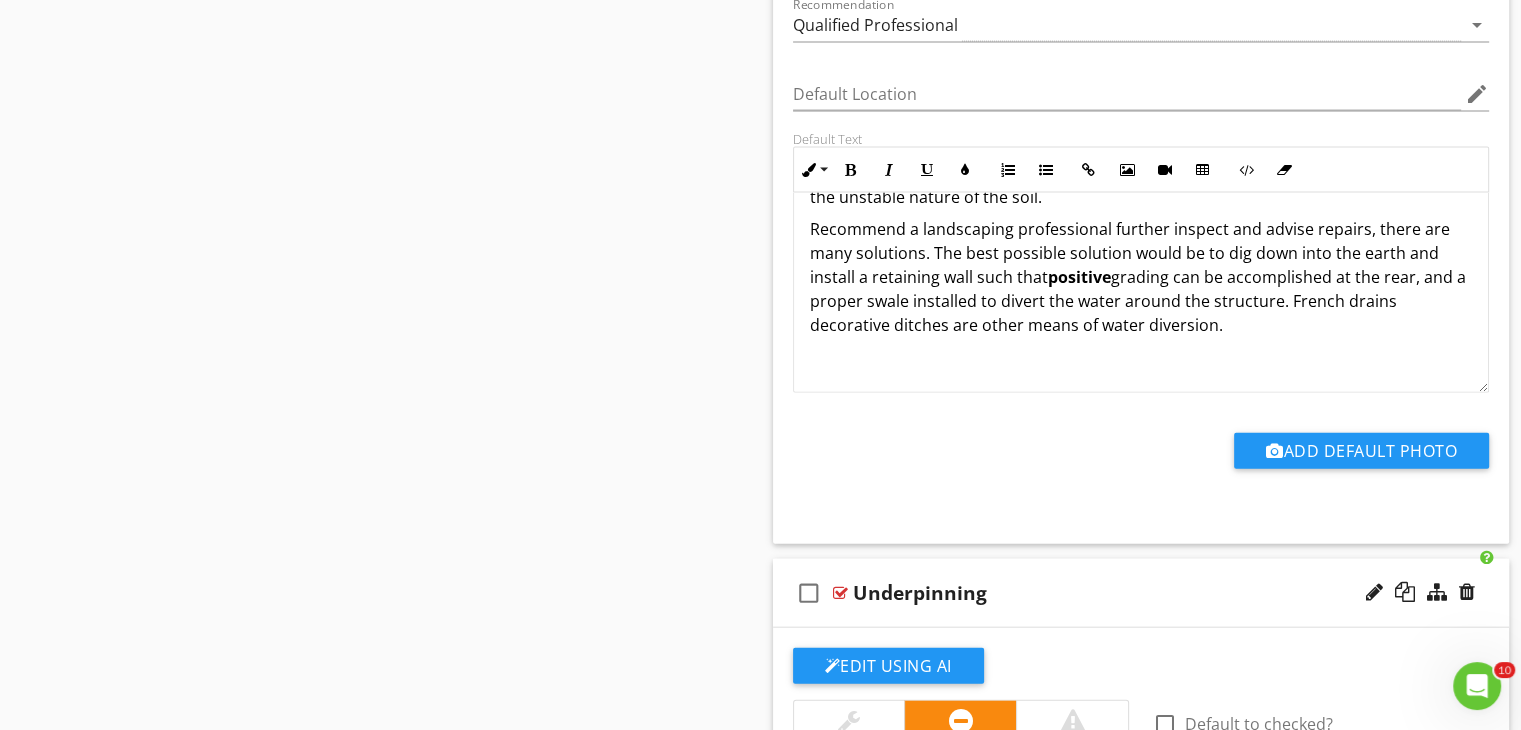 scroll, scrollTop: 4344, scrollLeft: 0, axis: vertical 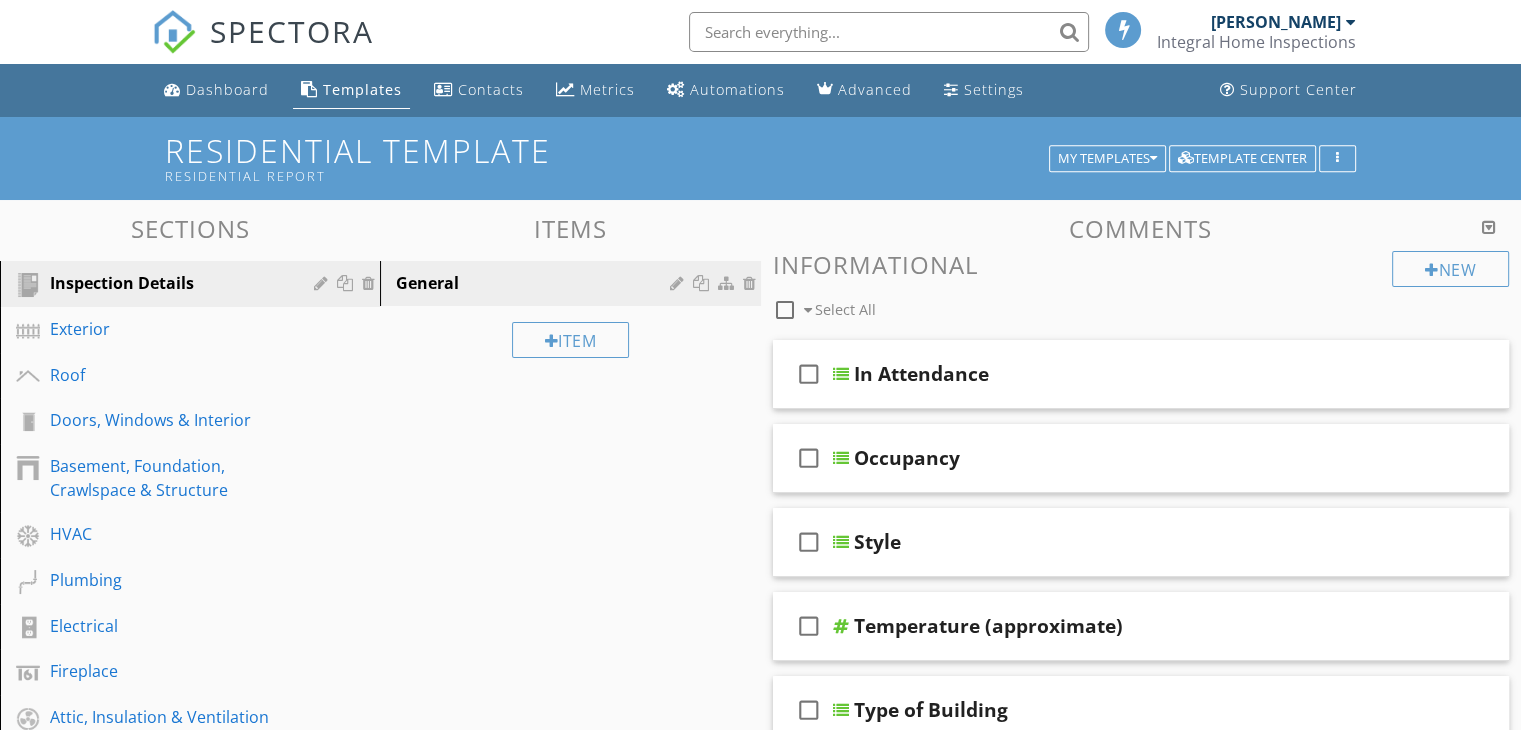 click on "SPECTORA
Joshua Price
Integral Home Inspections
Role:
Inspector
Dashboard
New Inspection
Inspections
Calendar
Template Editor
Contacts
Automations
Team
Metrics
Payments
Data Exports
Billing
Reporting
Advanced
Settings
What's New
Sign Out
Dashboard
Templates
Contacts
Metrics
Automations
Advanced
Settings
Support Center
Template Settings
Template Tools
Add Templates
Export to spreadsheet
Copy template settings
Share Template" at bounding box center (760, 1072) 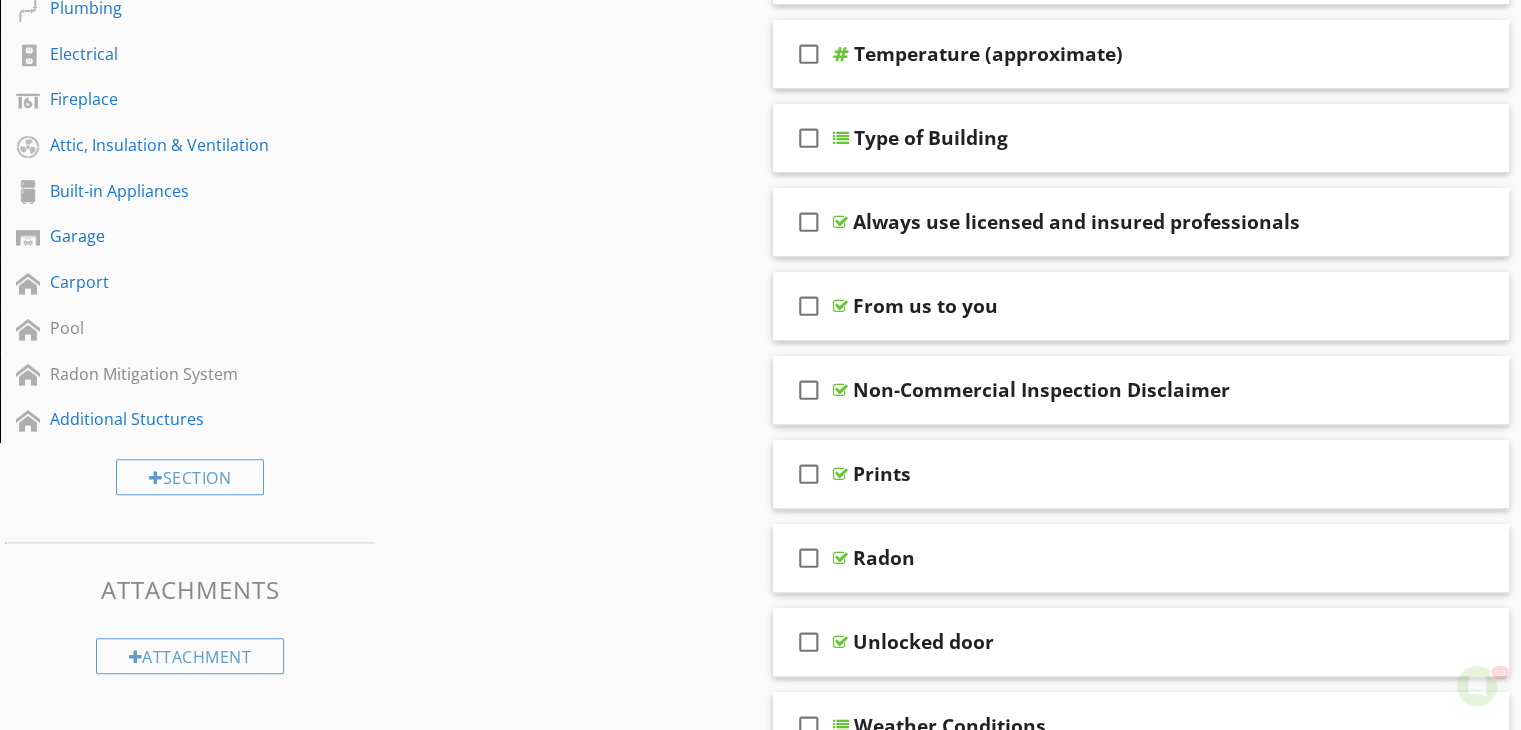 scroll, scrollTop: 0, scrollLeft: 0, axis: both 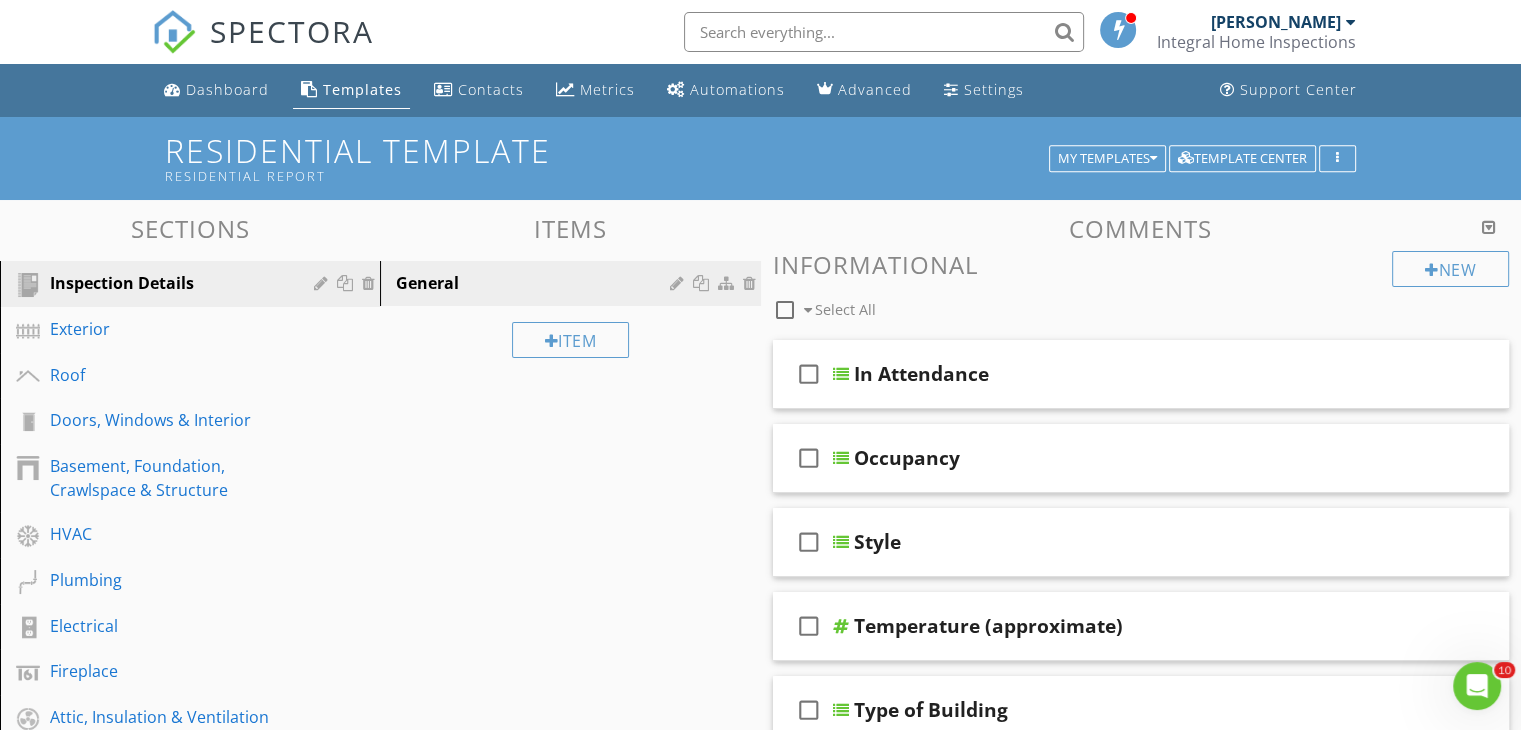 click at bounding box center (884, 32) 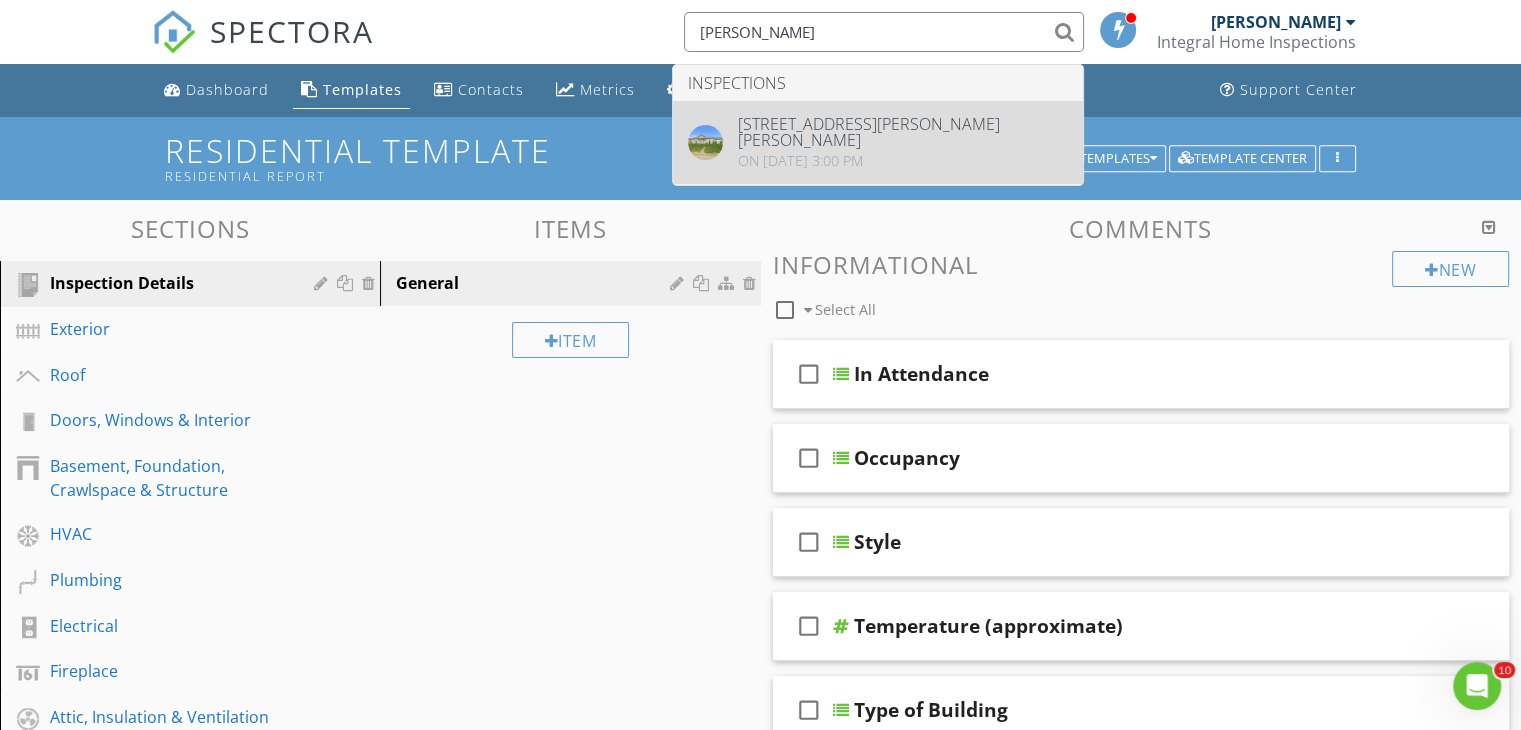 type on "chip bailey" 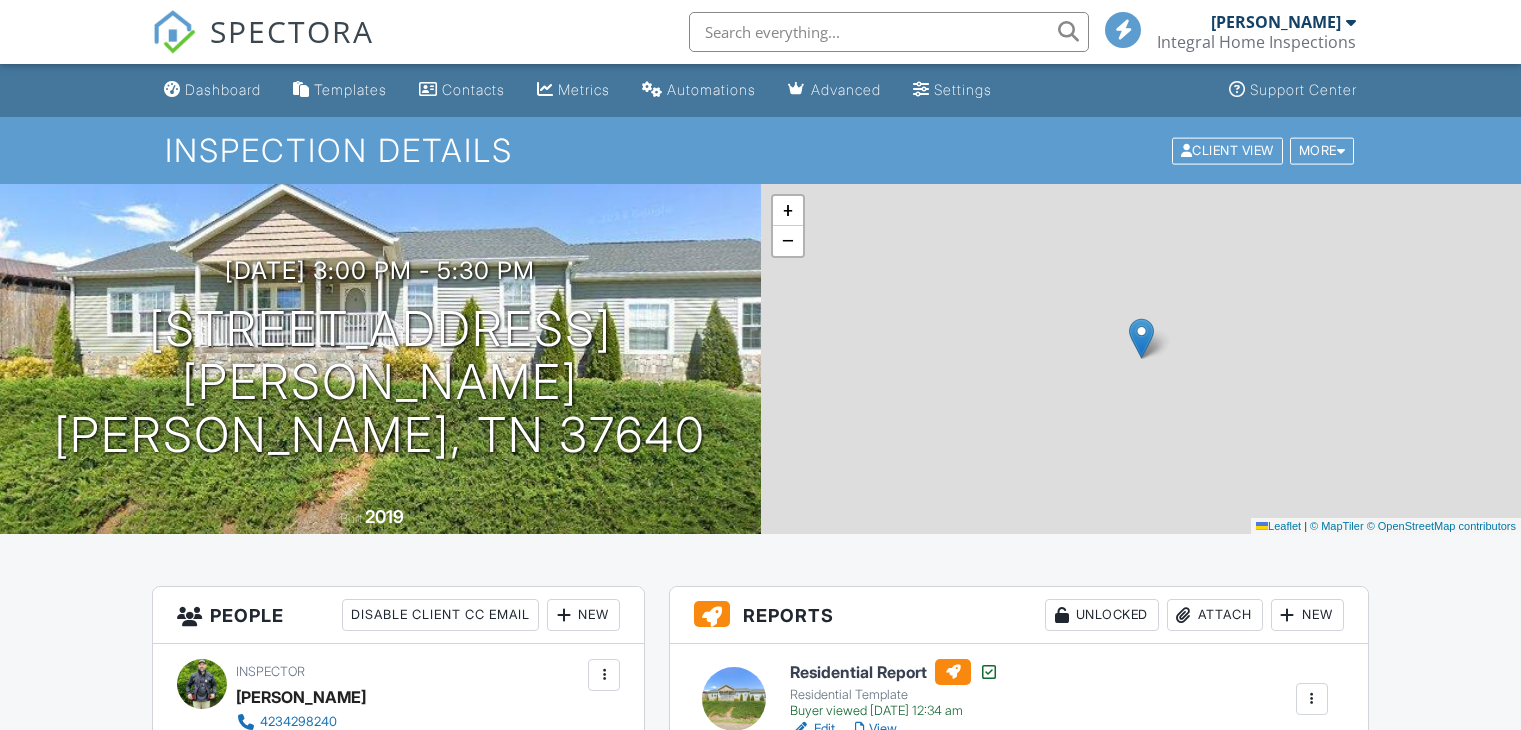 scroll, scrollTop: 0, scrollLeft: 0, axis: both 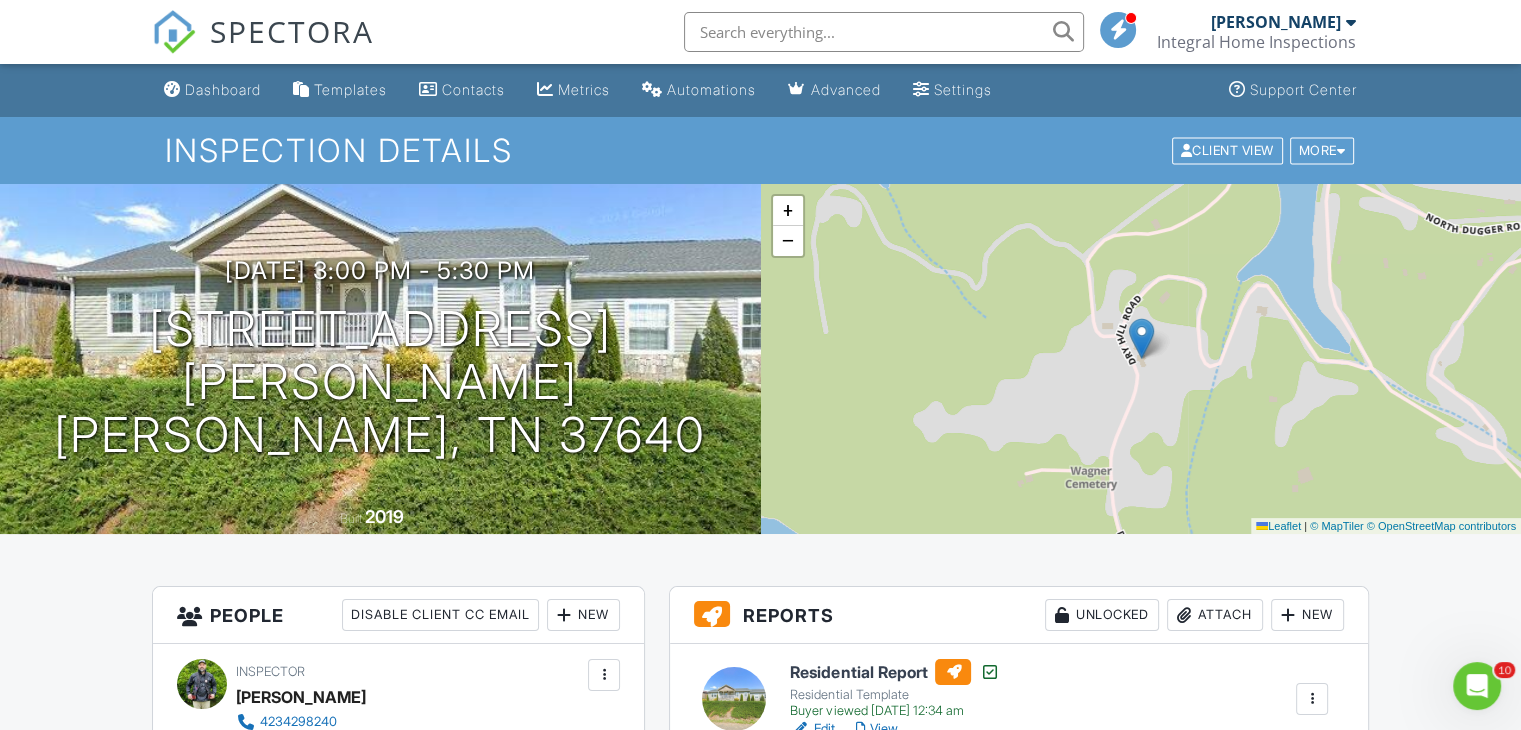 click on "Dashboard" at bounding box center (223, 89) 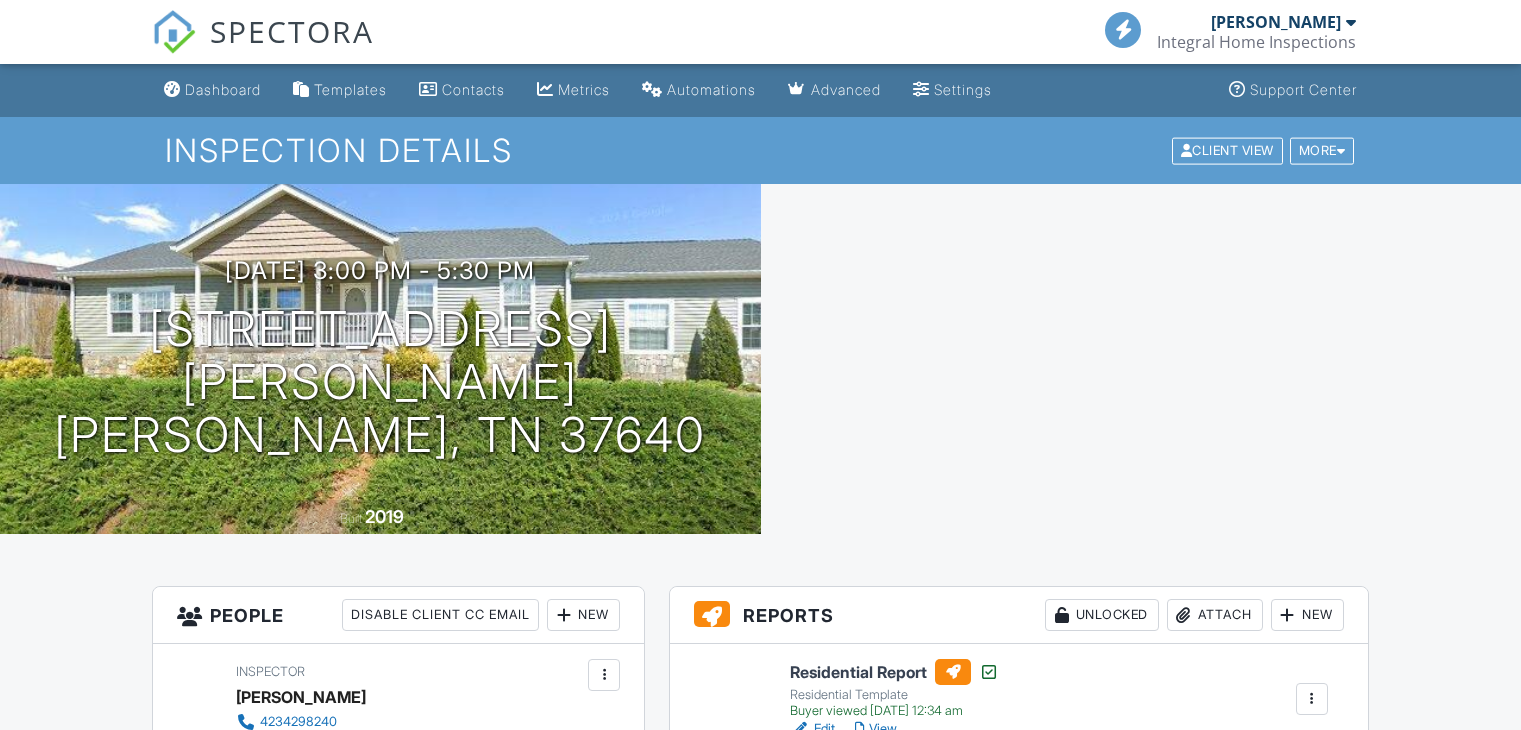 scroll, scrollTop: 300, scrollLeft: 0, axis: vertical 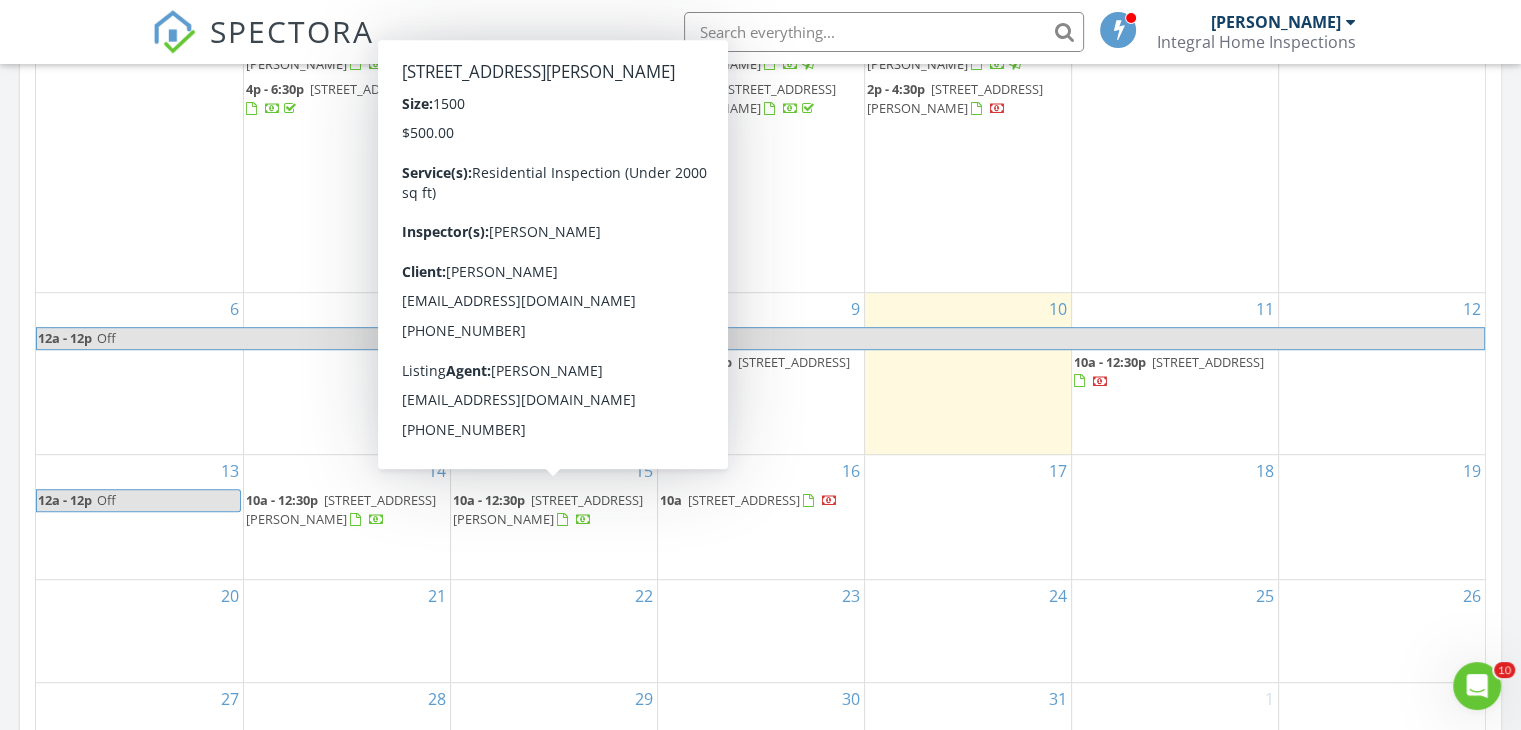 click on "29 Scarberry Hollow, Castlewood 24224" at bounding box center (548, 509) 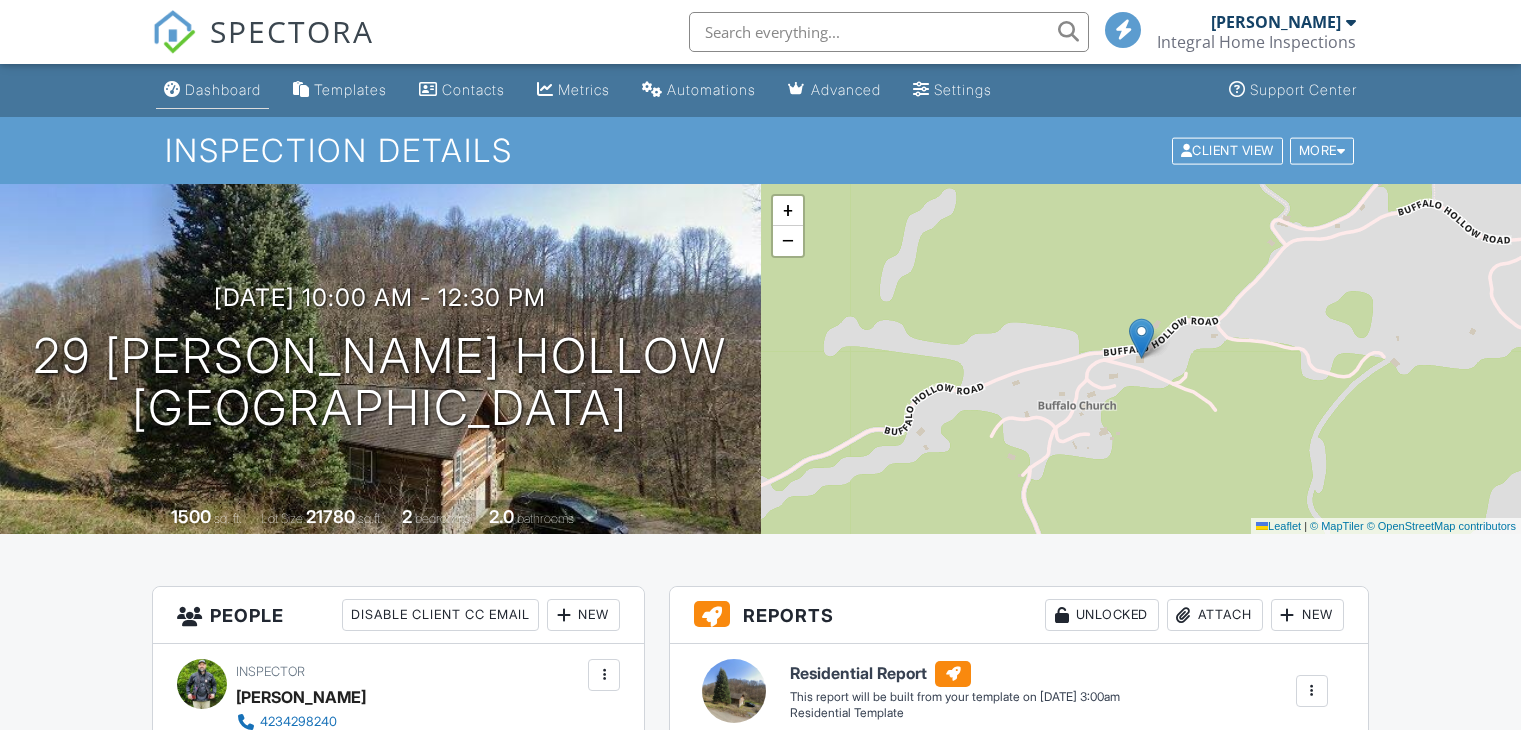 scroll, scrollTop: 0, scrollLeft: 0, axis: both 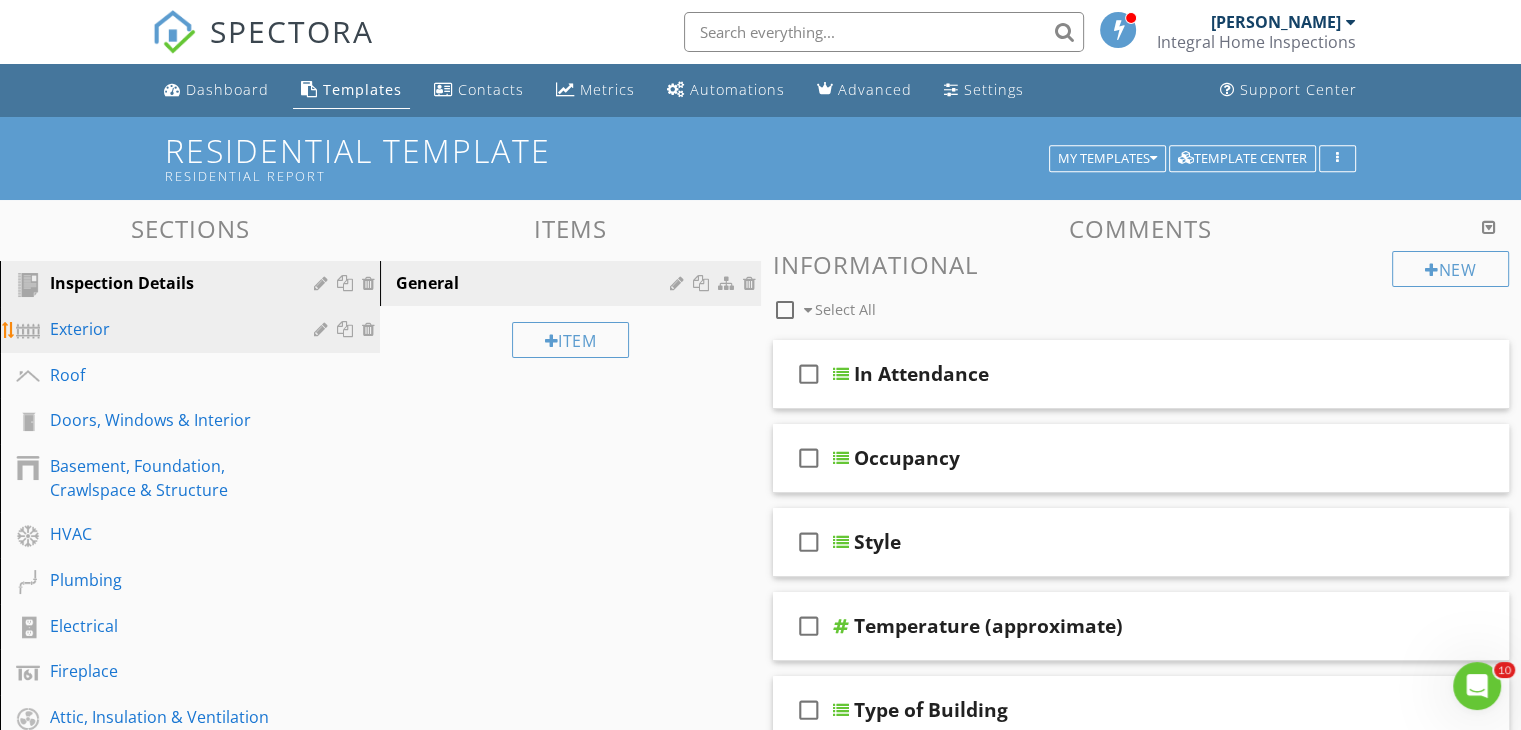 click on "Exterior" at bounding box center (193, 330) 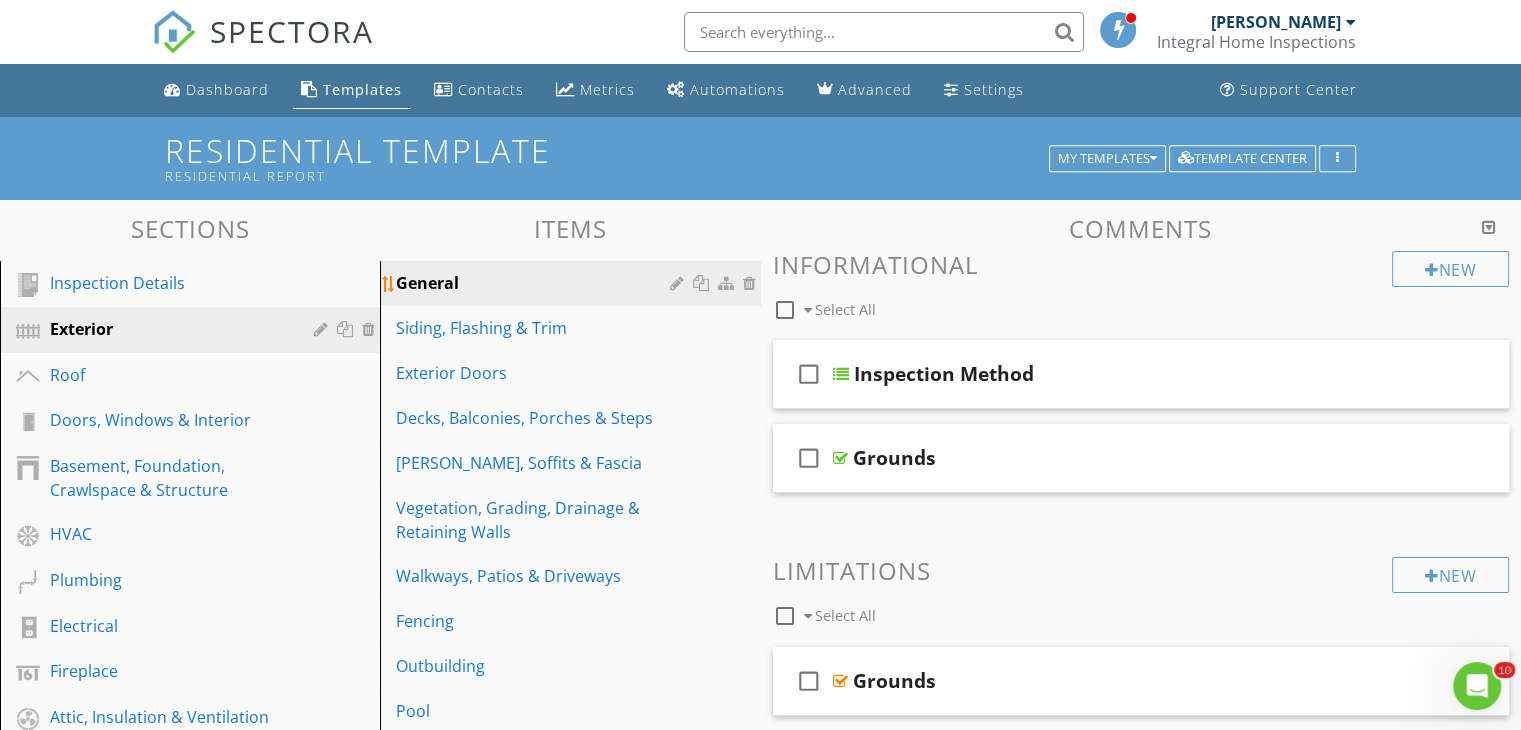 click on "General" at bounding box center (573, 283) 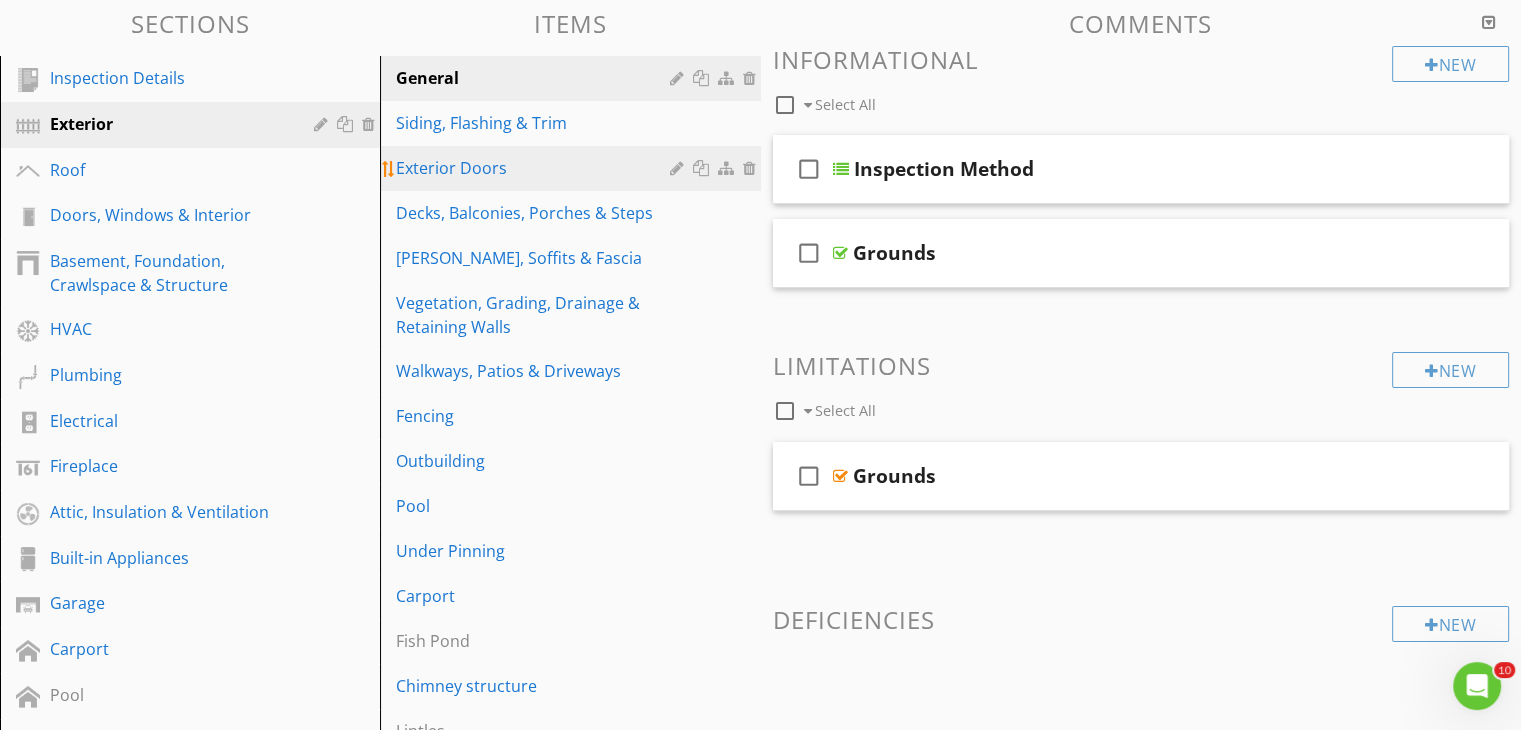 scroll, scrollTop: 200, scrollLeft: 0, axis: vertical 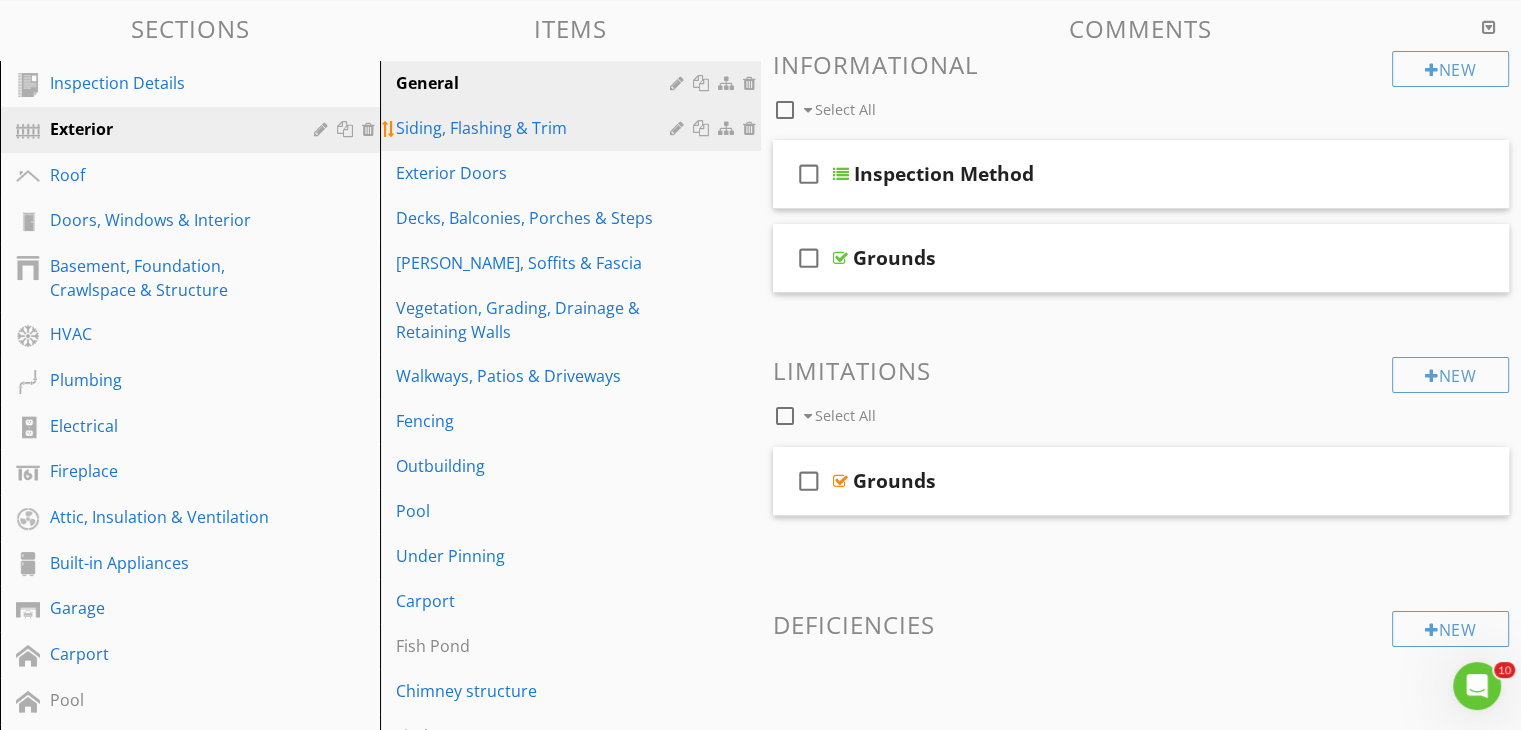 click on "Siding, Flashing & Trim" at bounding box center (535, 128) 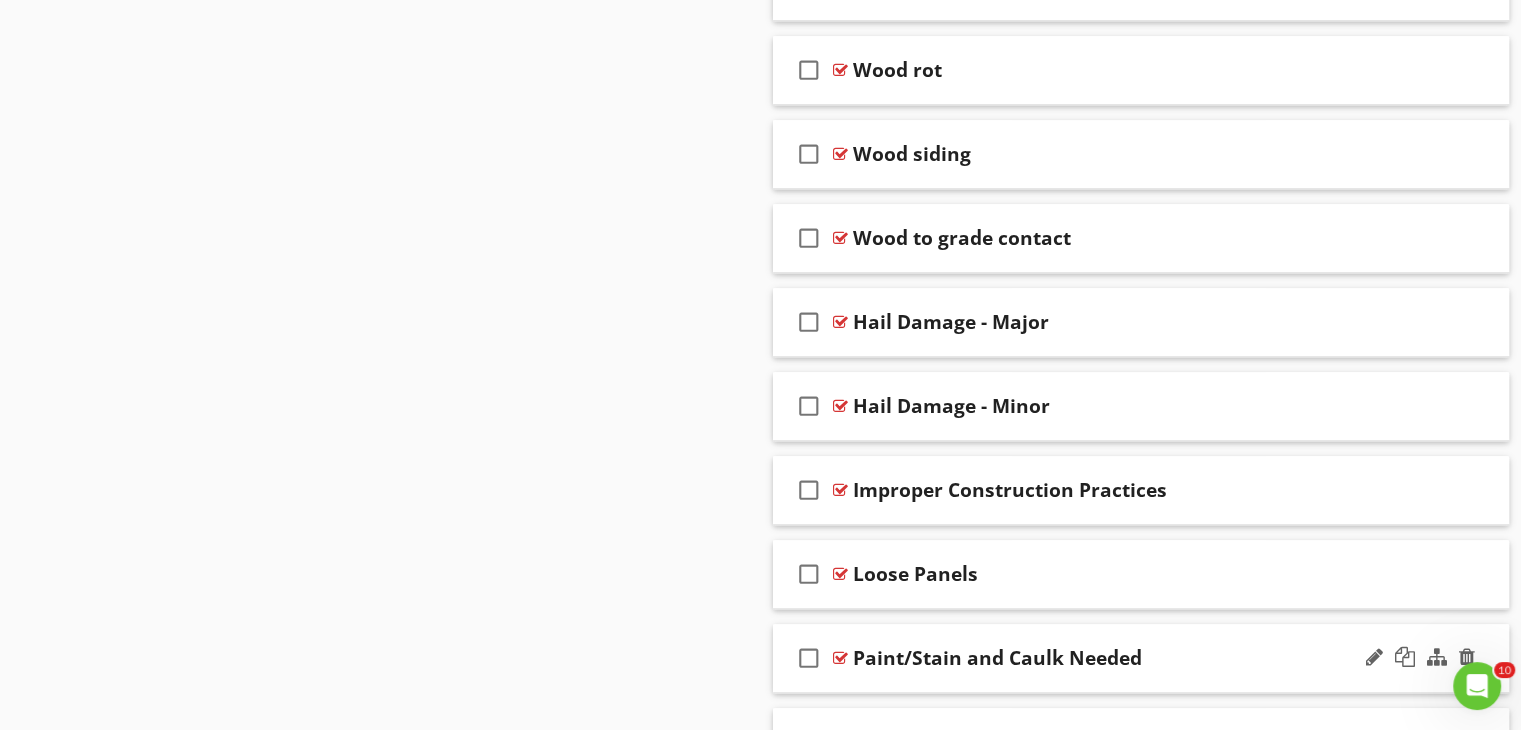 scroll, scrollTop: 2100, scrollLeft: 0, axis: vertical 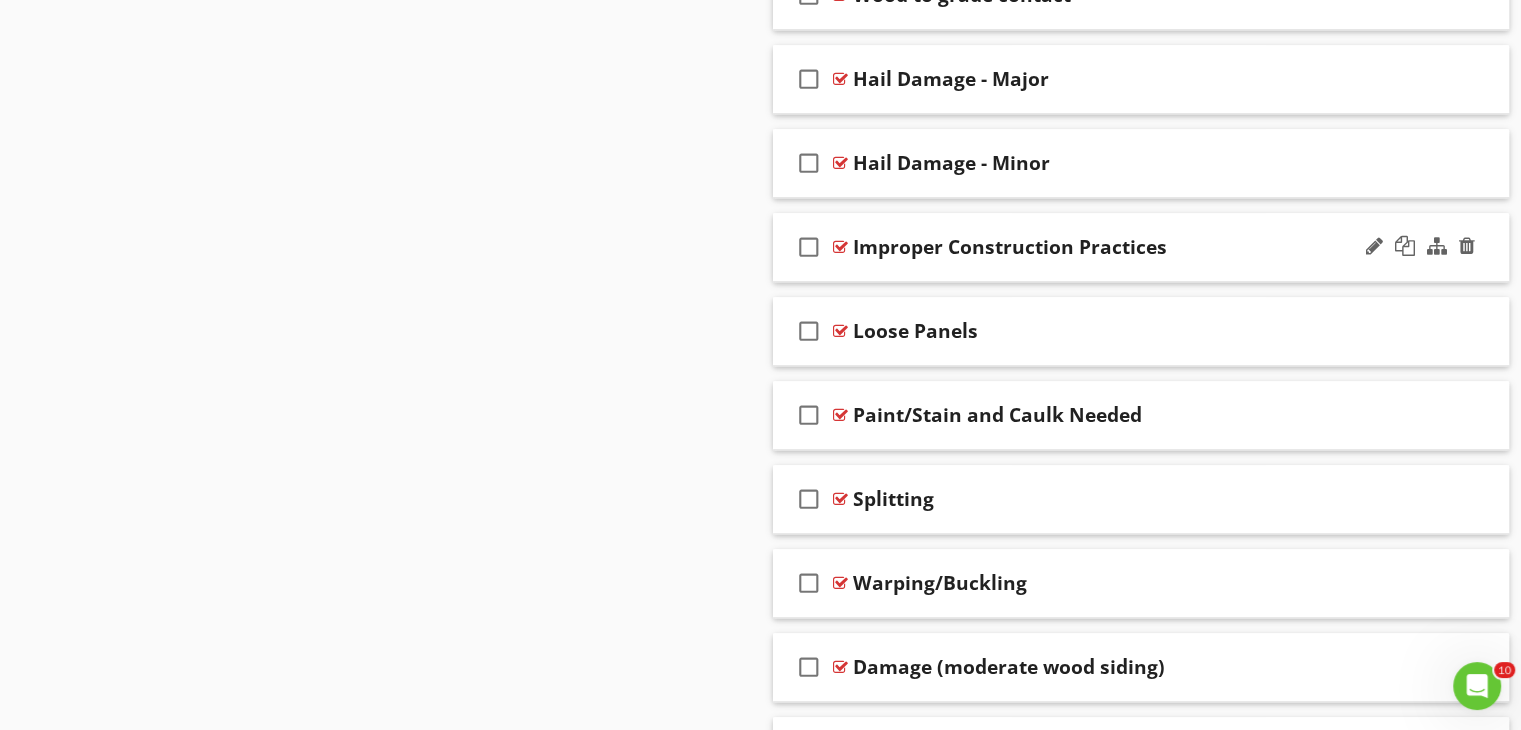 click on "Improper Construction Practices" at bounding box center [1010, 247] 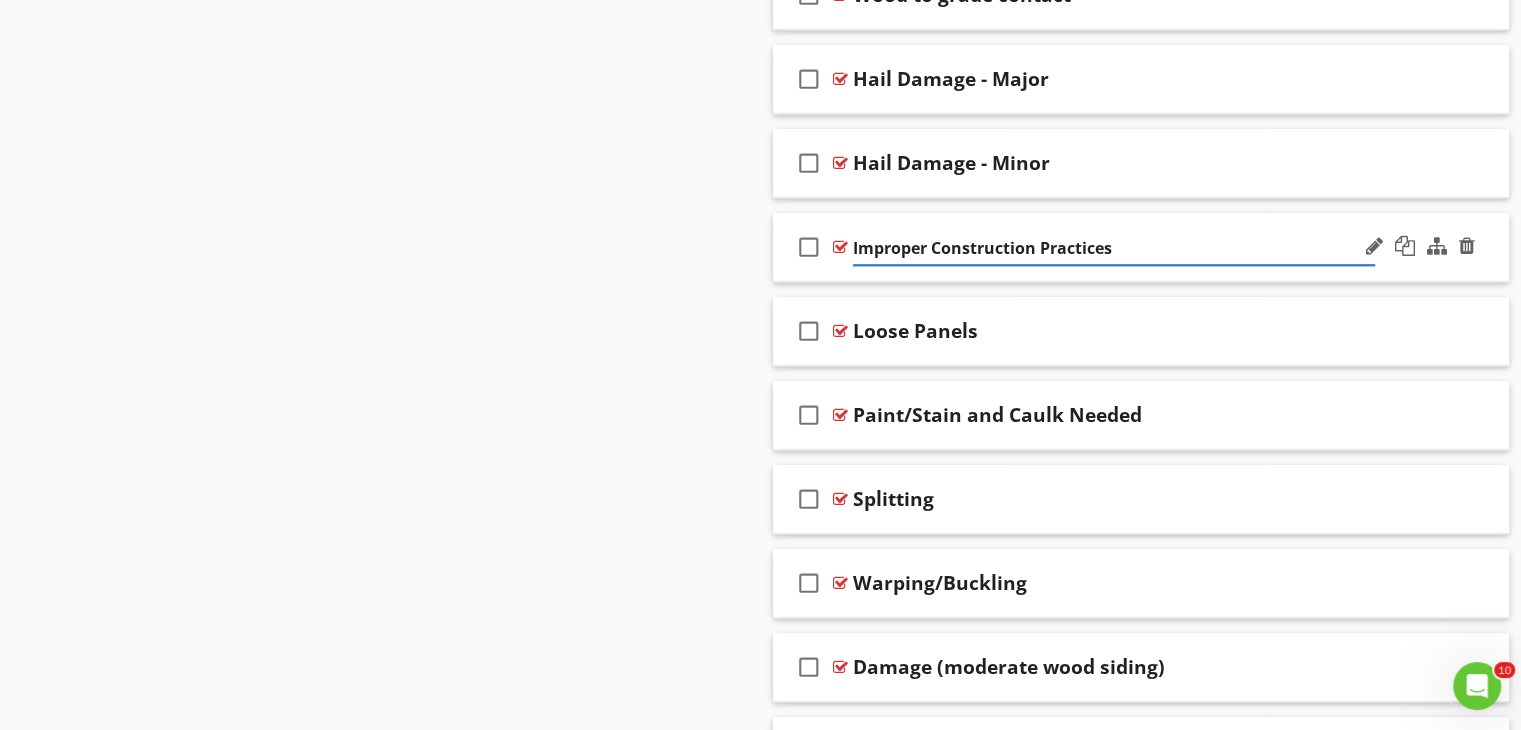 click on "check_box_outline_blank         Improper Construction Practices" at bounding box center (1141, 247) 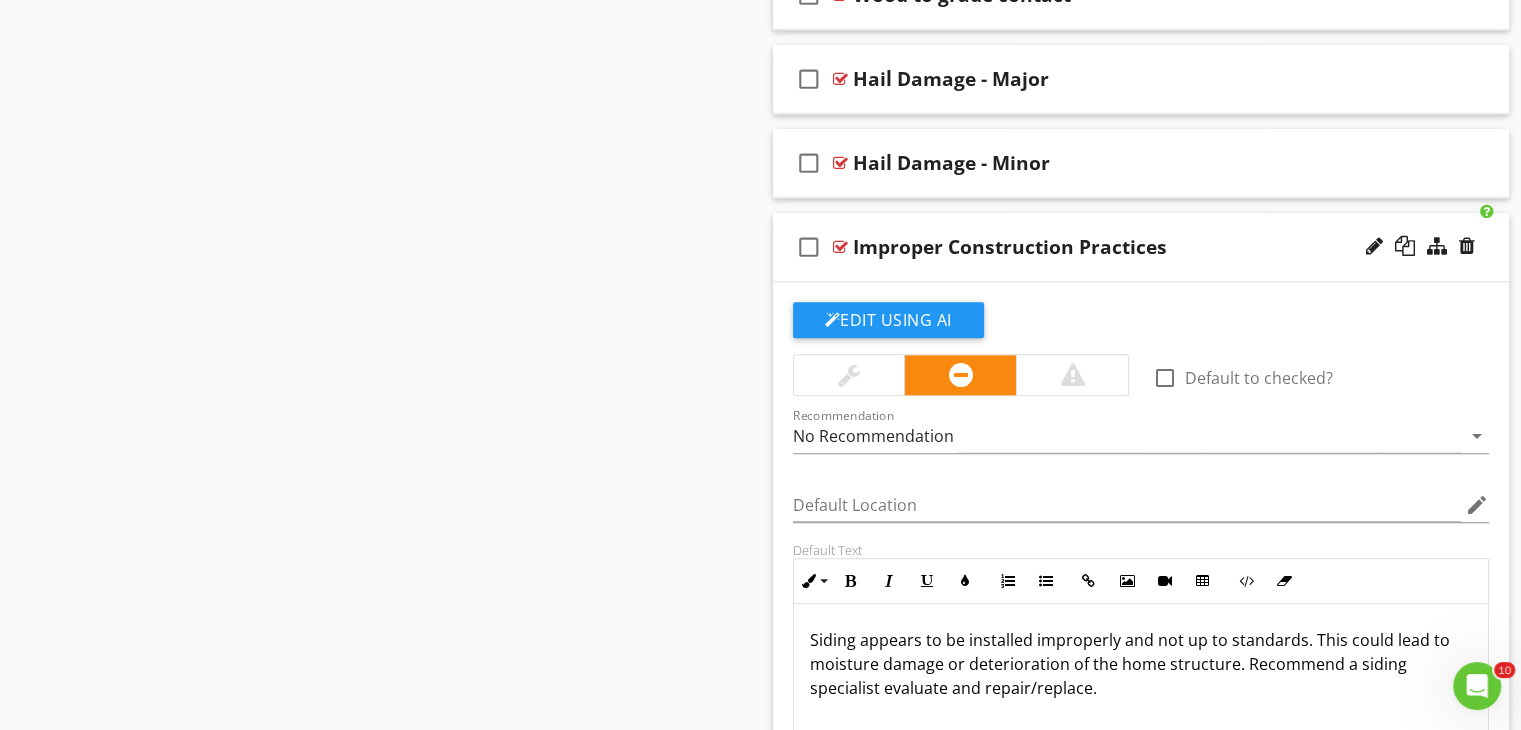 click on "check_box_outline_blank
Improper Construction Practices" at bounding box center [1141, 247] 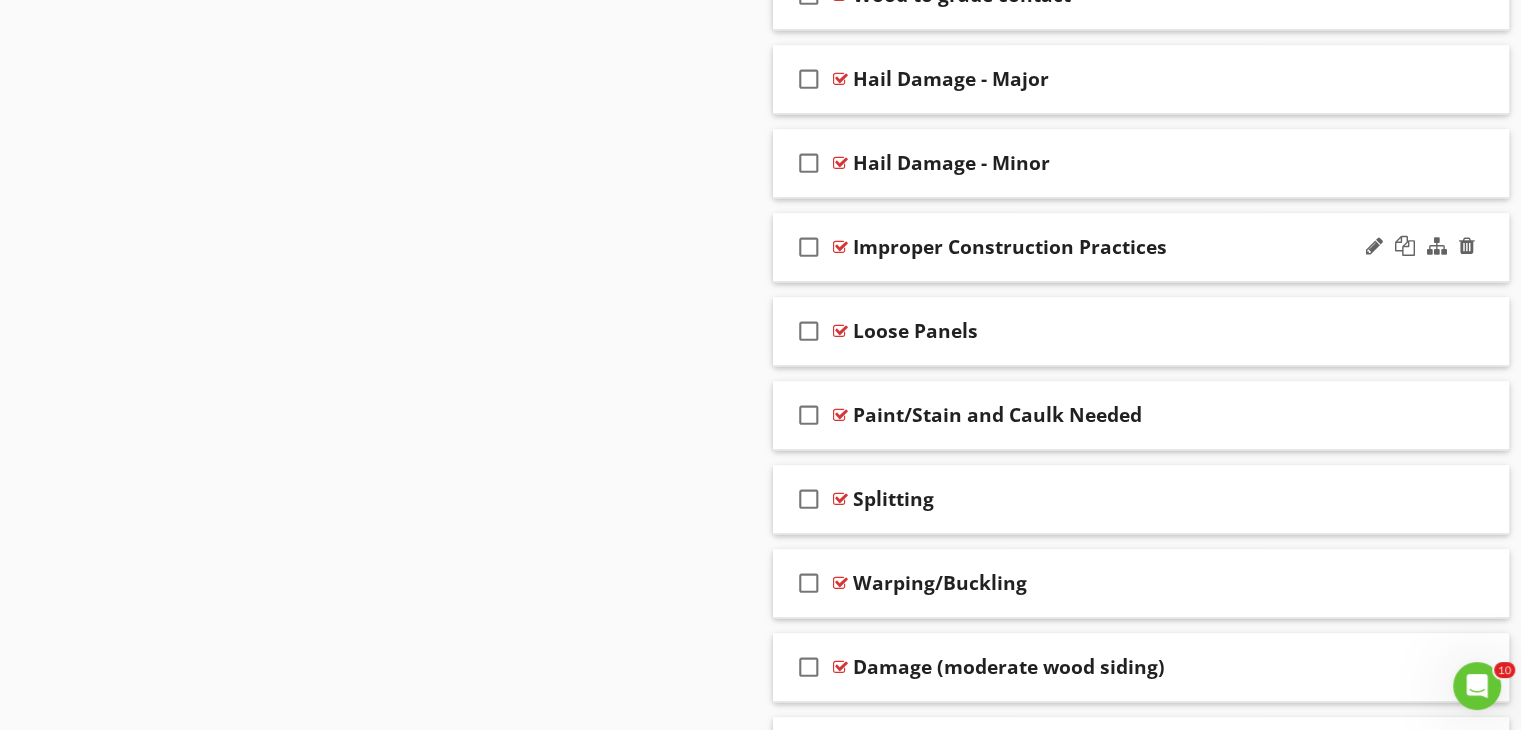 click on "check_box_outline_blank
Improper Construction Practices" at bounding box center [1141, 247] 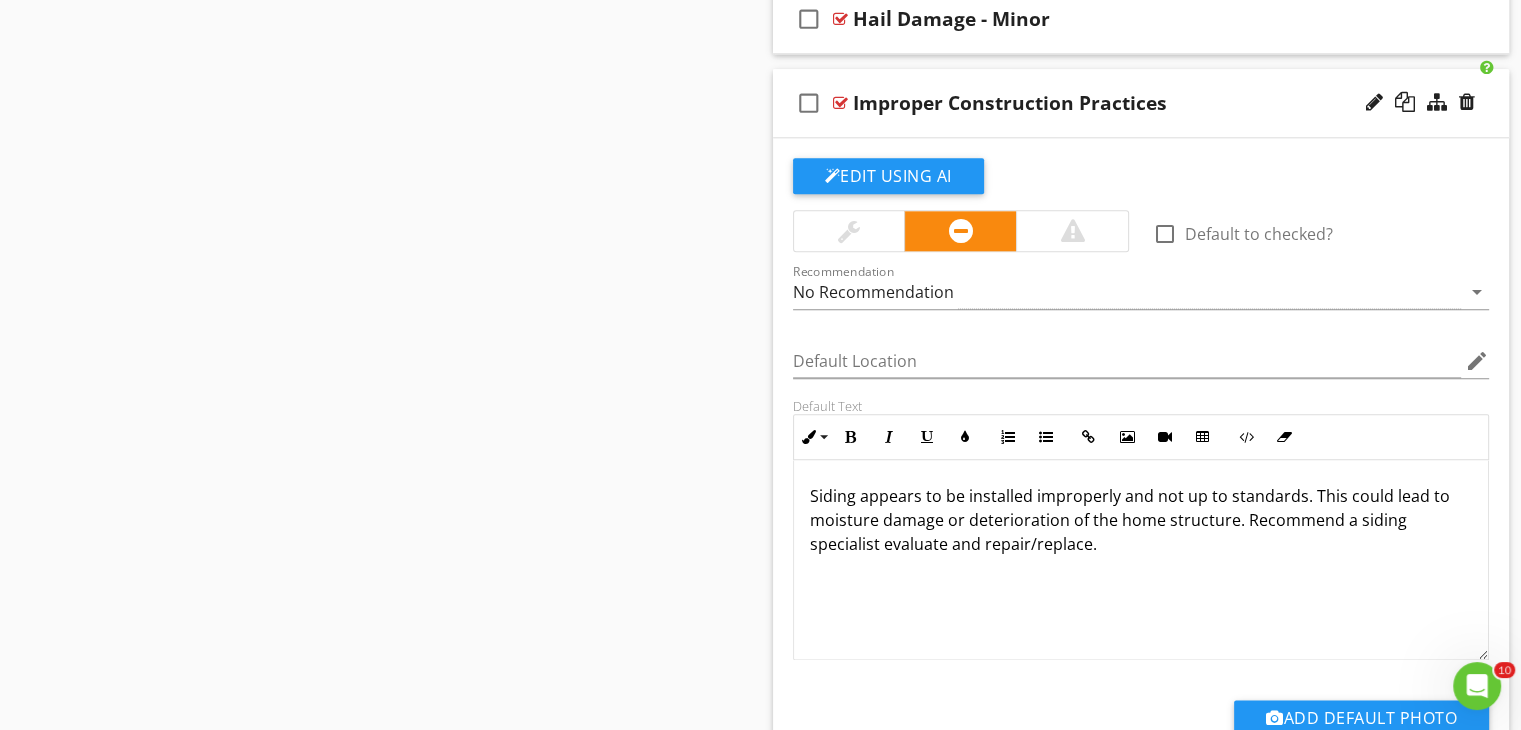 scroll, scrollTop: 2200, scrollLeft: 0, axis: vertical 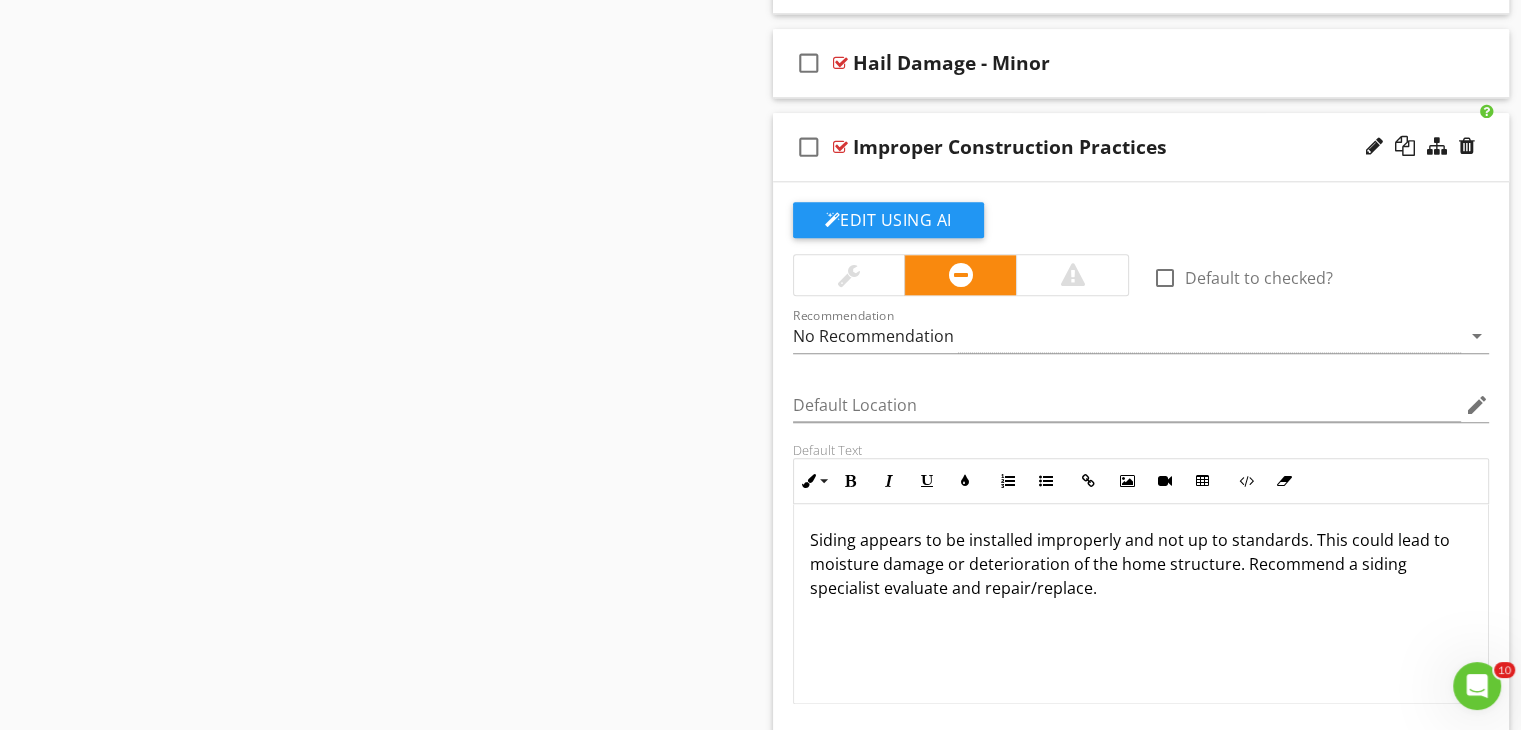click on "check_box_outline_blank" at bounding box center (809, 147) 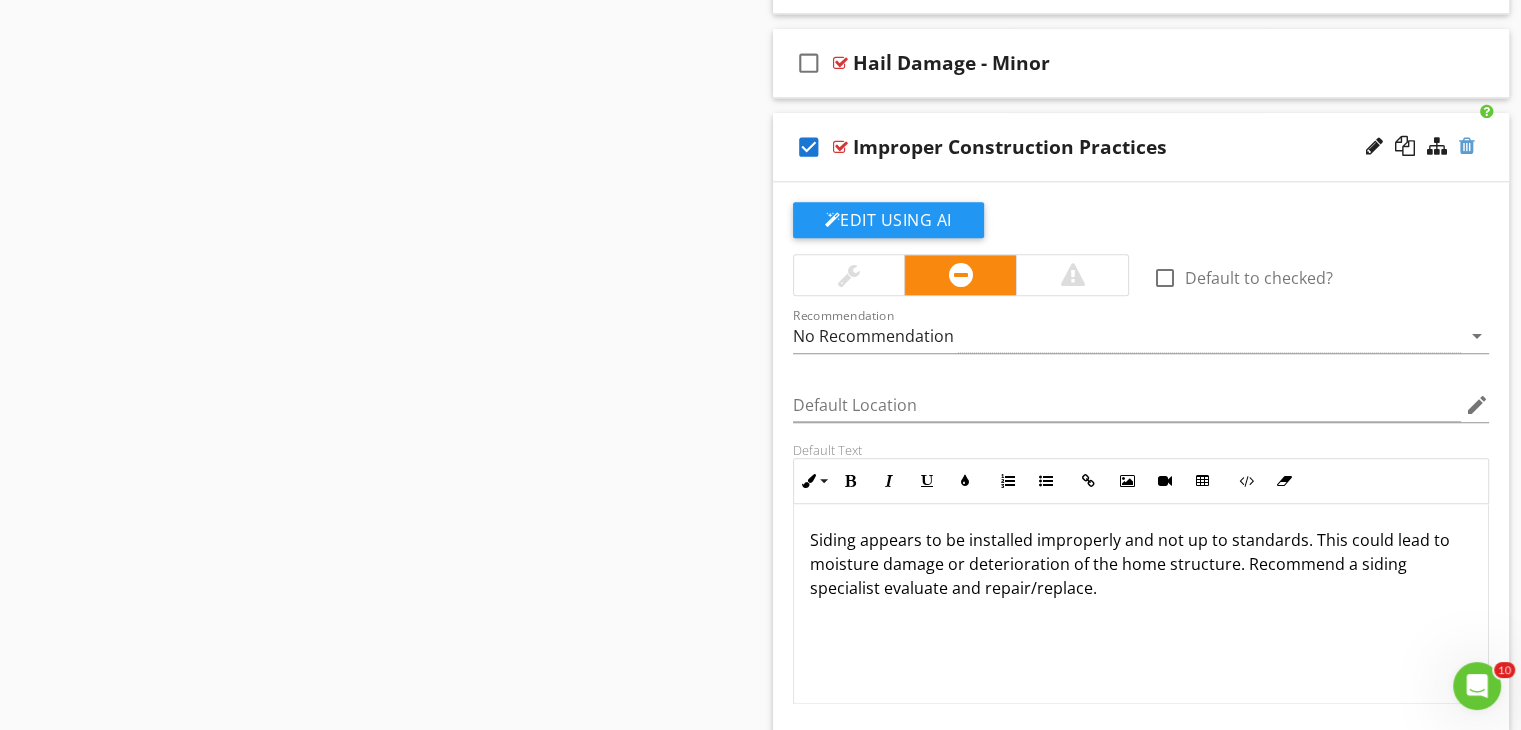 click at bounding box center [1467, 146] 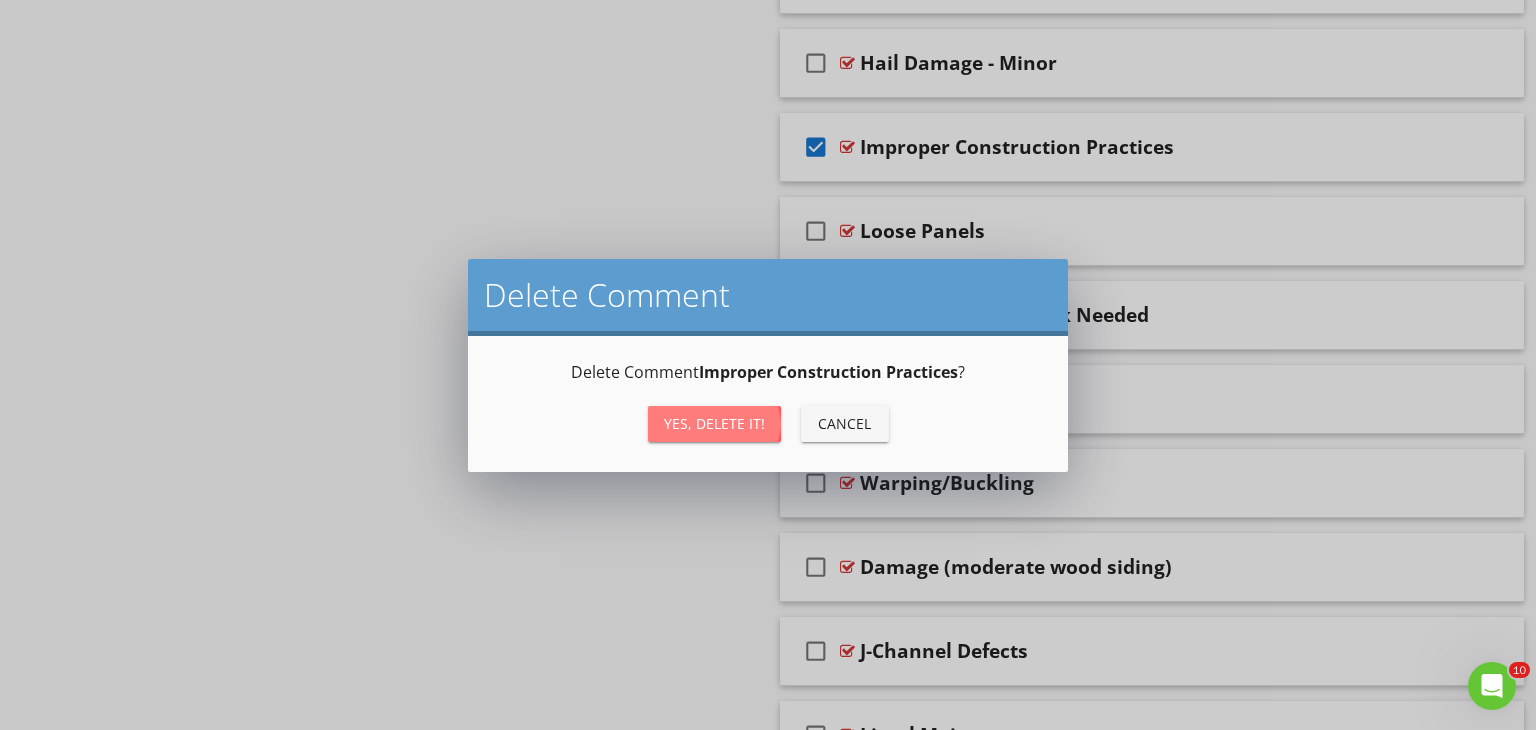 click on "Yes, Delete it!" at bounding box center [714, 424] 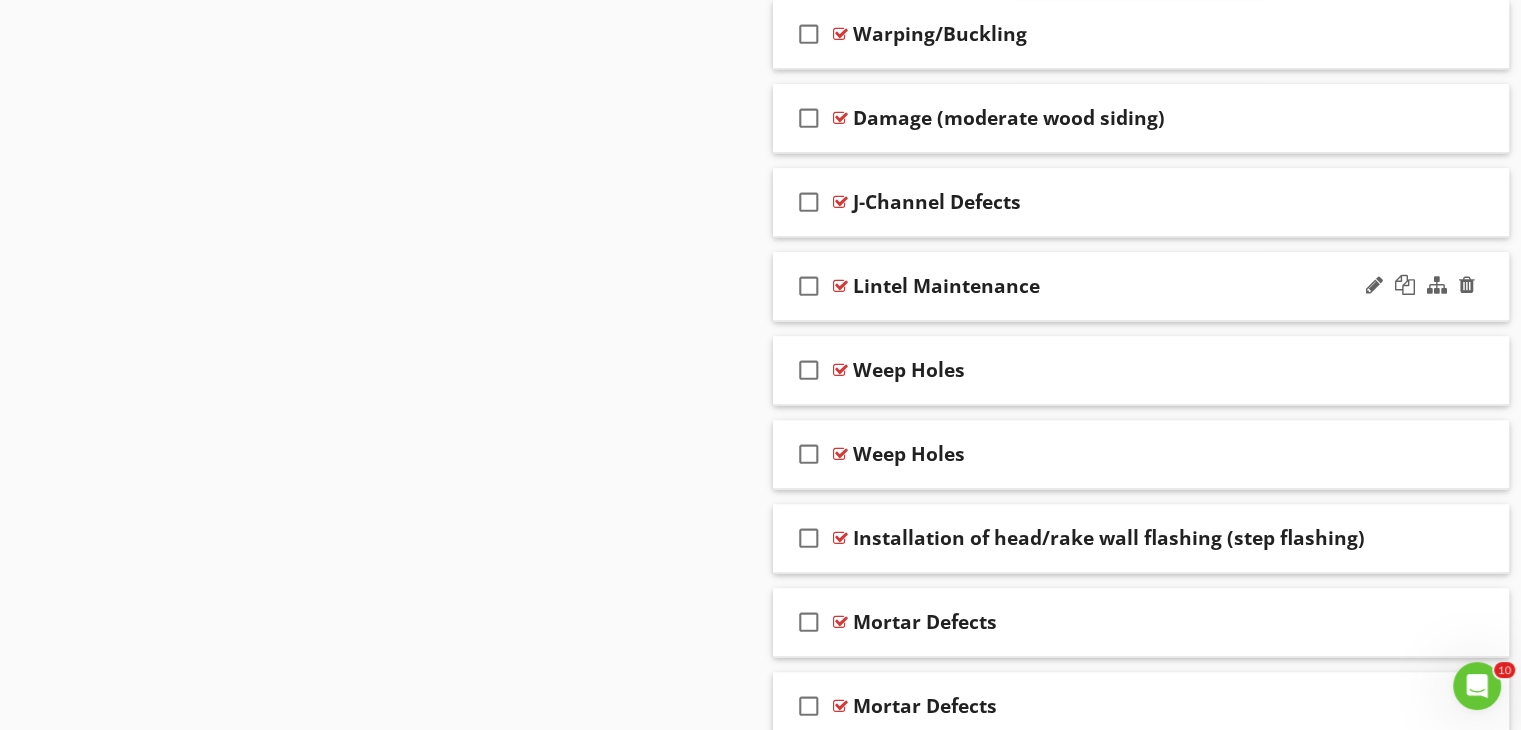 scroll, scrollTop: 2600, scrollLeft: 0, axis: vertical 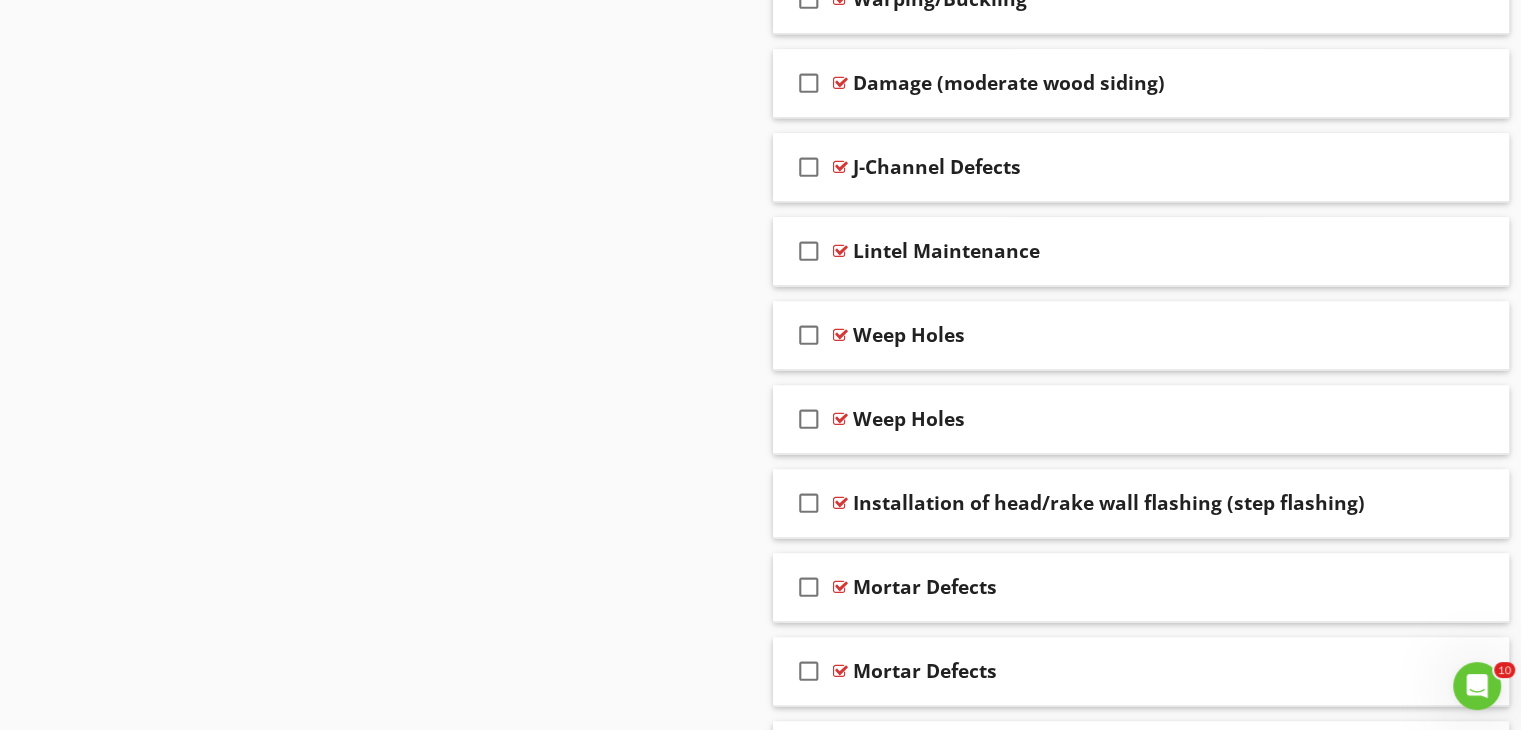 click on "check_box_outline_blank
Cracking - Major
check_box_outline_blank
Cracking - Minor
check_box_outline_blank
Evidence of Water Intrusion
check_box_outline_blank
Chimney Separation-Minor
check_box_outline_blank
Exposed sheathing
check_box_outline_blank
Flashing/Trim Improperly Installed
check_box_outline_blank
Foundation block parging
check_box_outline_blank
Gaps
check_box_outline_blank
Siding damage
check_box_outline_blank
Spalling
check_box_outline_blank
Tuck Pointing
check_box_outline_blank
Vegetation" at bounding box center [1141, 83] 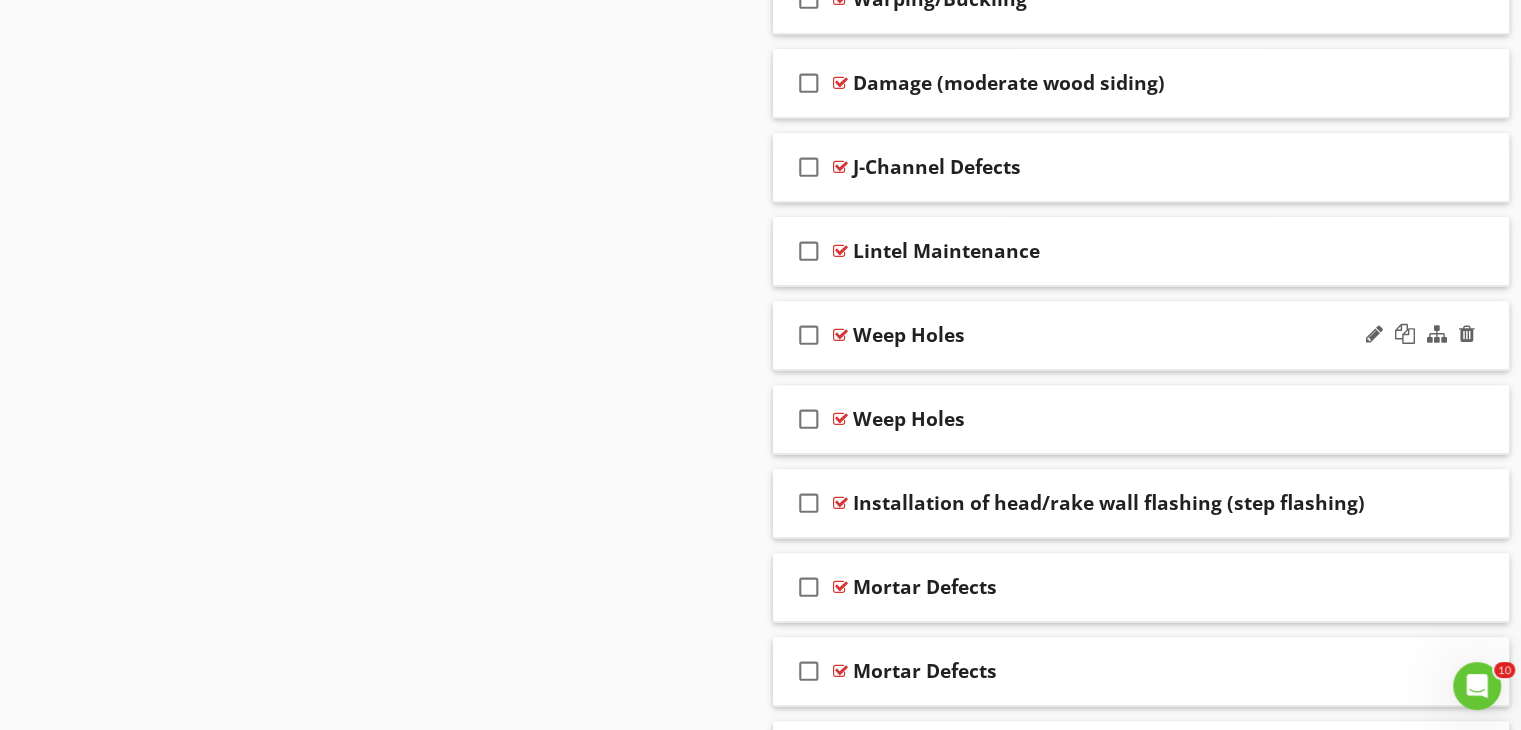click on "check_box_outline_blank
Weep Holes" at bounding box center [1141, 335] 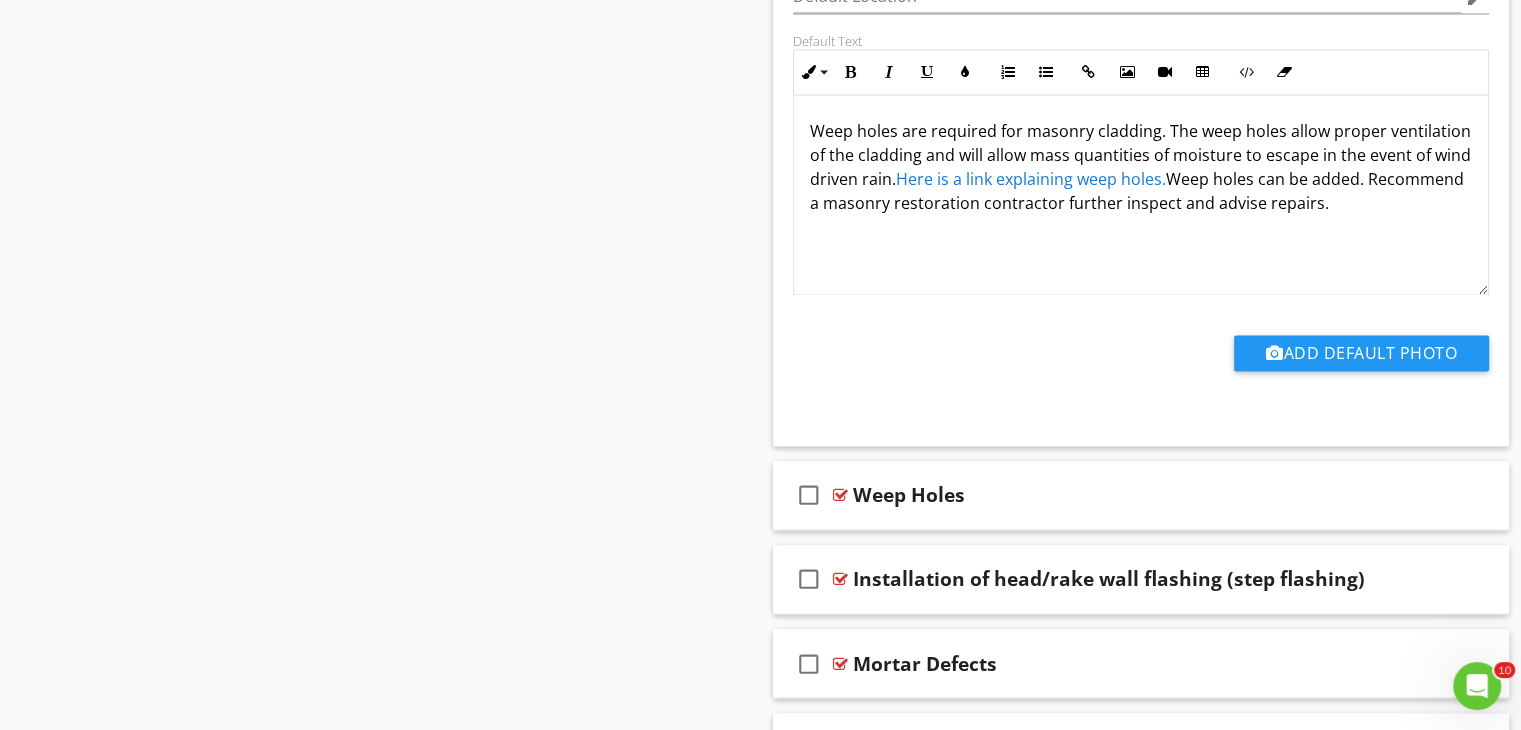 scroll, scrollTop: 3200, scrollLeft: 0, axis: vertical 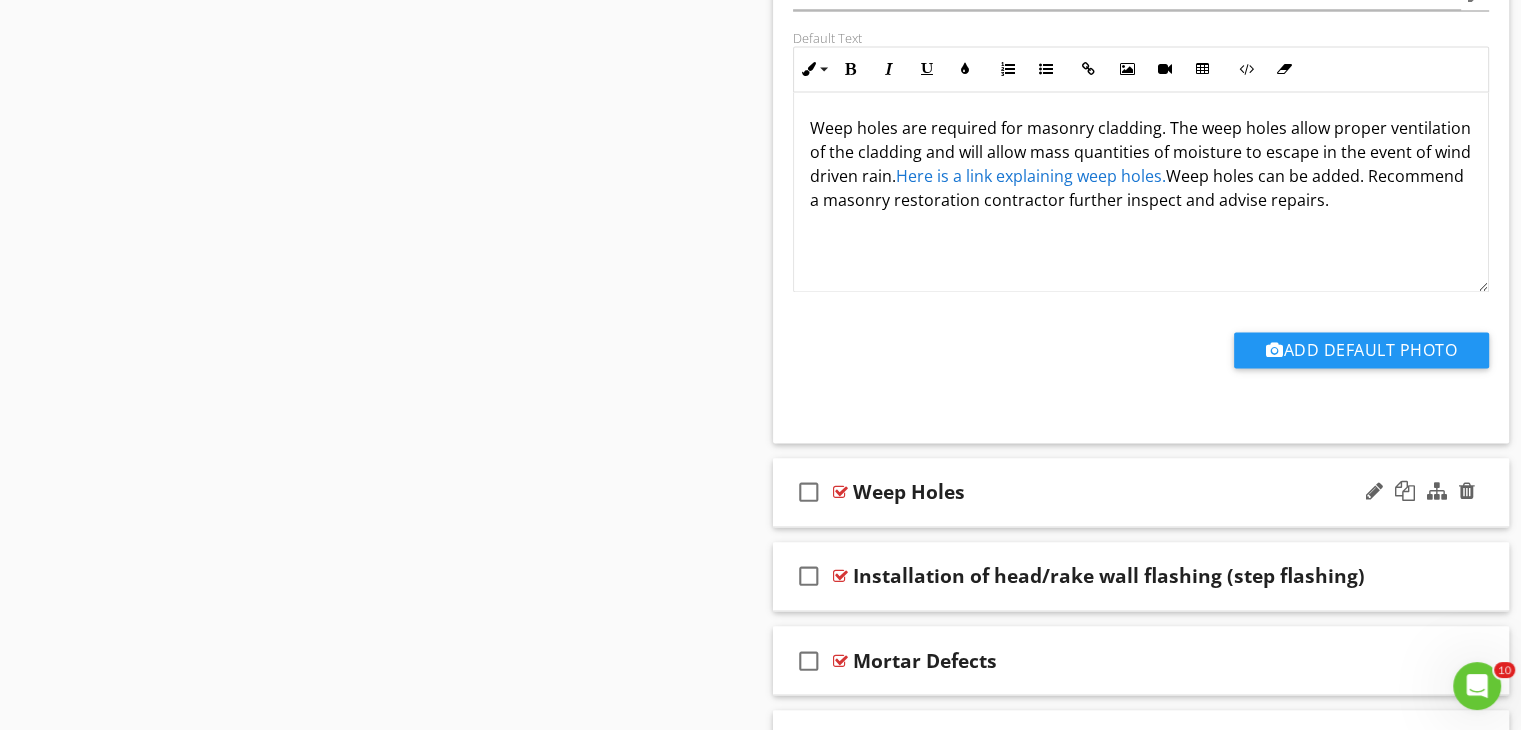 click on "check_box_outline_blank" at bounding box center (809, 492) 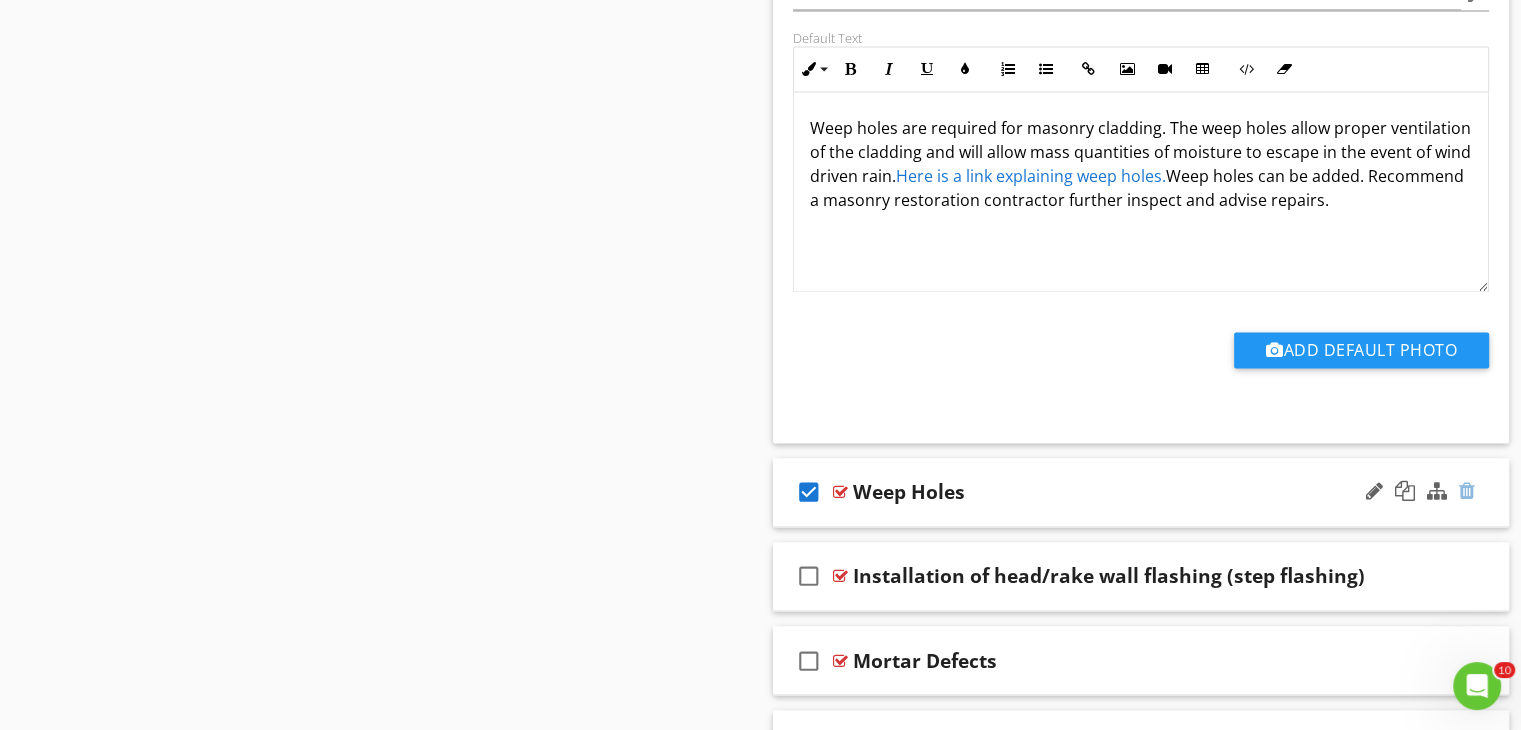 click at bounding box center (1467, 491) 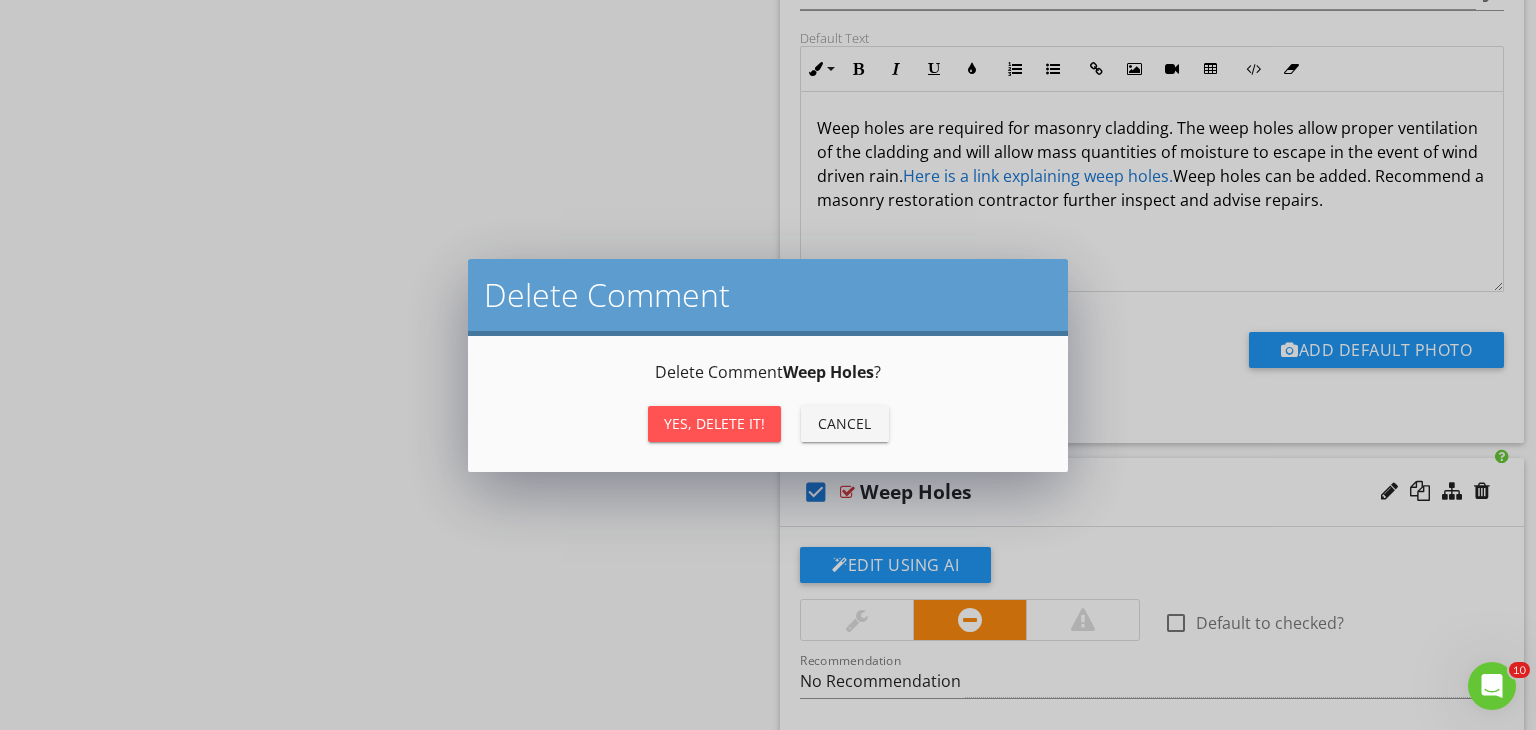 click on "Yes, Delete it!" at bounding box center [714, 423] 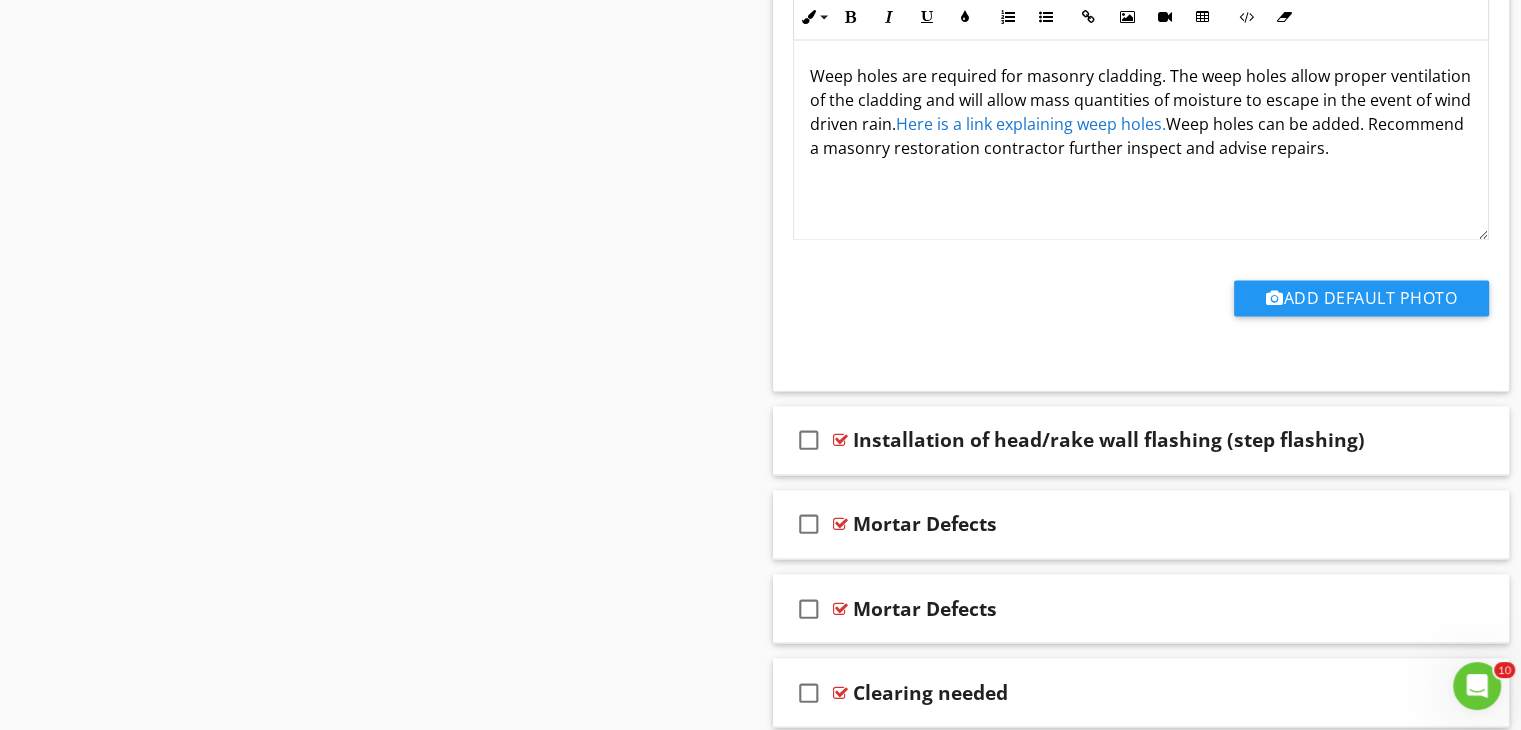 scroll, scrollTop: 3300, scrollLeft: 0, axis: vertical 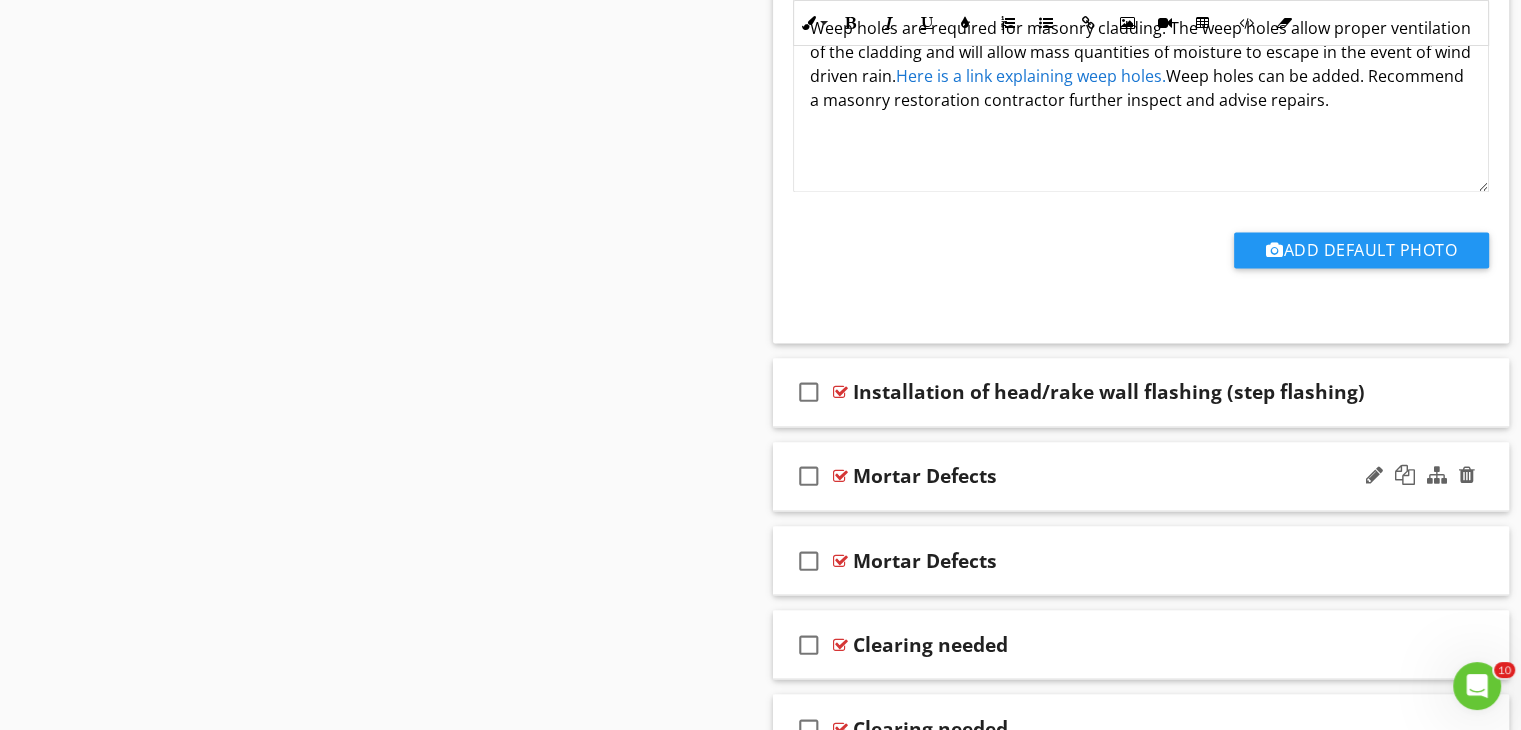 click on "check_box_outline_blank
Mortar Defects" at bounding box center (1141, 476) 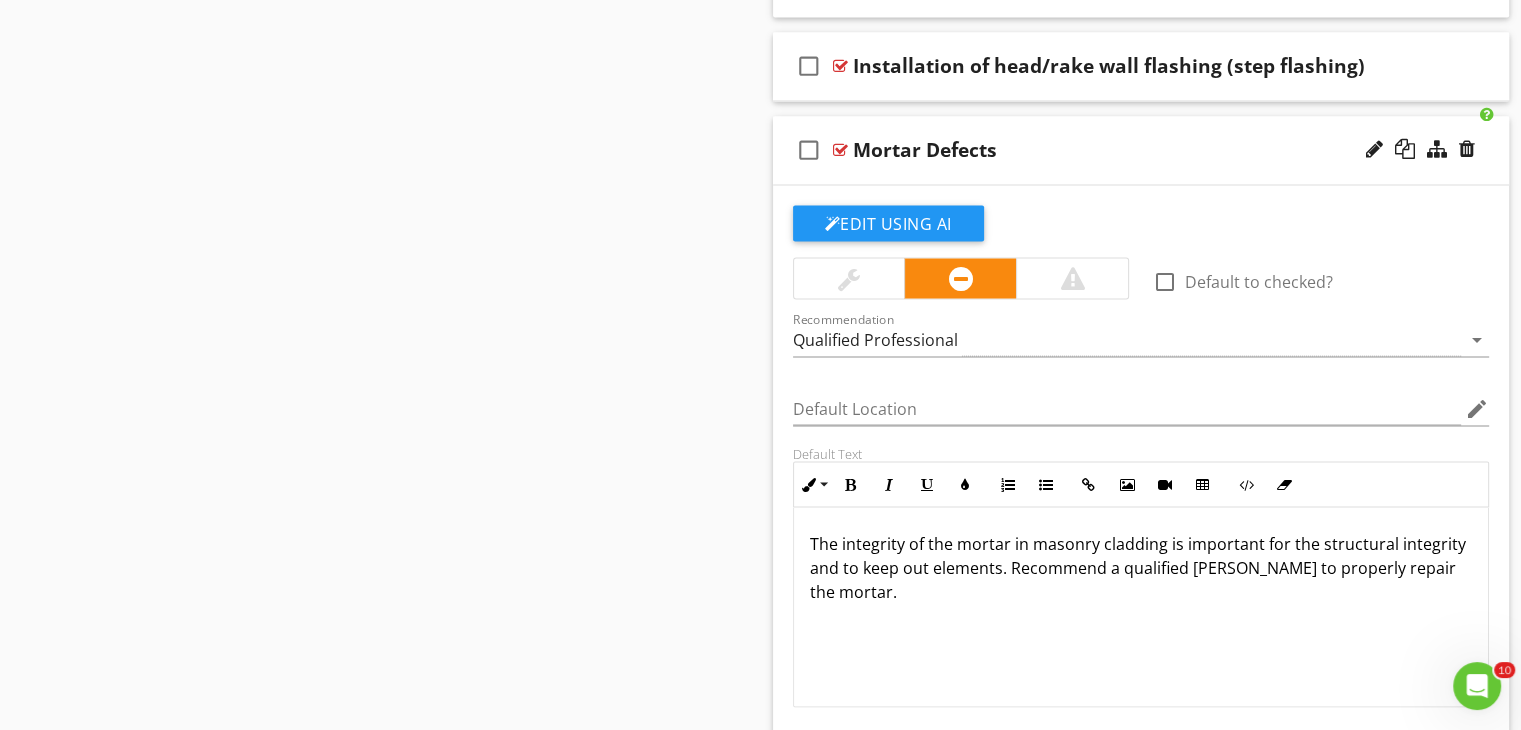 scroll, scrollTop: 4000, scrollLeft: 0, axis: vertical 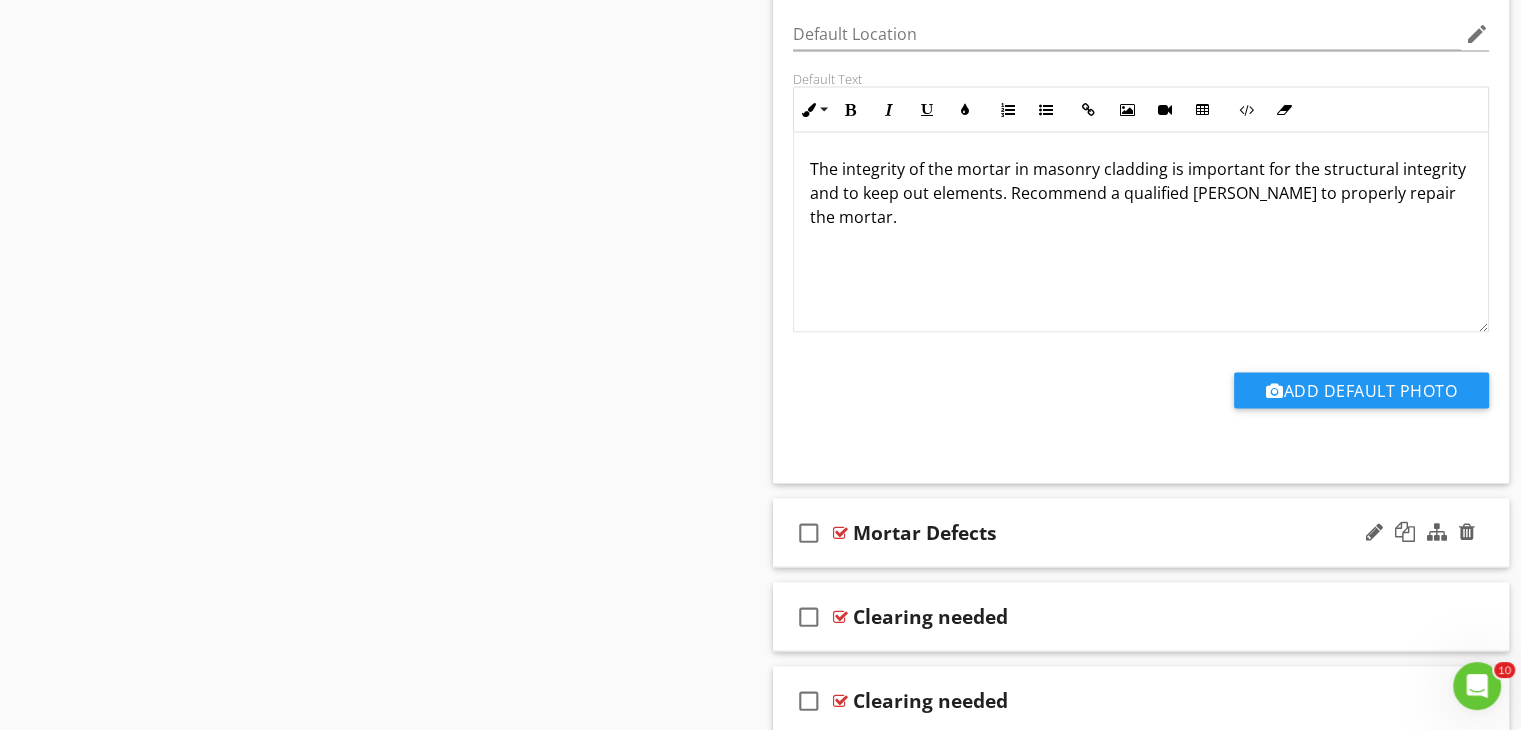 click on "check_box_outline_blank" at bounding box center [809, 533] 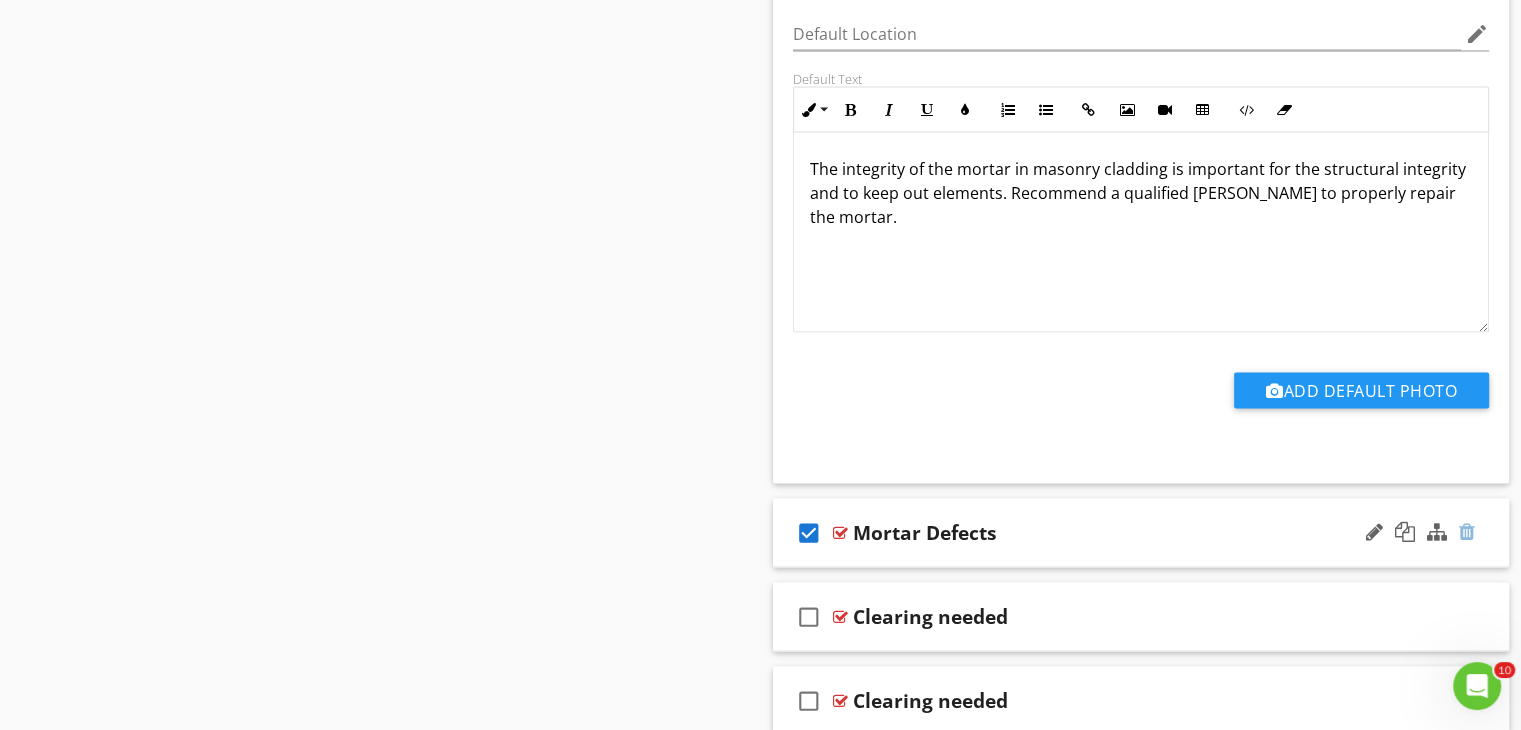 click at bounding box center [1467, 532] 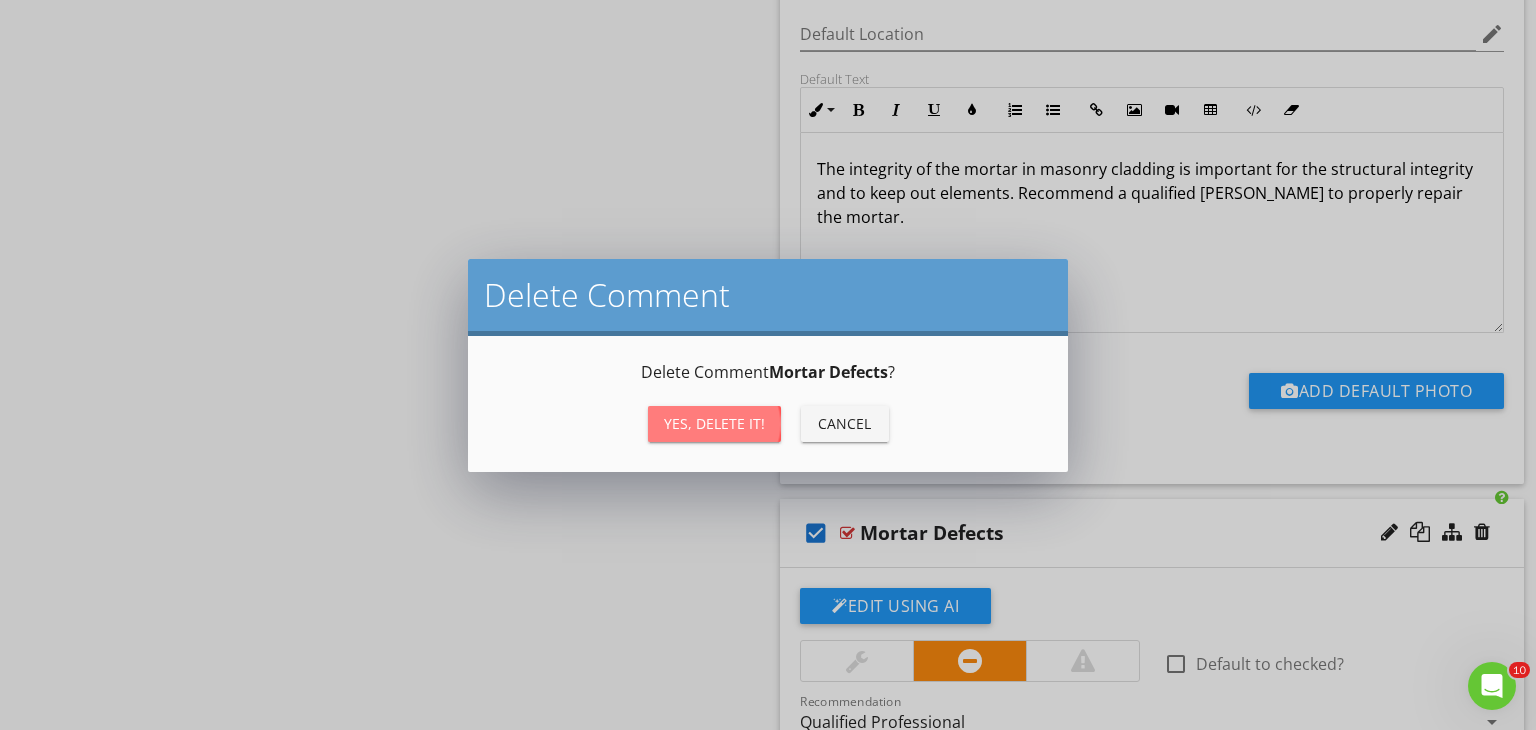 click on "Yes, Delete it!" at bounding box center (714, 423) 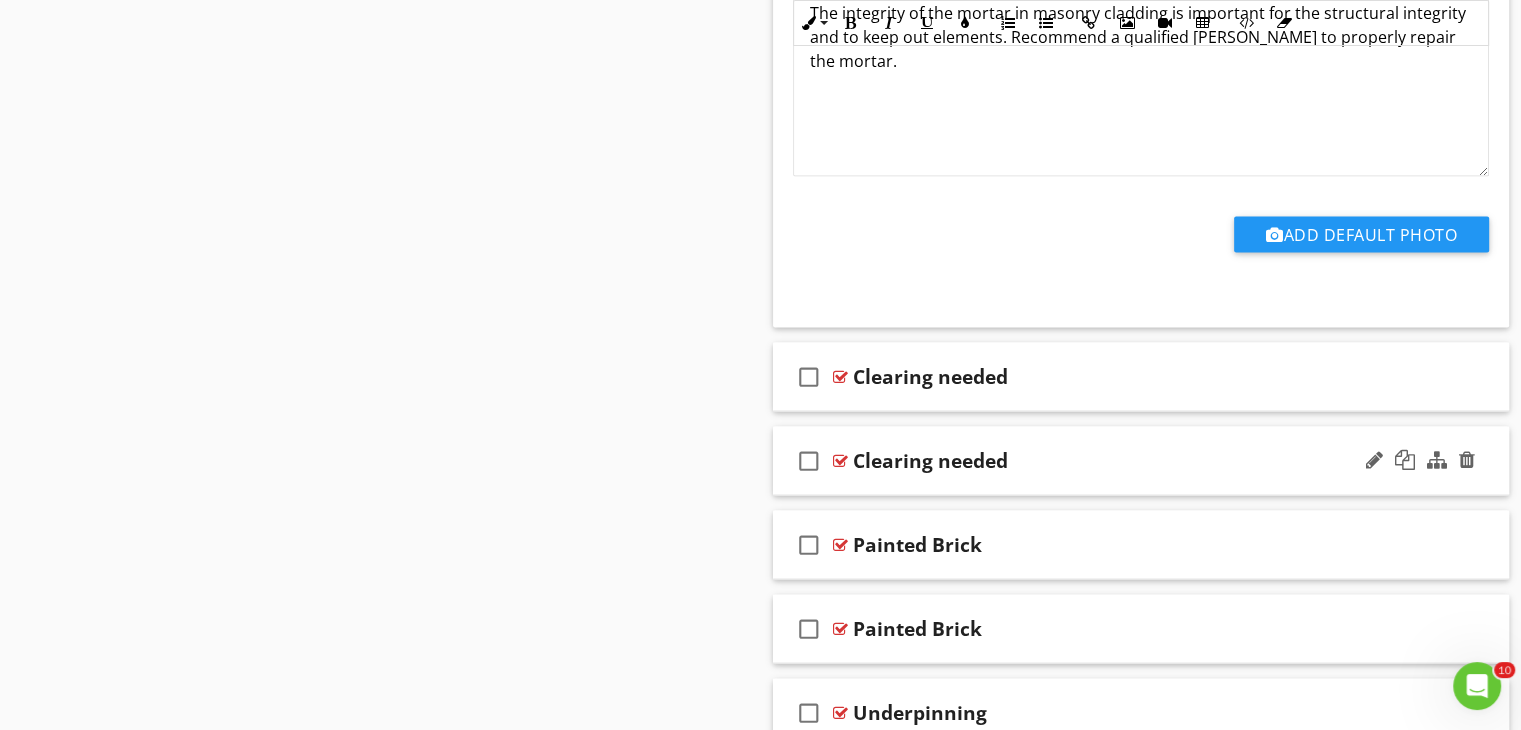 scroll, scrollTop: 4200, scrollLeft: 0, axis: vertical 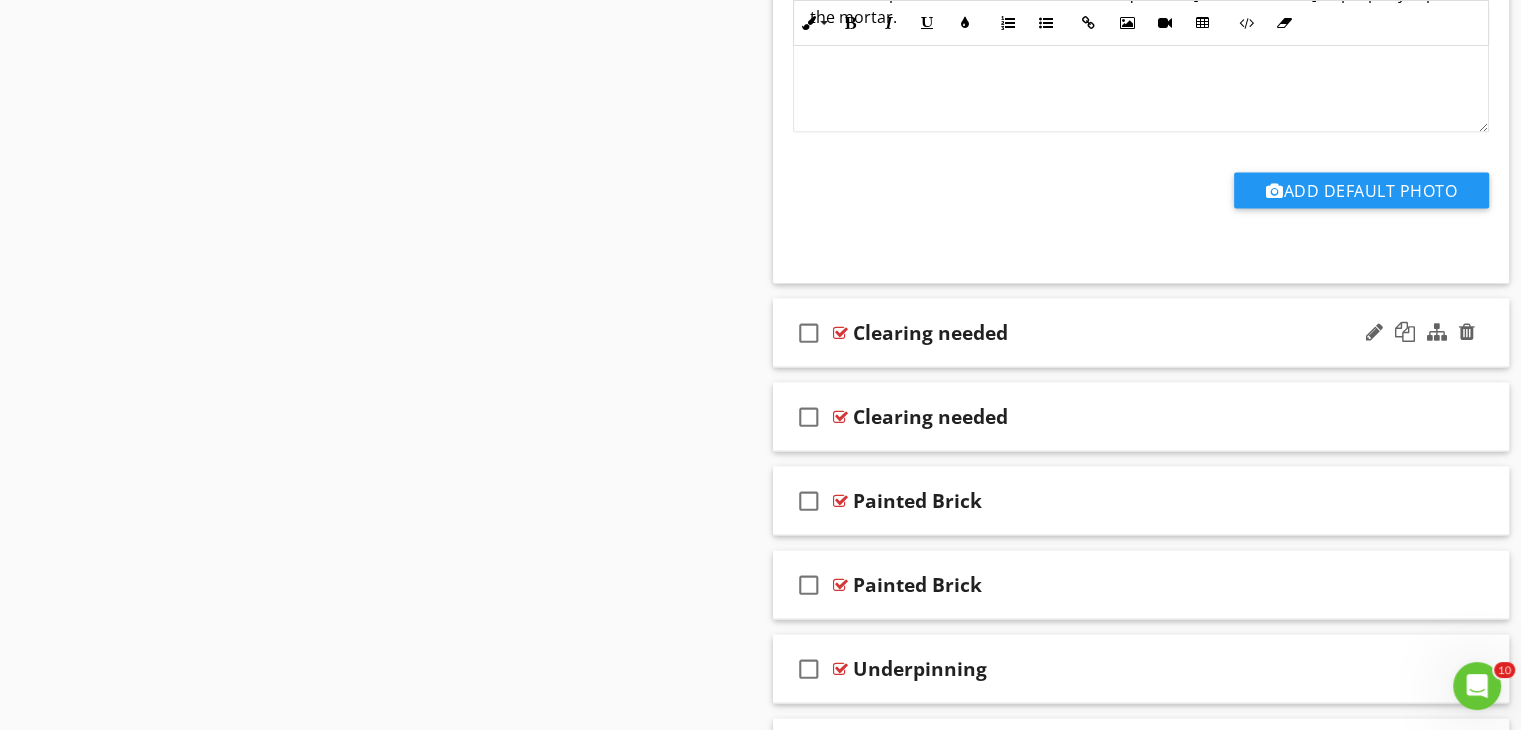 click on "Clearing needed" at bounding box center (1114, 333) 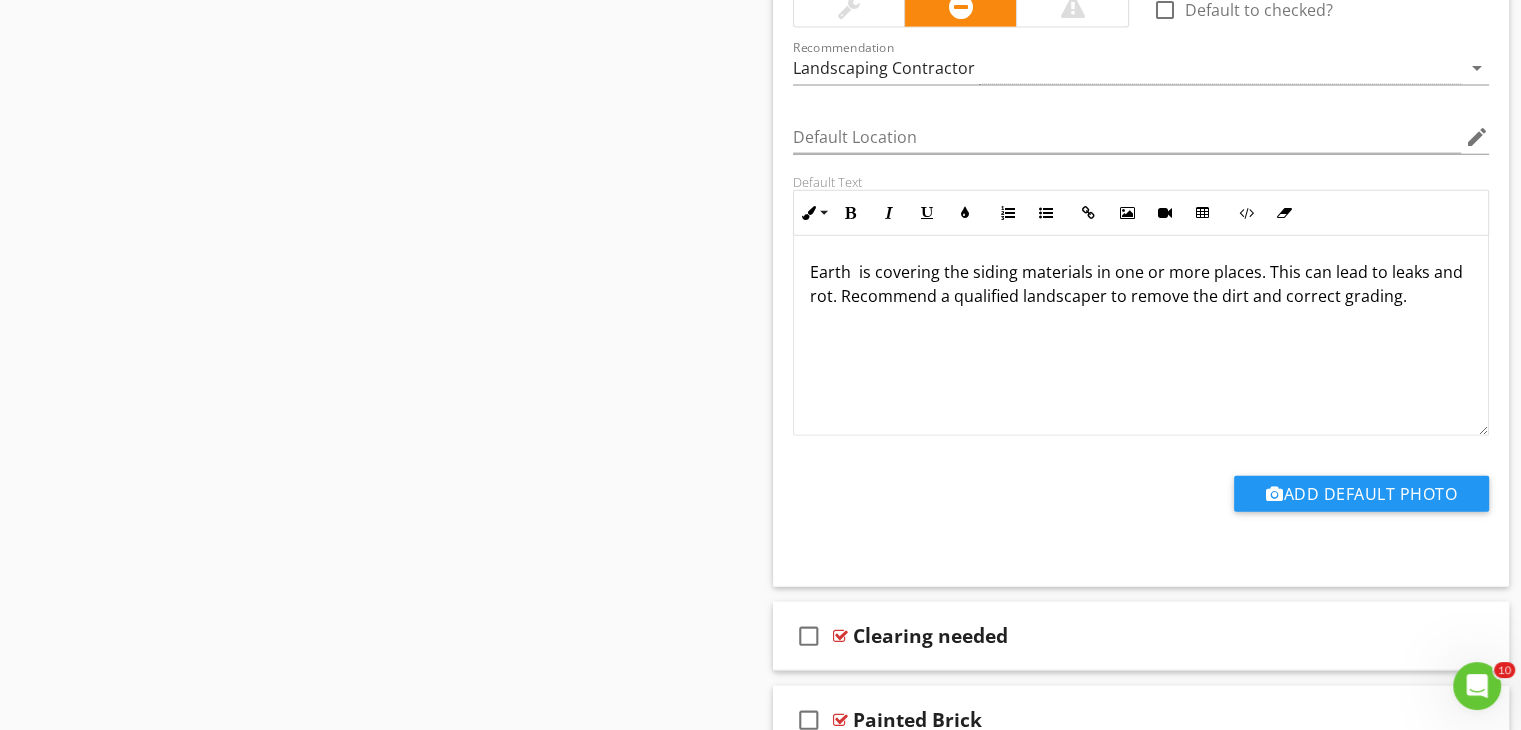 scroll, scrollTop: 4700, scrollLeft: 0, axis: vertical 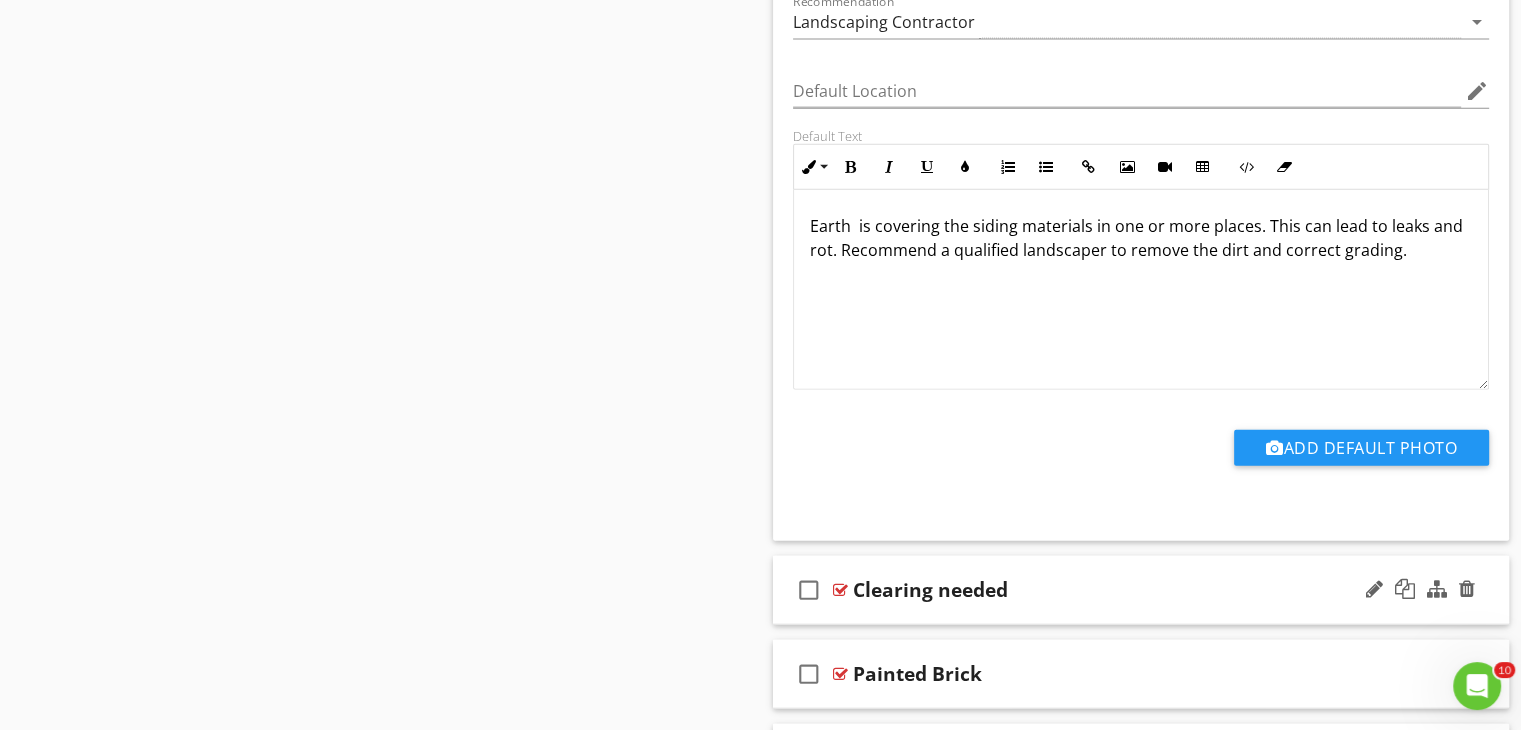 click on "check_box_outline_blank" at bounding box center [809, 590] 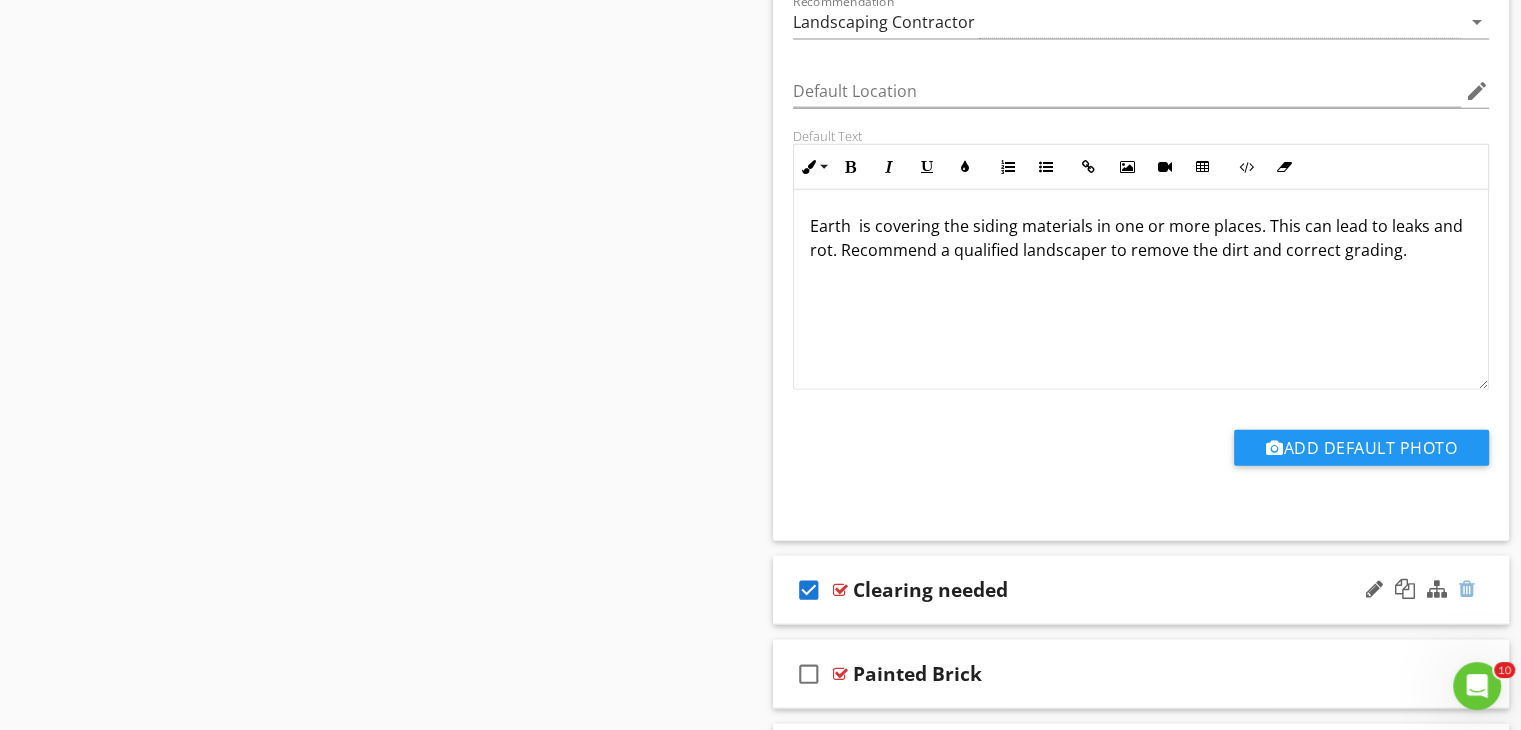 click at bounding box center (1467, 589) 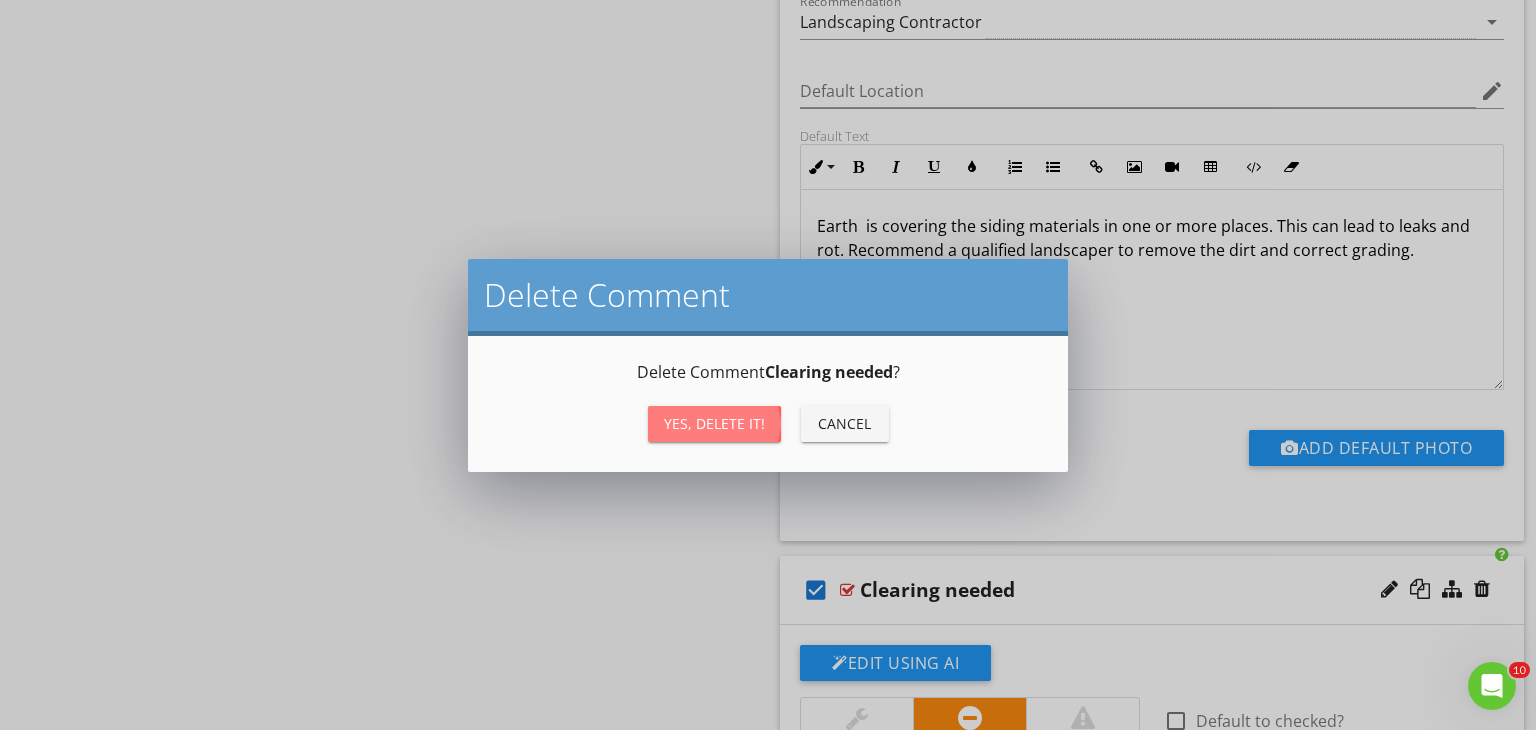 click on "Yes, Delete it!" at bounding box center [714, 423] 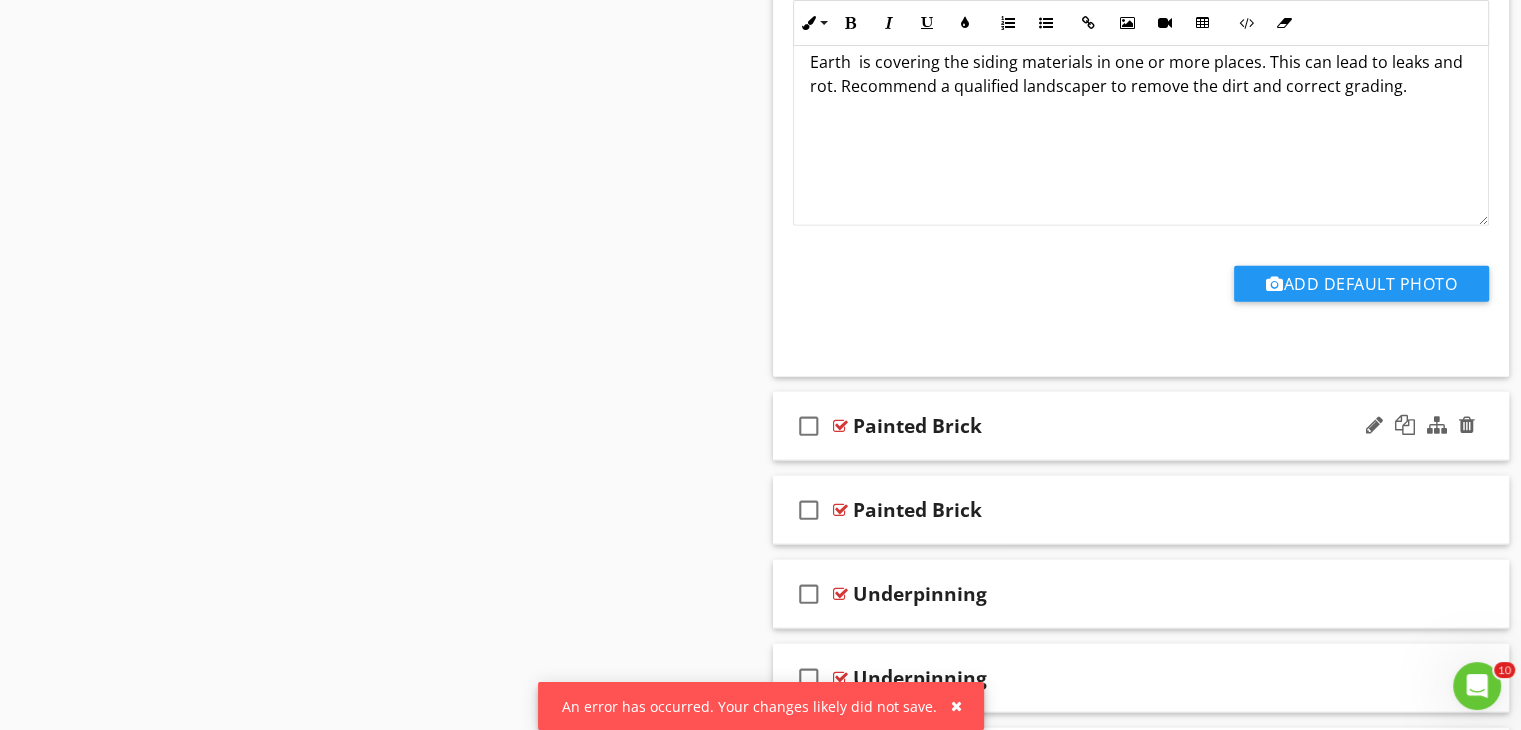 scroll, scrollTop: 4900, scrollLeft: 0, axis: vertical 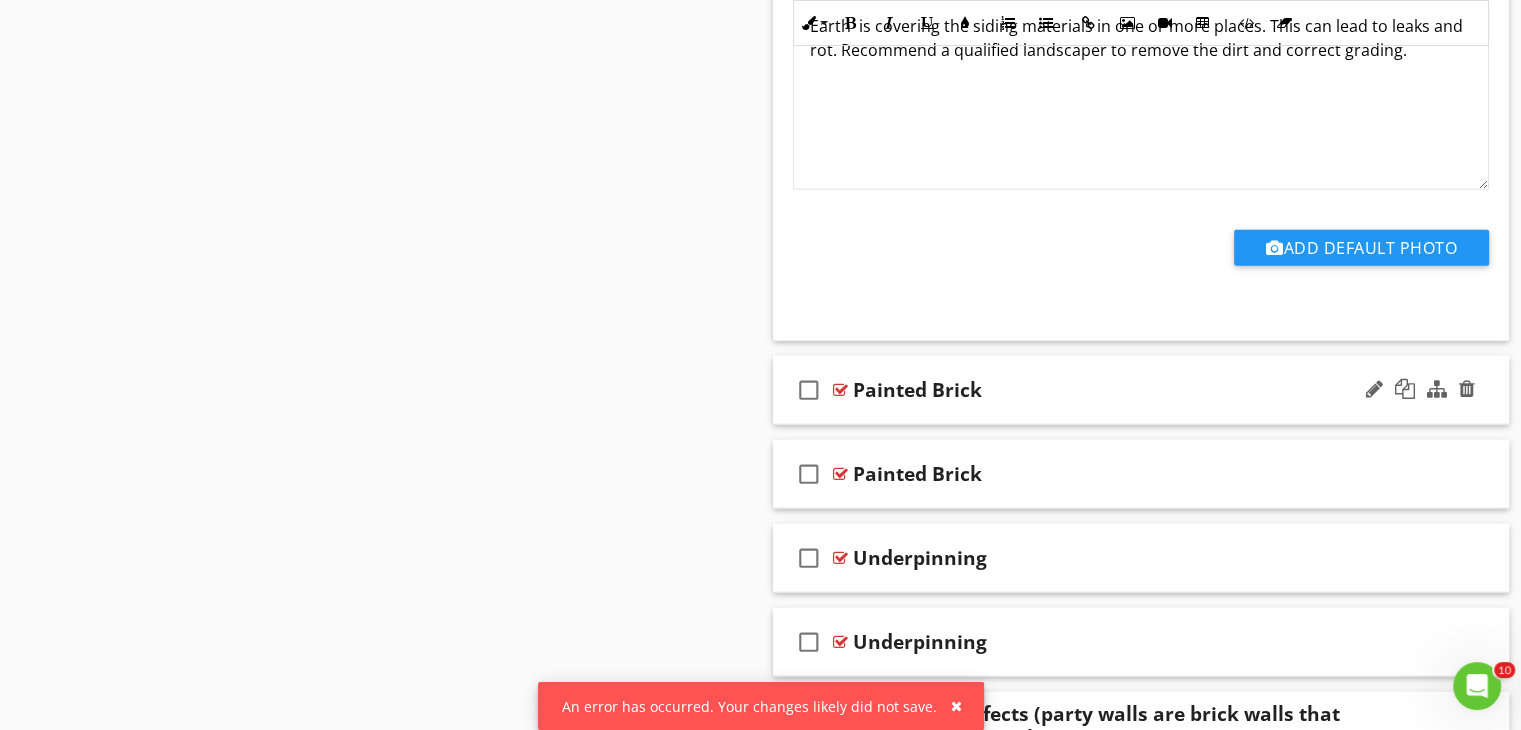 click on "check_box_outline_blank" at bounding box center [809, 390] 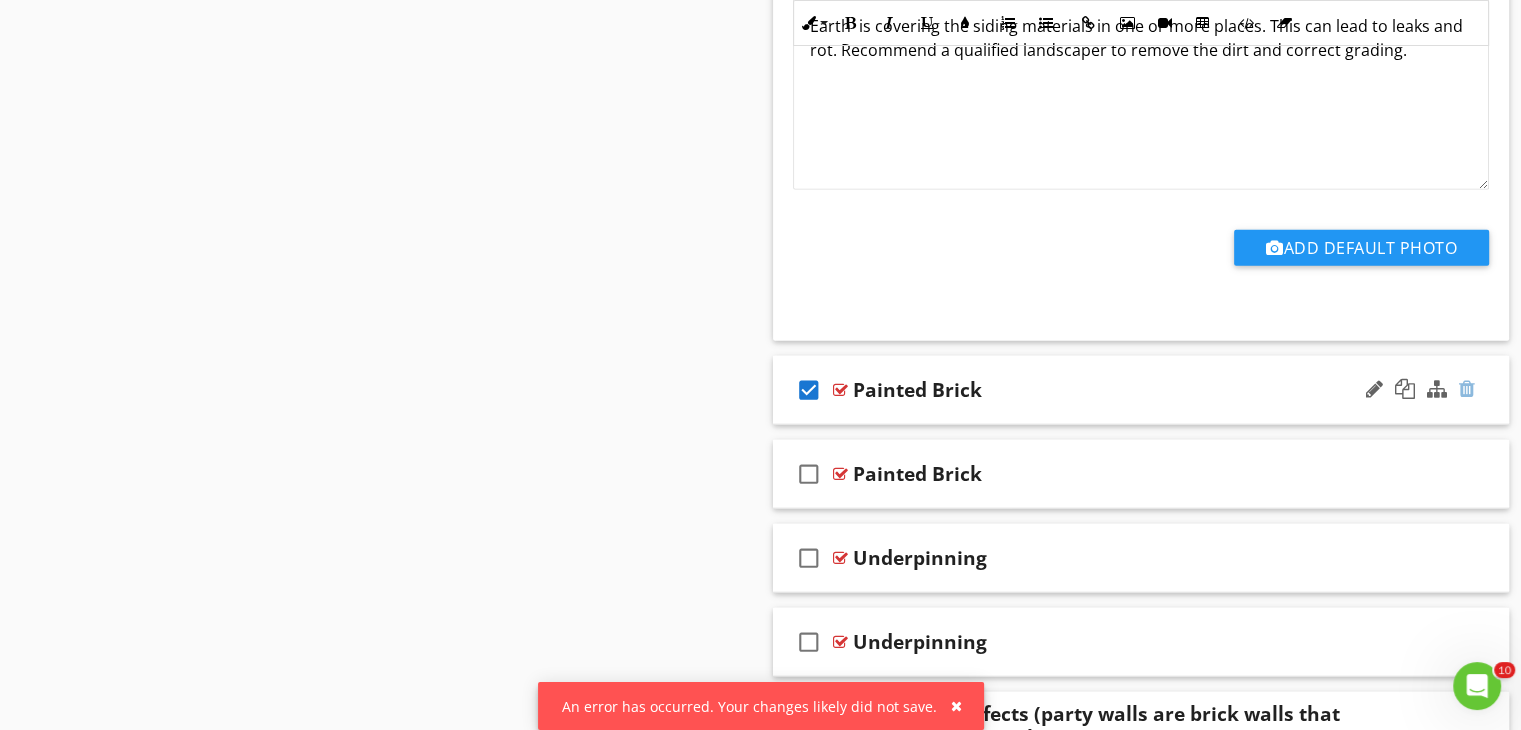 click at bounding box center (1467, 389) 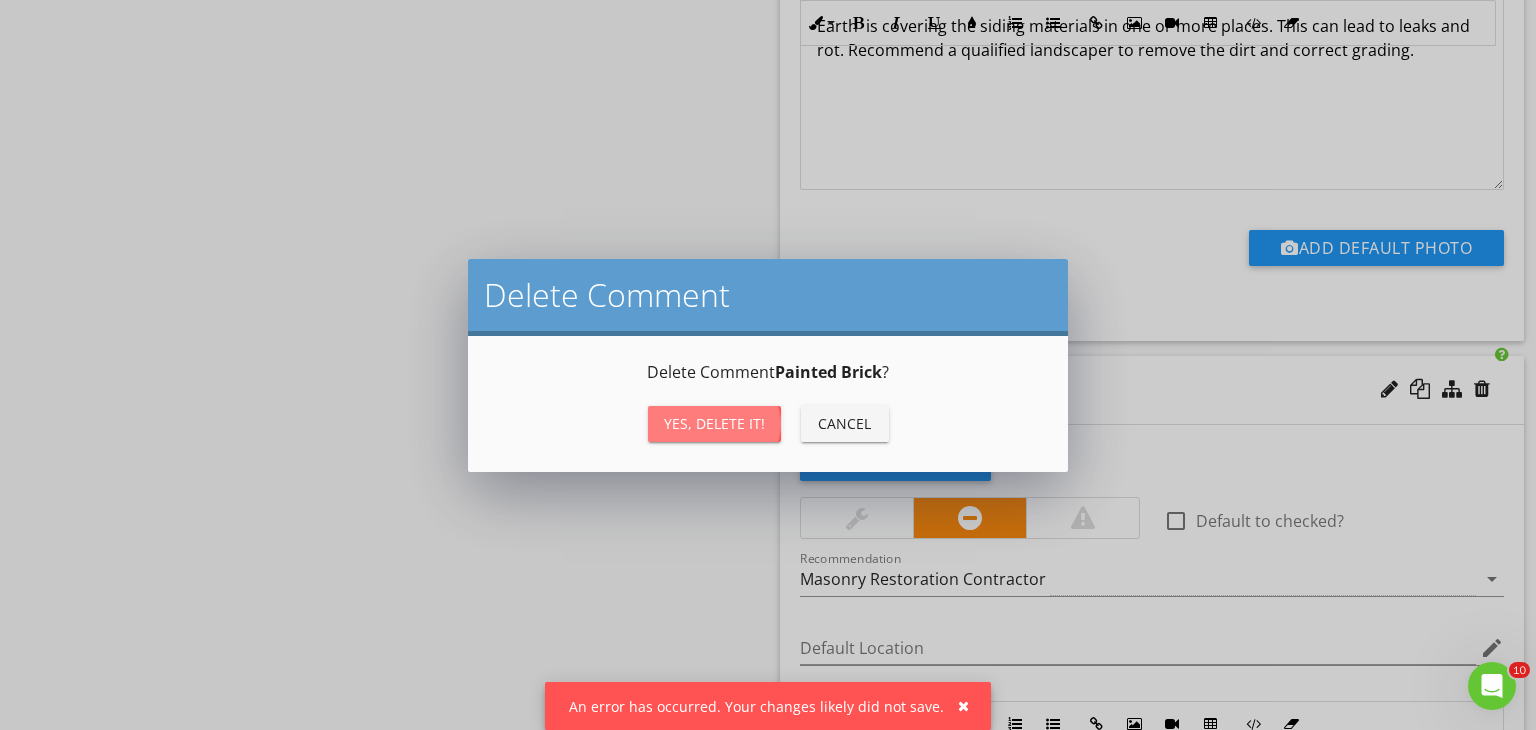 click on "Yes, Delete it!" at bounding box center [714, 423] 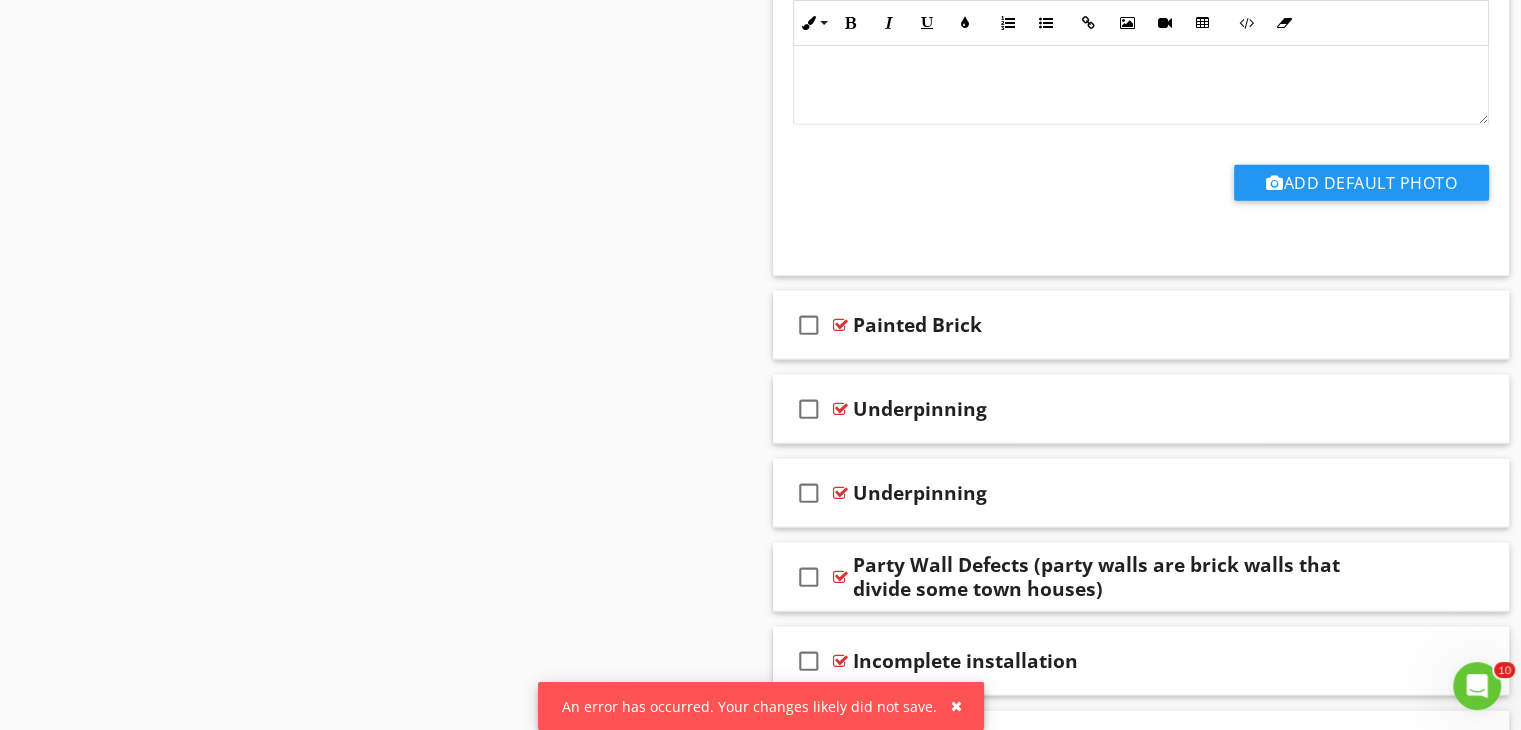 scroll, scrollTop: 5000, scrollLeft: 0, axis: vertical 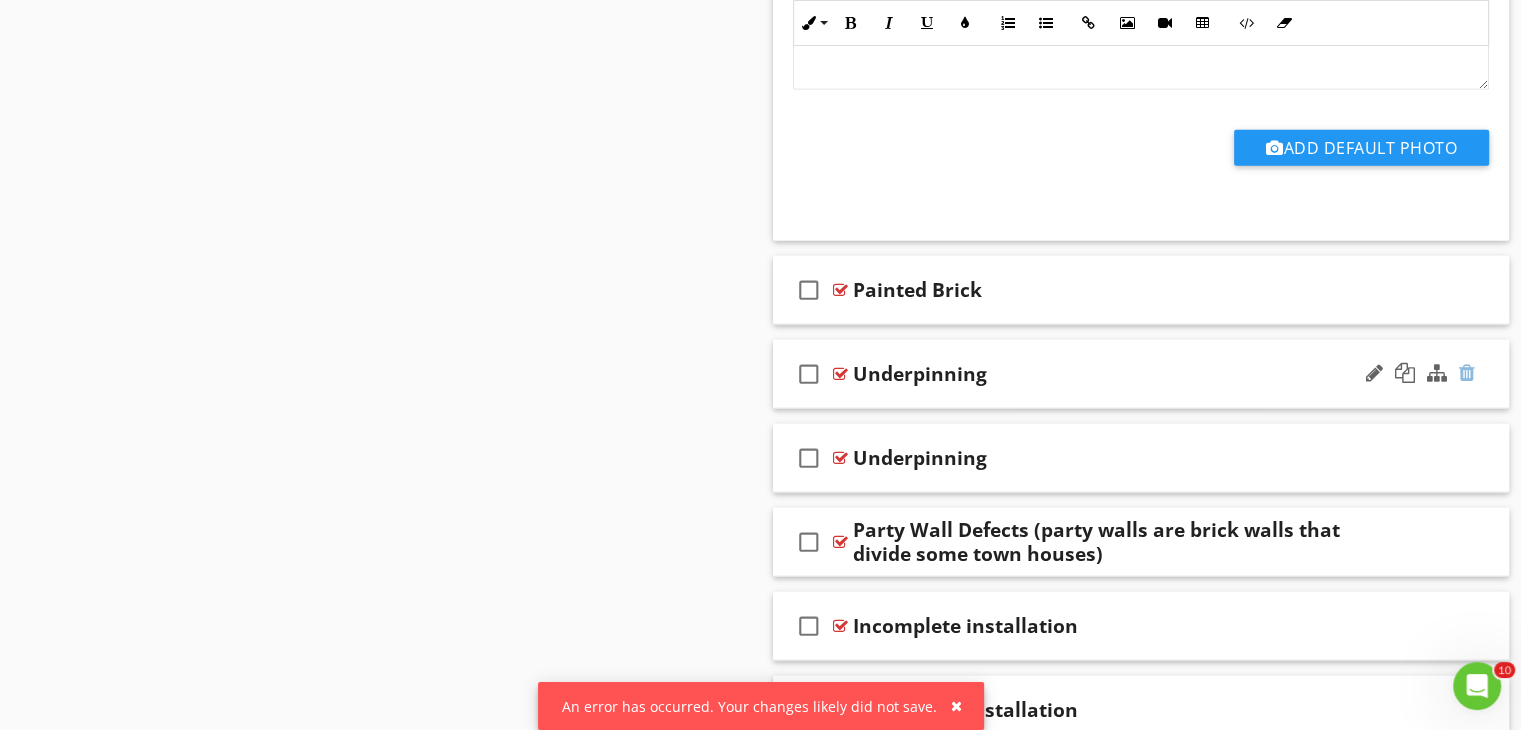 click at bounding box center [1467, 373] 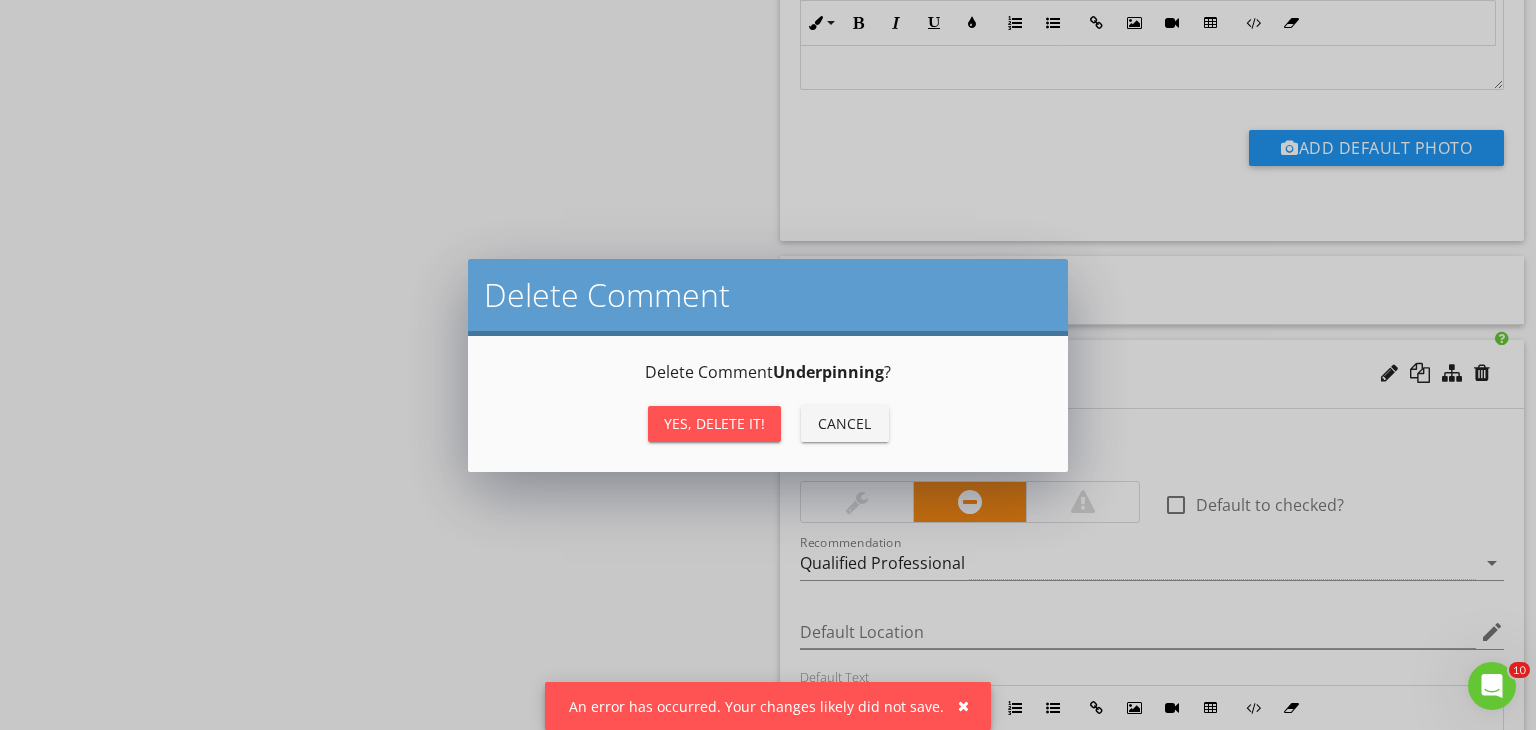 click on "Yes, Delete it!" at bounding box center [714, 423] 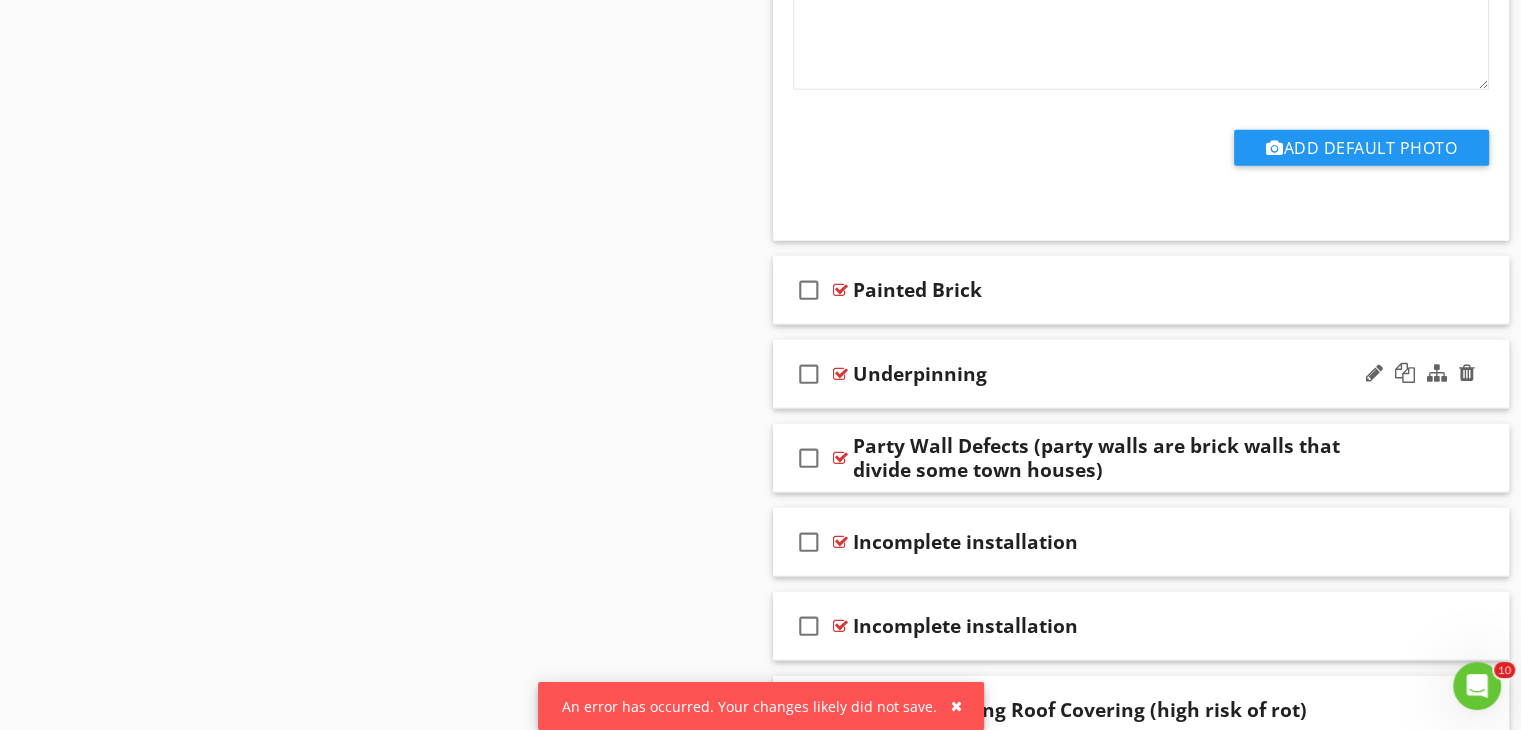 scroll, scrollTop: 5100, scrollLeft: 0, axis: vertical 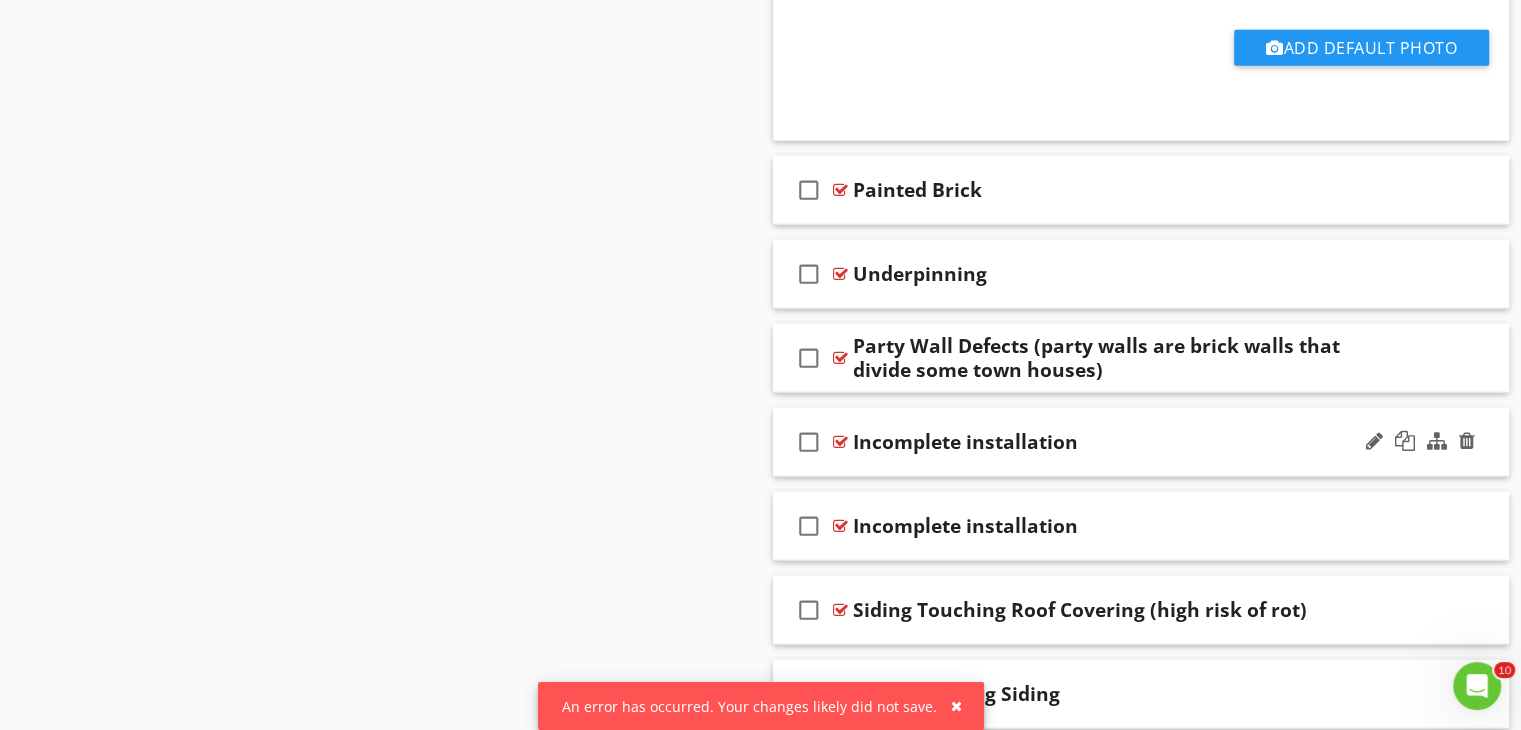 click on "check_box_outline_blank" at bounding box center (809, 442) 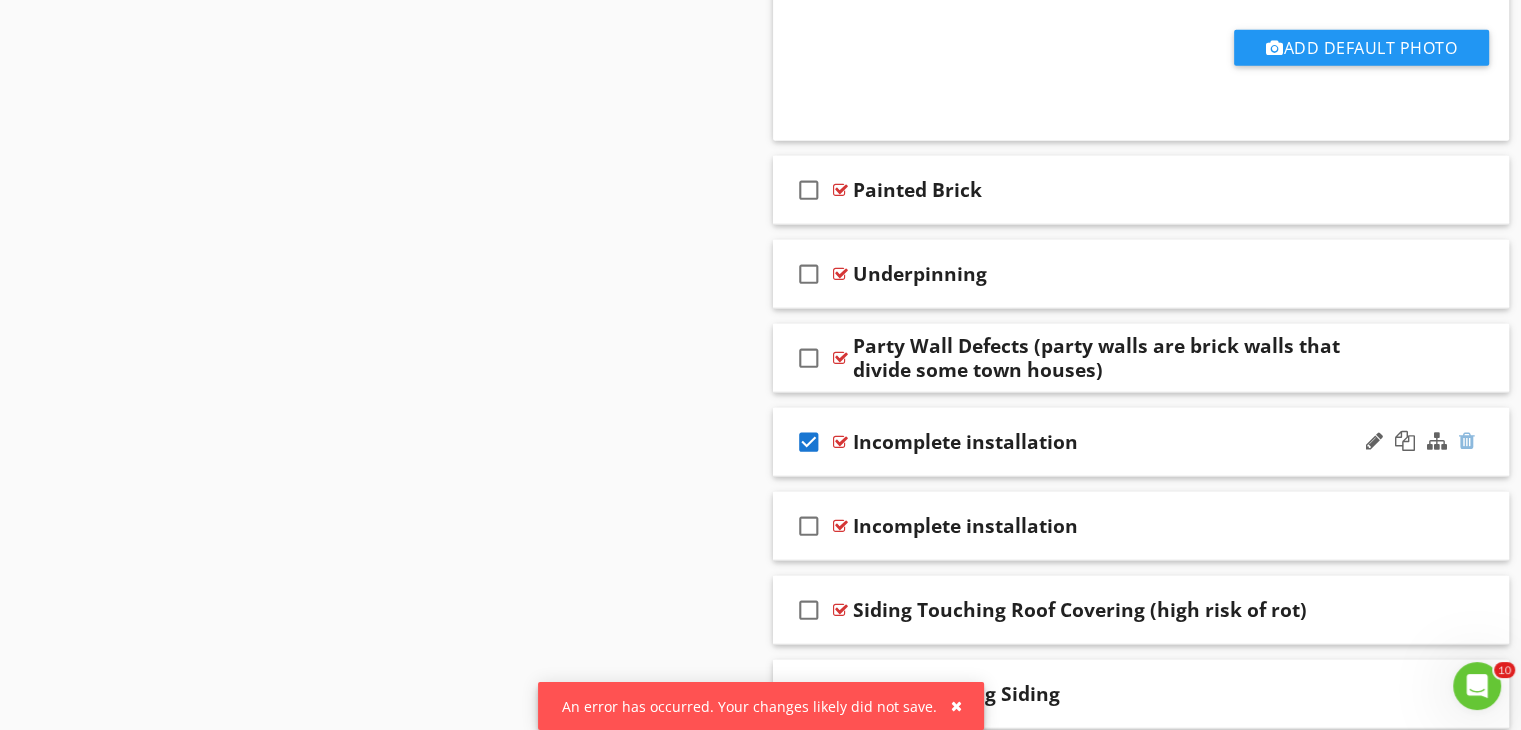 click at bounding box center [1467, 441] 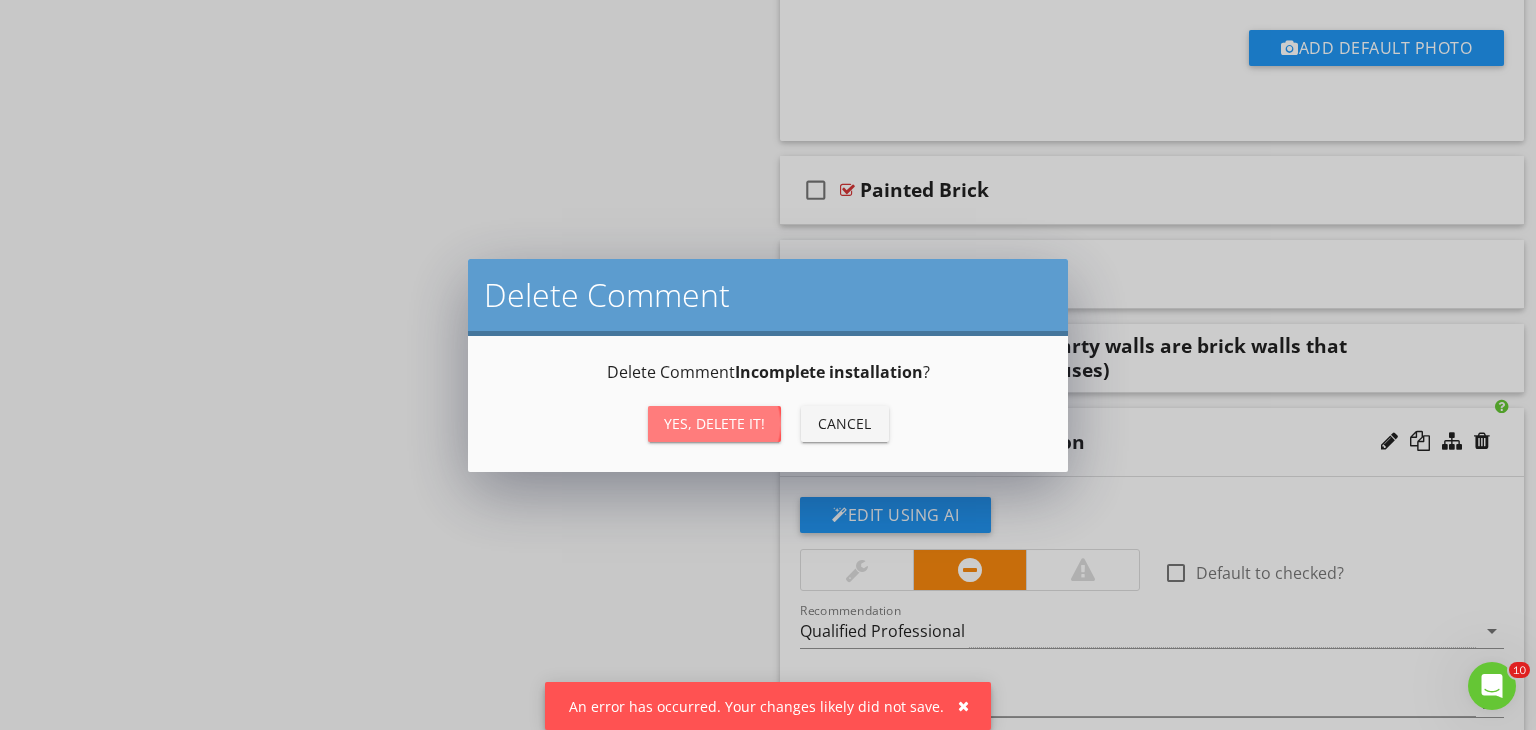 click on "Yes, Delete it!" at bounding box center (714, 423) 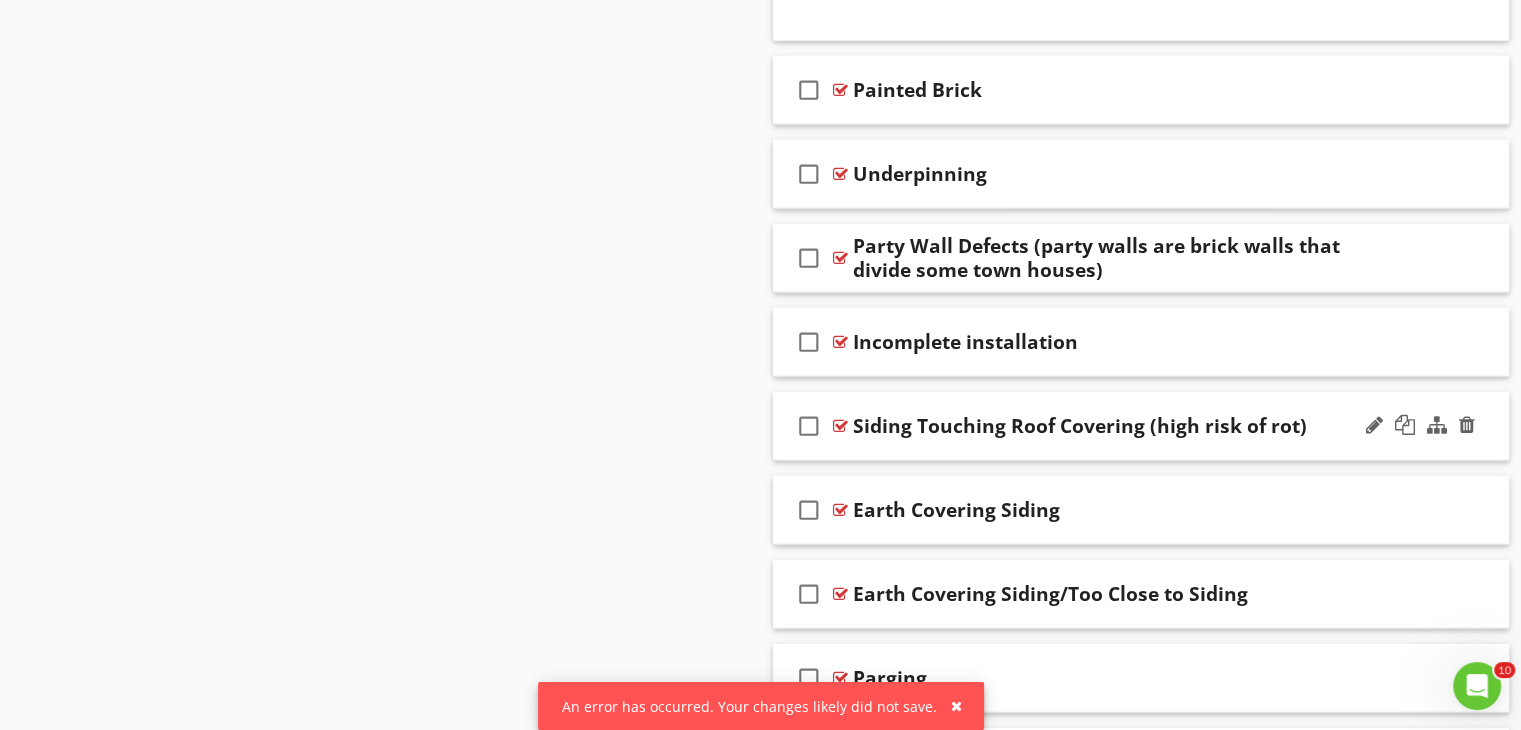 scroll, scrollTop: 5300, scrollLeft: 0, axis: vertical 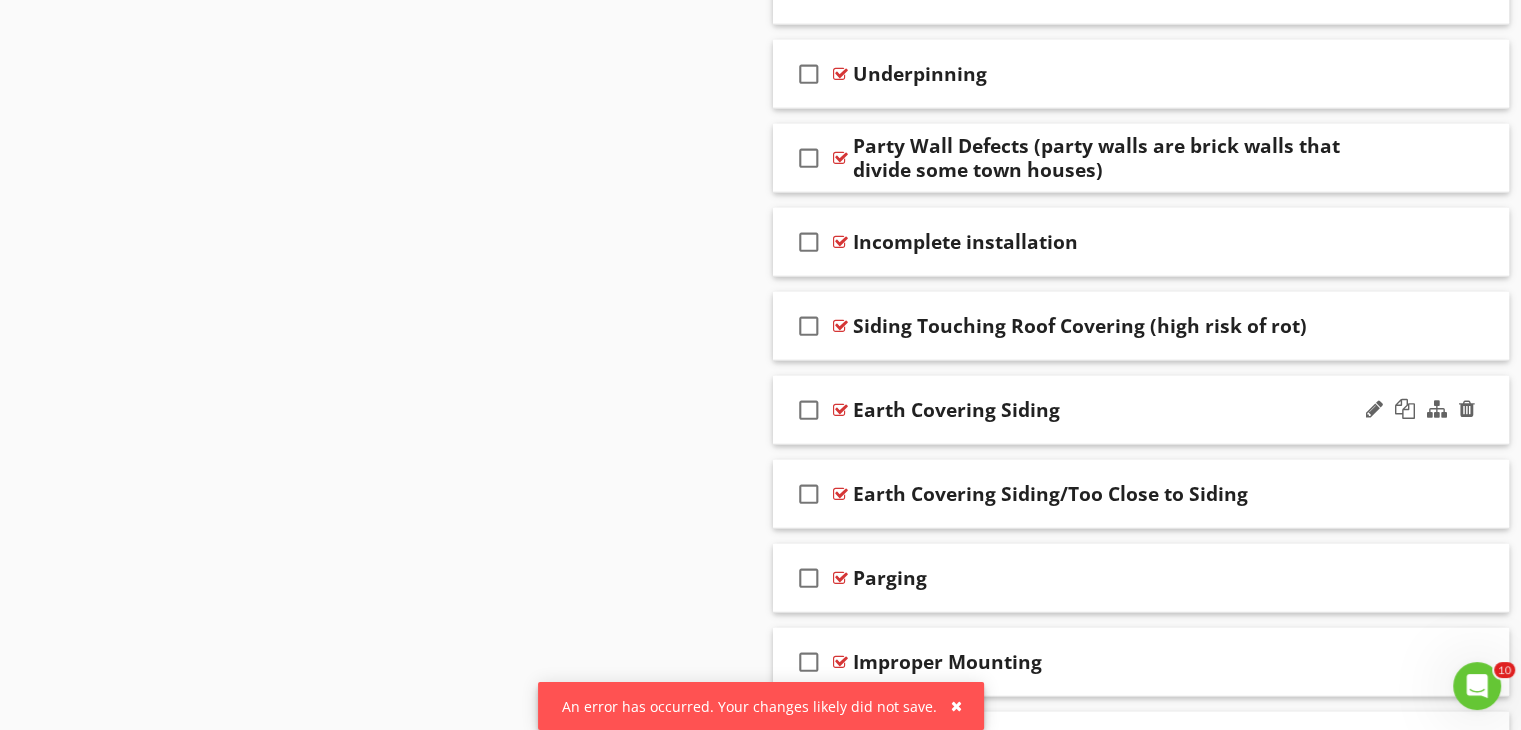 click on "check_box_outline_blank
Earth Covering Siding" at bounding box center (1141, 410) 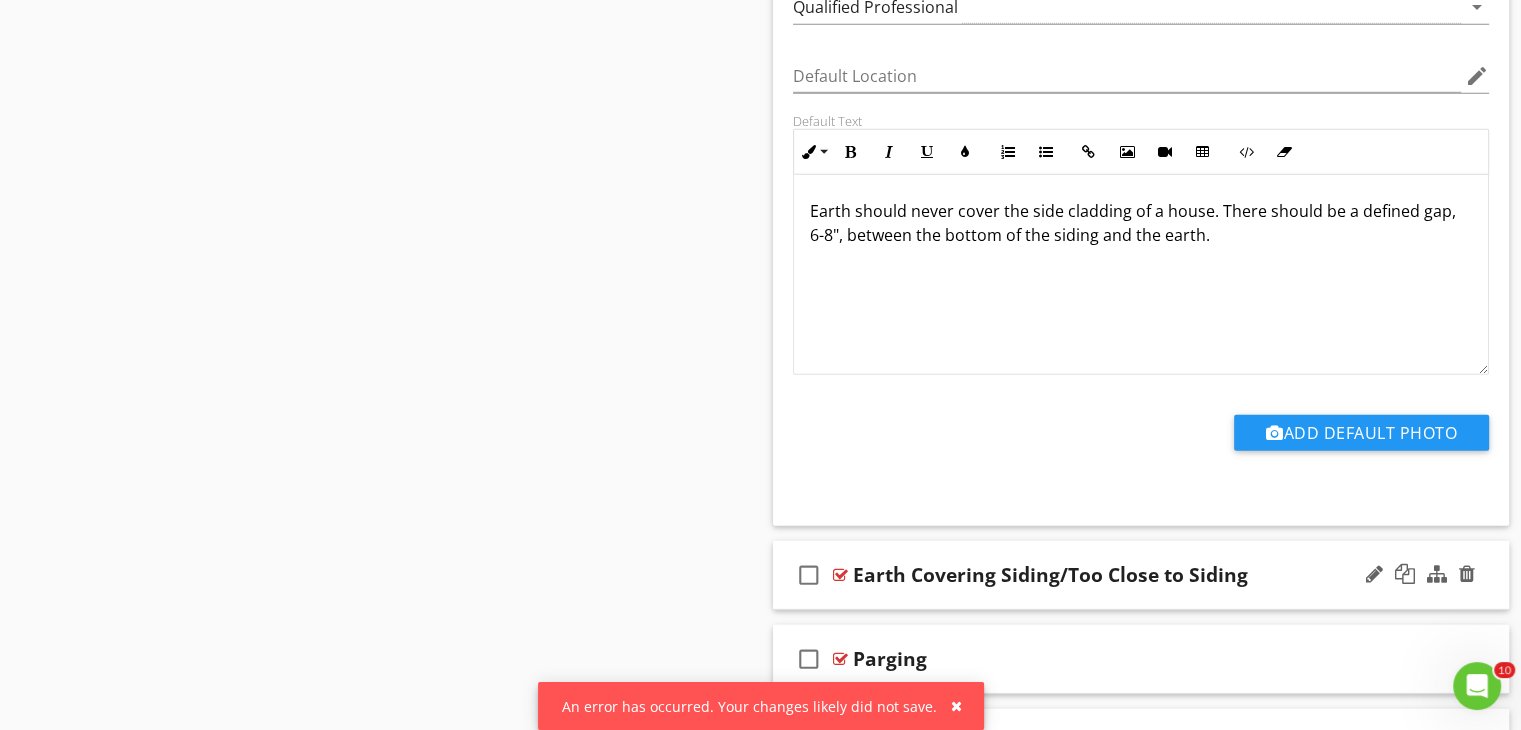 scroll, scrollTop: 6095, scrollLeft: 0, axis: vertical 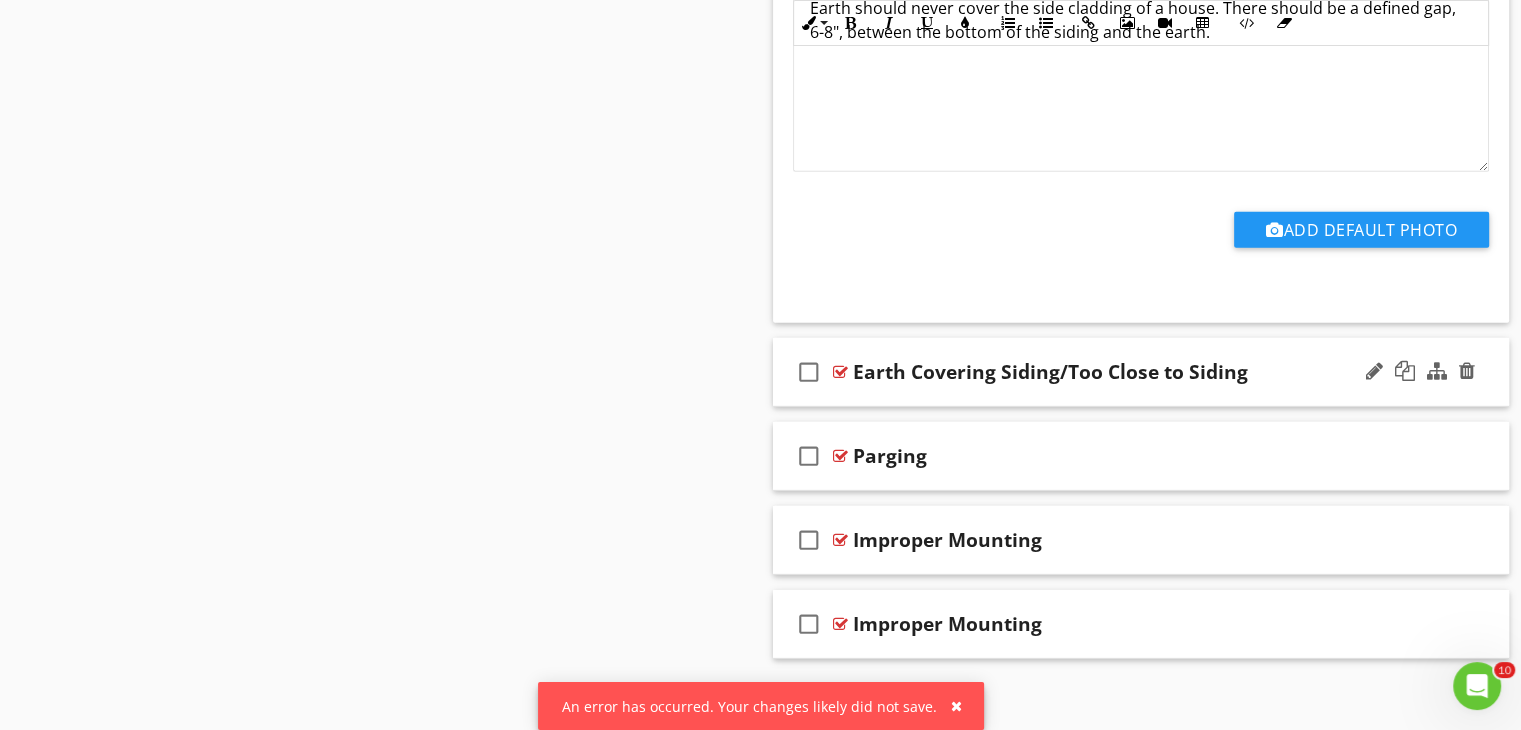 click on "check_box_outline_blank
Earth Covering Siding/Too Close to Siding" at bounding box center [1141, 372] 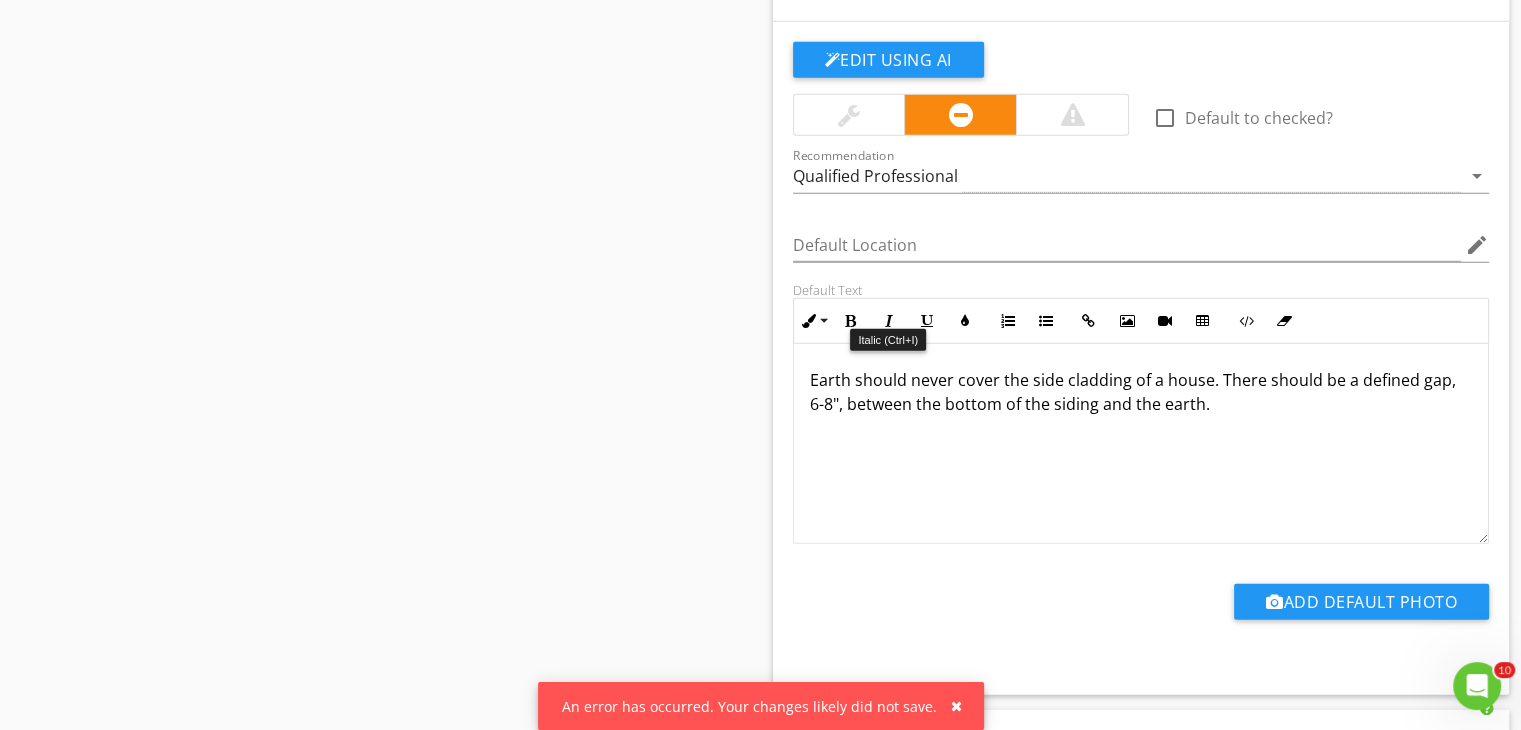 scroll, scrollTop: 5595, scrollLeft: 0, axis: vertical 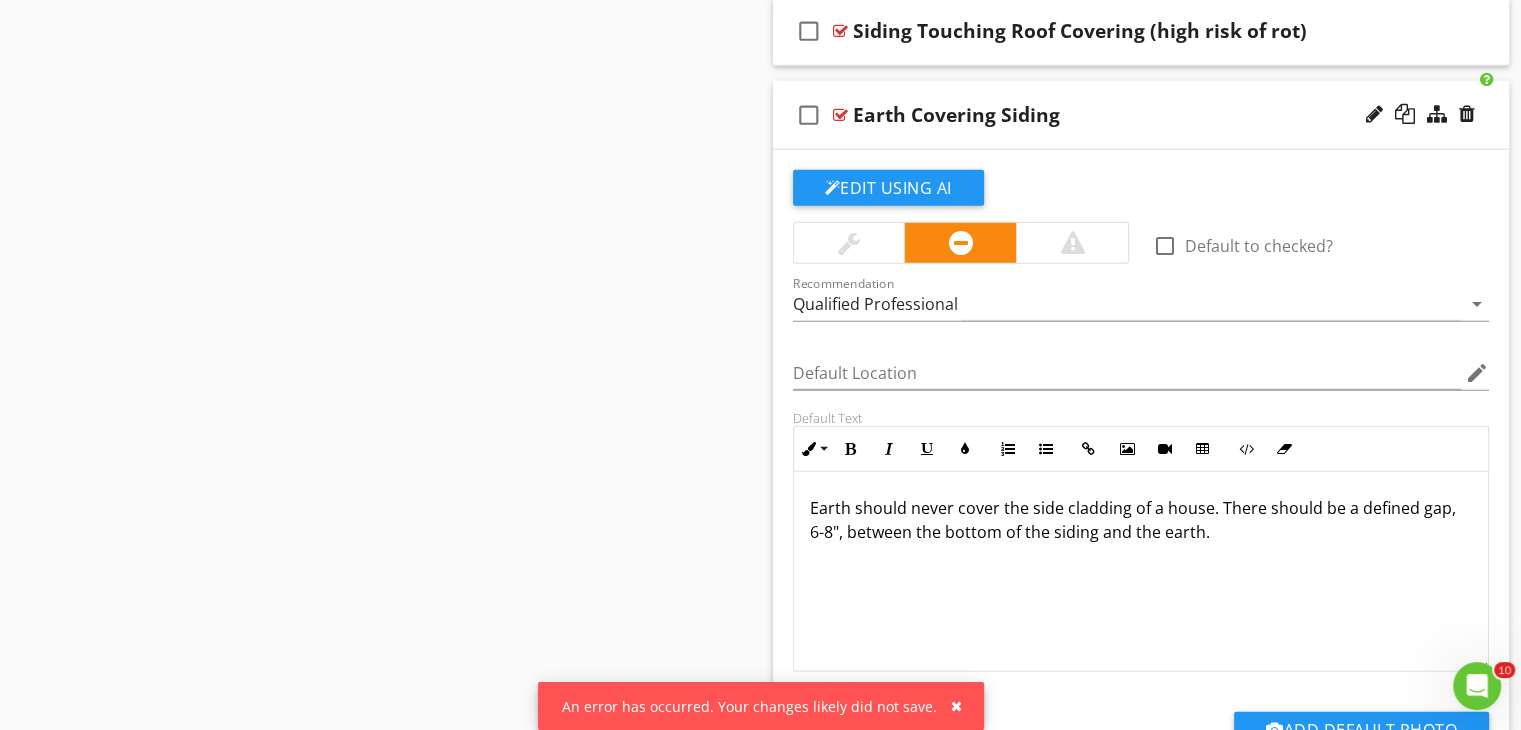 click on "check_box_outline_blank" at bounding box center (809, 115) 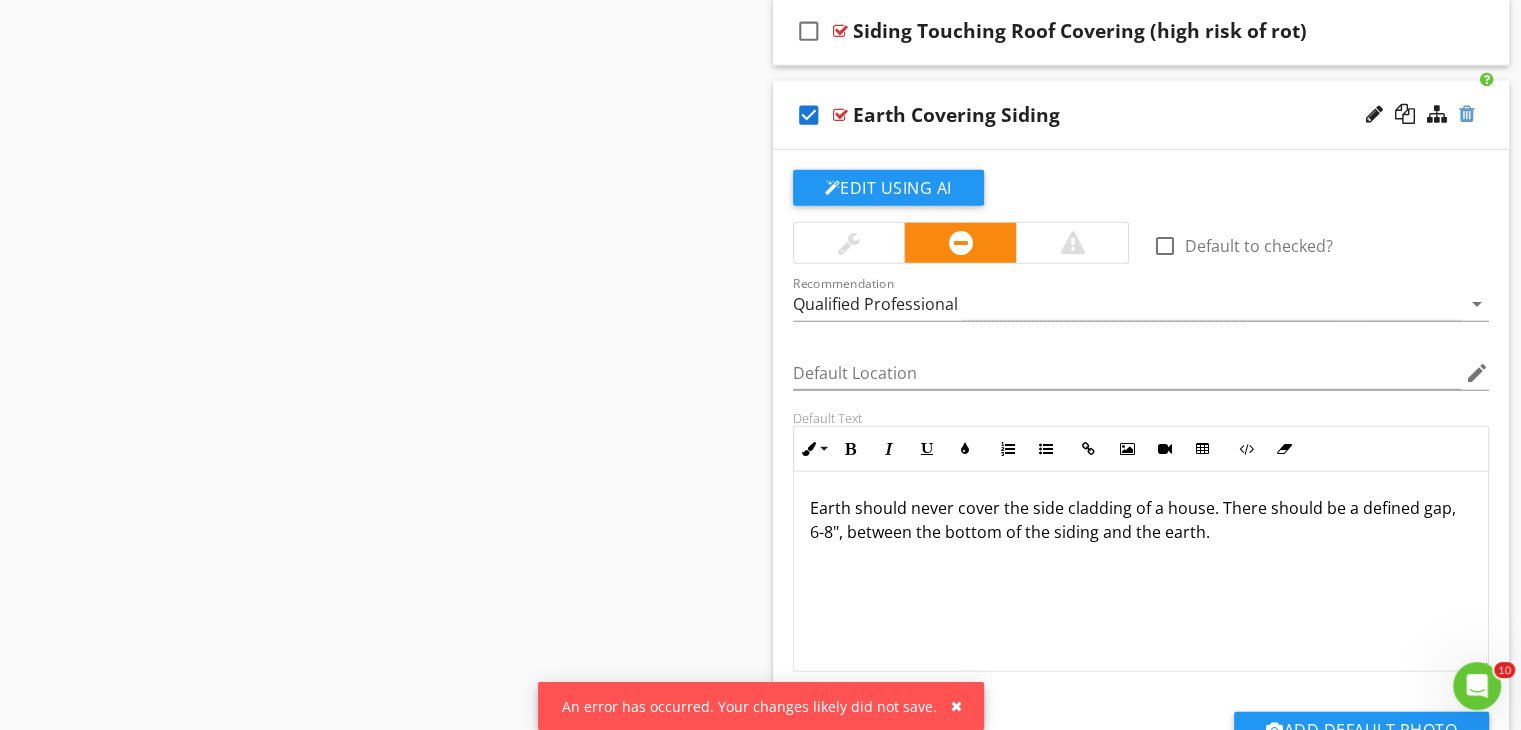 click at bounding box center (1467, 114) 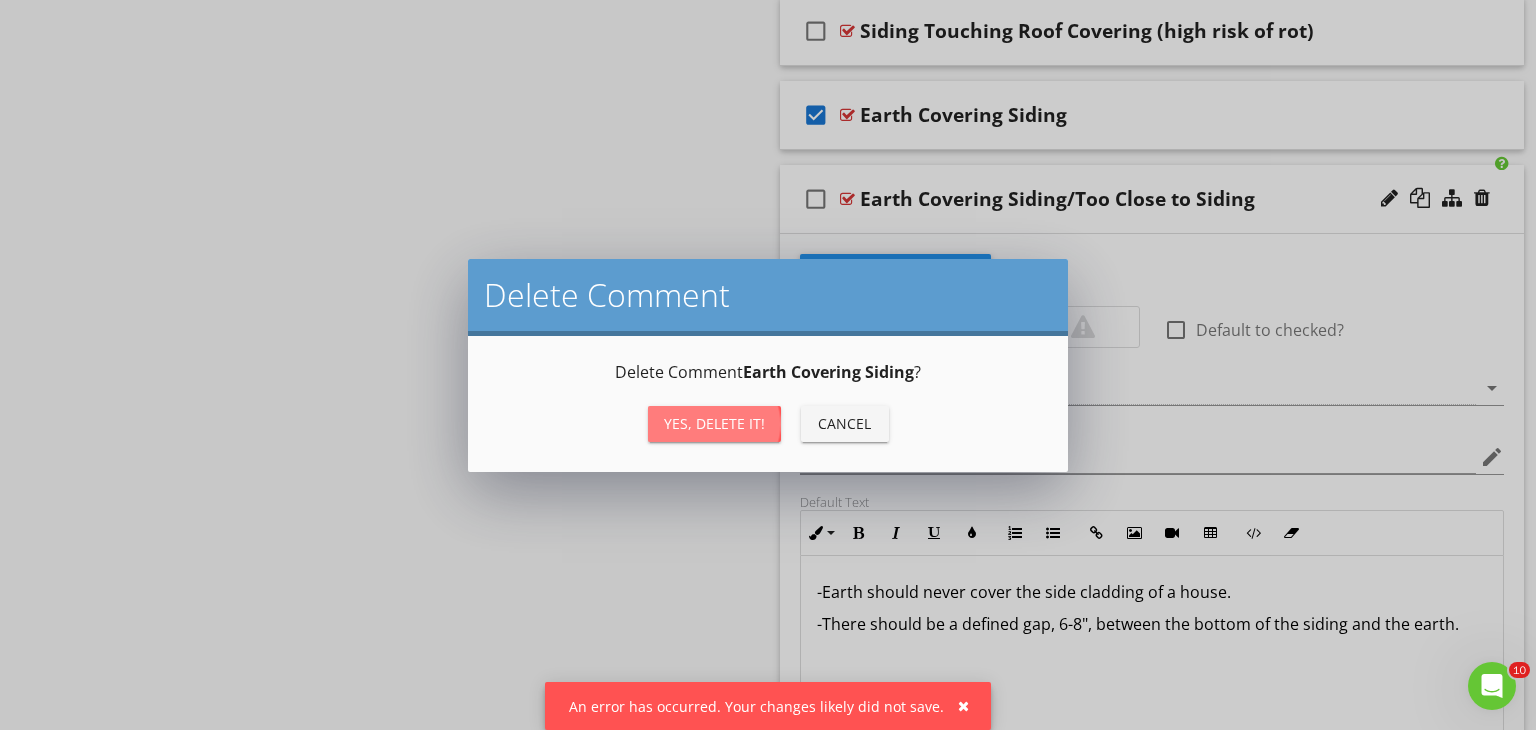 click on "Yes, Delete it!" at bounding box center (714, 423) 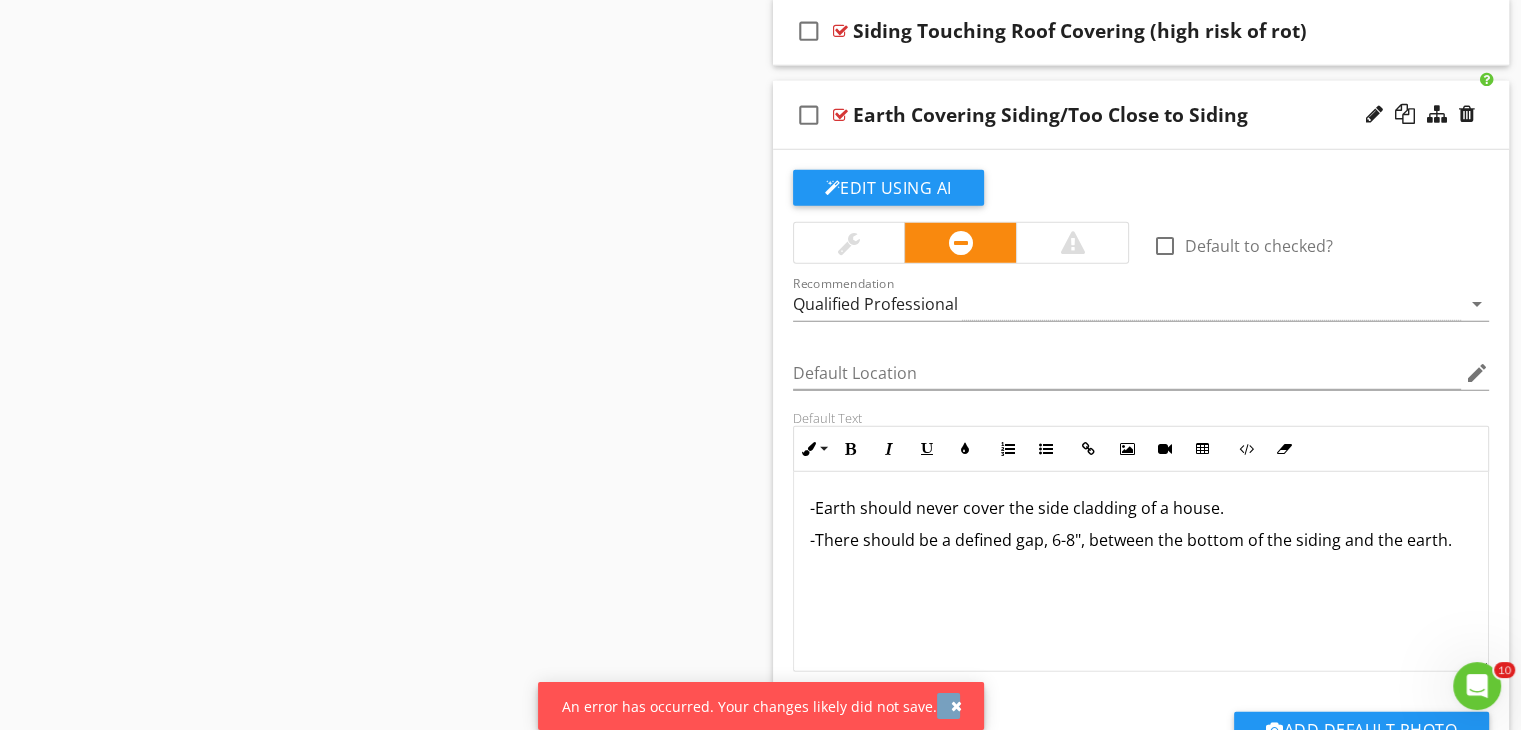 click at bounding box center (956, 706) 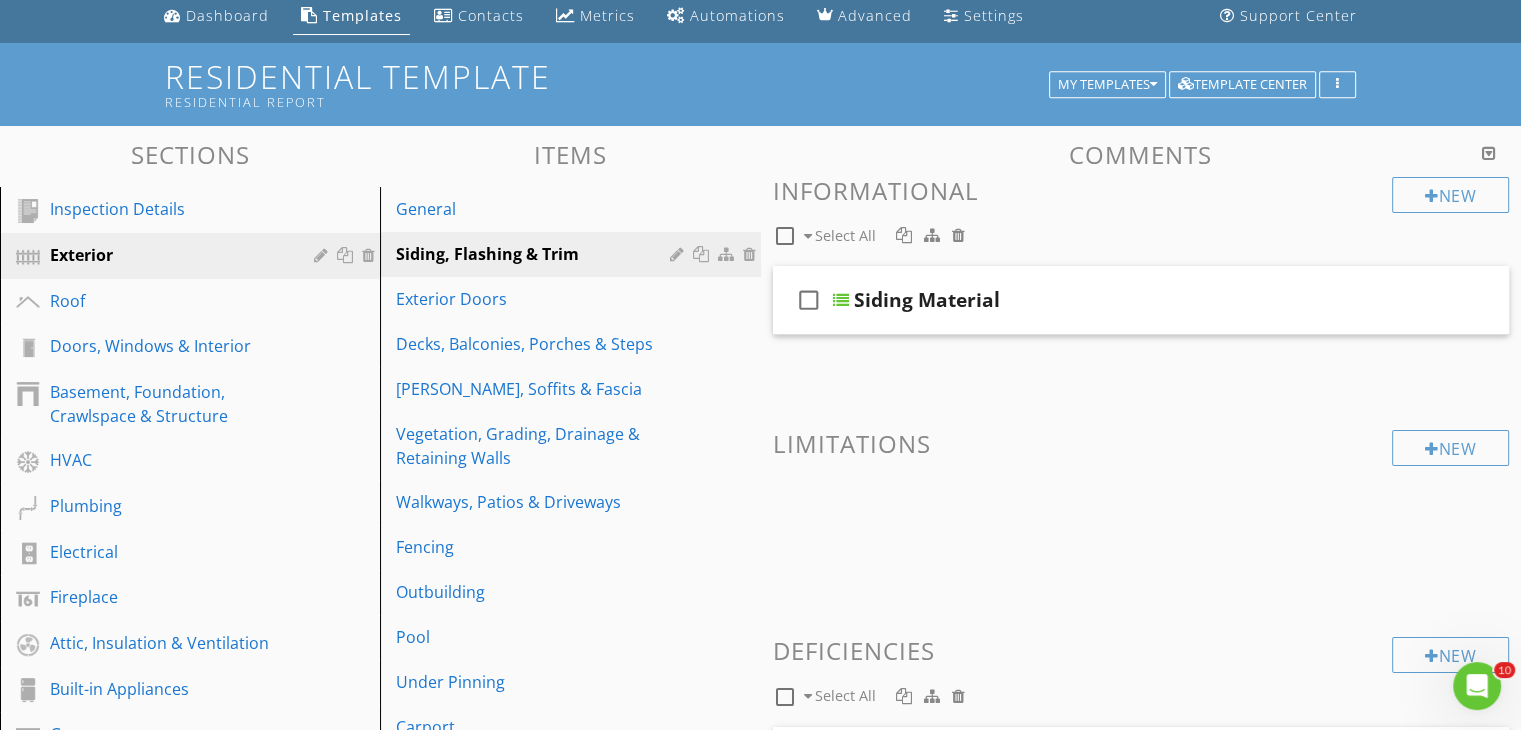 scroll, scrollTop: 0, scrollLeft: 0, axis: both 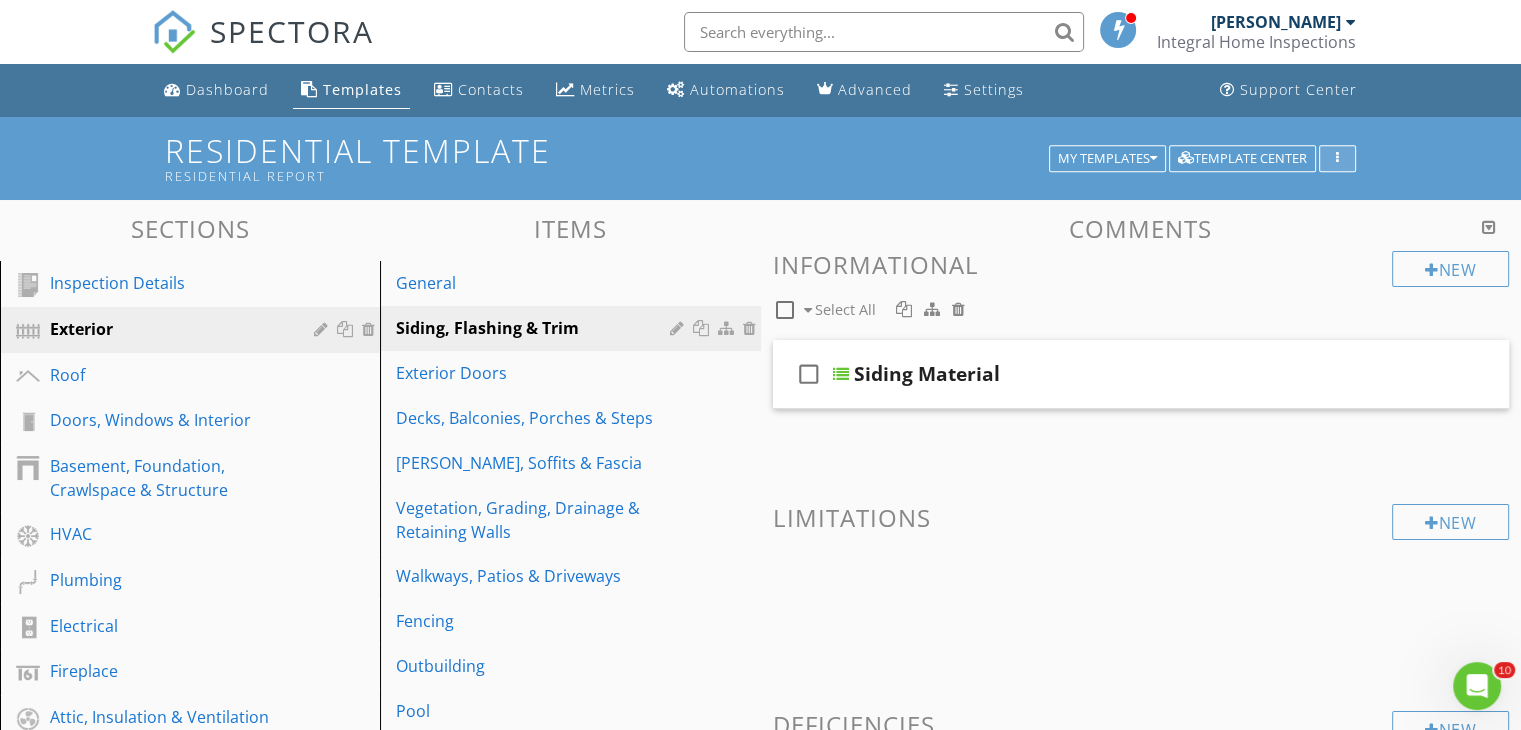 click at bounding box center [1337, 159] 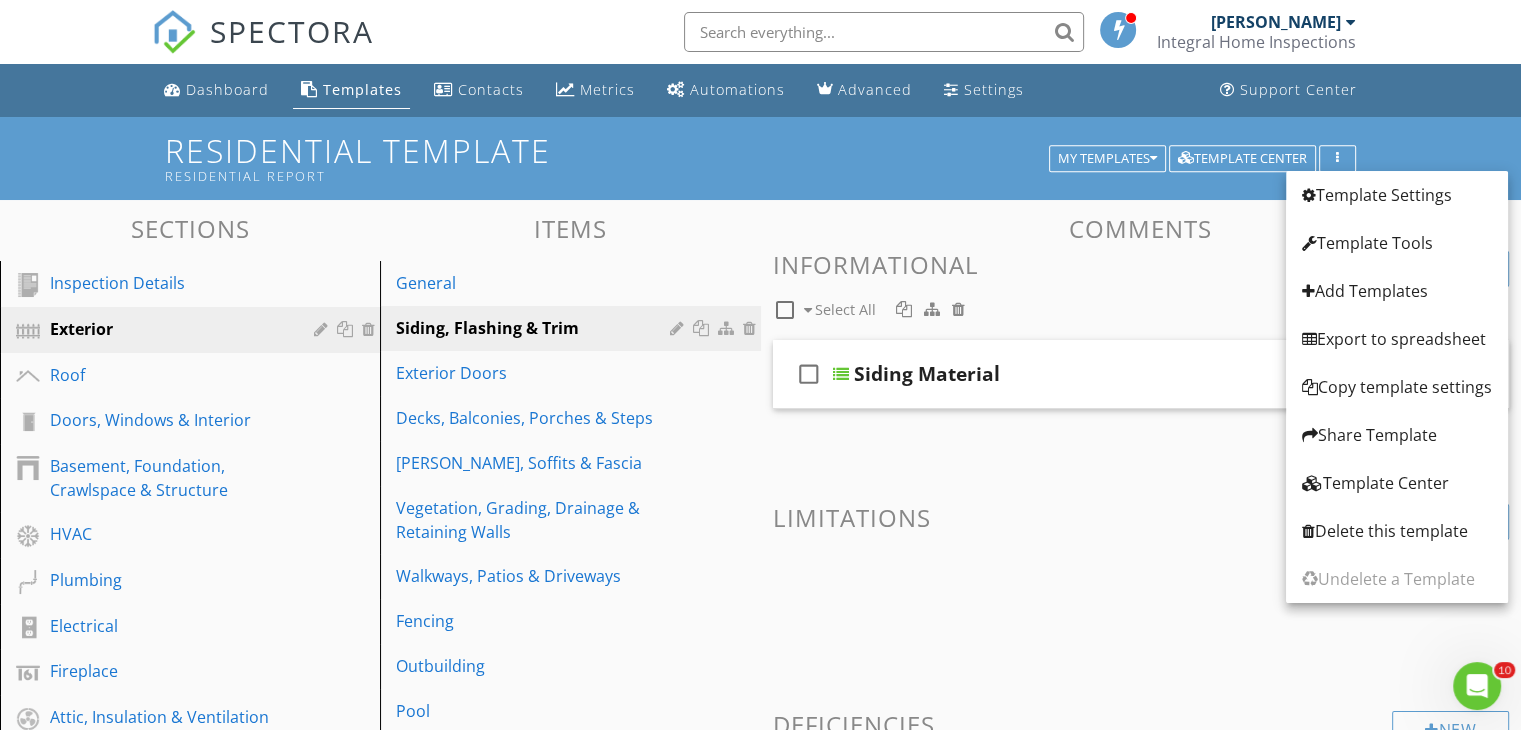click on "Limitations" at bounding box center [1141, 517] 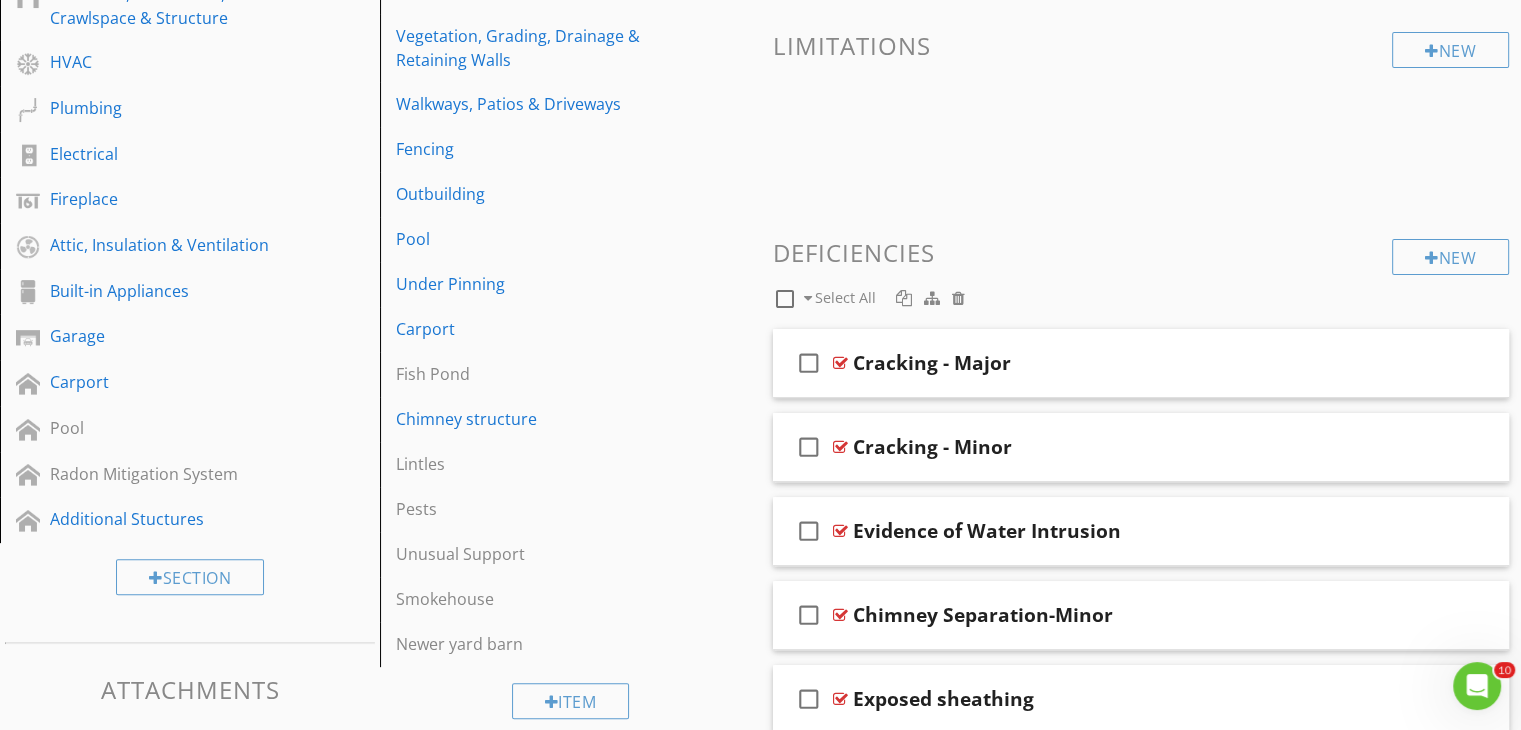 scroll, scrollTop: 600, scrollLeft: 0, axis: vertical 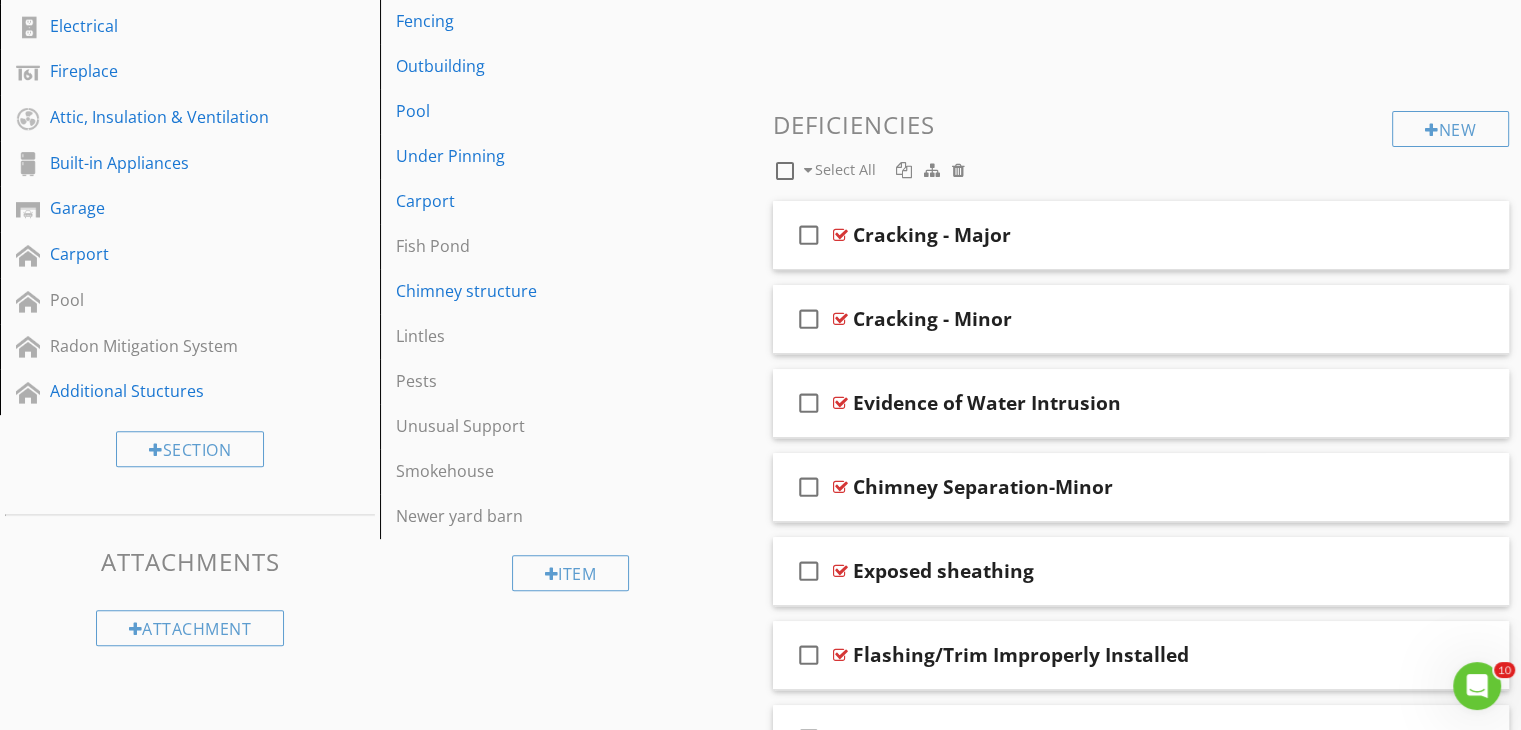 click at bounding box center (785, 171) 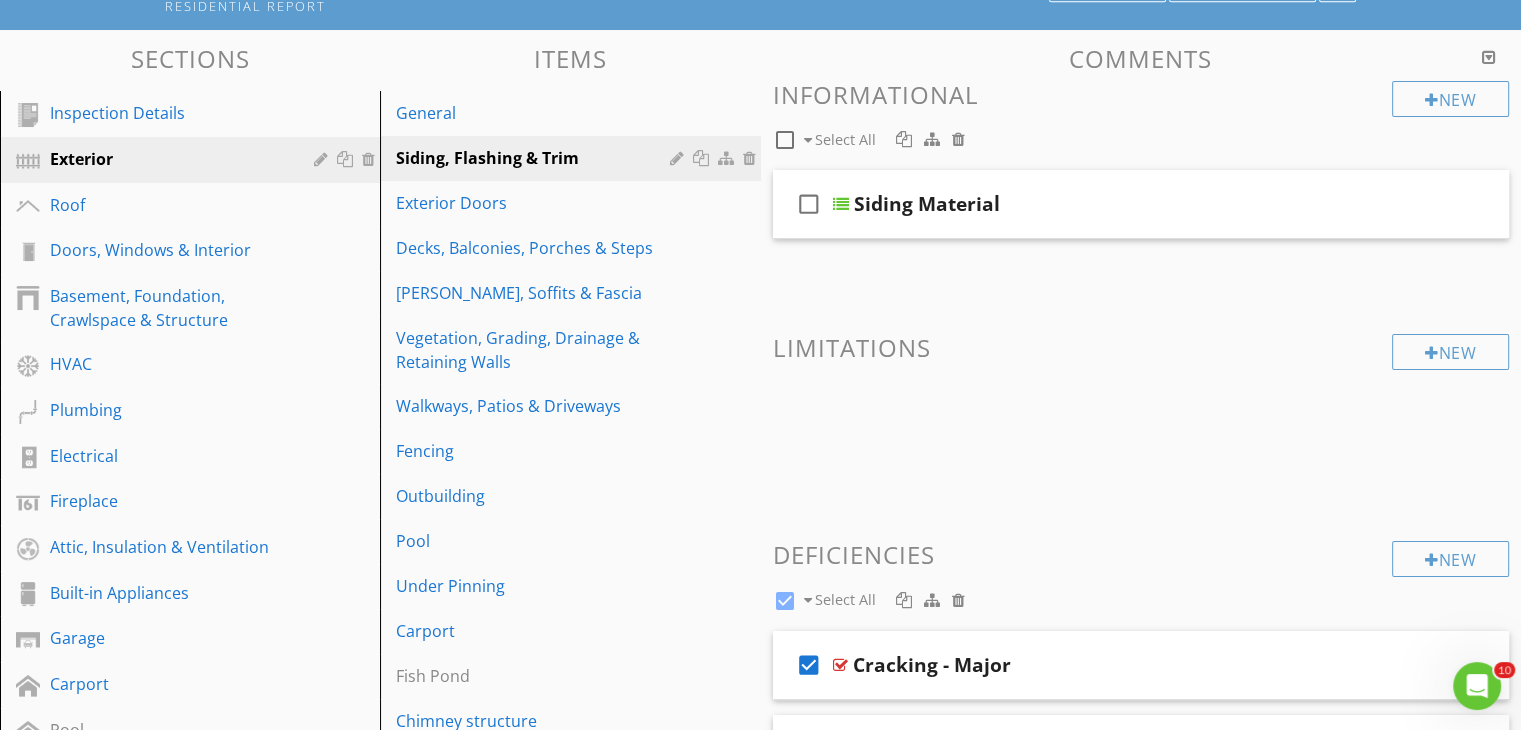 scroll, scrollTop: 300, scrollLeft: 0, axis: vertical 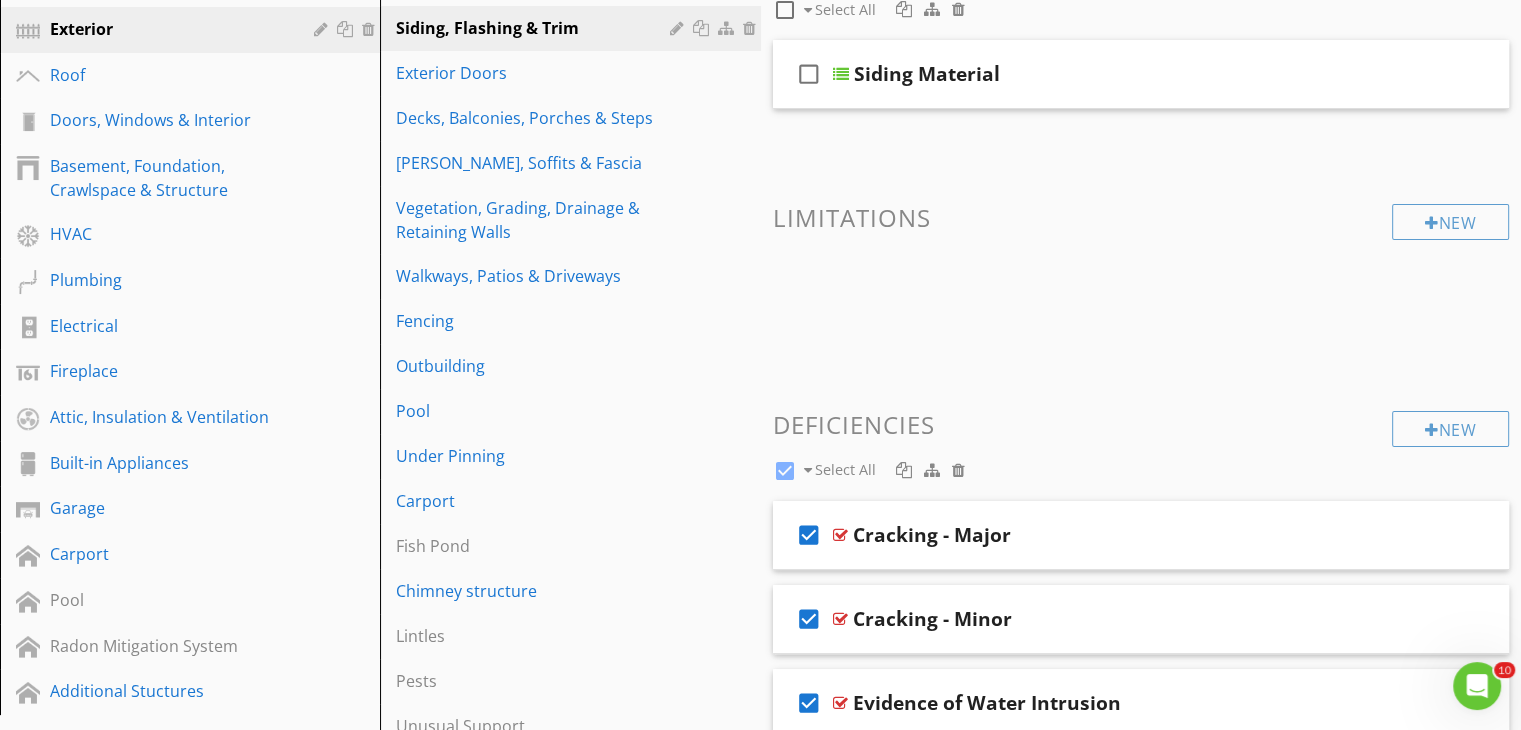 click at bounding box center [785, 471] 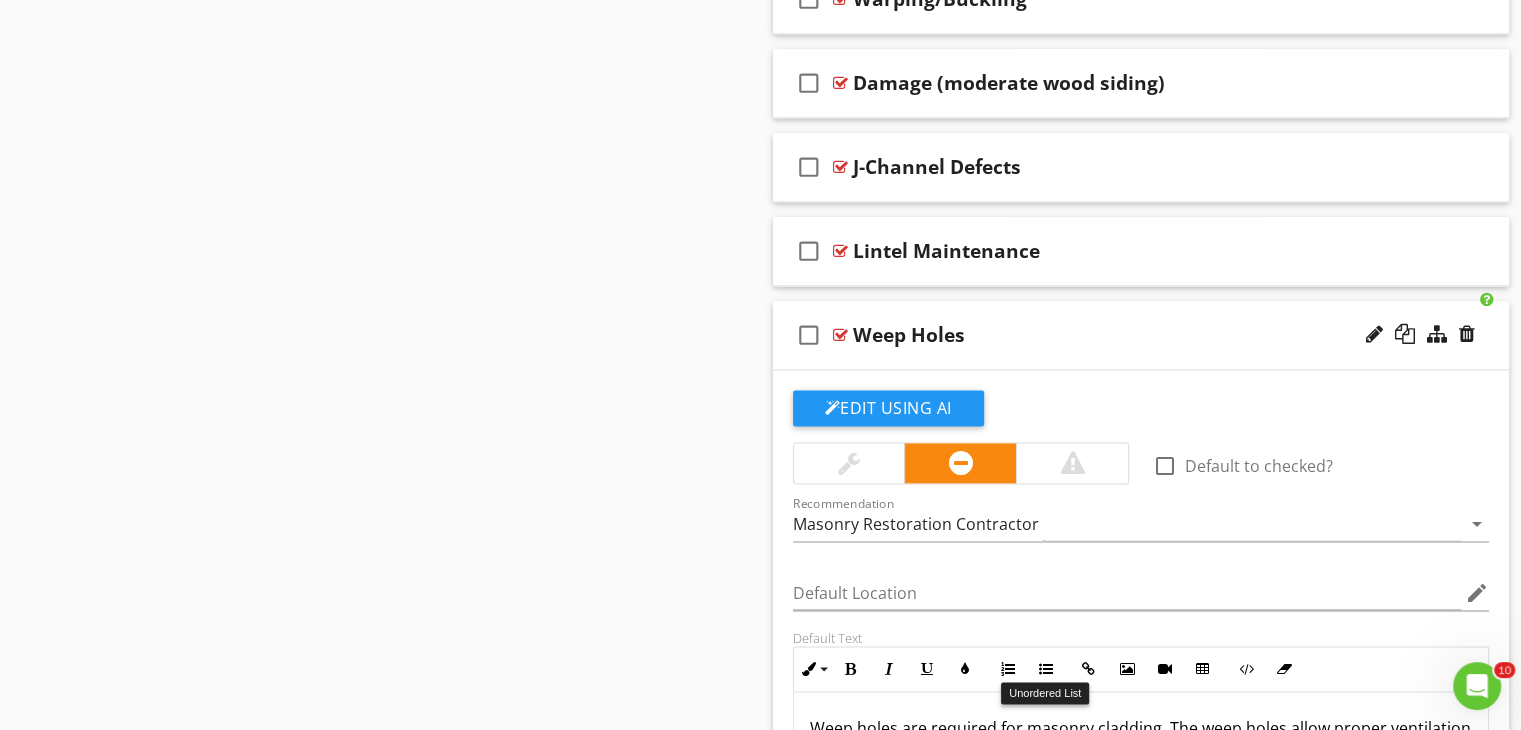 scroll, scrollTop: 2600, scrollLeft: 0, axis: vertical 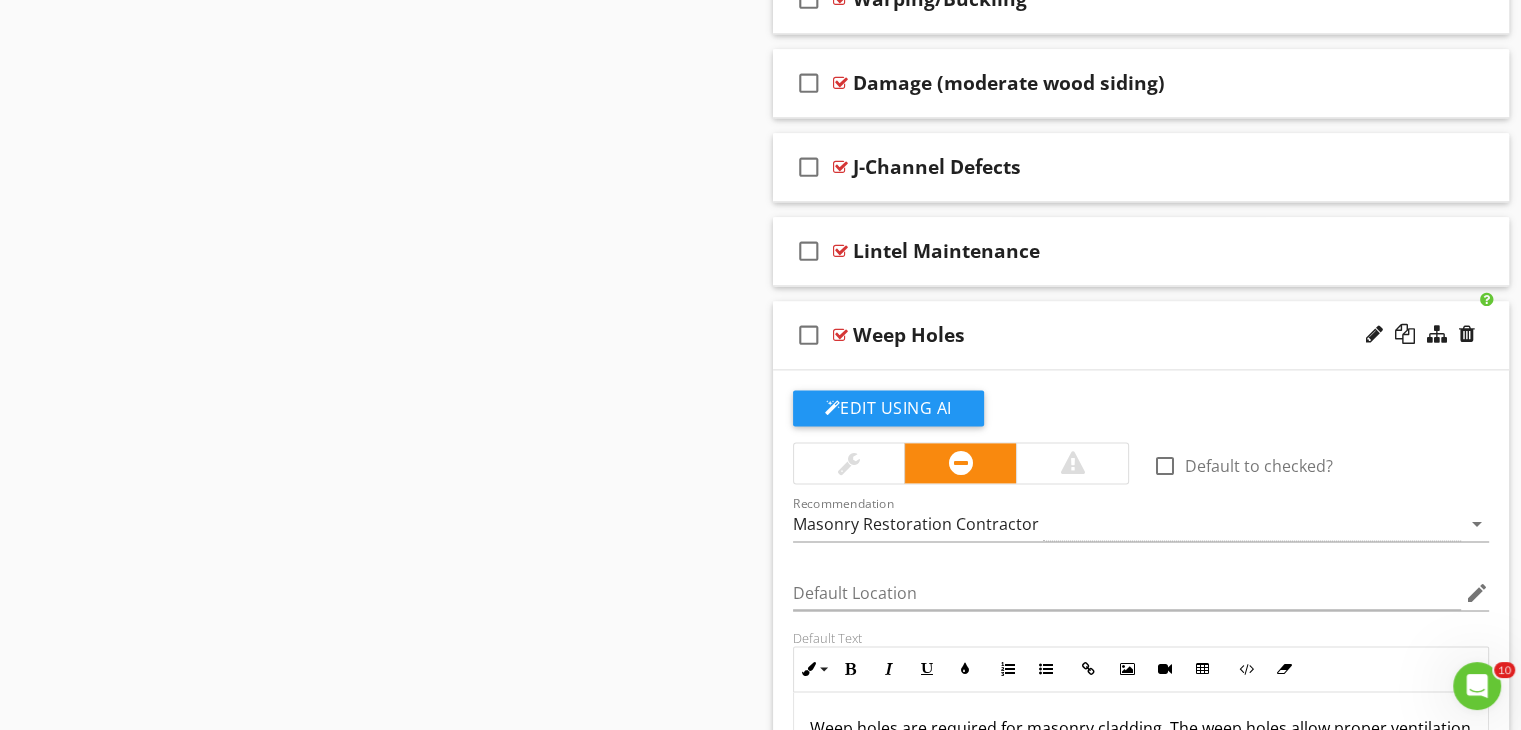 click on "Weep Holes" at bounding box center [1114, 335] 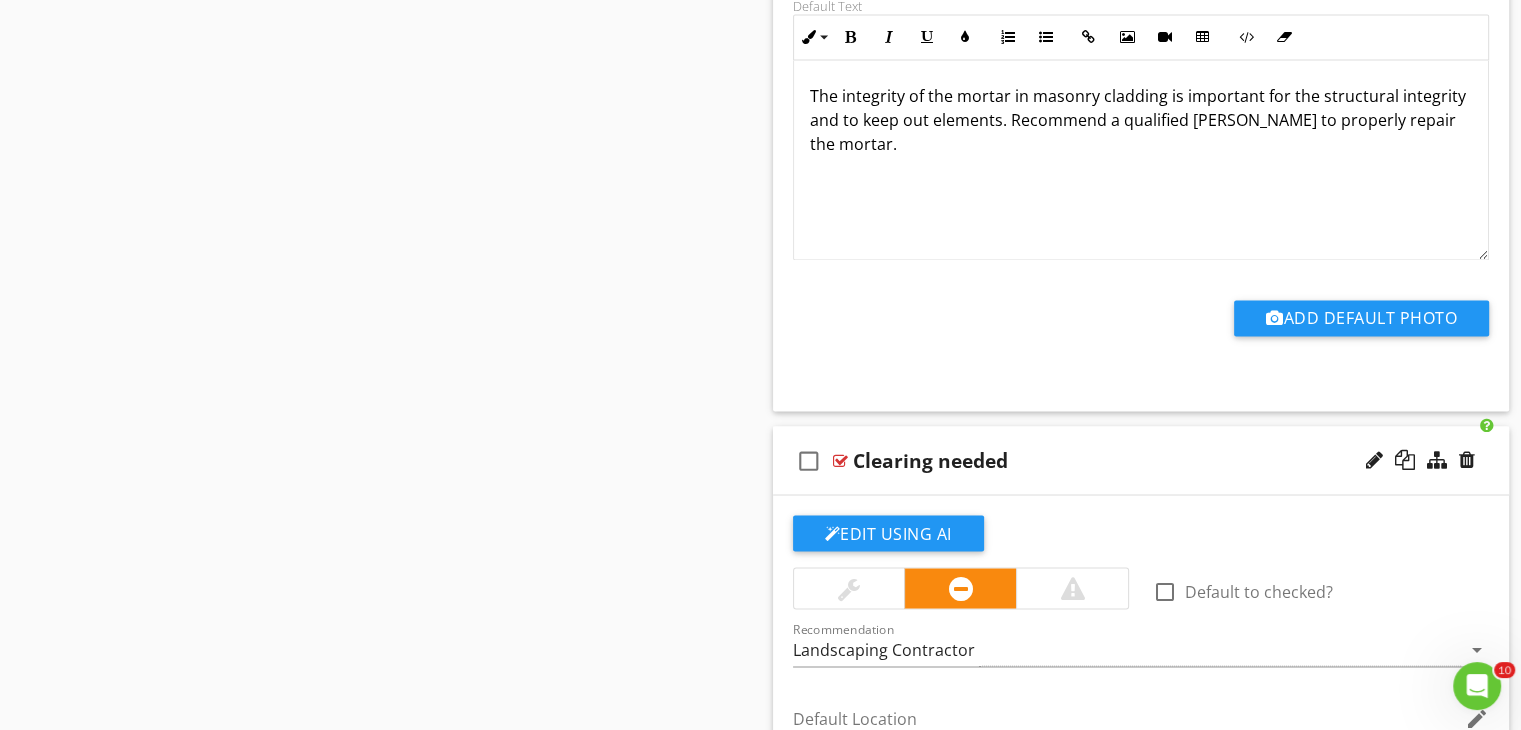 scroll, scrollTop: 3000, scrollLeft: 0, axis: vertical 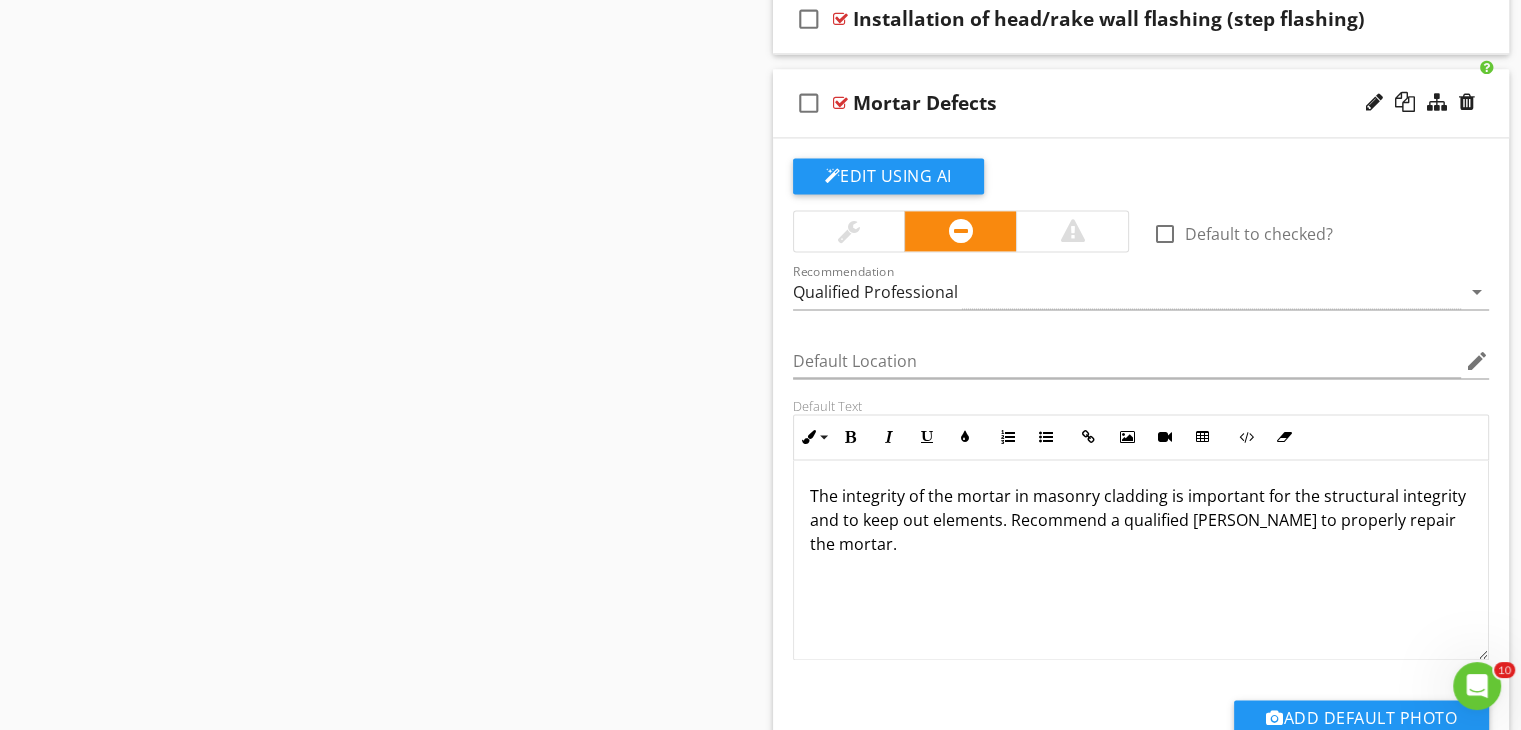 click on "Mortar Defects" at bounding box center [1114, 103] 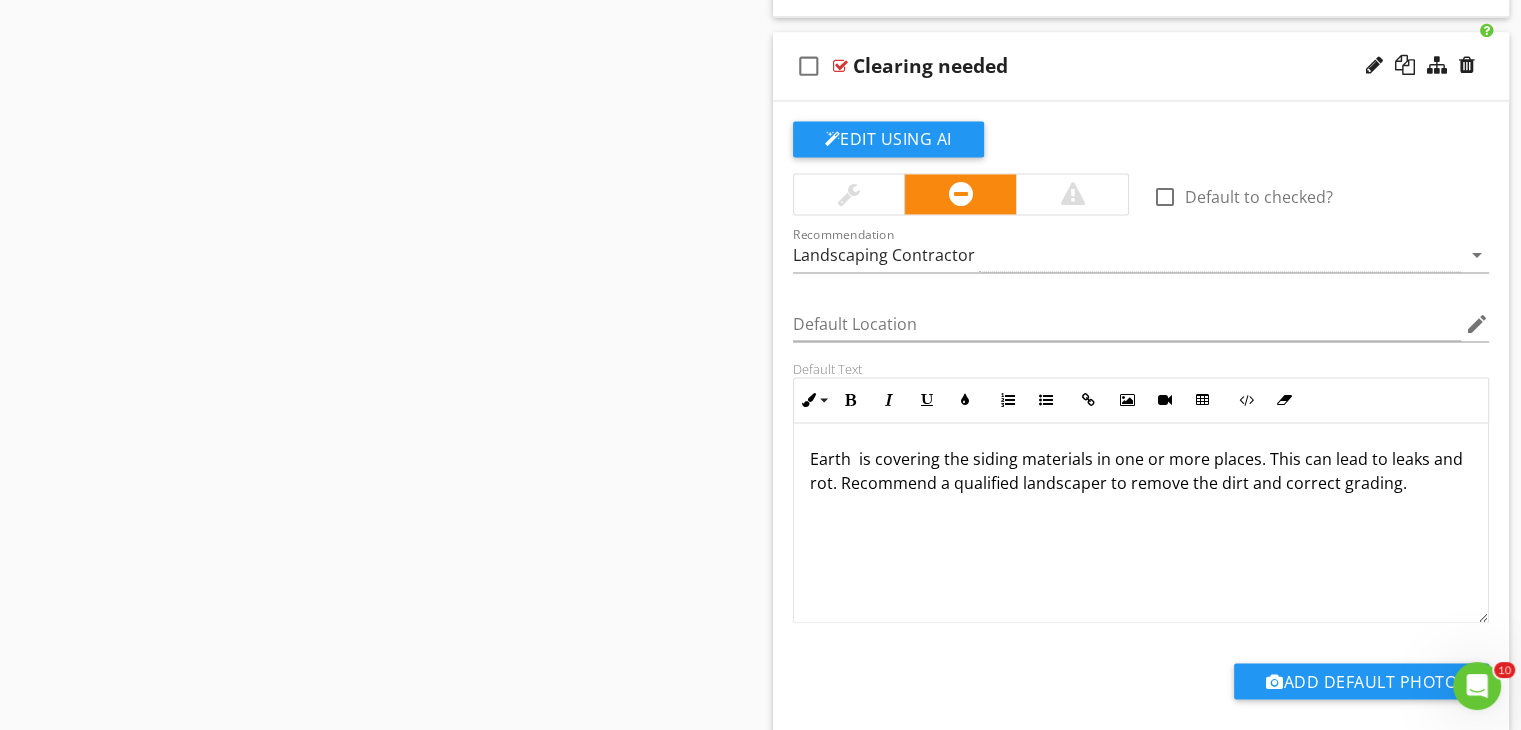 scroll, scrollTop: 3100, scrollLeft: 0, axis: vertical 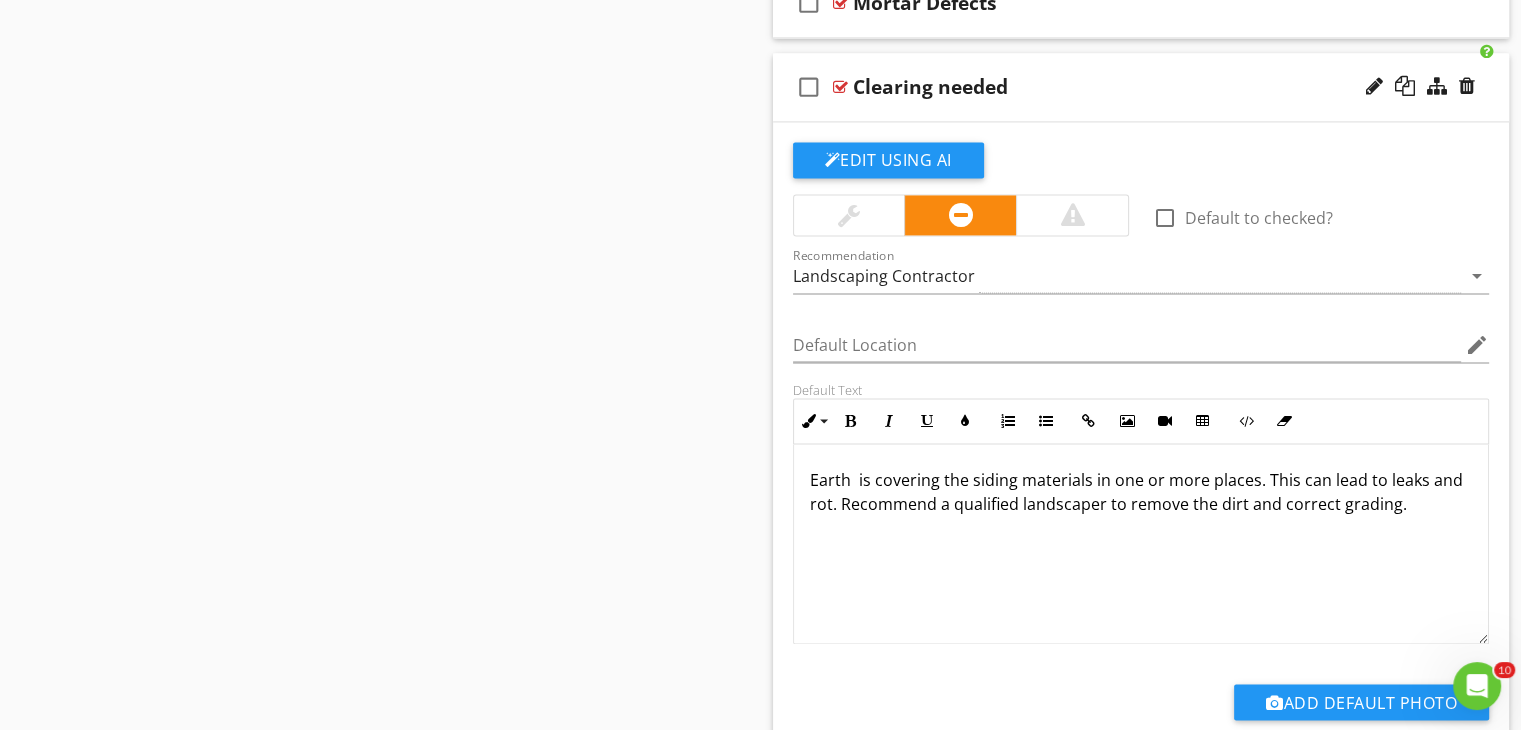 click on "Clearing needed" at bounding box center (1114, 87) 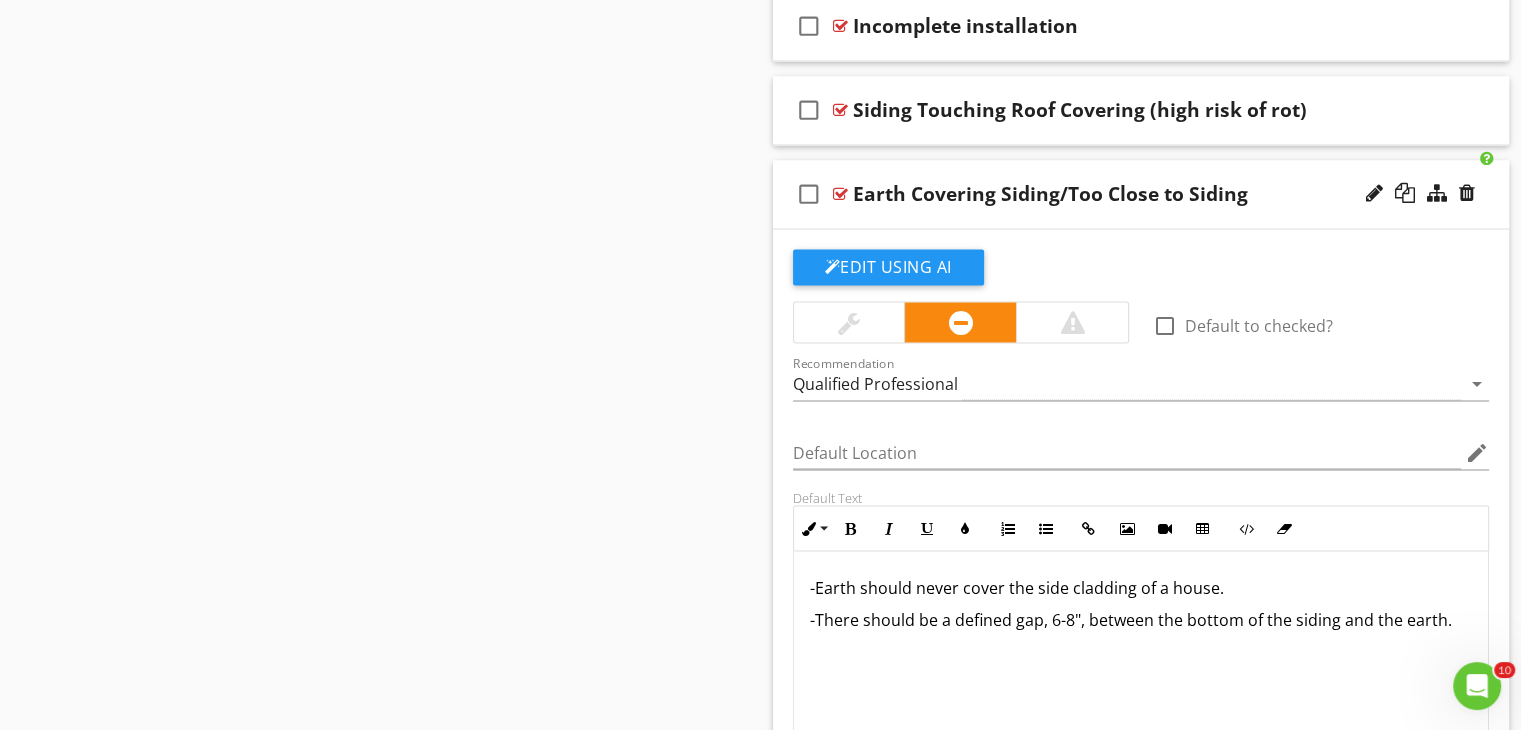 scroll, scrollTop: 3500, scrollLeft: 0, axis: vertical 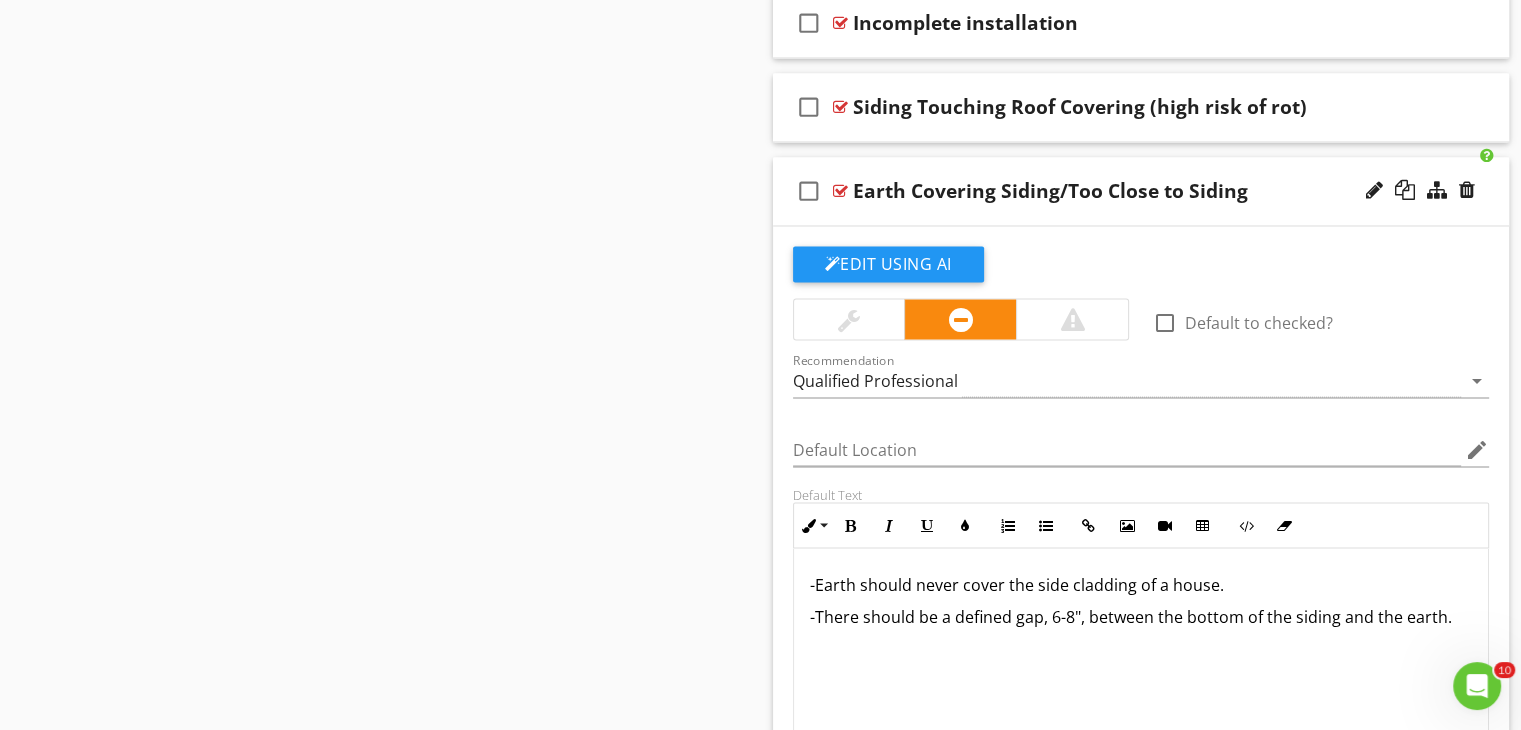 click on "Earth Covering Siding/Too Close to Siding" at bounding box center [1114, 191] 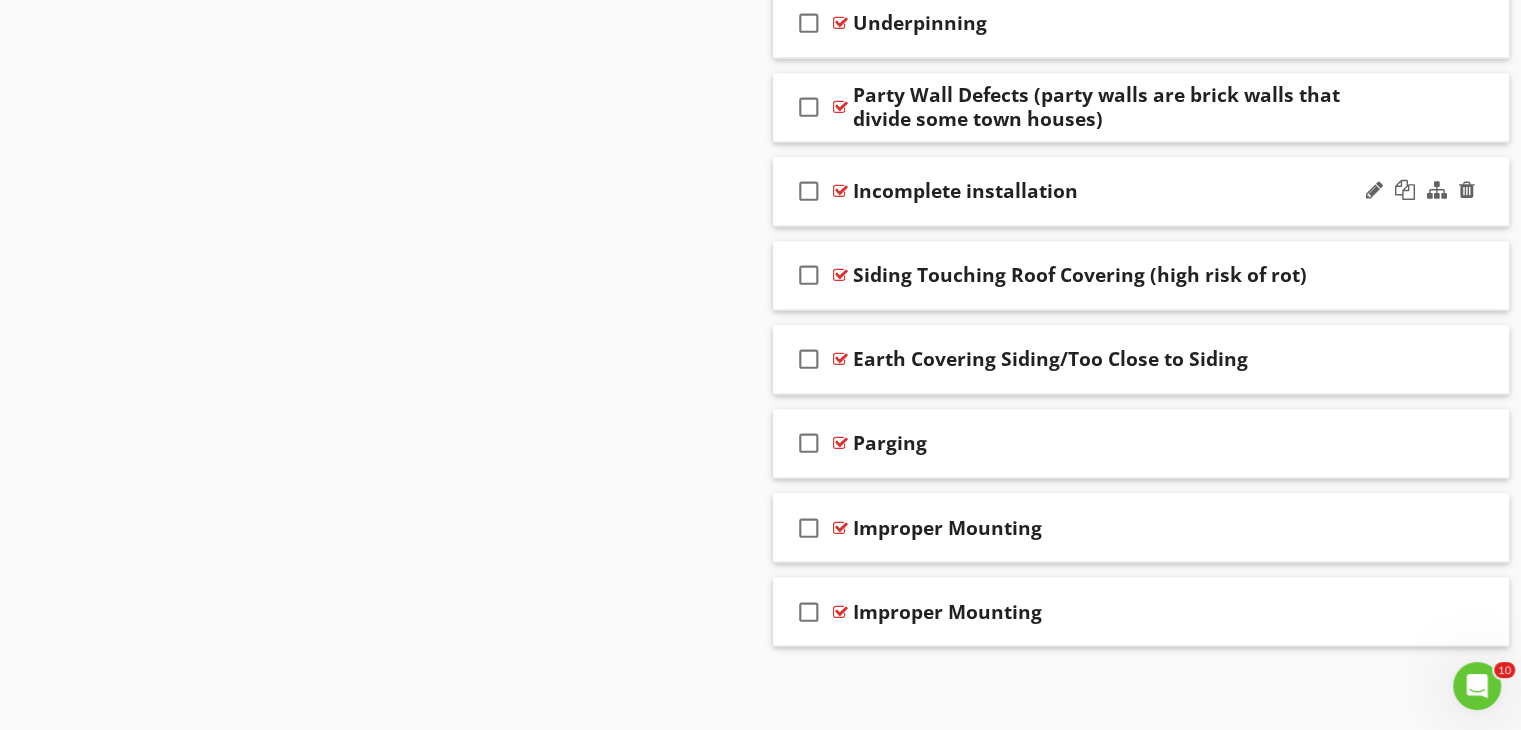 scroll, scrollTop: 3324, scrollLeft: 0, axis: vertical 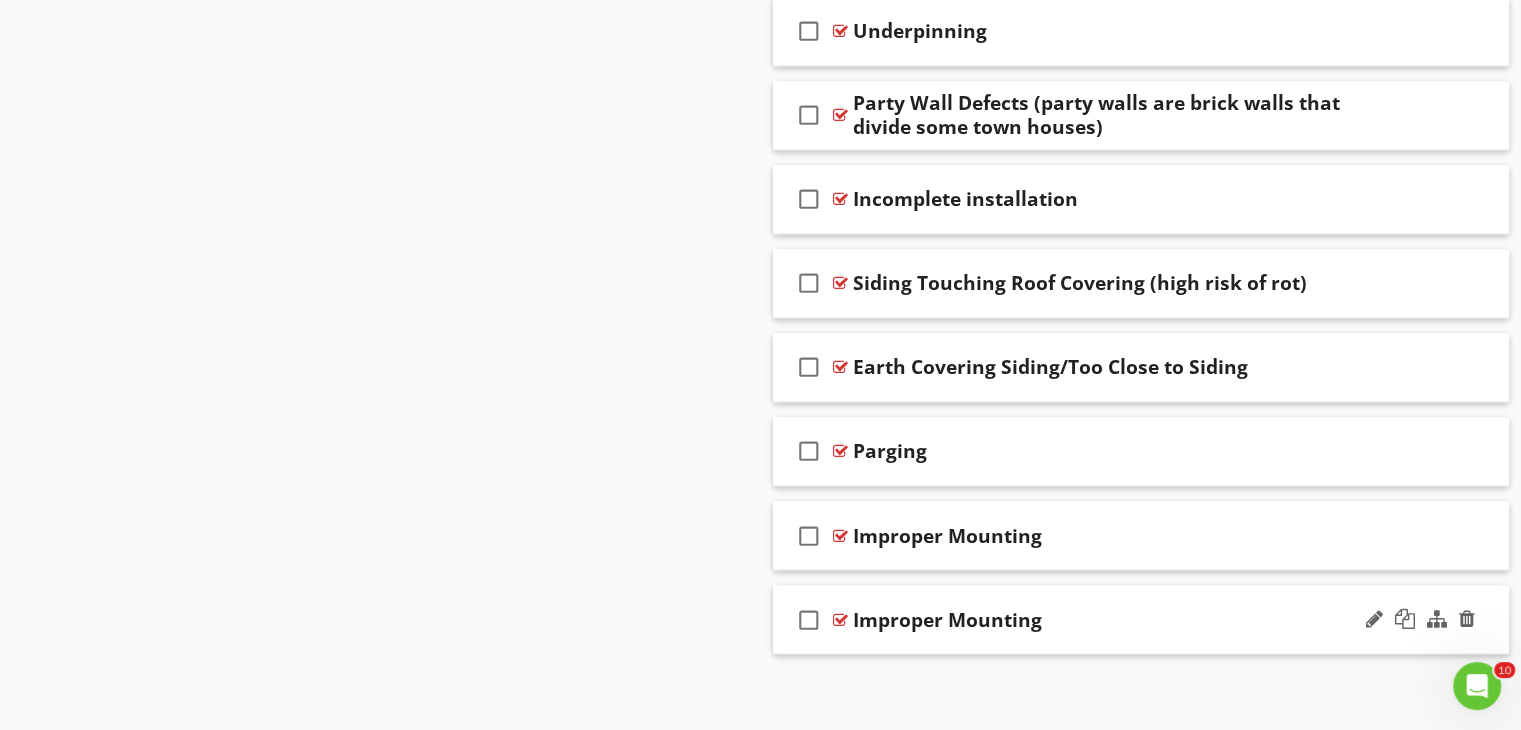 click on "check_box_outline_blank" at bounding box center (809, 619) 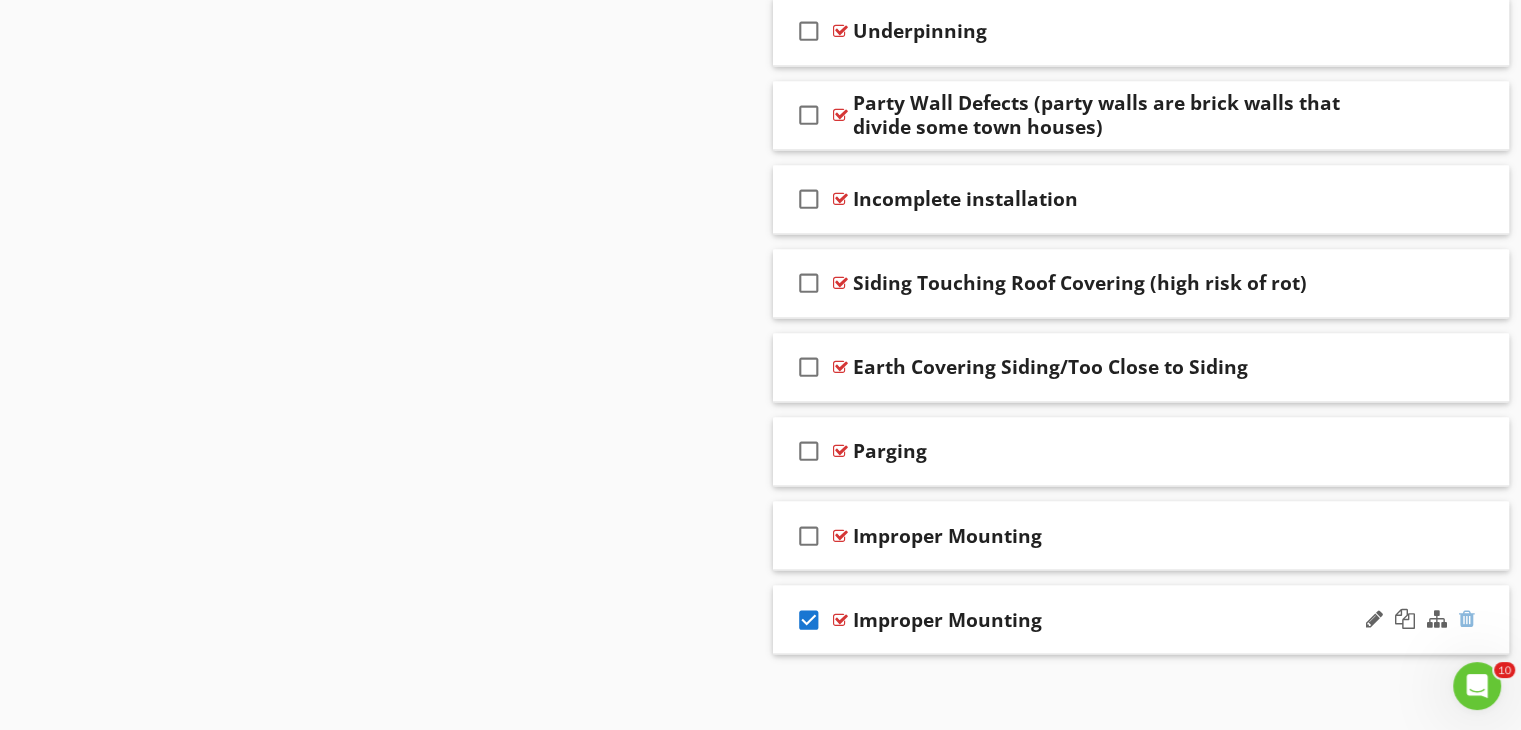 click at bounding box center (1467, 618) 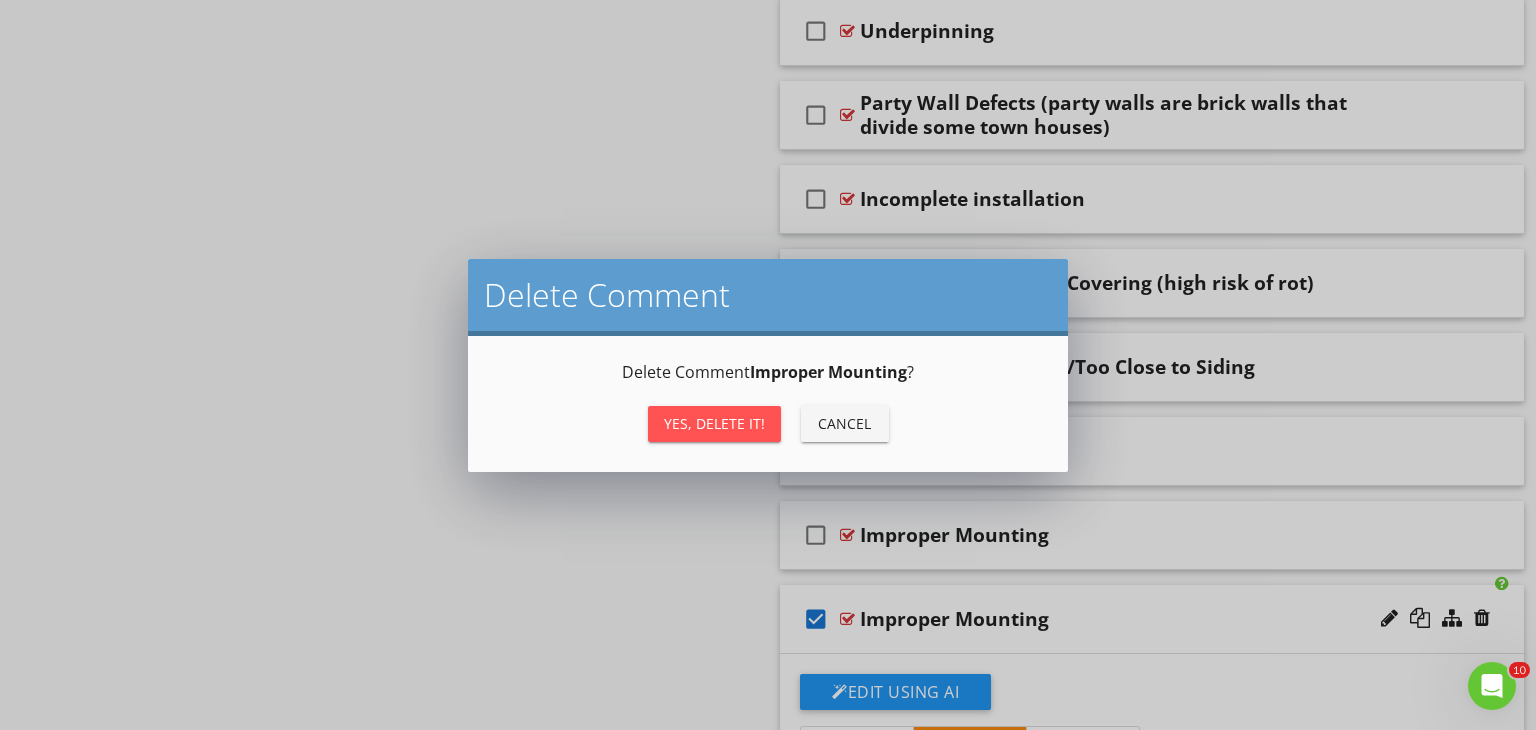 click on "Yes, Delete it!" at bounding box center (714, 424) 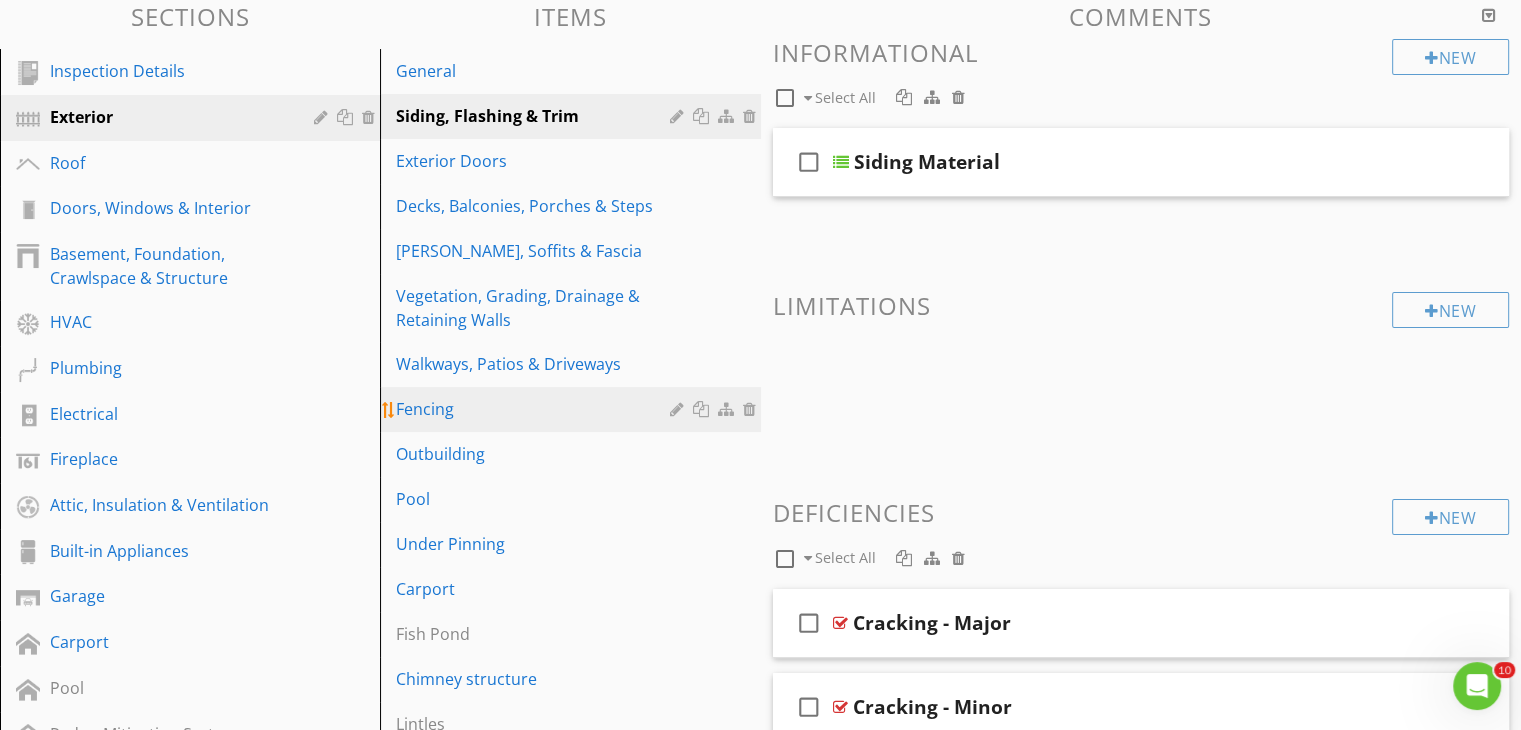 scroll, scrollTop: 0, scrollLeft: 0, axis: both 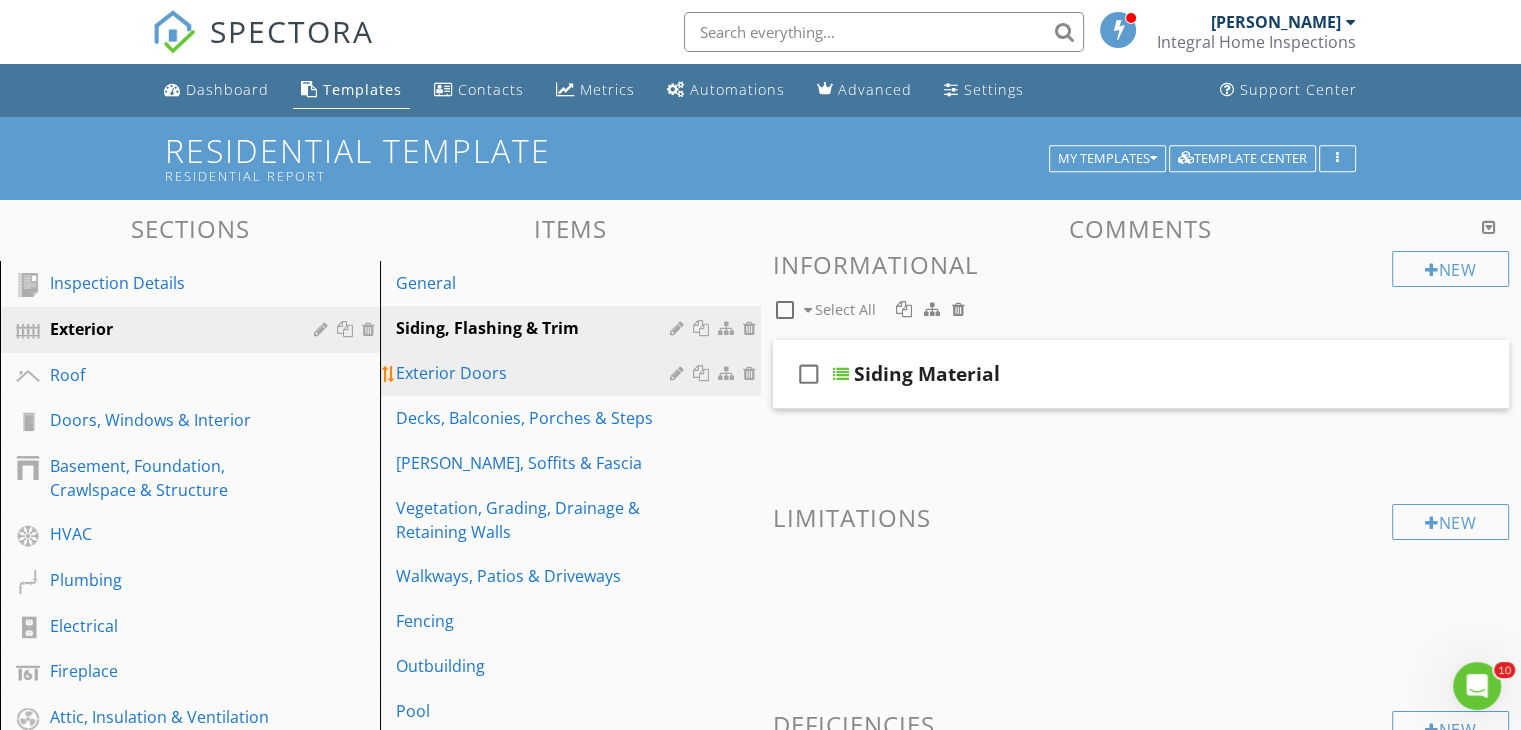 click on "Exterior Doors" at bounding box center (573, 373) 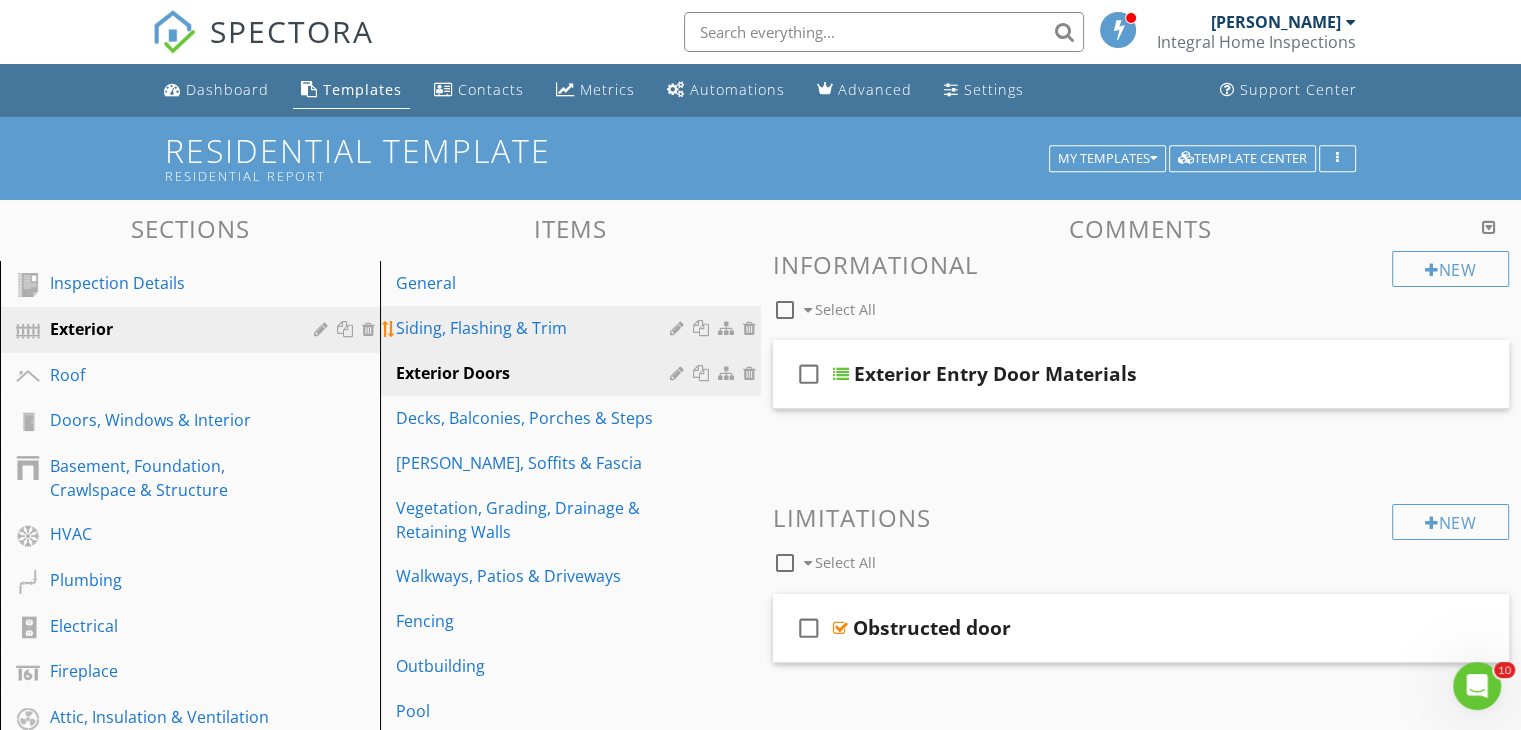click on "Siding, Flashing & Trim" at bounding box center (535, 328) 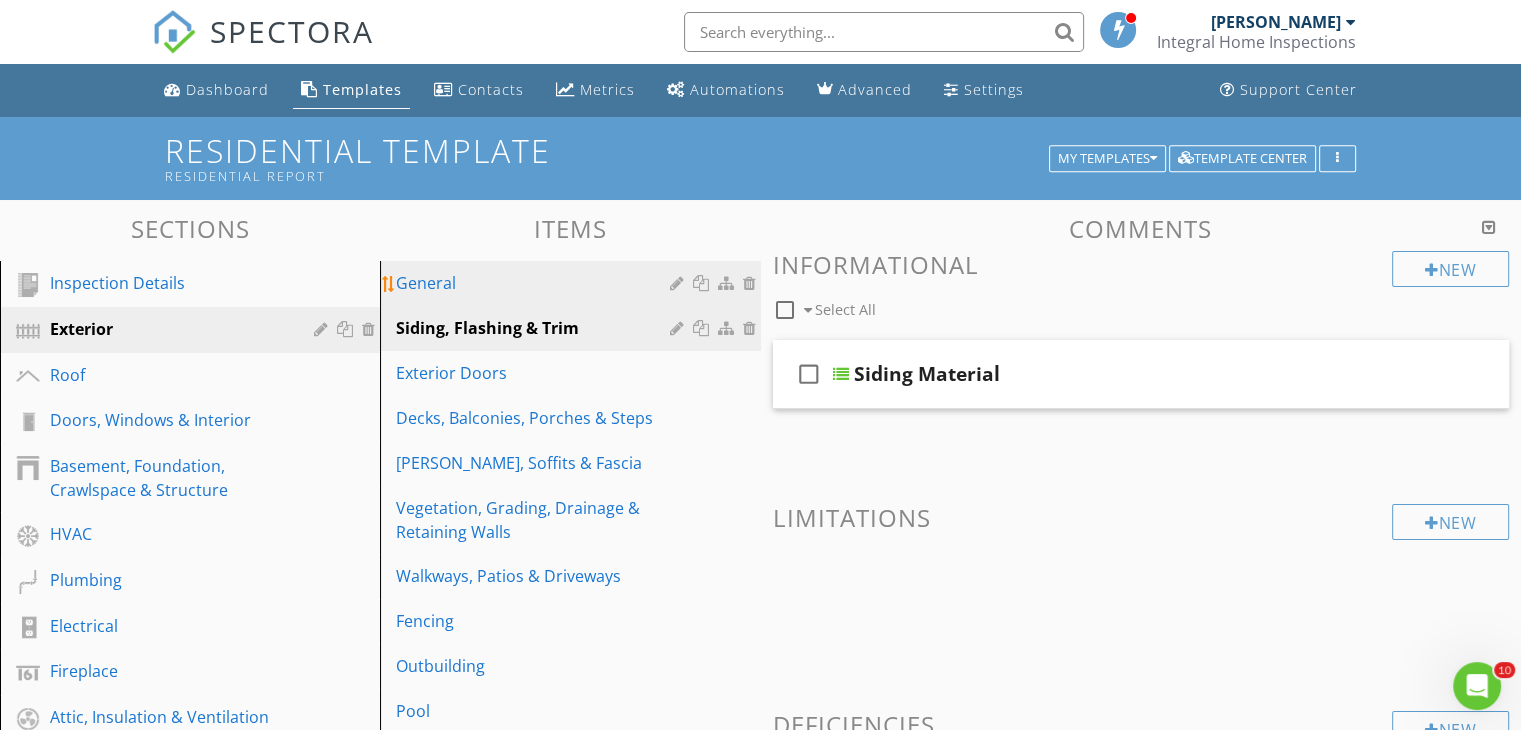 click on "General" at bounding box center (535, 283) 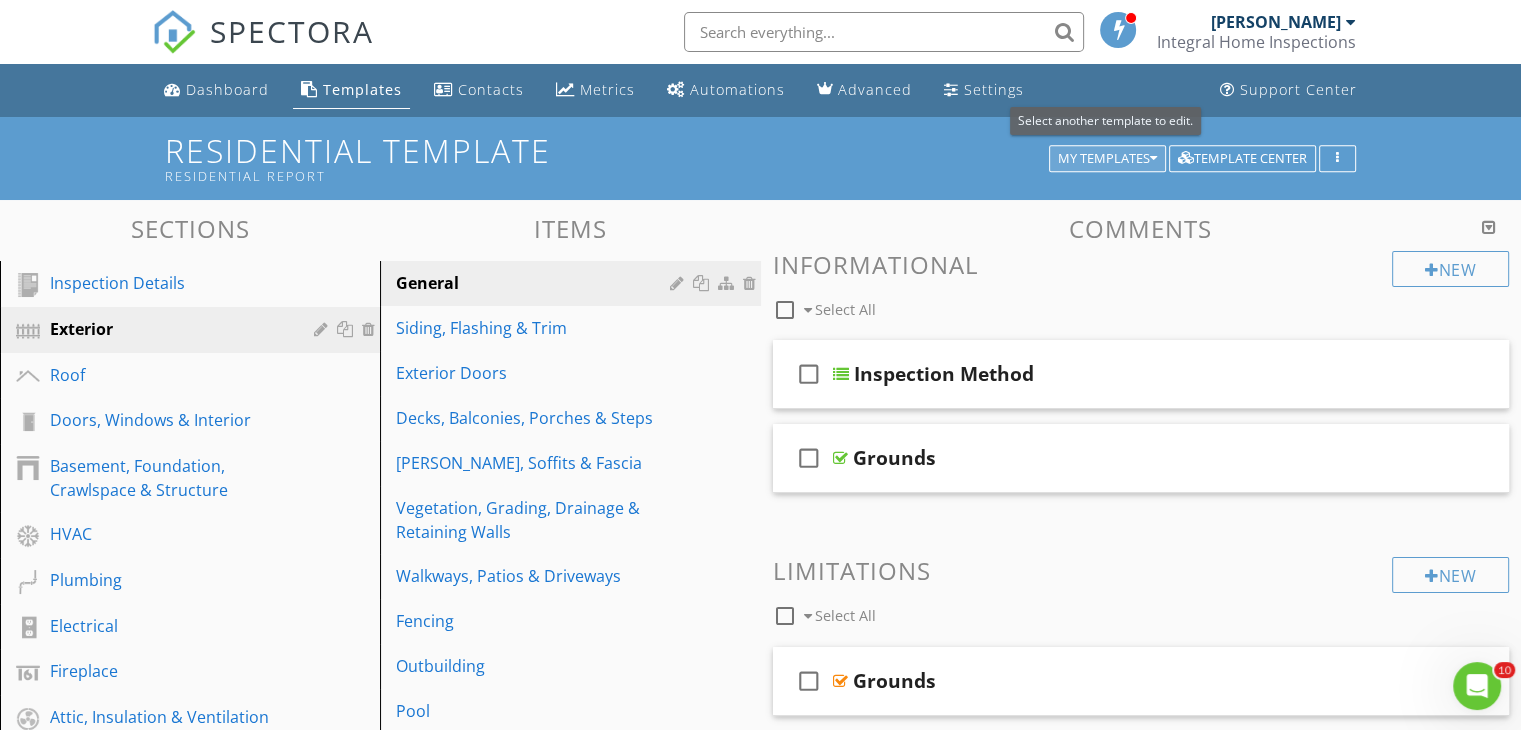 click at bounding box center (1153, 159) 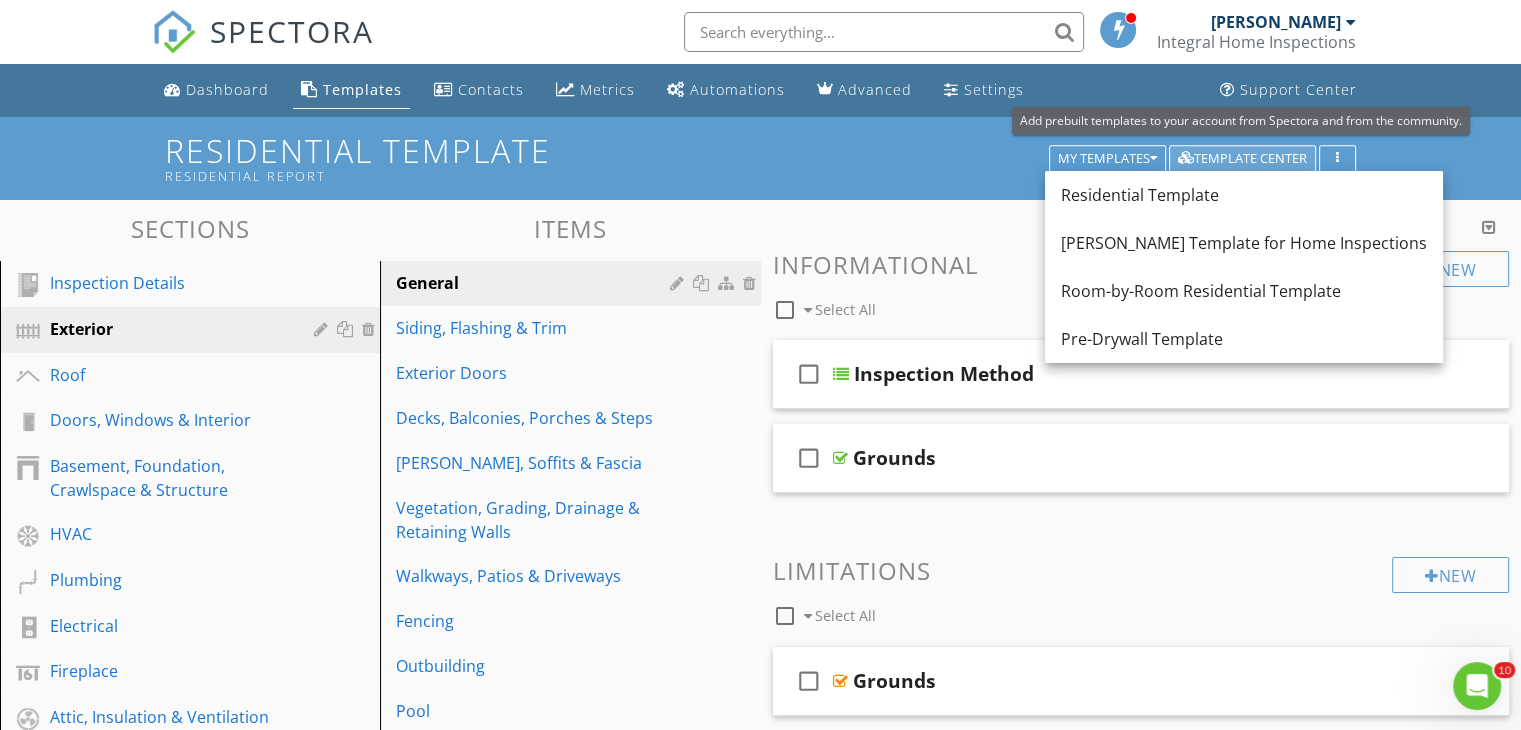 click on "Template Center" at bounding box center [1242, 159] 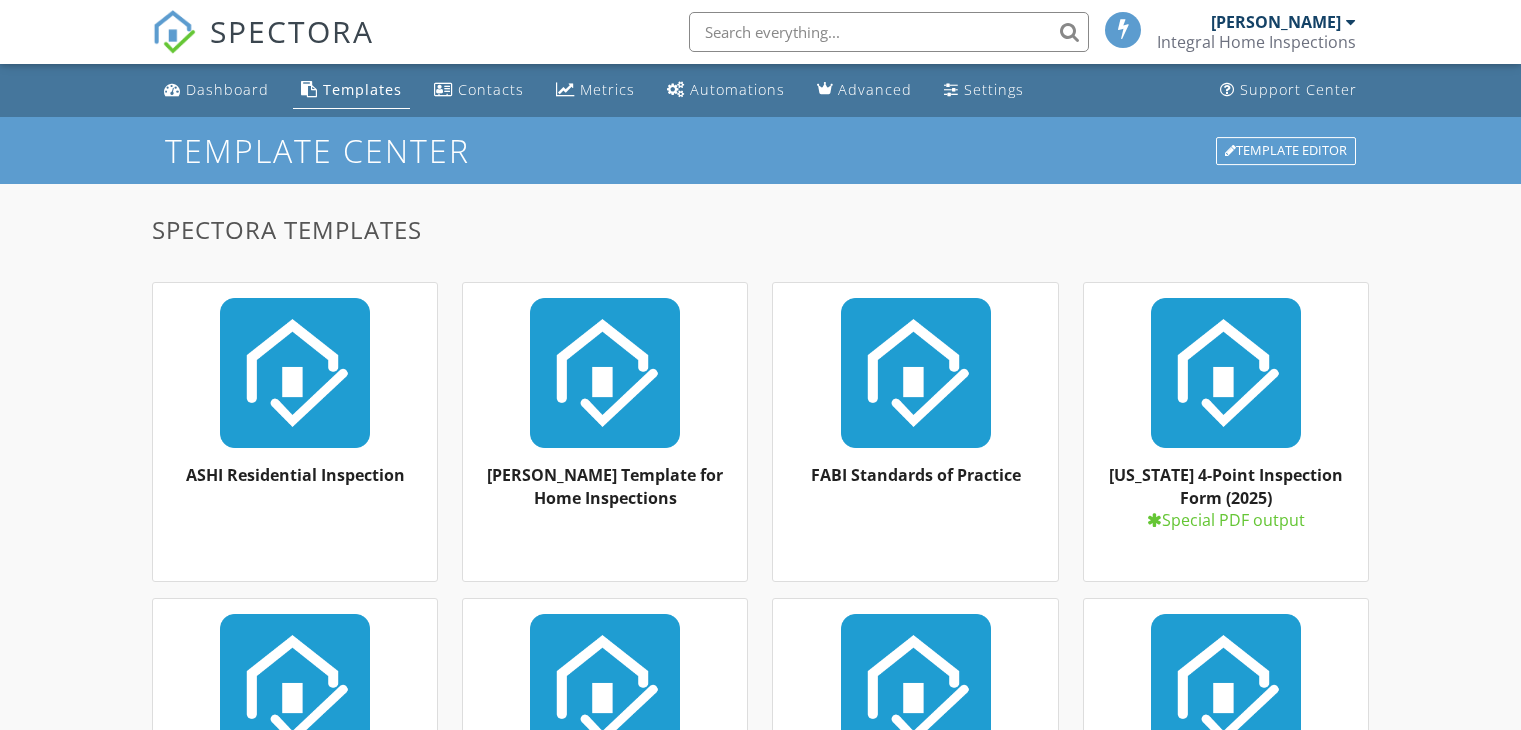 scroll, scrollTop: 0, scrollLeft: 0, axis: both 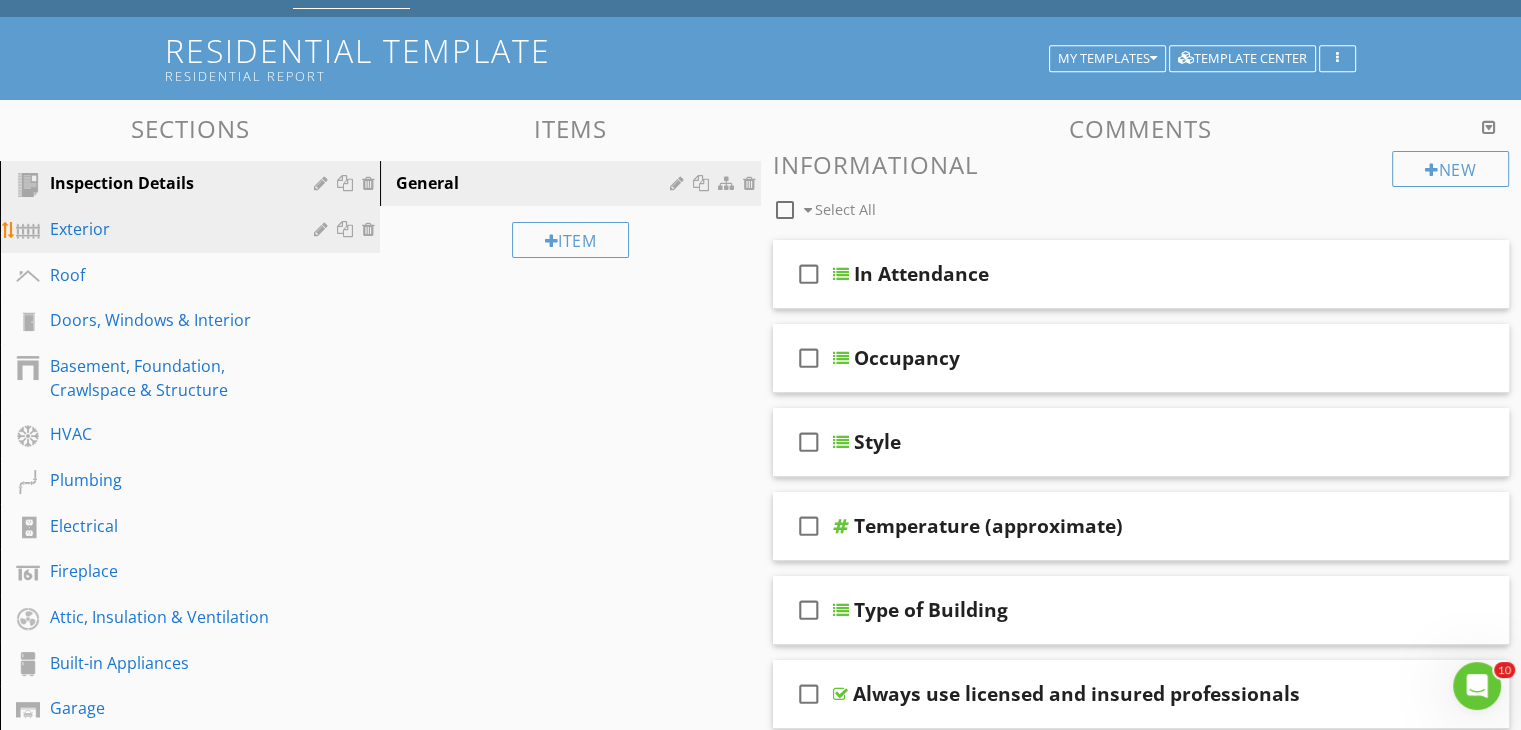 click on "Exterior" at bounding box center [167, 229] 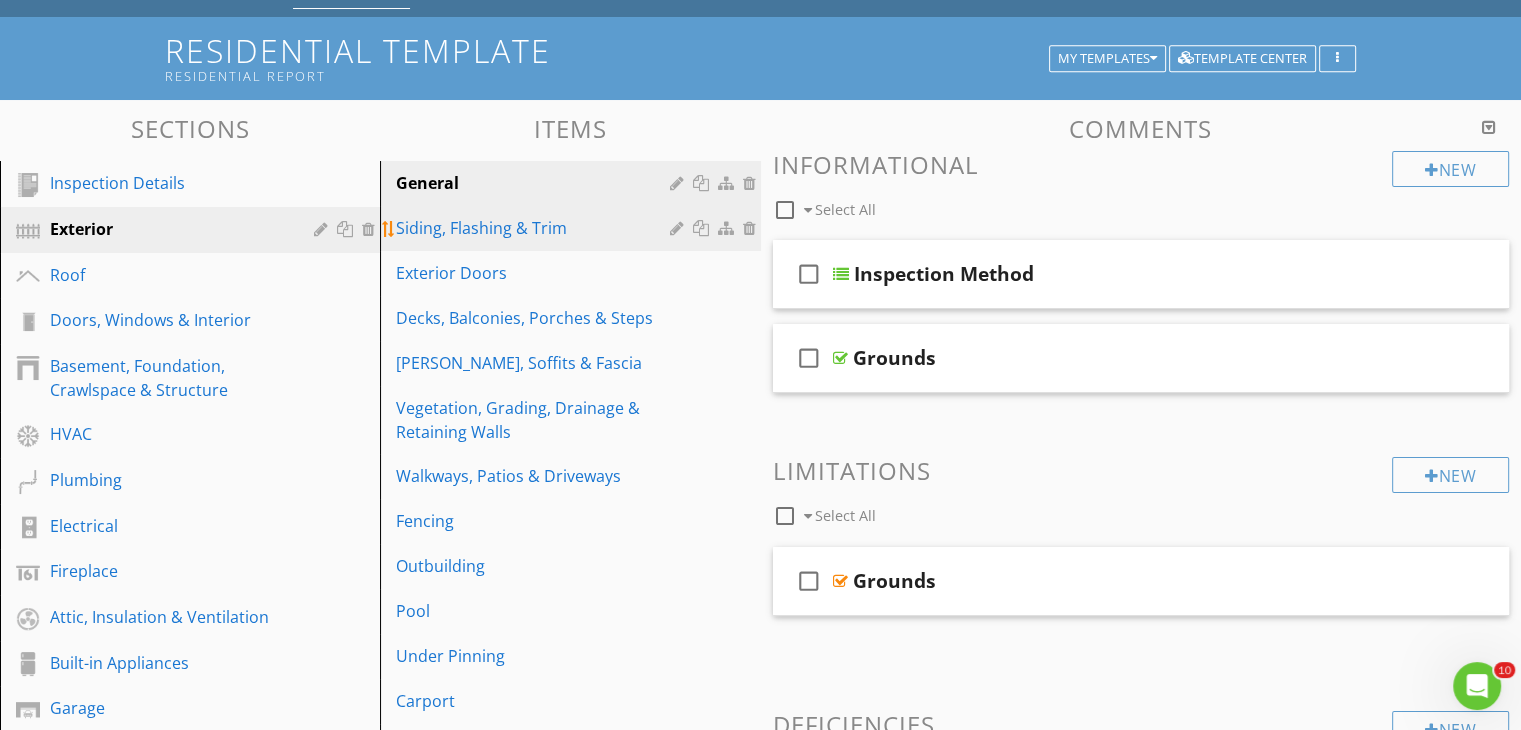 click on "Siding, Flashing & Trim" at bounding box center [573, 228] 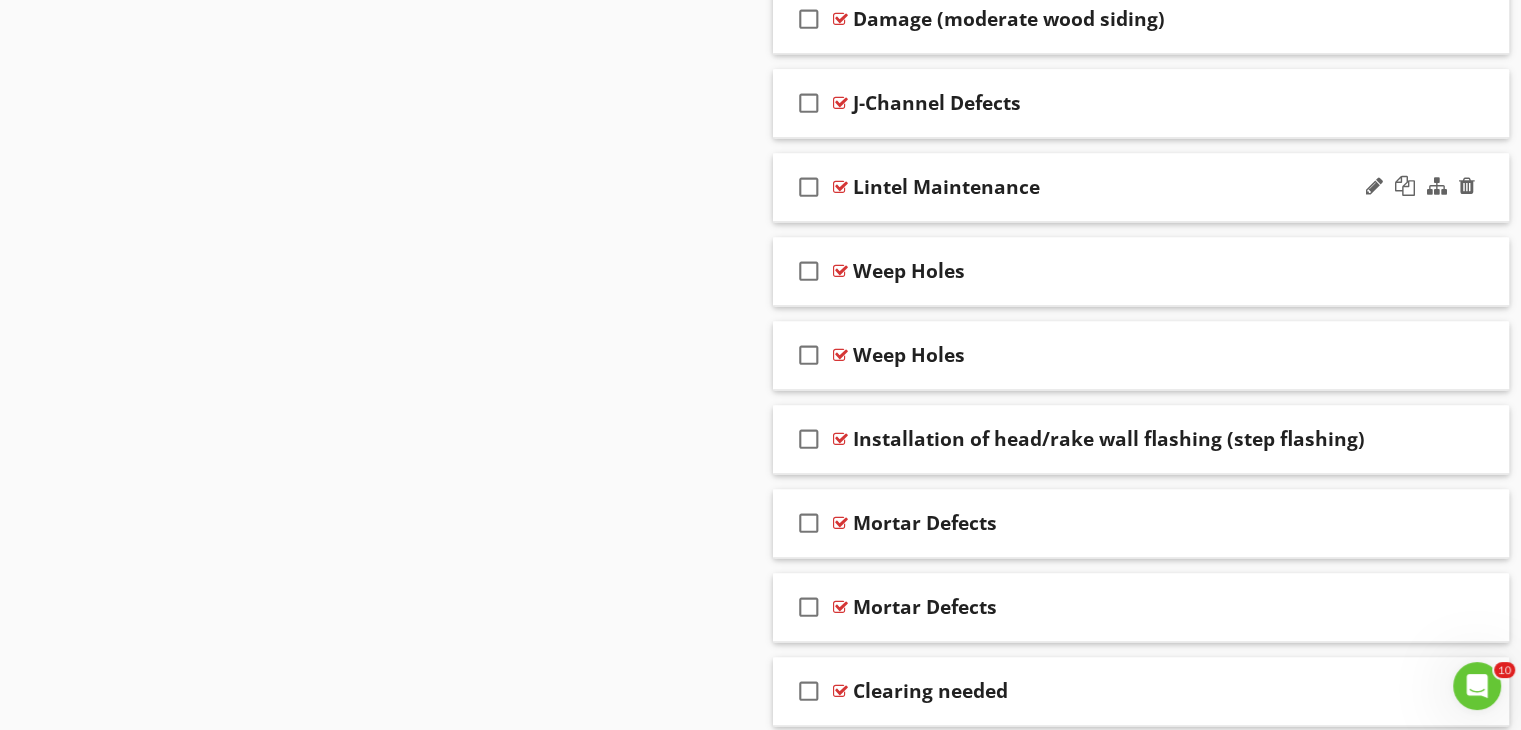 scroll, scrollTop: 2800, scrollLeft: 0, axis: vertical 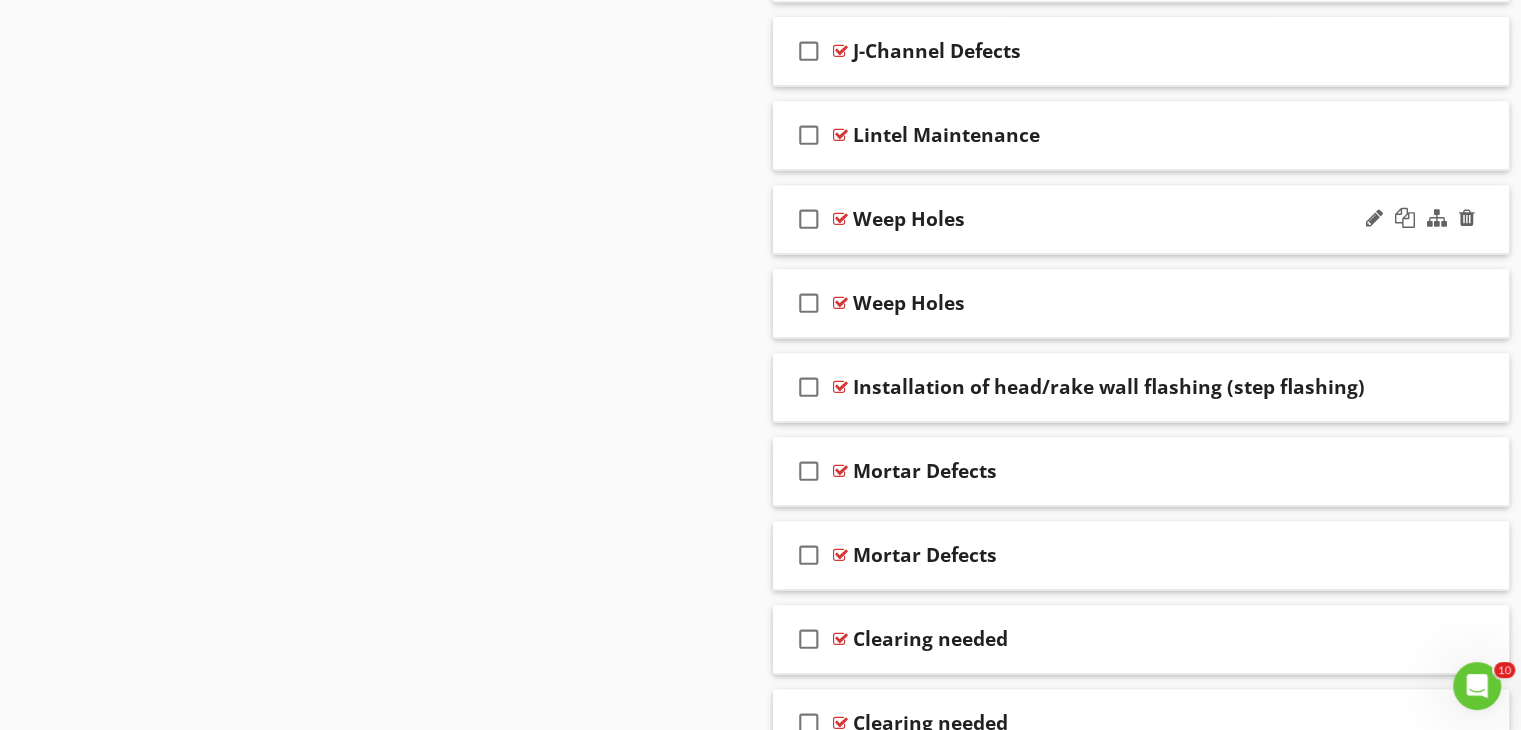 click on "check_box_outline_blank" at bounding box center (809, 219) 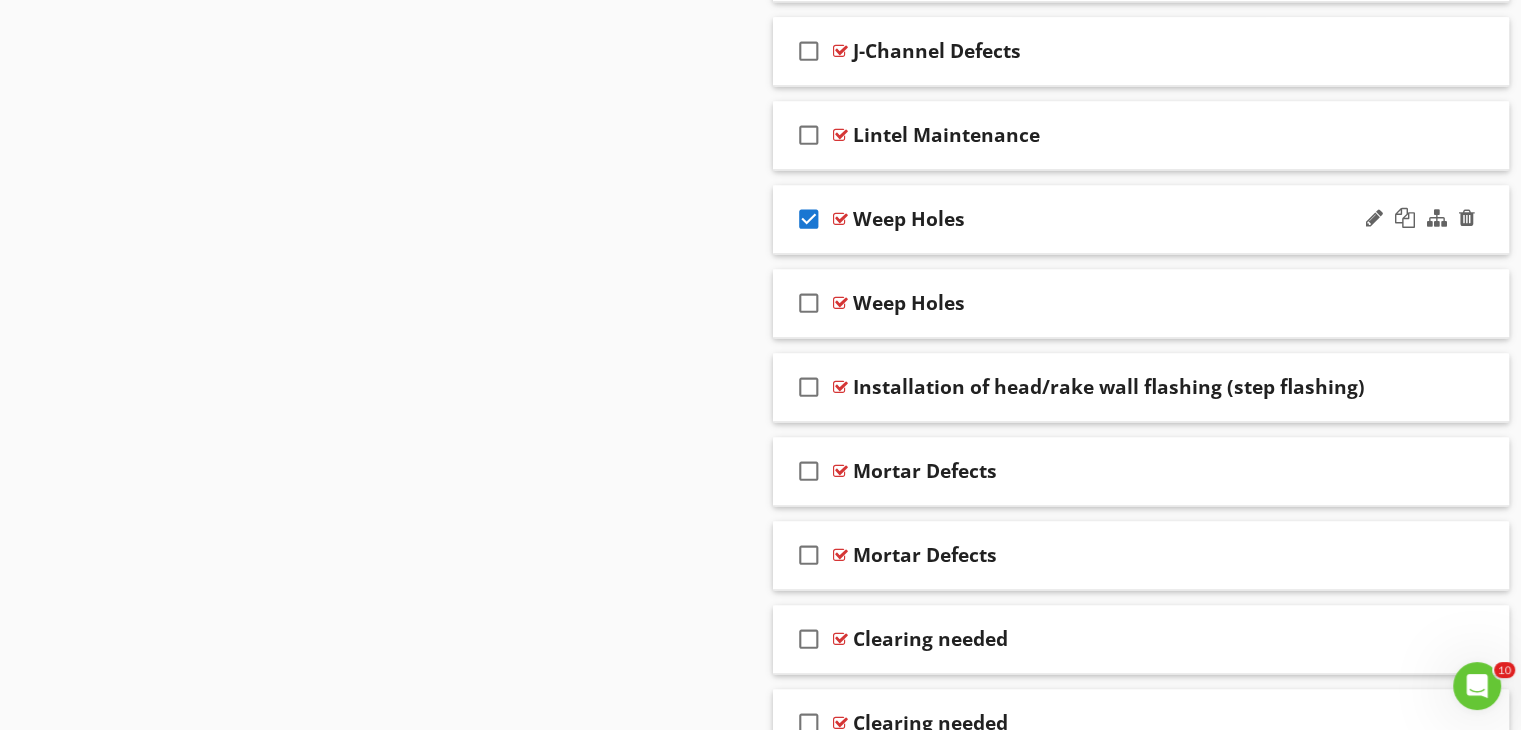 click on "check_box" at bounding box center [809, 219] 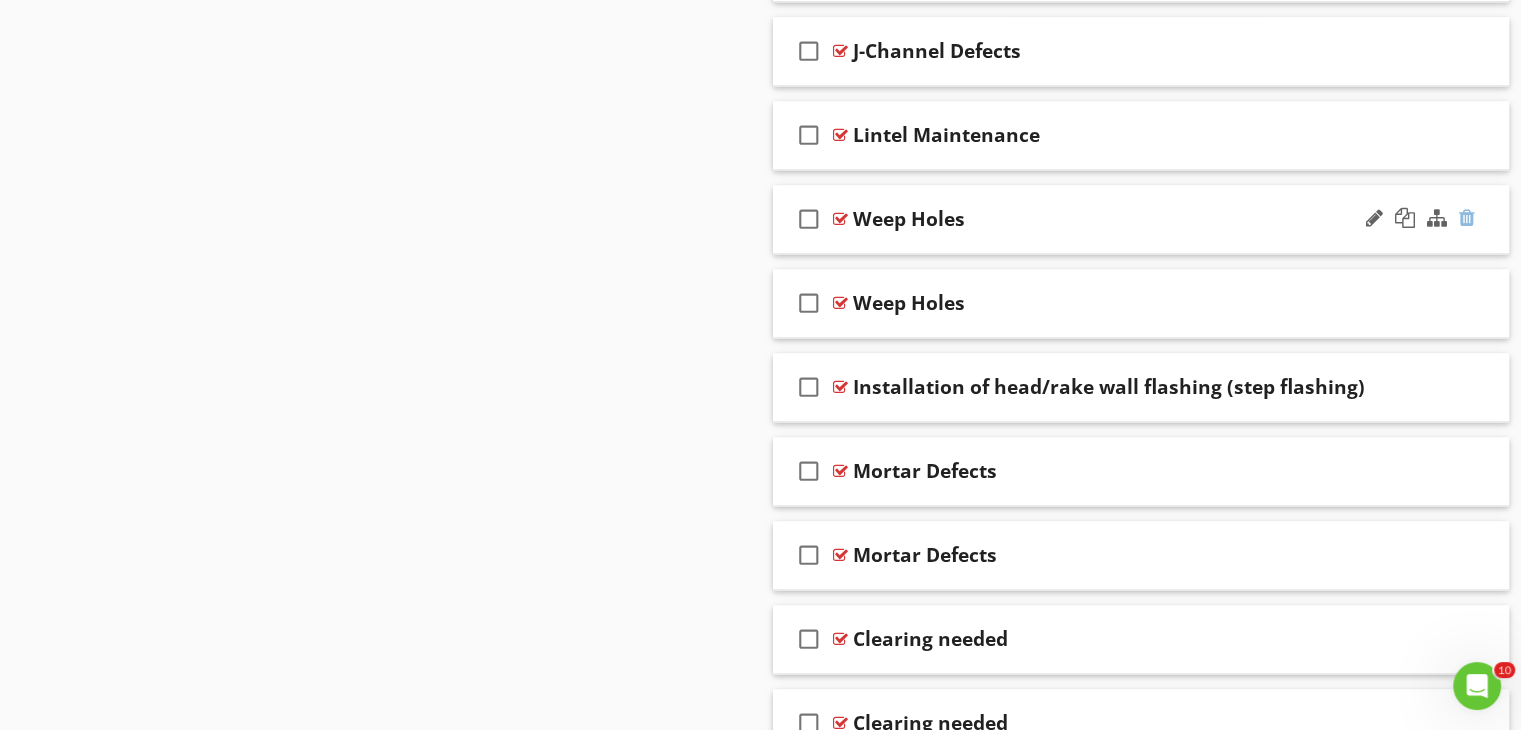 click at bounding box center (1467, 218) 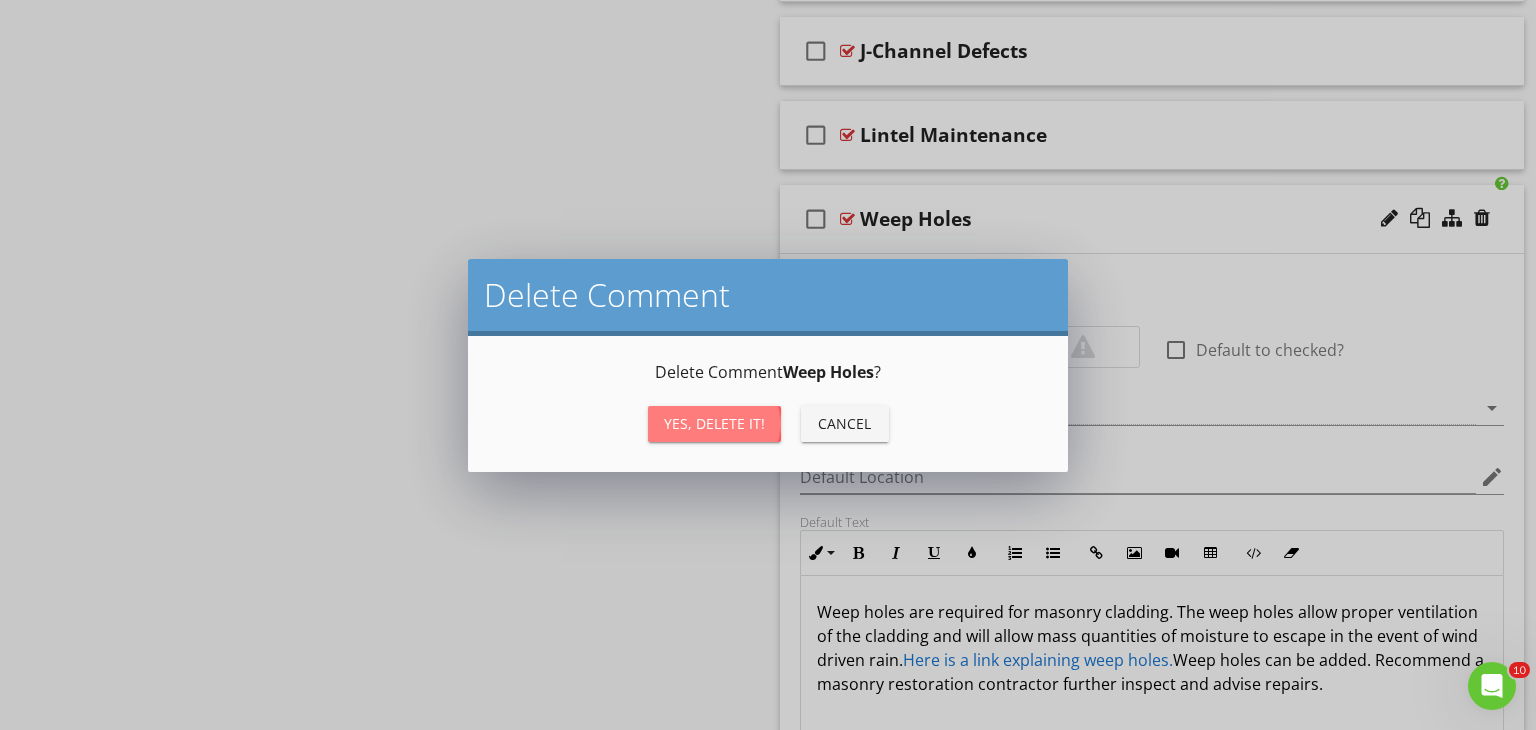 click on "Yes, Delete it!" at bounding box center (714, 423) 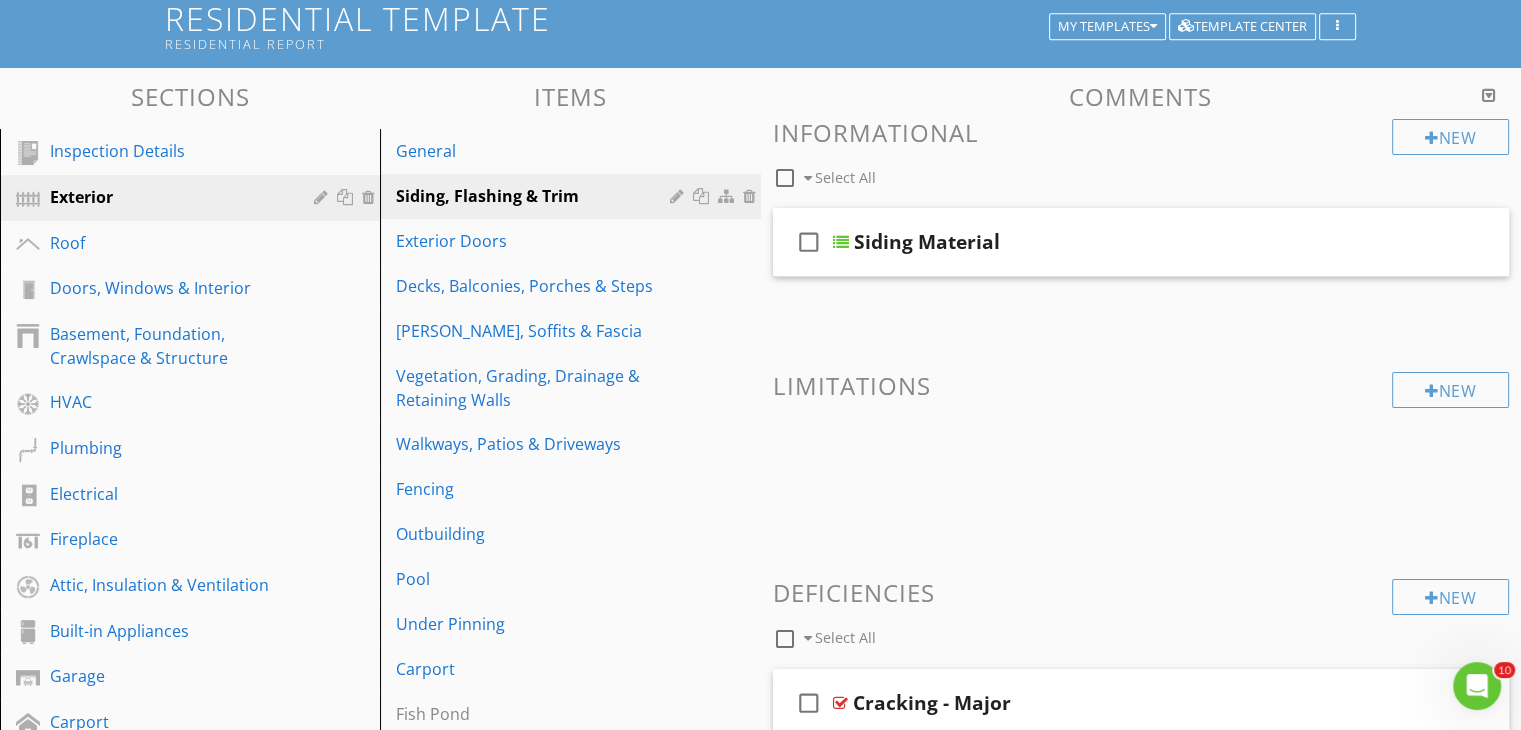 scroll, scrollTop: 0, scrollLeft: 0, axis: both 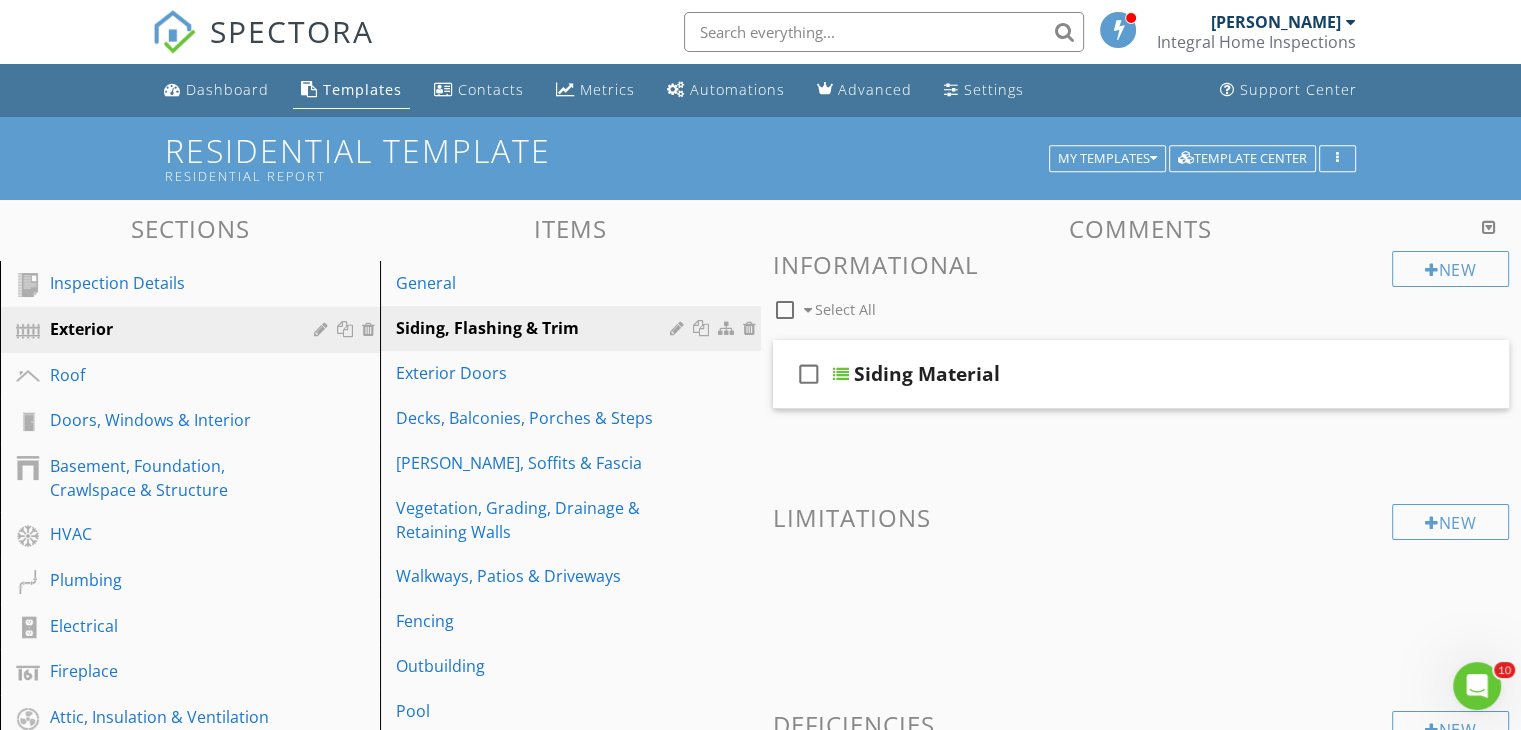 click 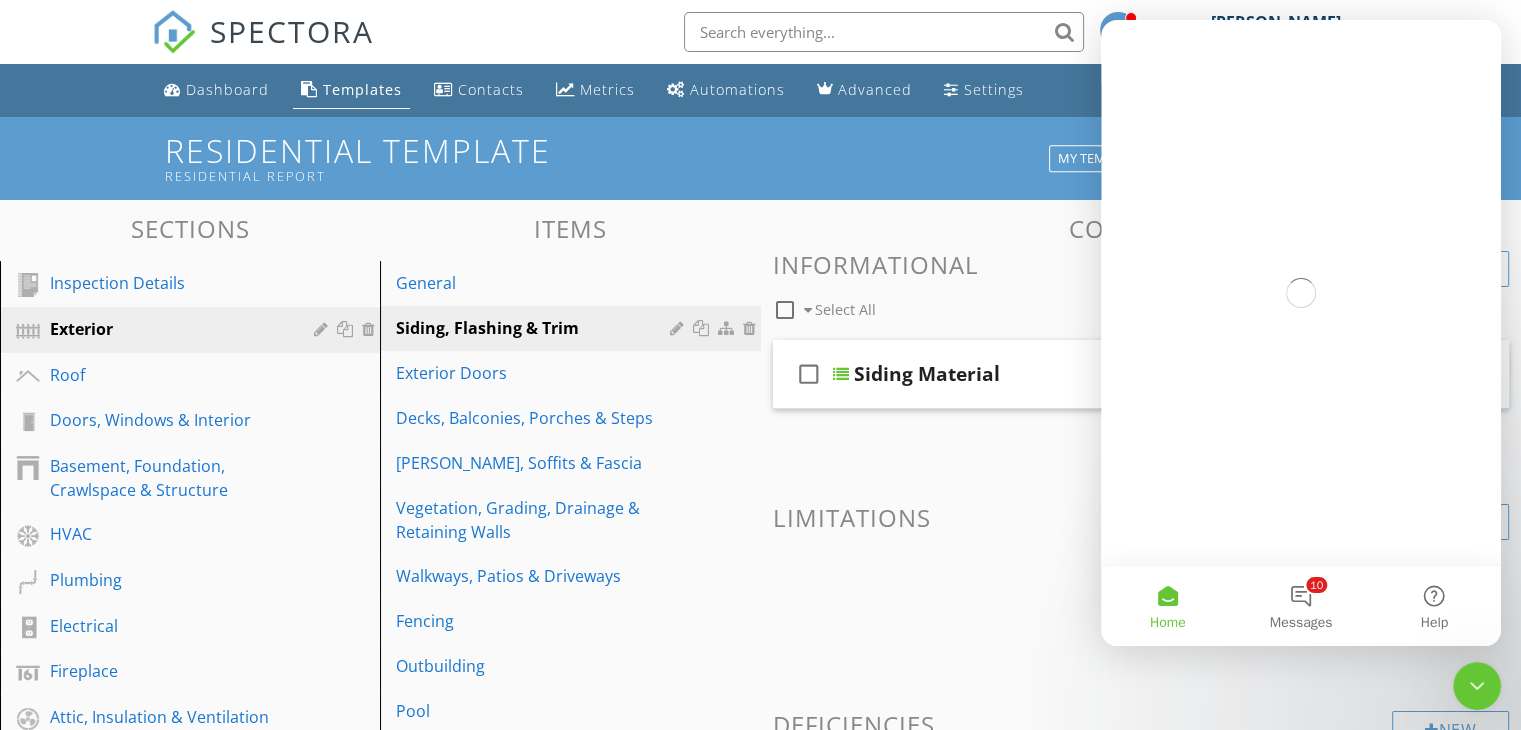 scroll, scrollTop: 0, scrollLeft: 0, axis: both 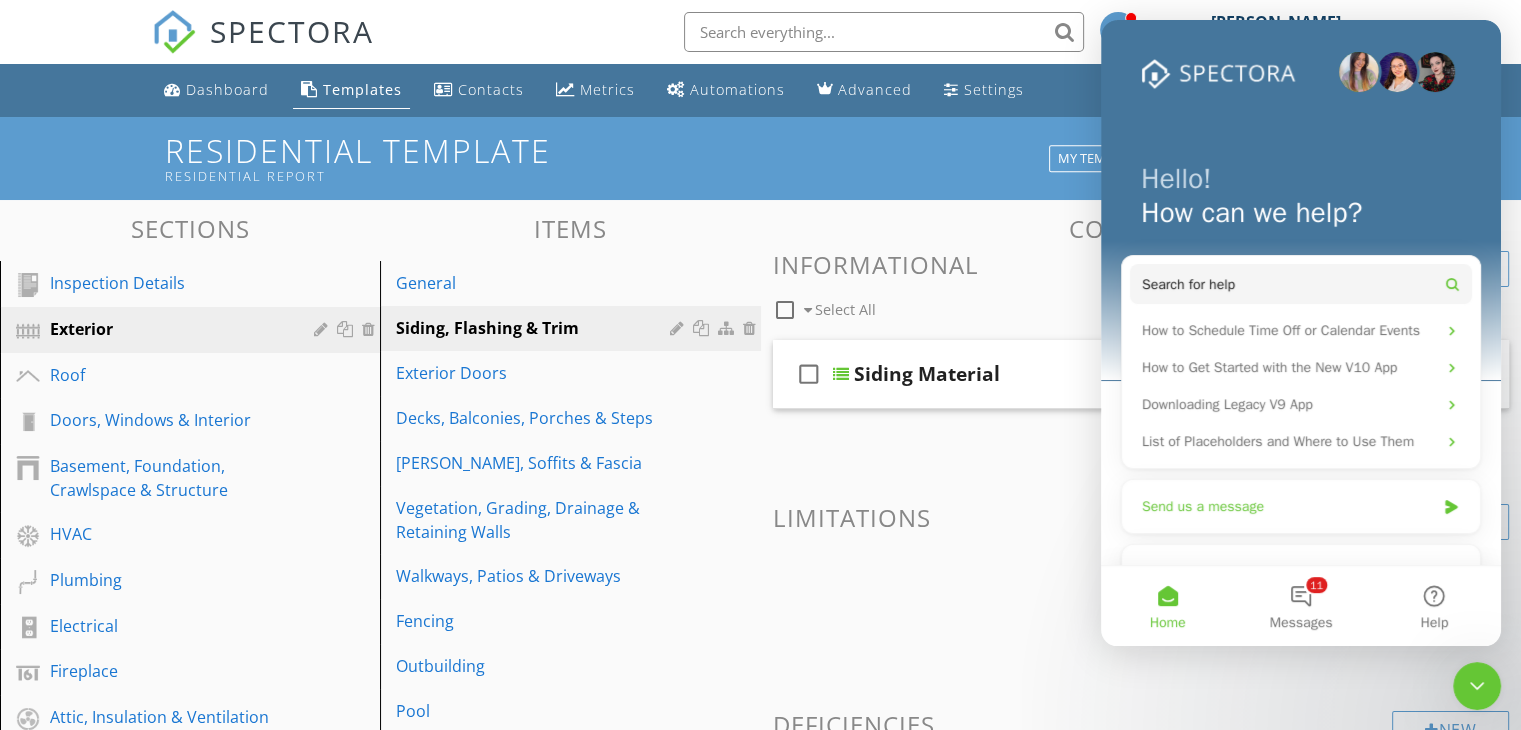 click on "Send us a message" at bounding box center [1301, 506] 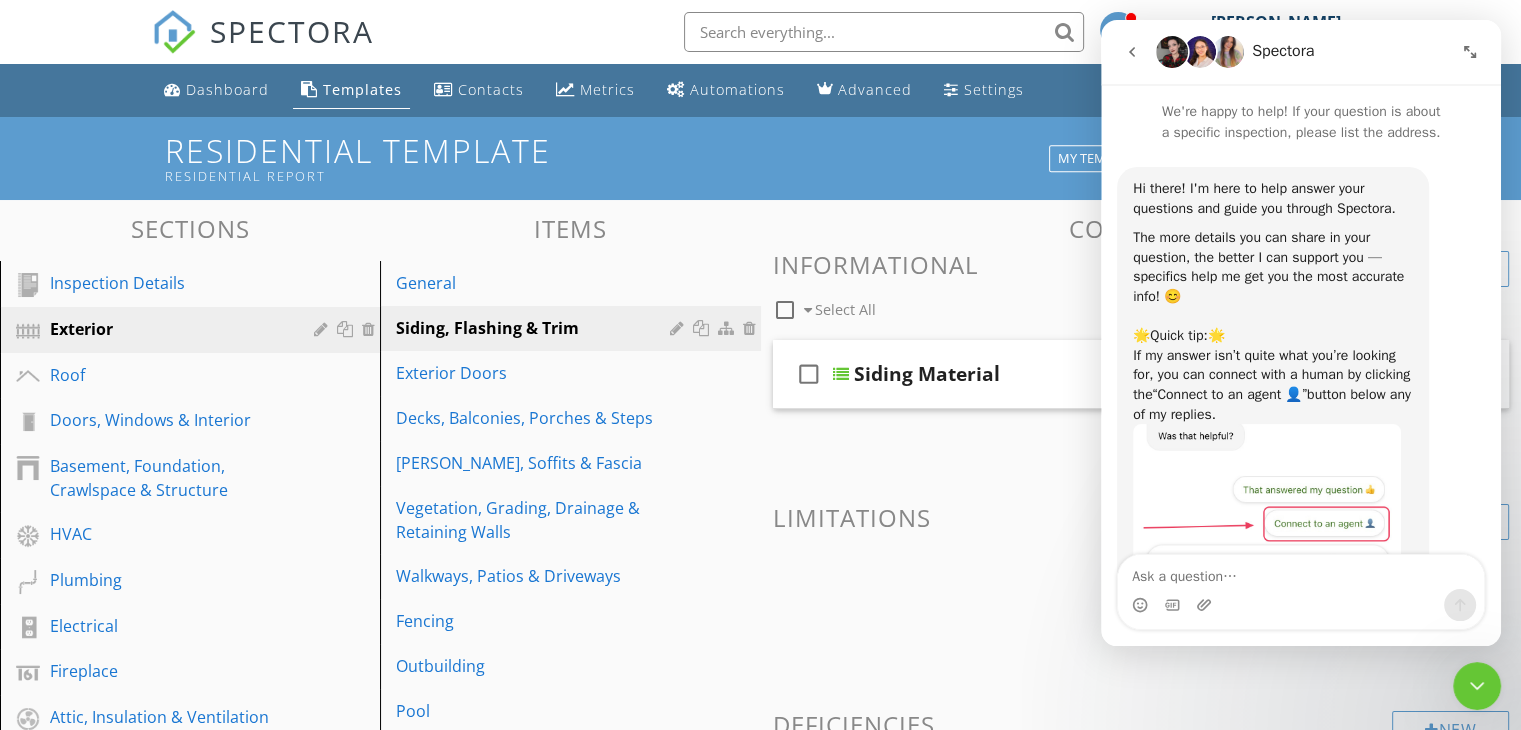 click at bounding box center [1301, 572] 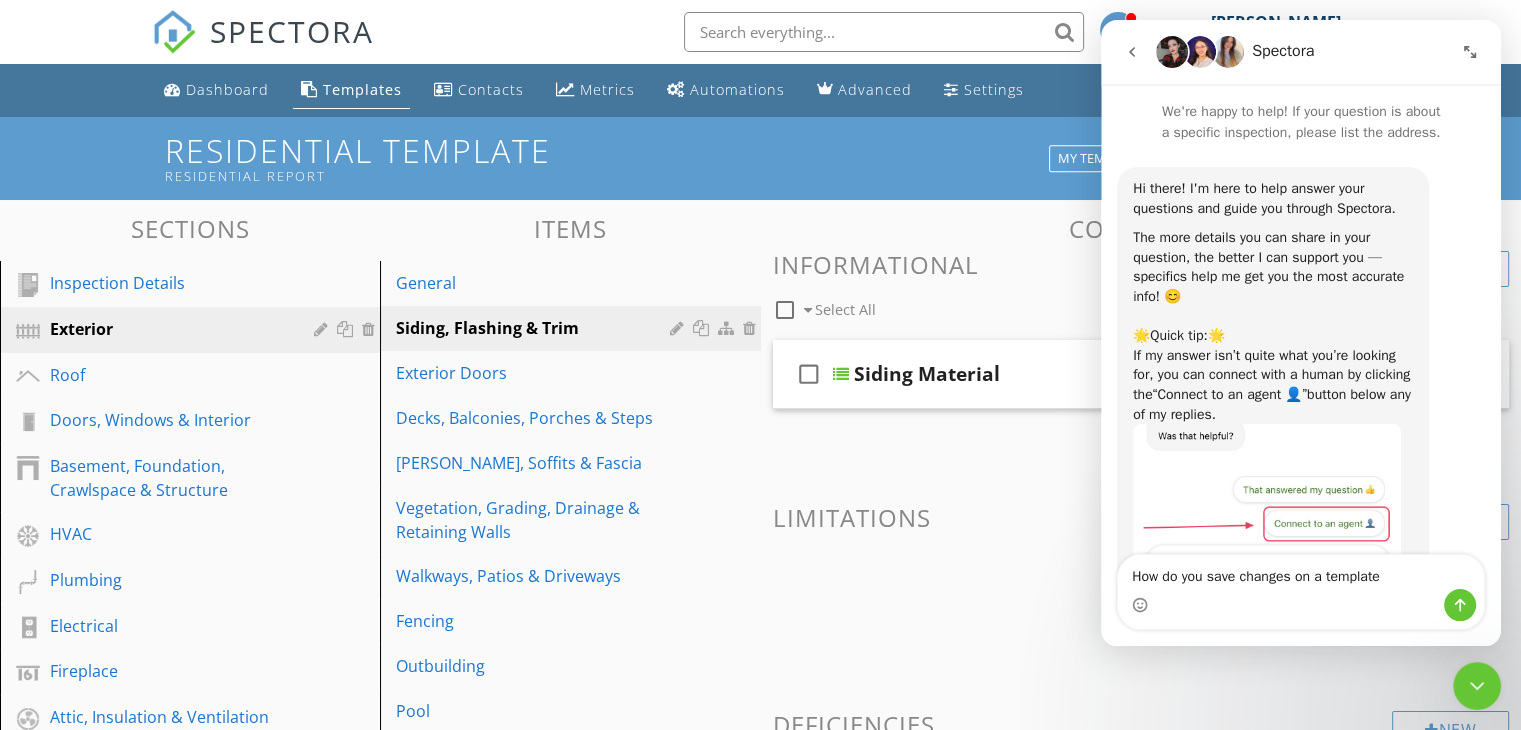 type on "How do you save changes on a template" 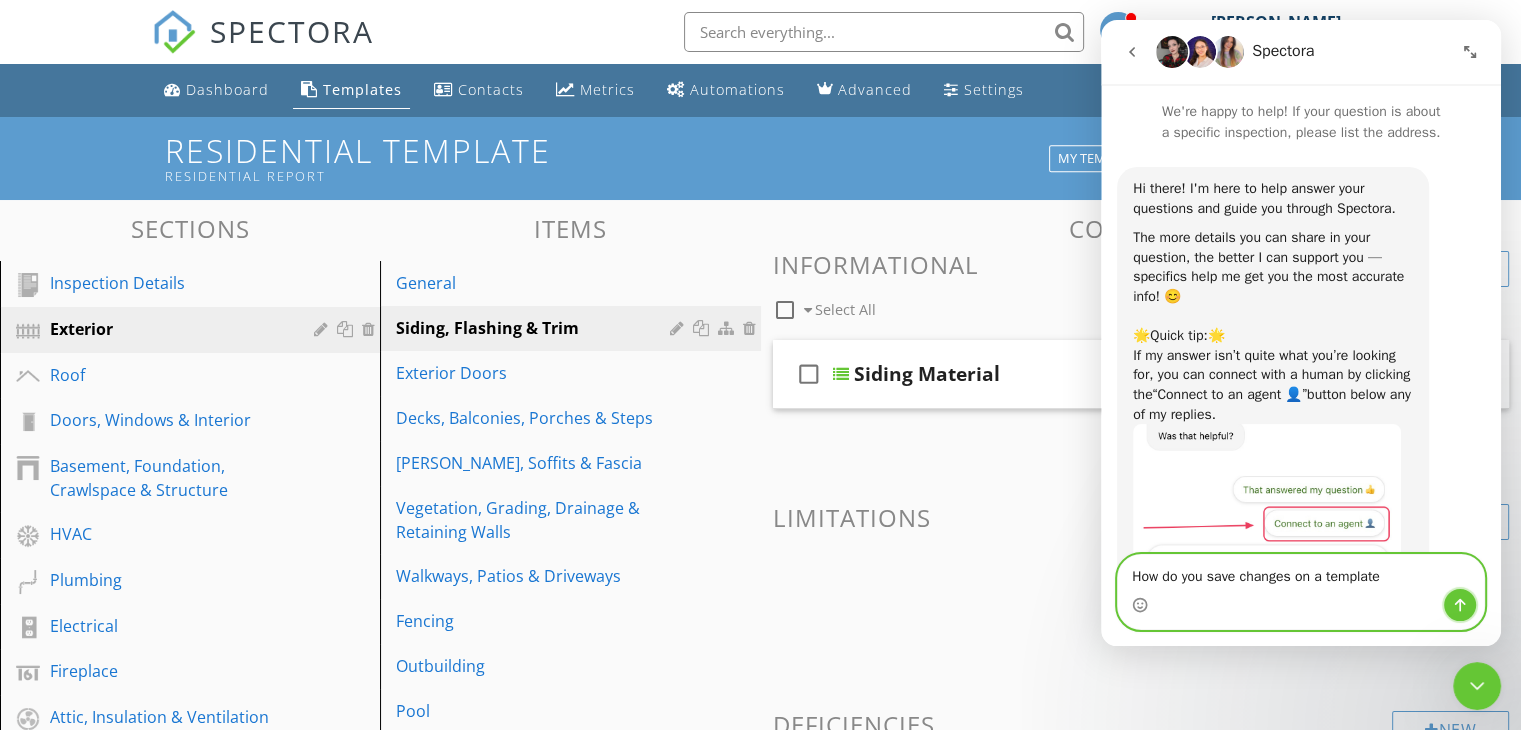 click at bounding box center (1460, 605) 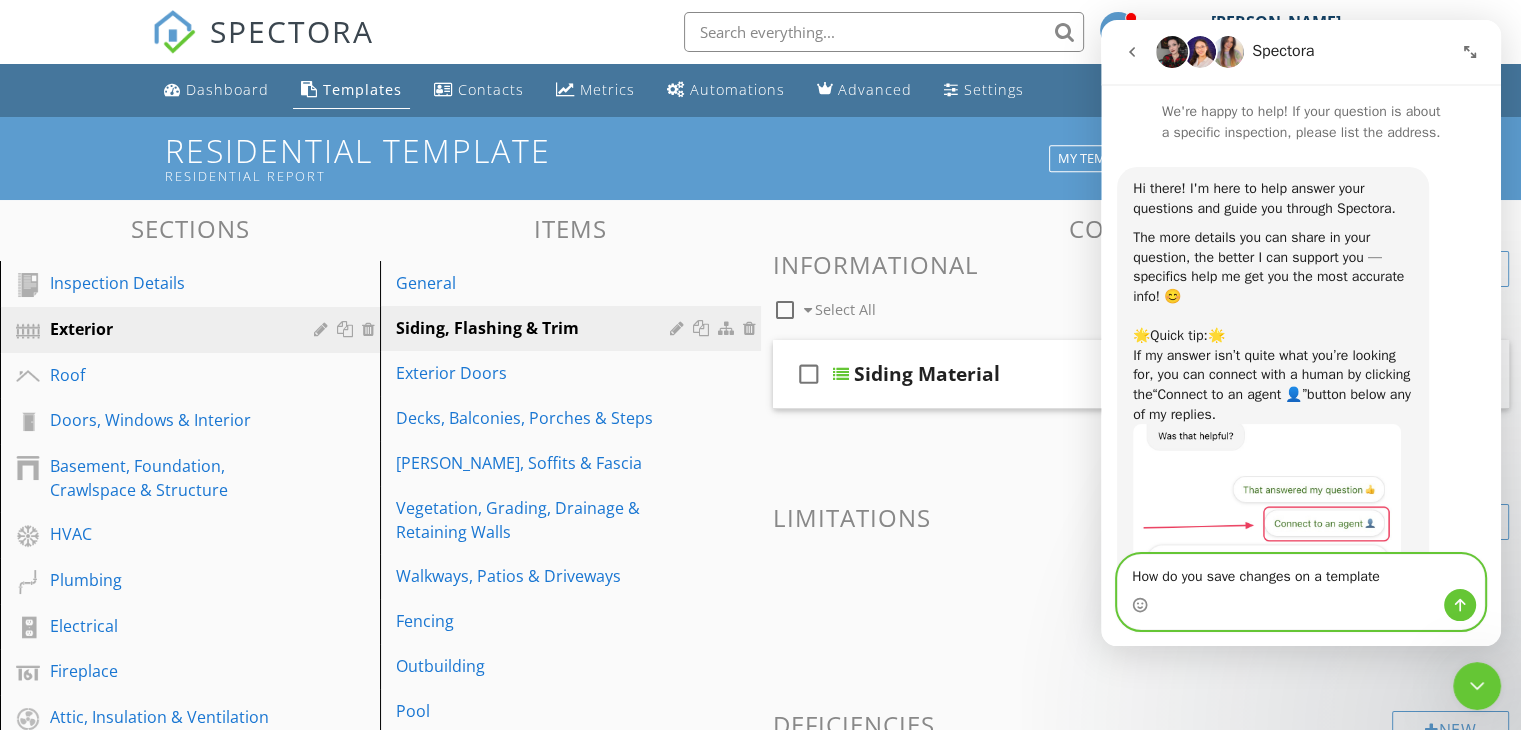 type 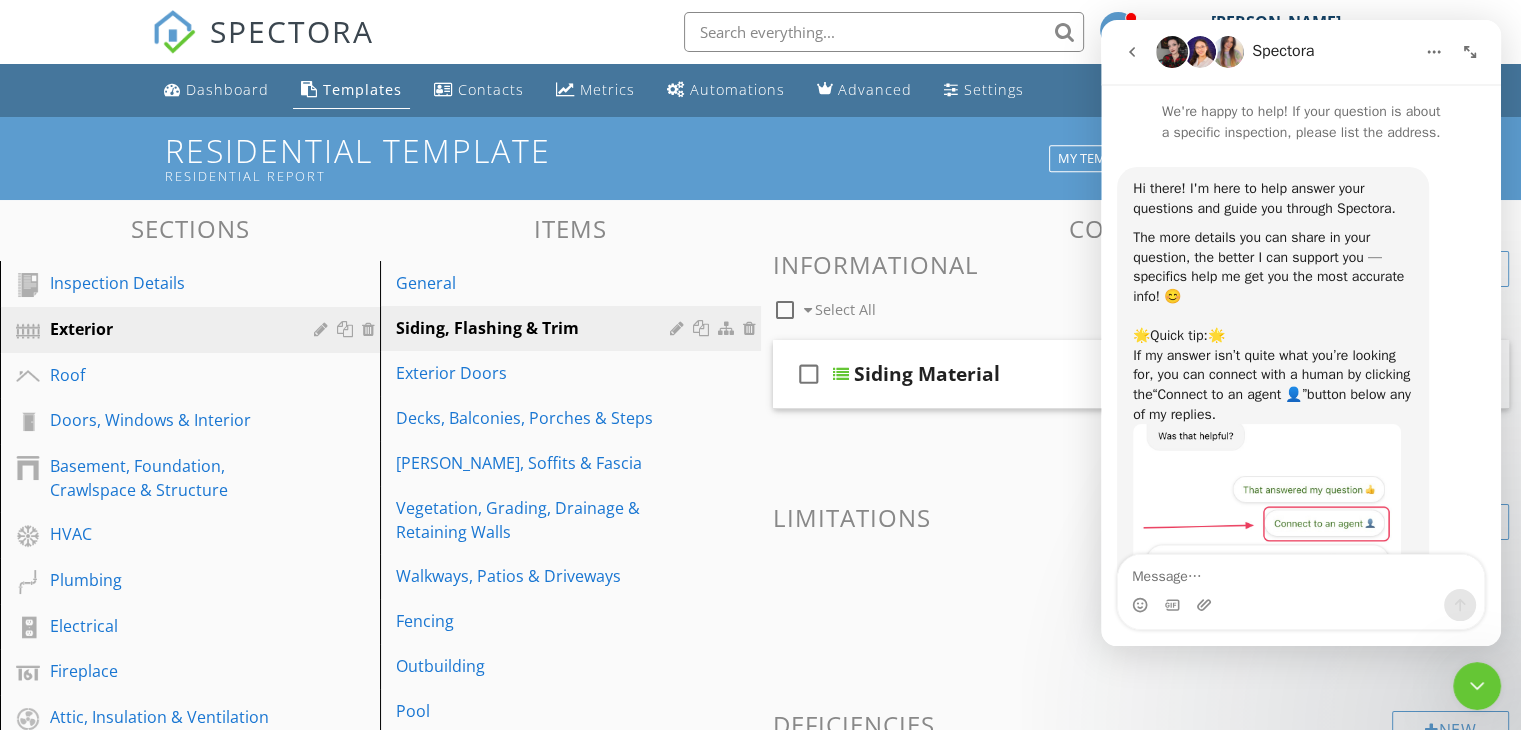scroll, scrollTop: 200, scrollLeft: 0, axis: vertical 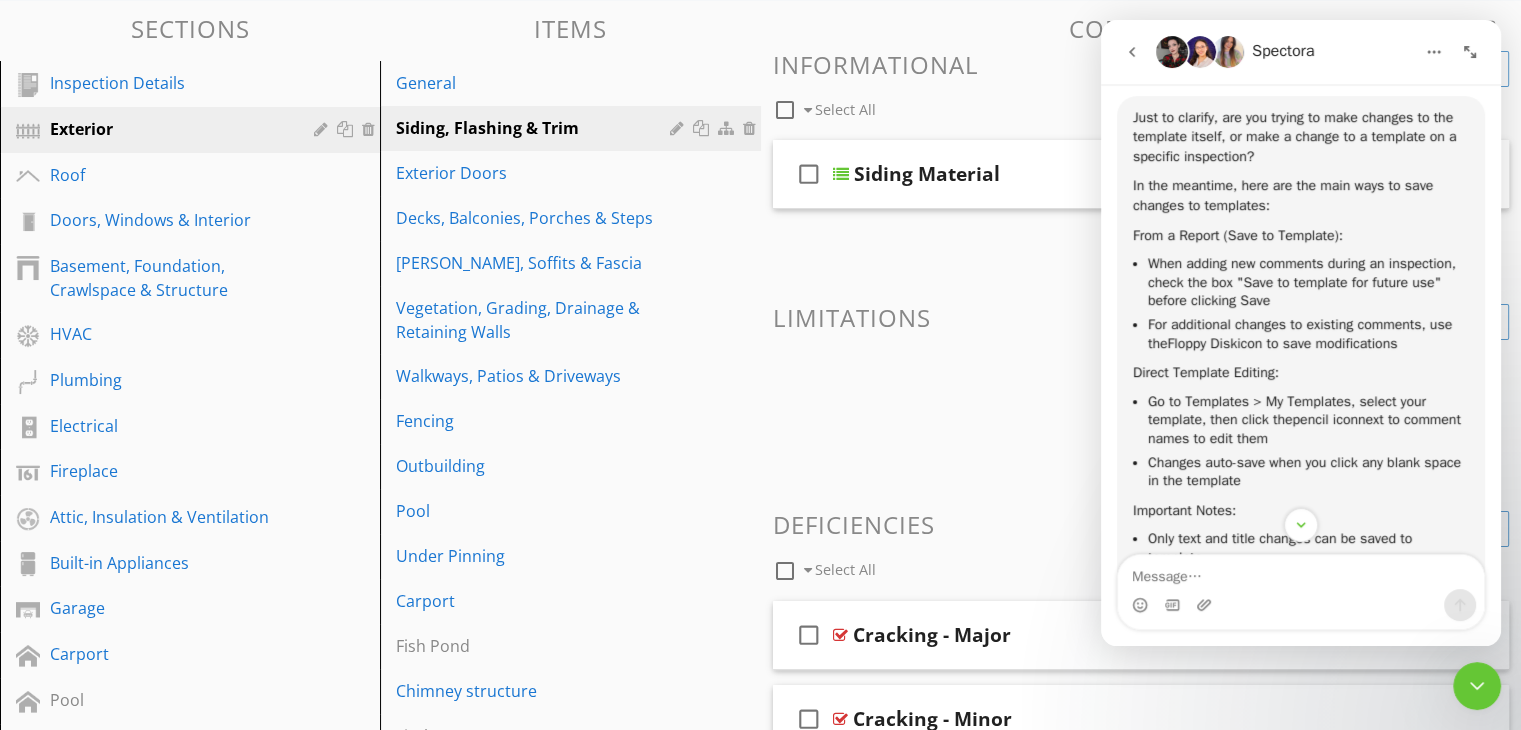 click 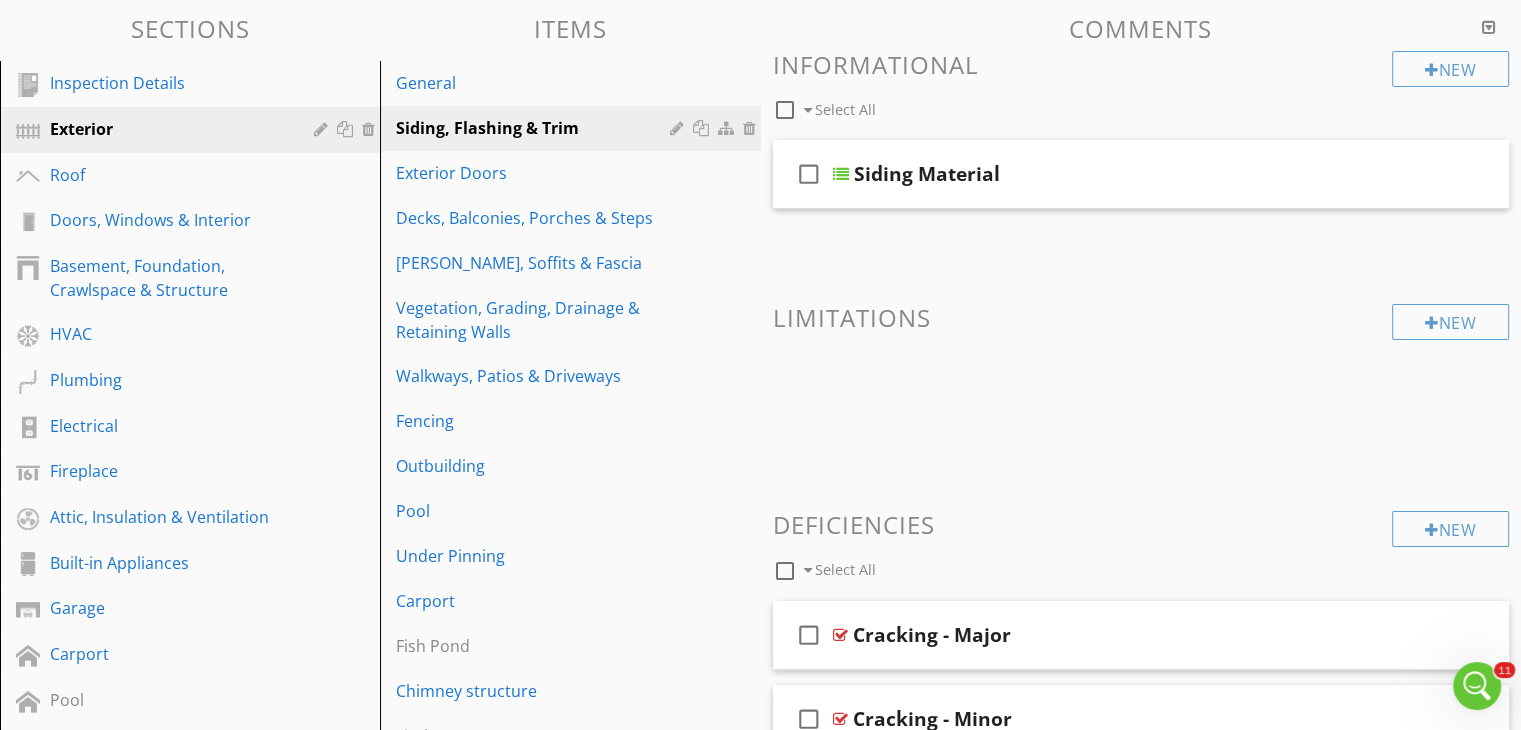 click at bounding box center (1141, 397) 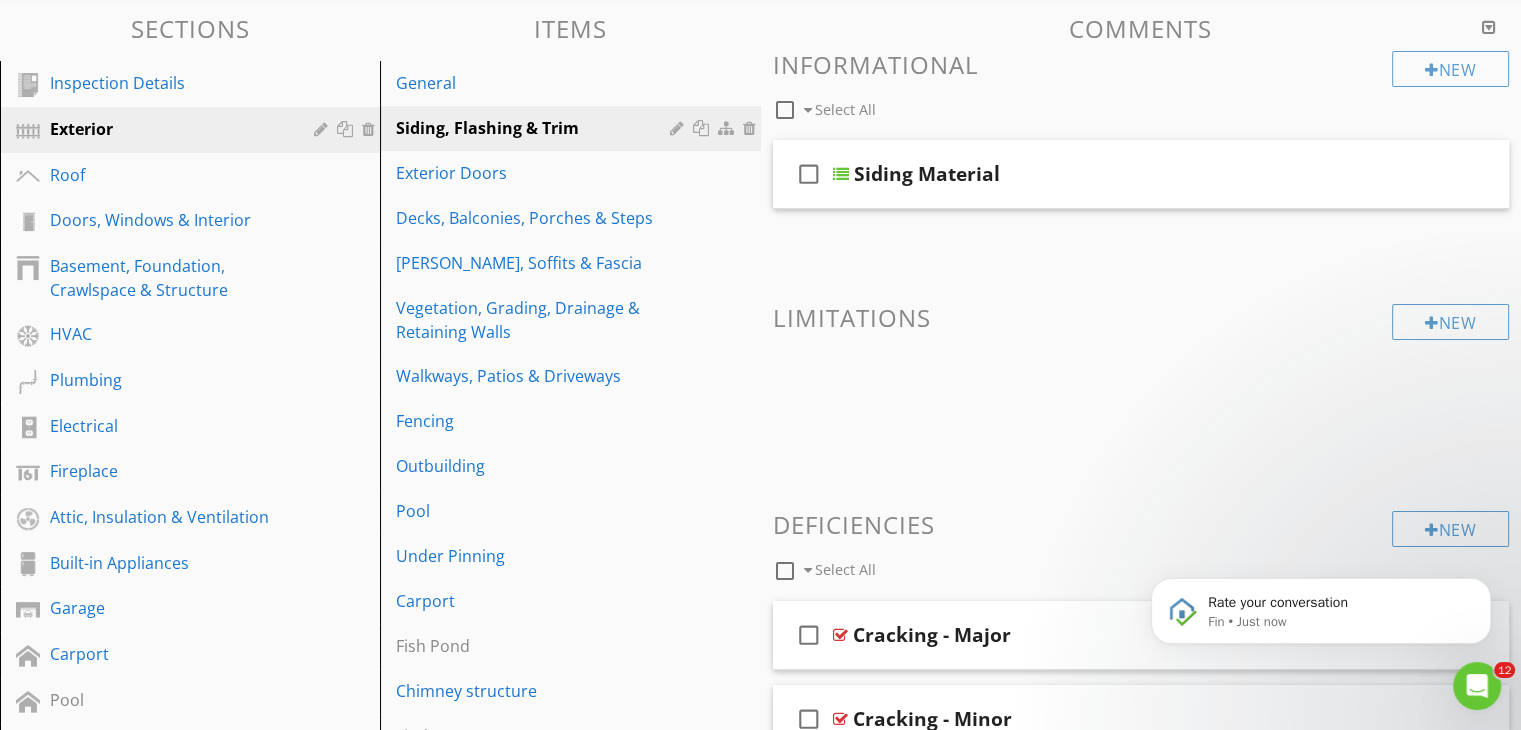 scroll, scrollTop: 0, scrollLeft: 0, axis: both 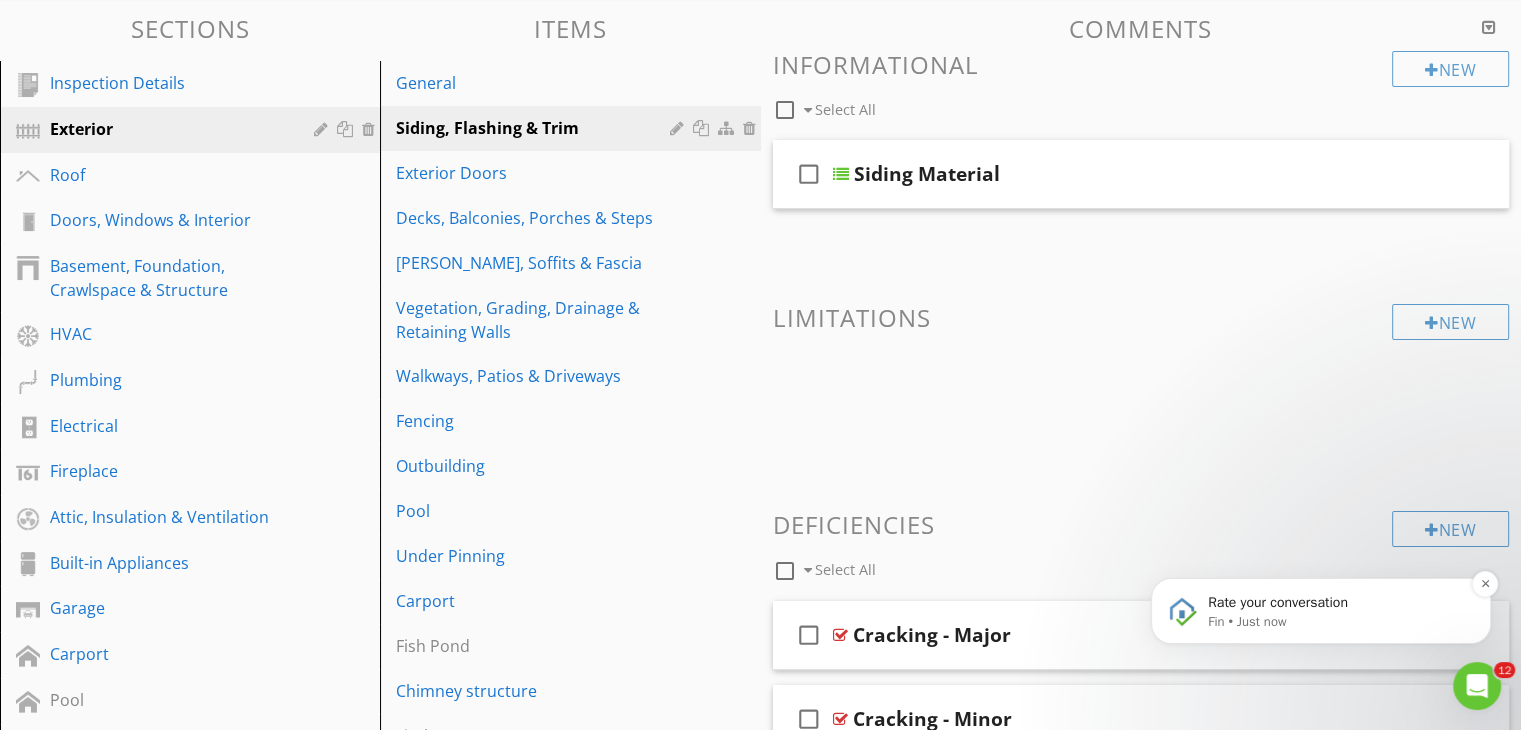 click on "Fin • Just now" at bounding box center [1337, 622] 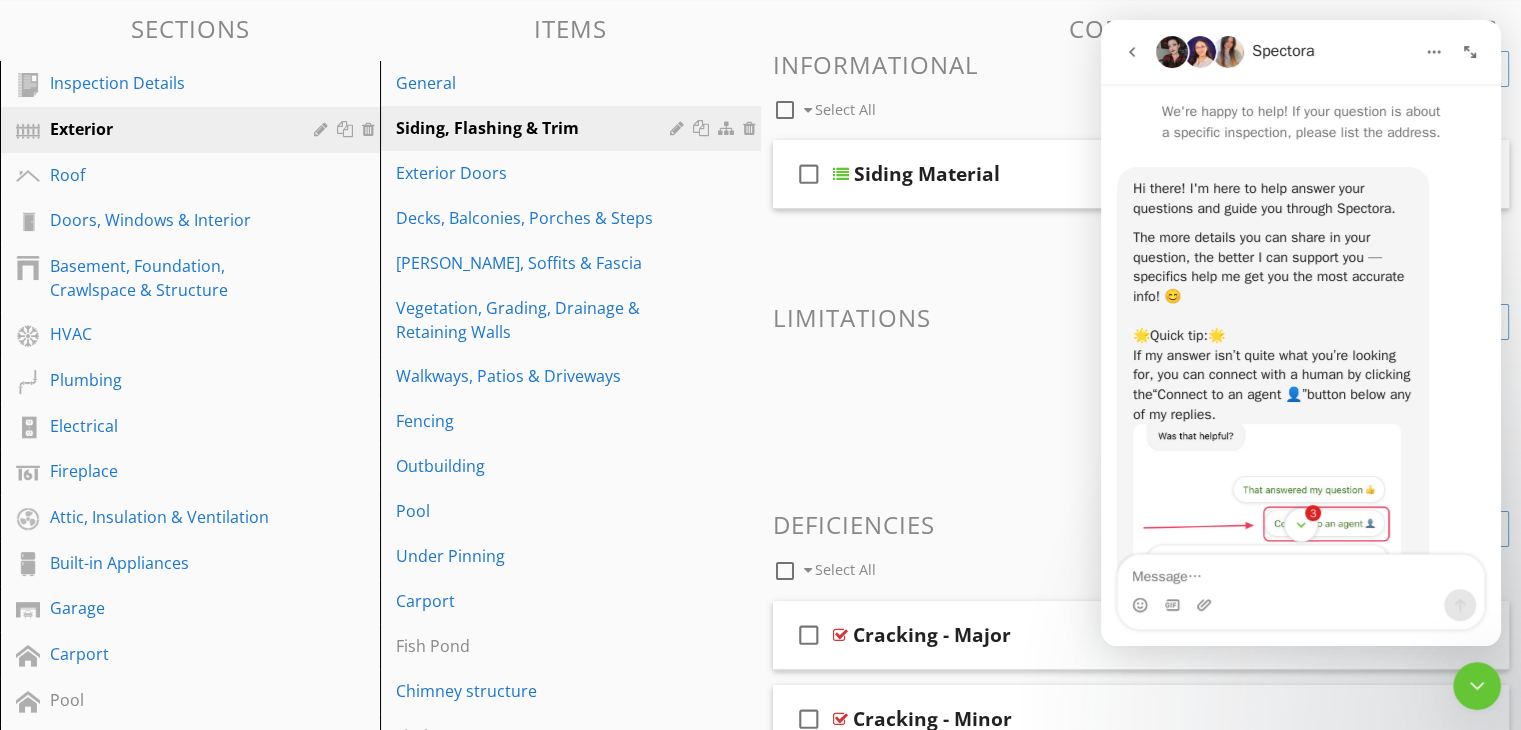 scroll, scrollTop: 2, scrollLeft: 0, axis: vertical 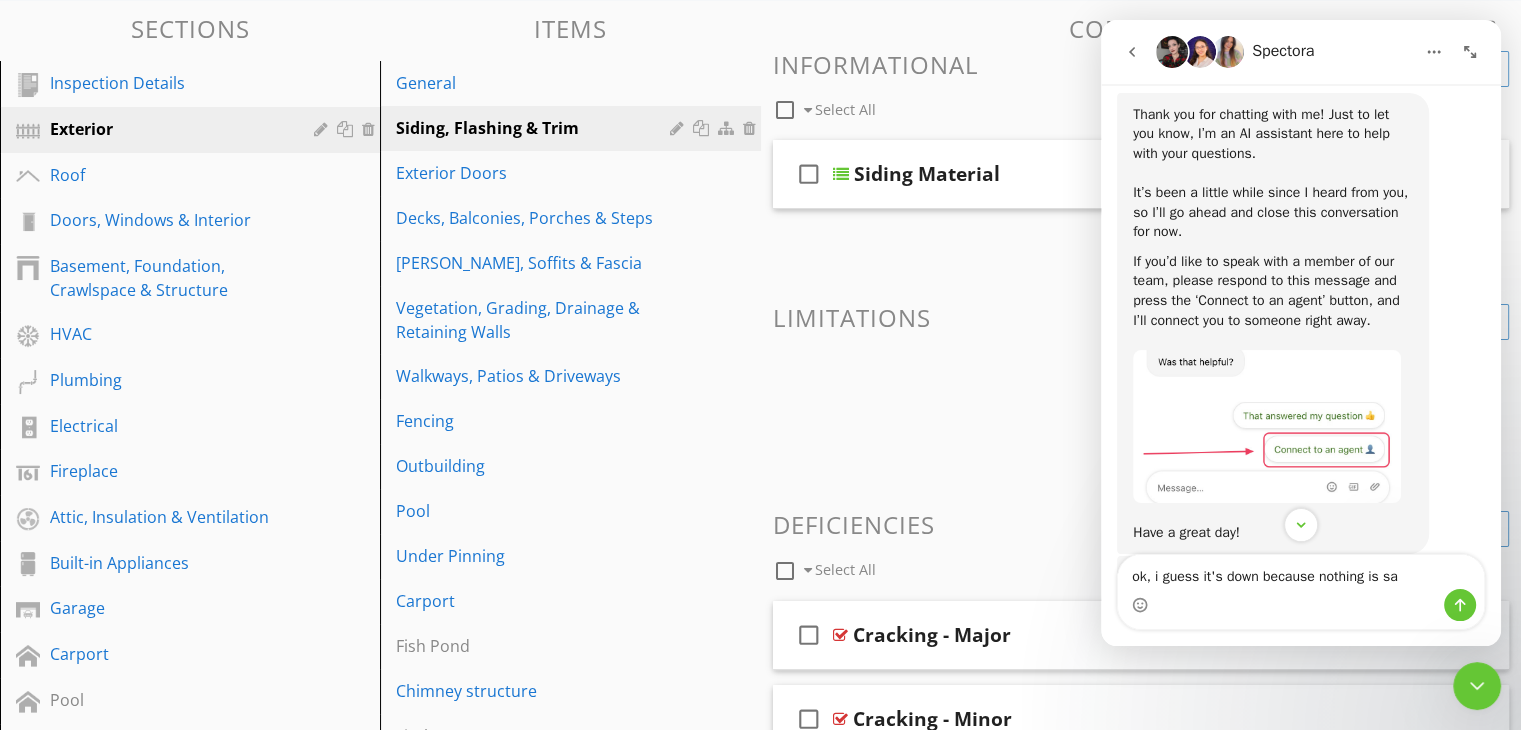 type on "ok, i guess it's down because nothing is sa" 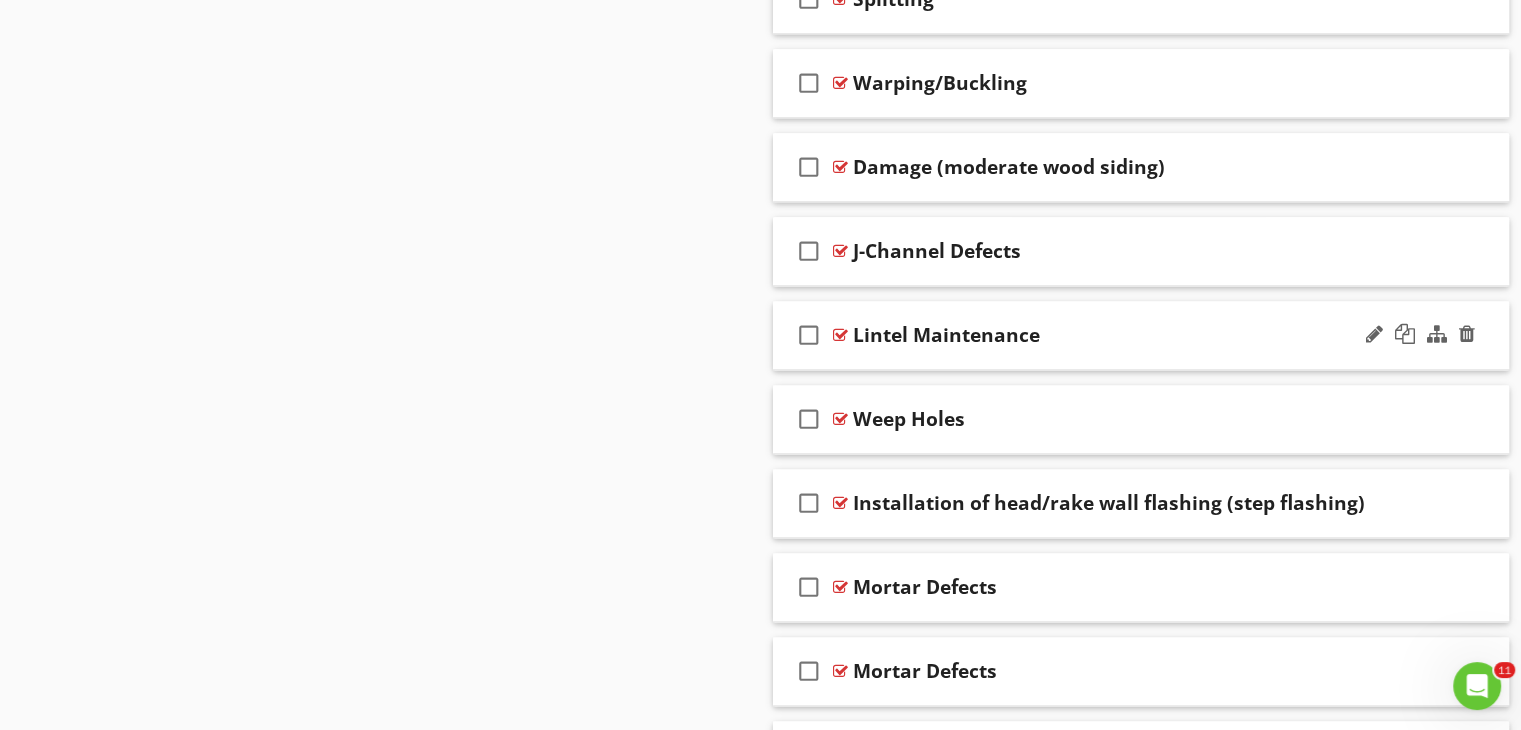 scroll, scrollTop: 2700, scrollLeft: 0, axis: vertical 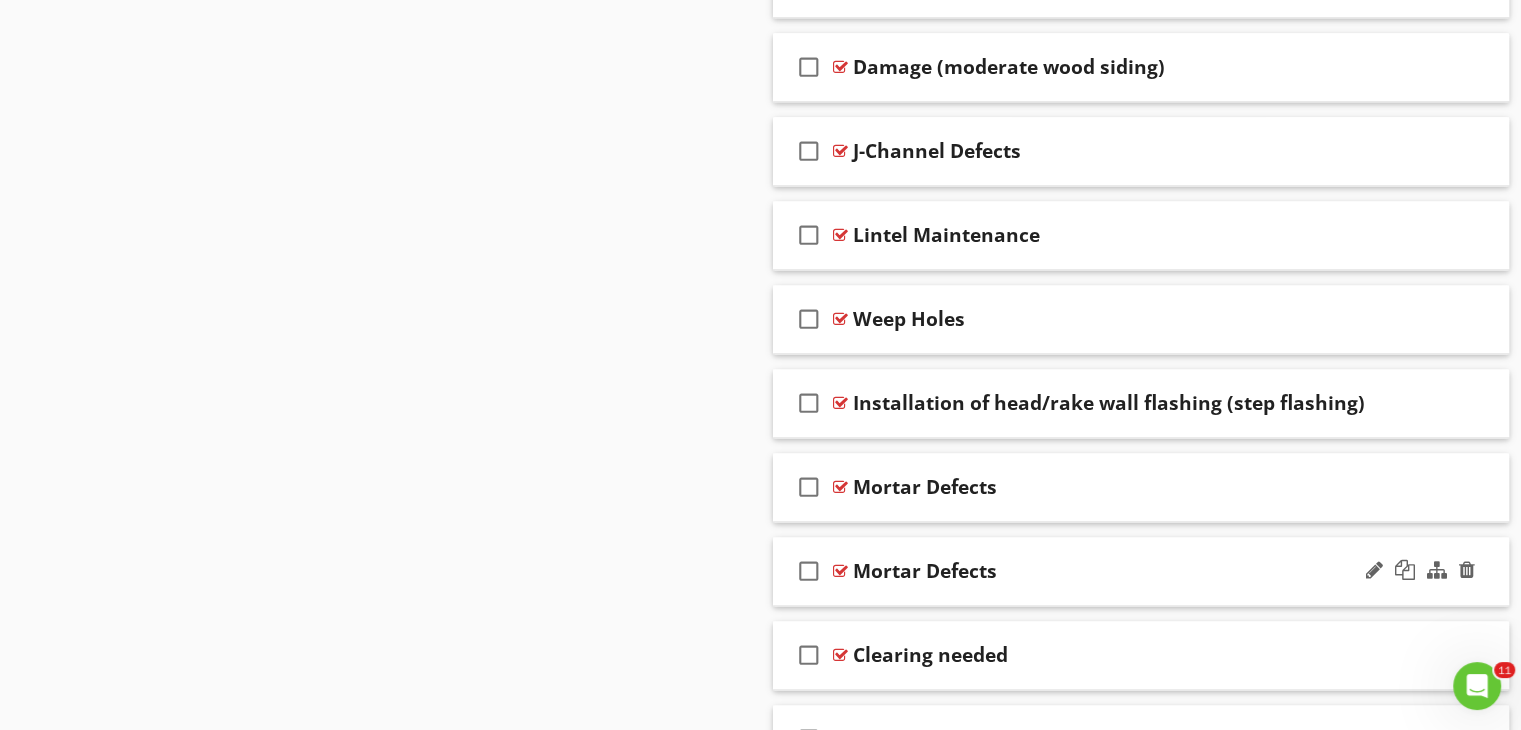 click on "check_box_outline_blank" at bounding box center [809, 571] 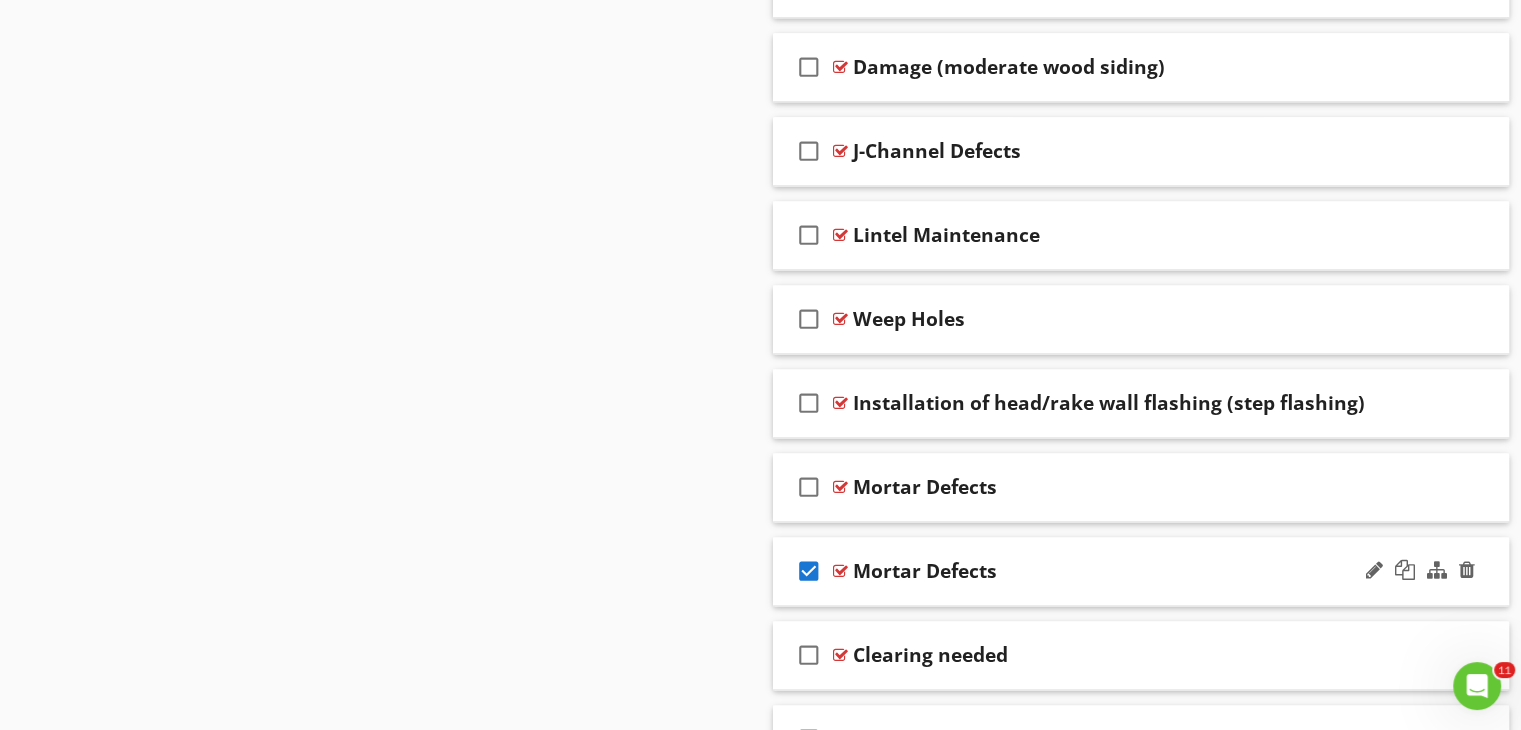 click on "check_box" at bounding box center [809, 571] 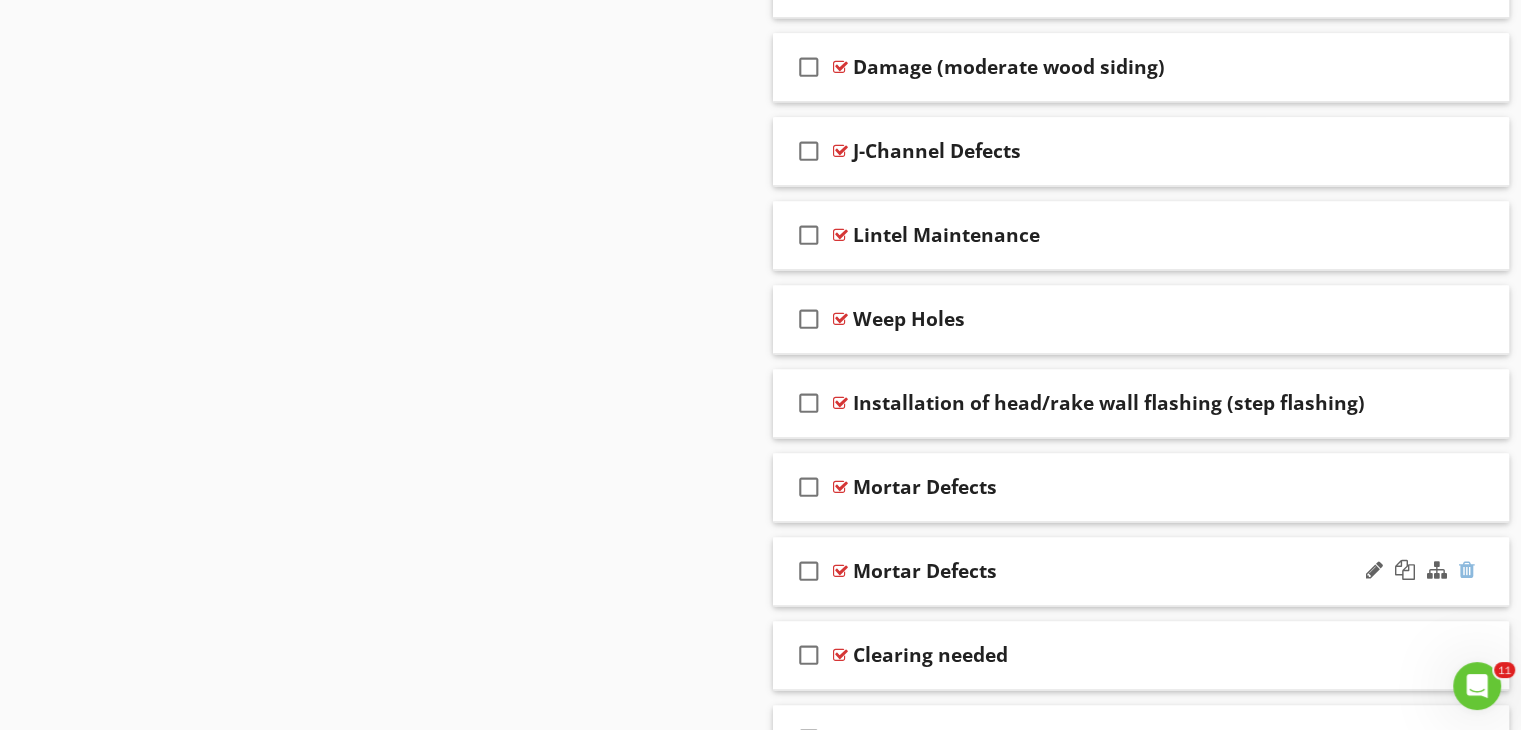 click at bounding box center (1467, 570) 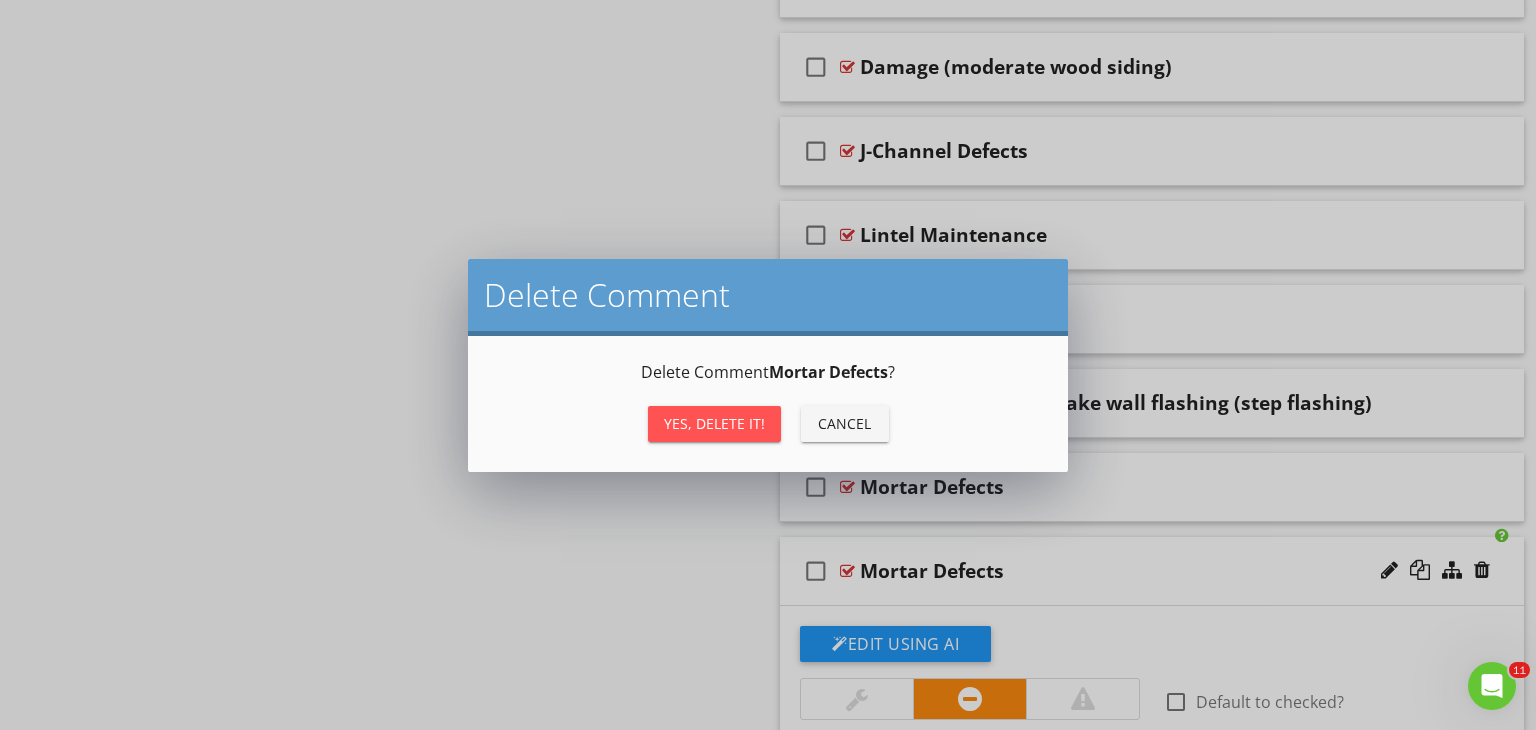 click on "Yes, Delete it!" at bounding box center (714, 423) 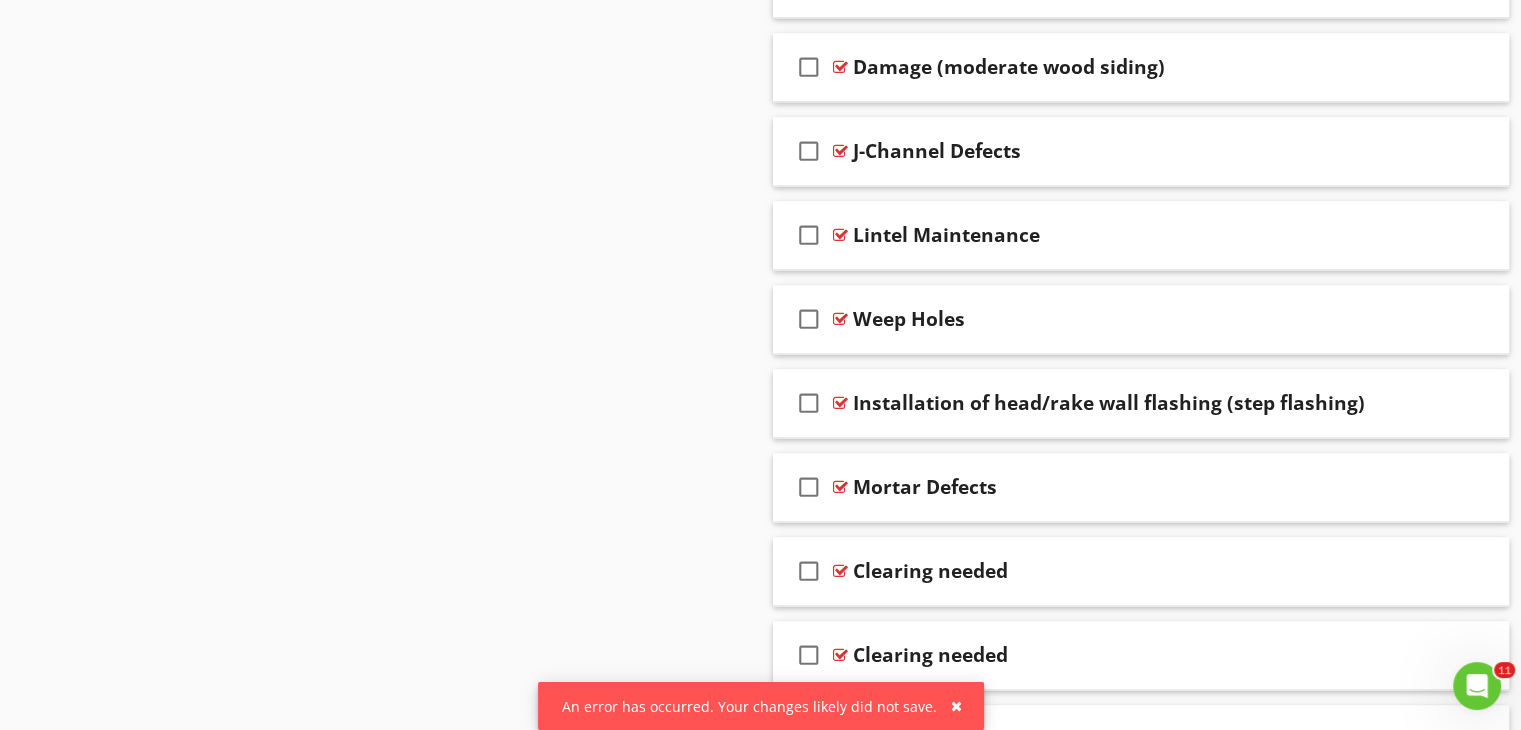 click on "Sections
Inspection Details           Exterior           Roof           Doors, Windows & Interior           Basement, Foundation, Crawlspace & Structure           HVAC           Plumbing           Electrical           Fireplace           Attic, Insulation & Ventilation           Built-in Appliances           Garage           Carport           Pool           Radon Mitigation System            Additional Stuctures
Section
Attachments
Attachment
Items
General           Siding, Flashing & Trim           Exterior Doors           Decks, Balconies, Porches & Steps           Eaves, Soffits & Fascia           Vegetation, Grading, Drainage & Retaining Walls           Walkways, Patios & Driveways           Fencing            Outbuilding            Pool           Under Pinning           Carport            Fish Pond            Chimney structure           Lintles           Pests" at bounding box center [760, -327] 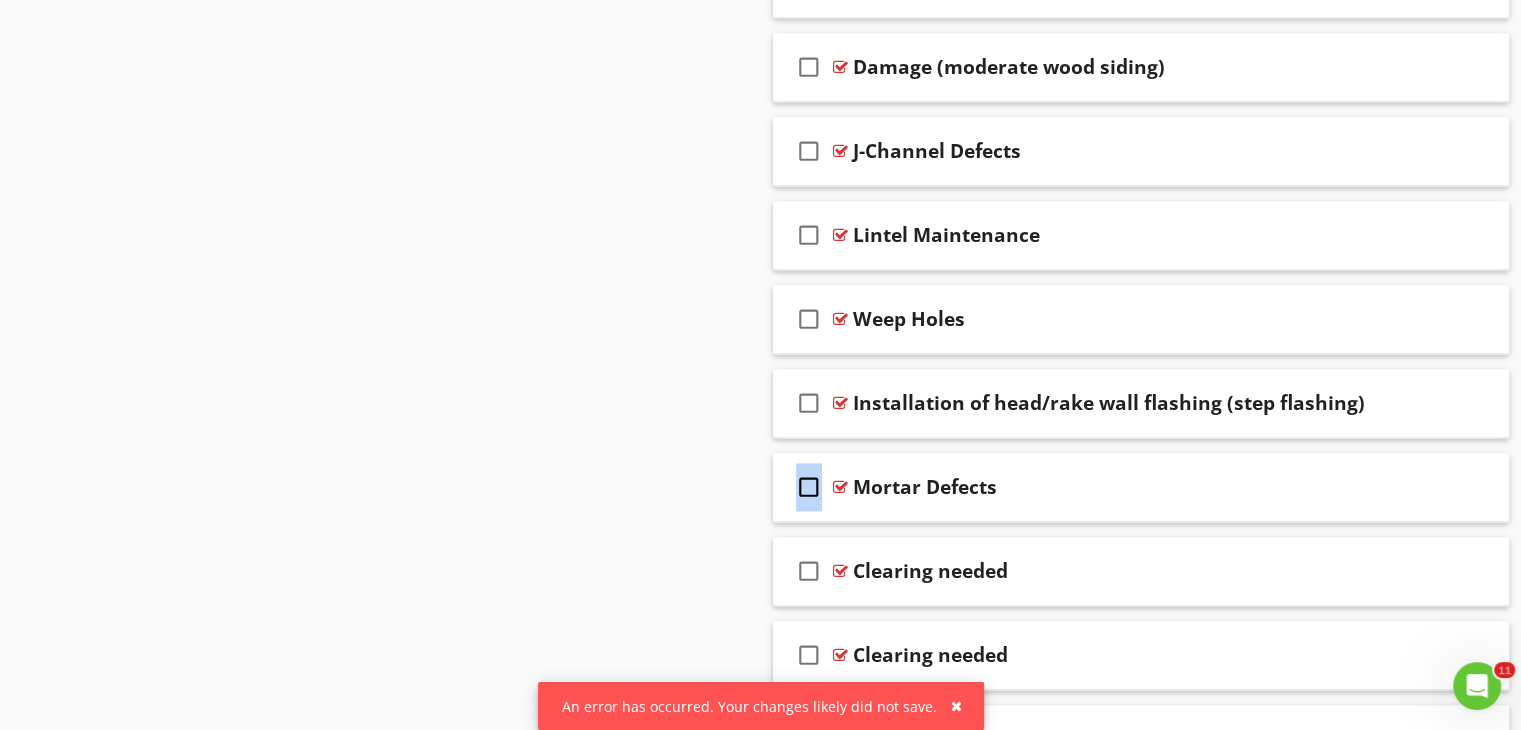 click on "Sections
Inspection Details           Exterior           Roof           Doors, Windows & Interior           Basement, Foundation, Crawlspace & Structure           HVAC           Plumbing           Electrical           Fireplace           Attic, Insulation & Ventilation           Built-in Appliances           Garage           Carport           Pool           Radon Mitigation System            Additional Stuctures
Section
Attachments
Attachment
Items
General           Siding, Flashing & Trim           Exterior Doors           Decks, Balconies, Porches & Steps           Eaves, Soffits & Fascia           Vegetation, Grading, Drainage & Retaining Walls           Walkways, Patios & Driveways           Fencing            Outbuilding            Pool           Under Pinning           Carport            Fish Pond            Chimney structure           Lintles           Pests" at bounding box center [760, -327] 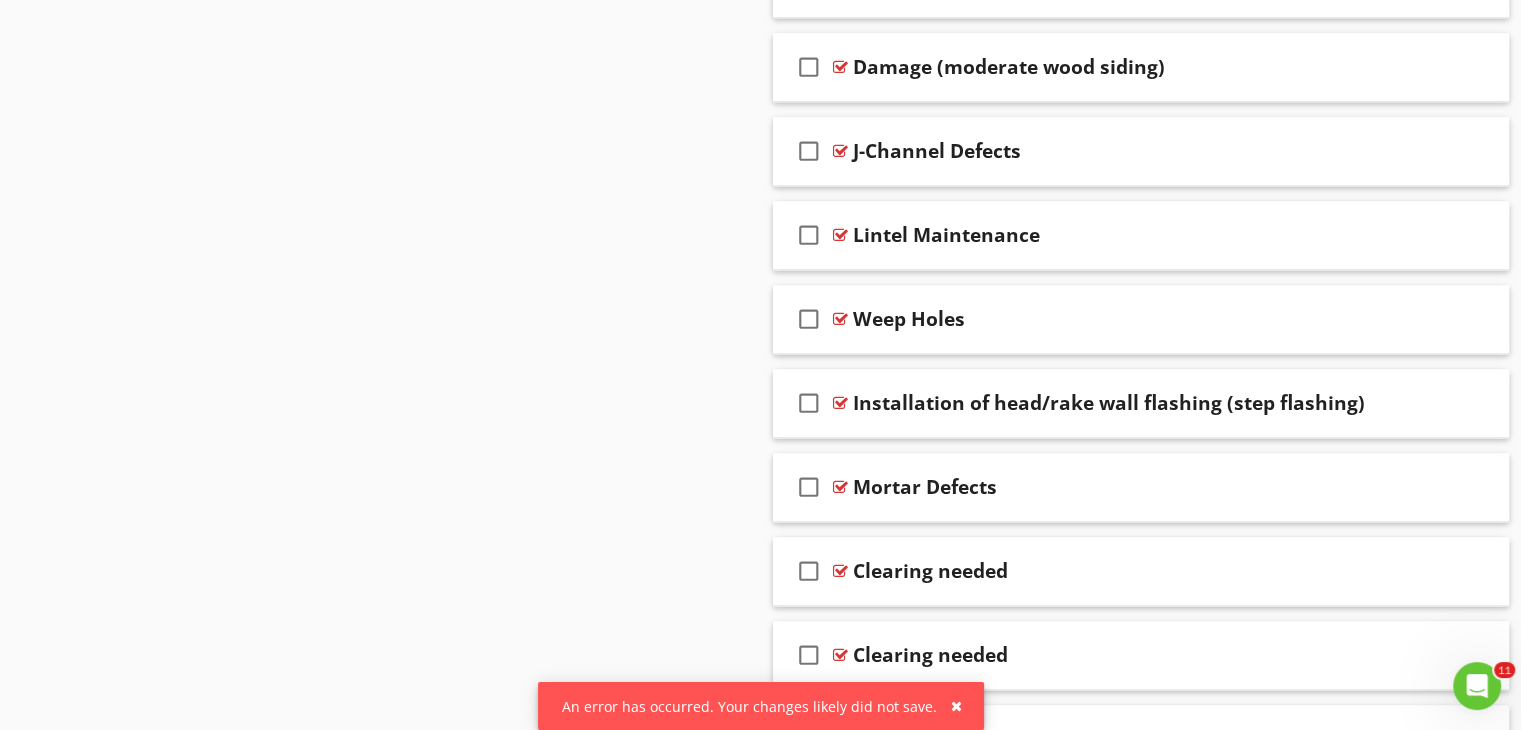 click on "Sections
Inspection Details           Exterior           Roof           Doors, Windows & Interior           Basement, Foundation, Crawlspace & Structure           HVAC           Plumbing           Electrical           Fireplace           Attic, Insulation & Ventilation           Built-in Appliances           Garage           Carport           Pool           Radon Mitigation System            Additional Stuctures
Section
Attachments
Attachment
Items
General           Siding, Flashing & Trim           Exterior Doors           Decks, Balconies, Porches & Steps           Eaves, Soffits & Fascia           Vegetation, Grading, Drainage & Retaining Walls           Walkways, Patios & Driveways           Fencing            Outbuilding            Pool           Under Pinning           Carport            Fish Pond            Chimney structure           Lintles           Pests" at bounding box center (760, -327) 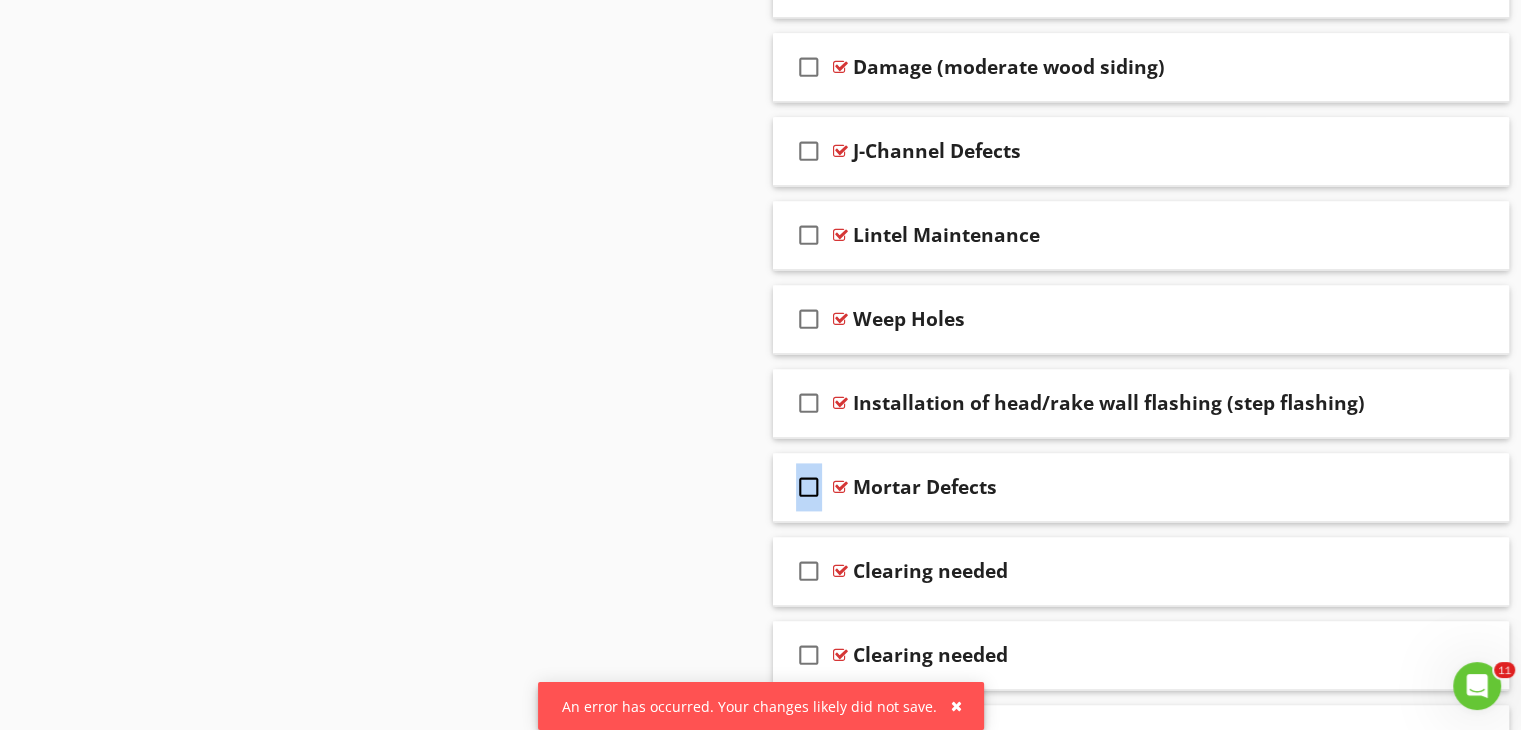 click on "Sections
Inspection Details           Exterior           Roof           Doors, Windows & Interior           Basement, Foundation, Crawlspace & Structure           HVAC           Plumbing           Electrical           Fireplace           Attic, Insulation & Ventilation           Built-in Appliances           Garage           Carport           Pool           Radon Mitigation System            Additional Stuctures
Section
Attachments
Attachment
Items
General           Siding, Flashing & Trim           Exterior Doors           Decks, Balconies, Porches & Steps           Eaves, Soffits & Fascia           Vegetation, Grading, Drainage & Retaining Walls           Walkways, Patios & Driveways           Fencing            Outbuilding            Pool           Under Pinning           Carport            Fish Pond            Chimney structure           Lintles           Pests" at bounding box center [760, -327] 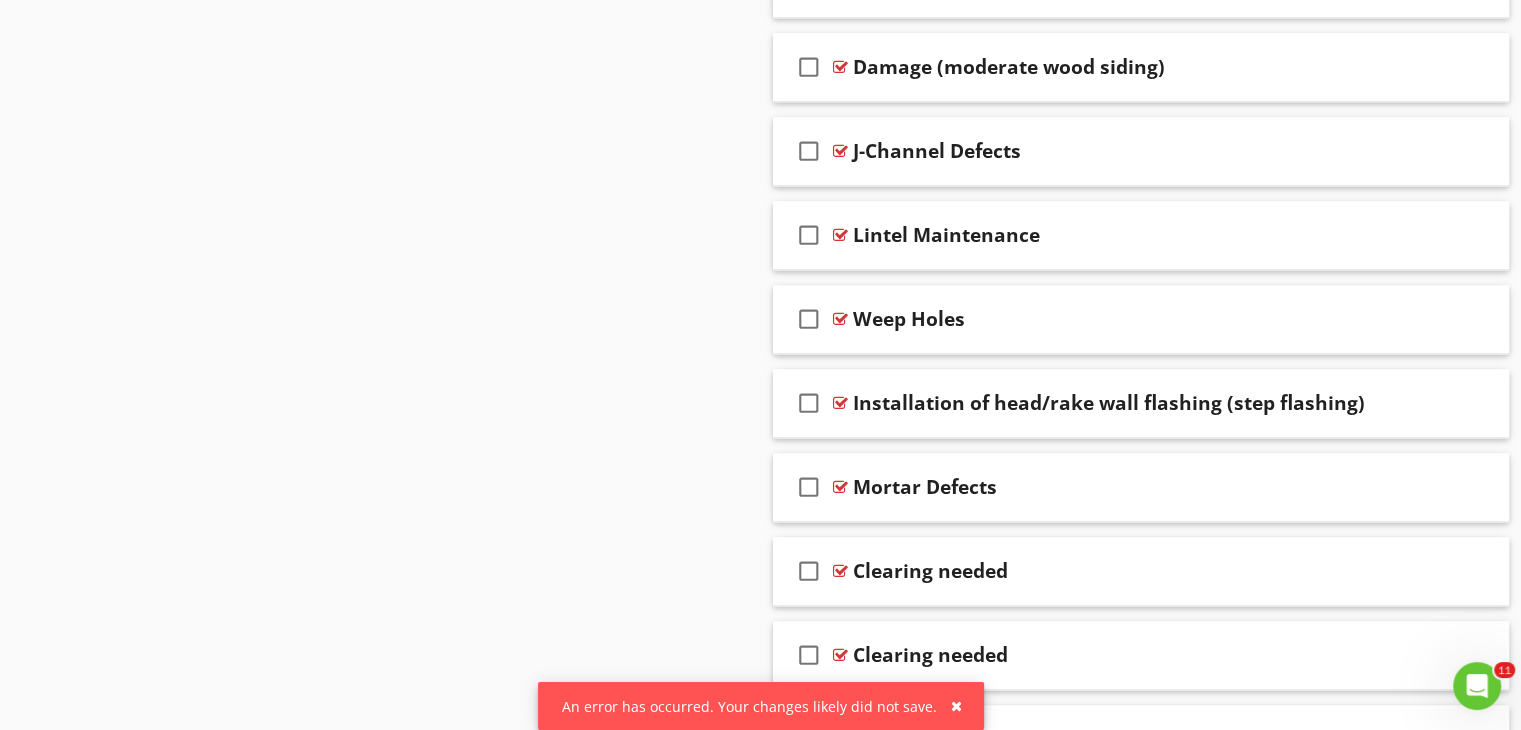 drag, startPoint x: 444, startPoint y: 495, endPoint x: 447, endPoint y: 580, distance: 85.052925 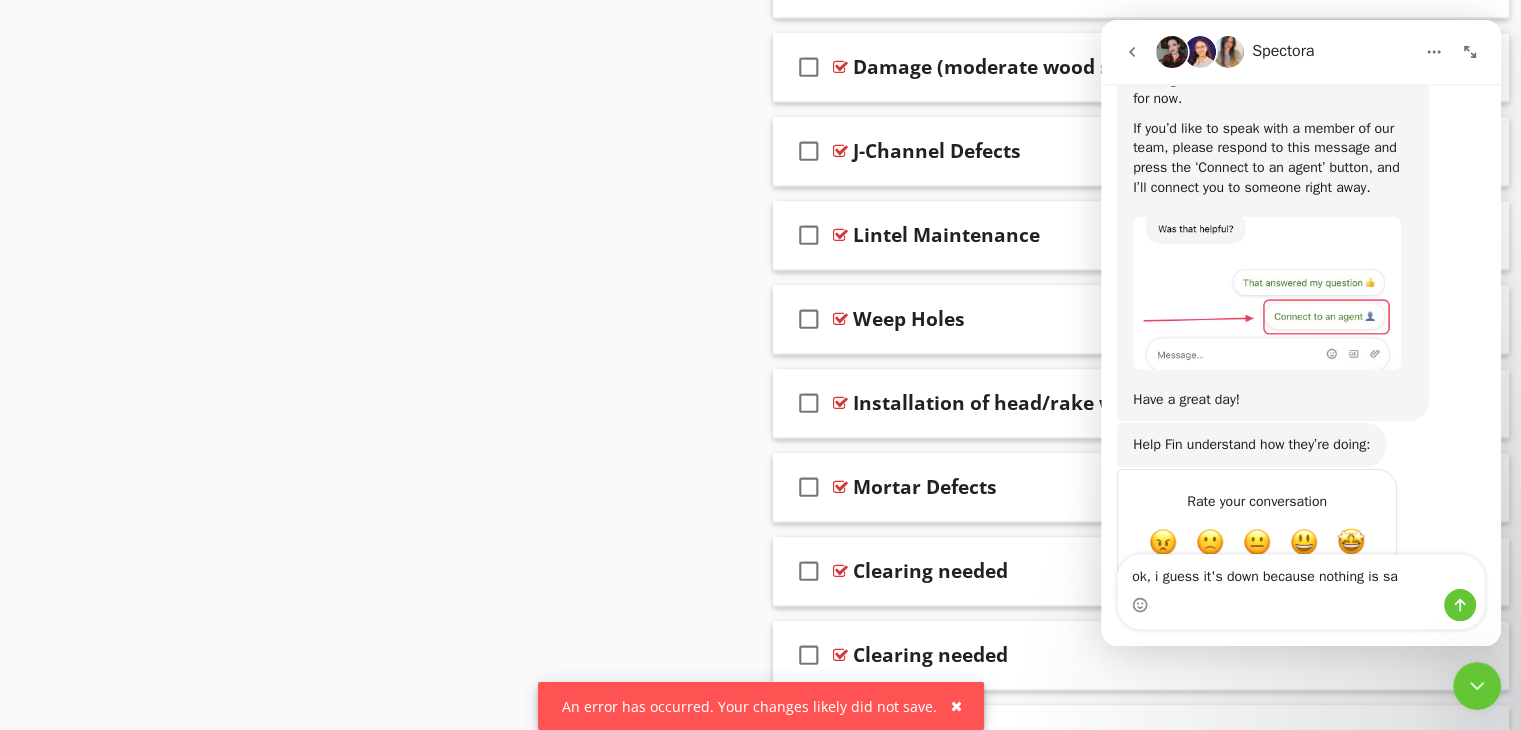 scroll, scrollTop: 1540, scrollLeft: 0, axis: vertical 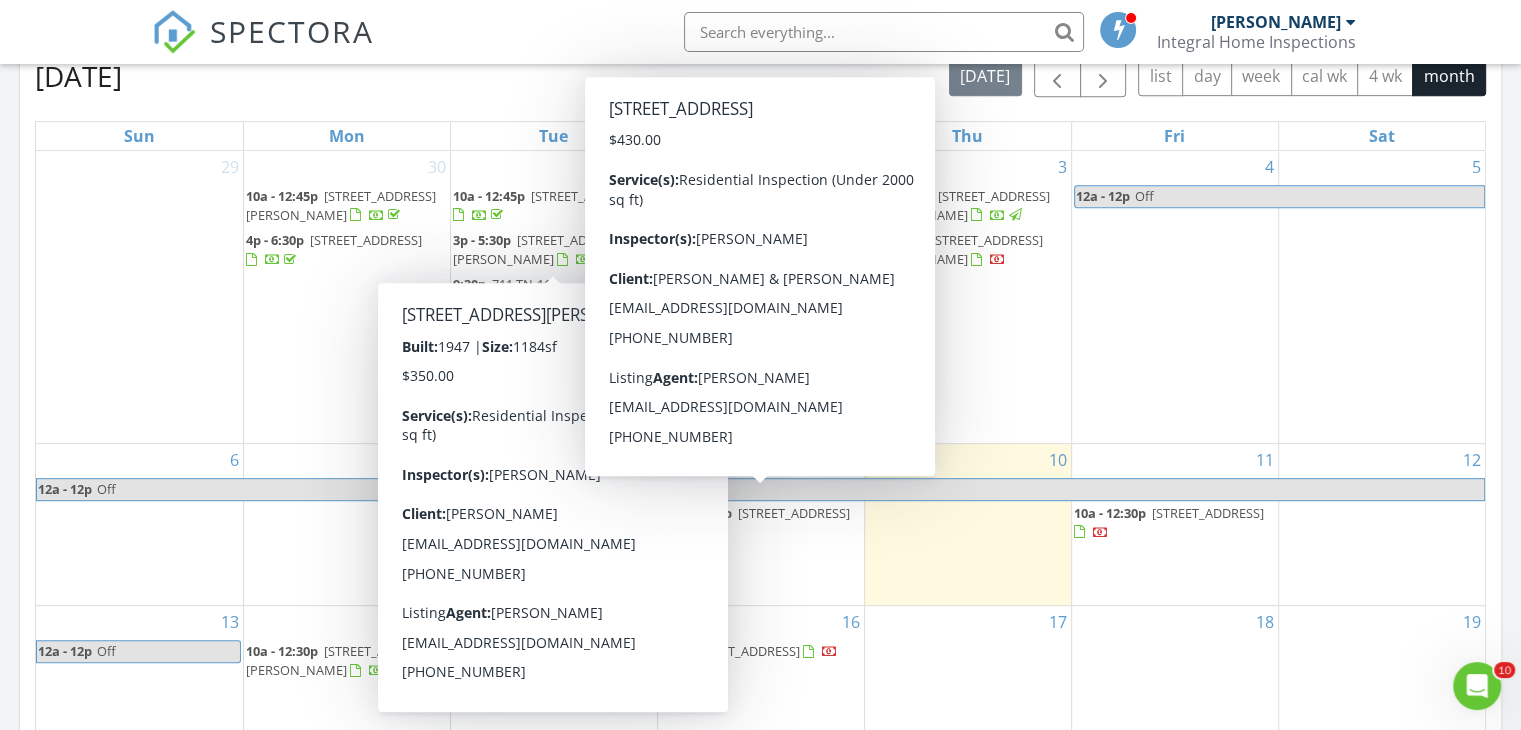 click on "18" at bounding box center (1175, 668) 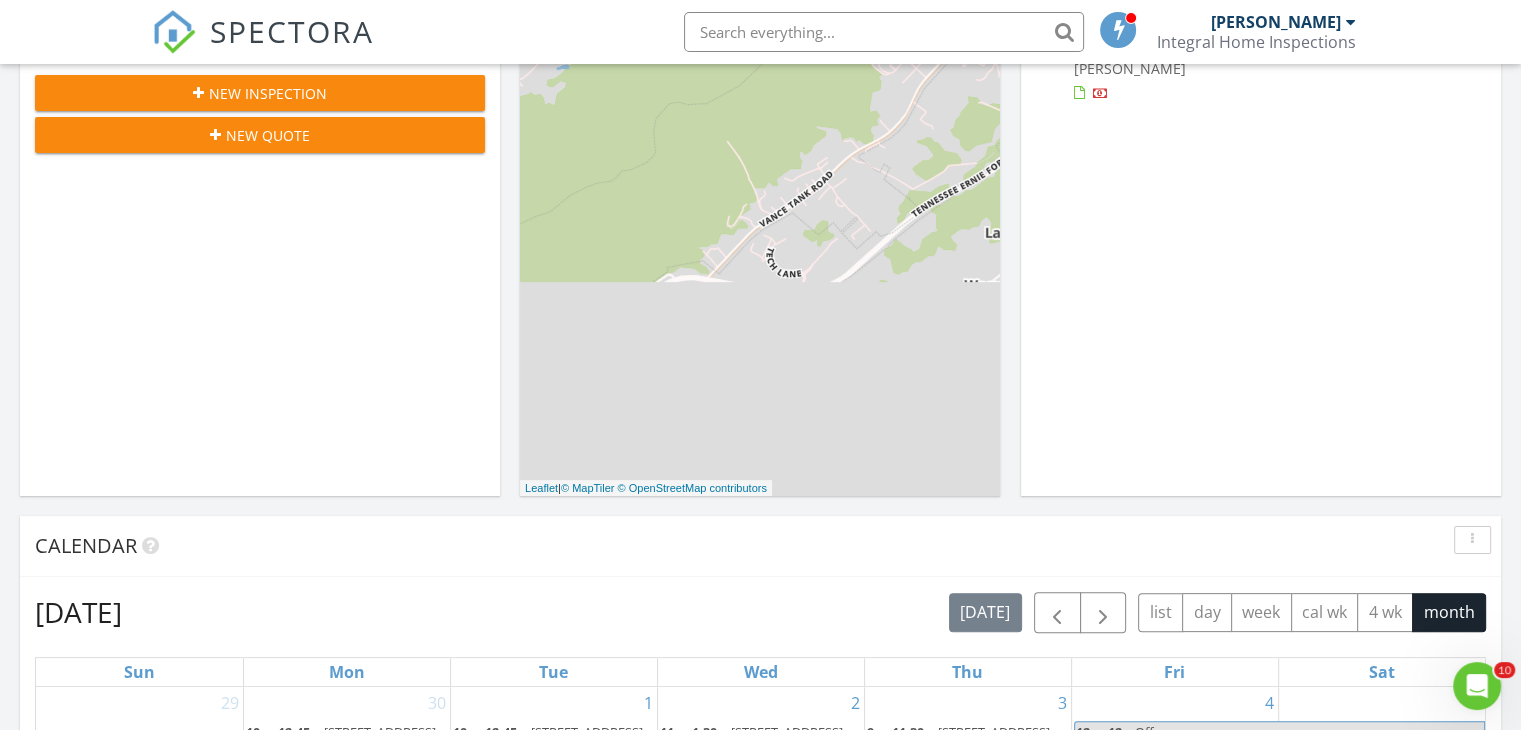 scroll, scrollTop: 100, scrollLeft: 0, axis: vertical 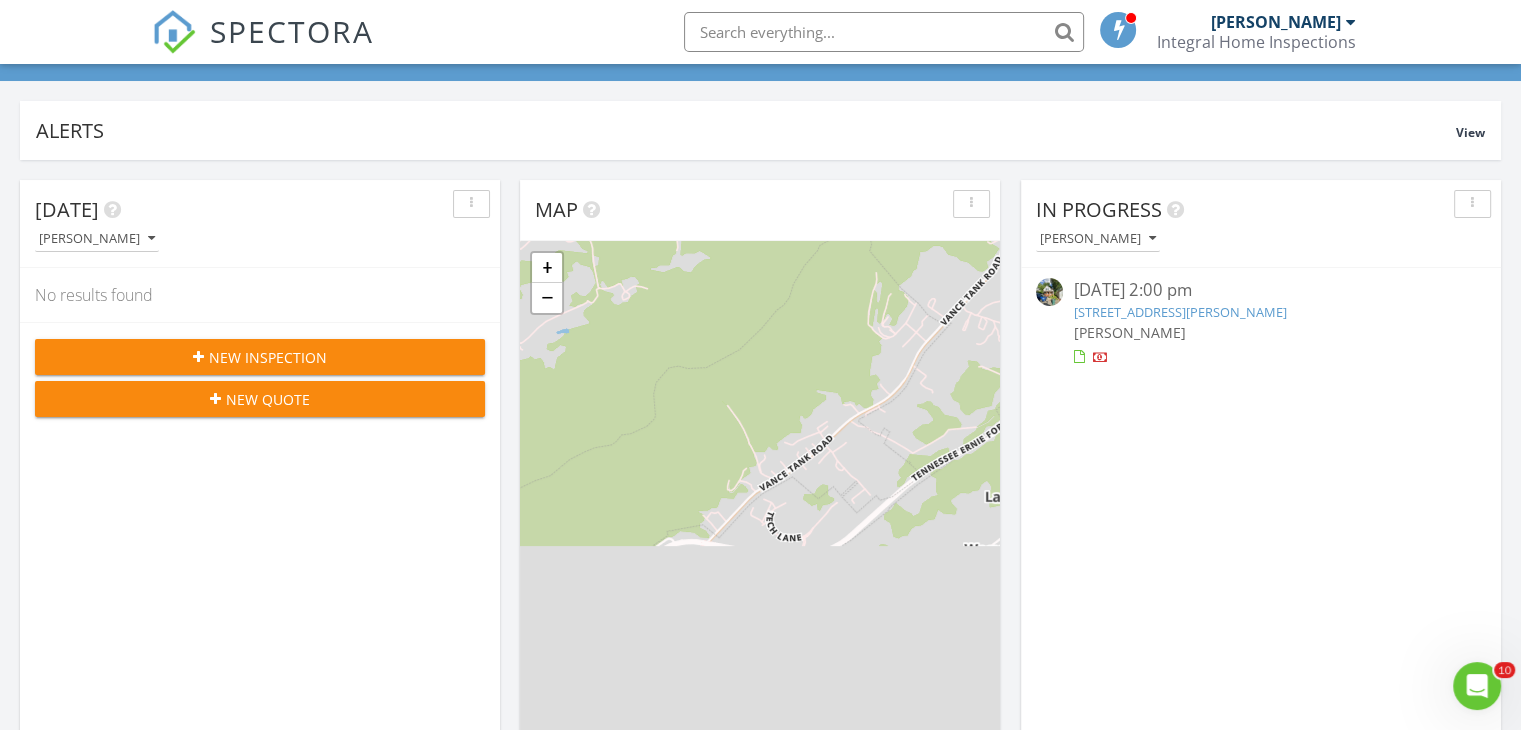 click on "New Inspection" at bounding box center [268, 357] 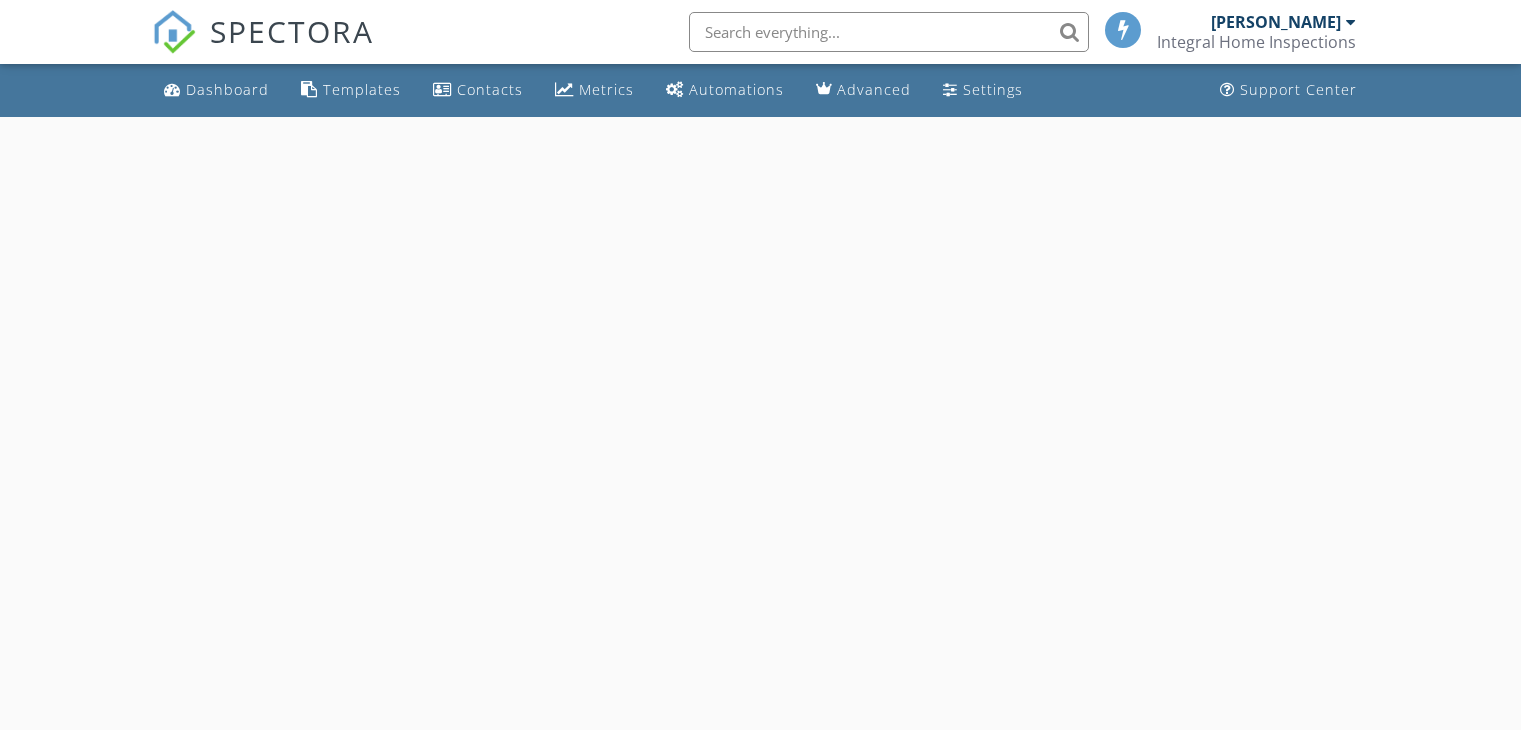 scroll, scrollTop: 0, scrollLeft: 0, axis: both 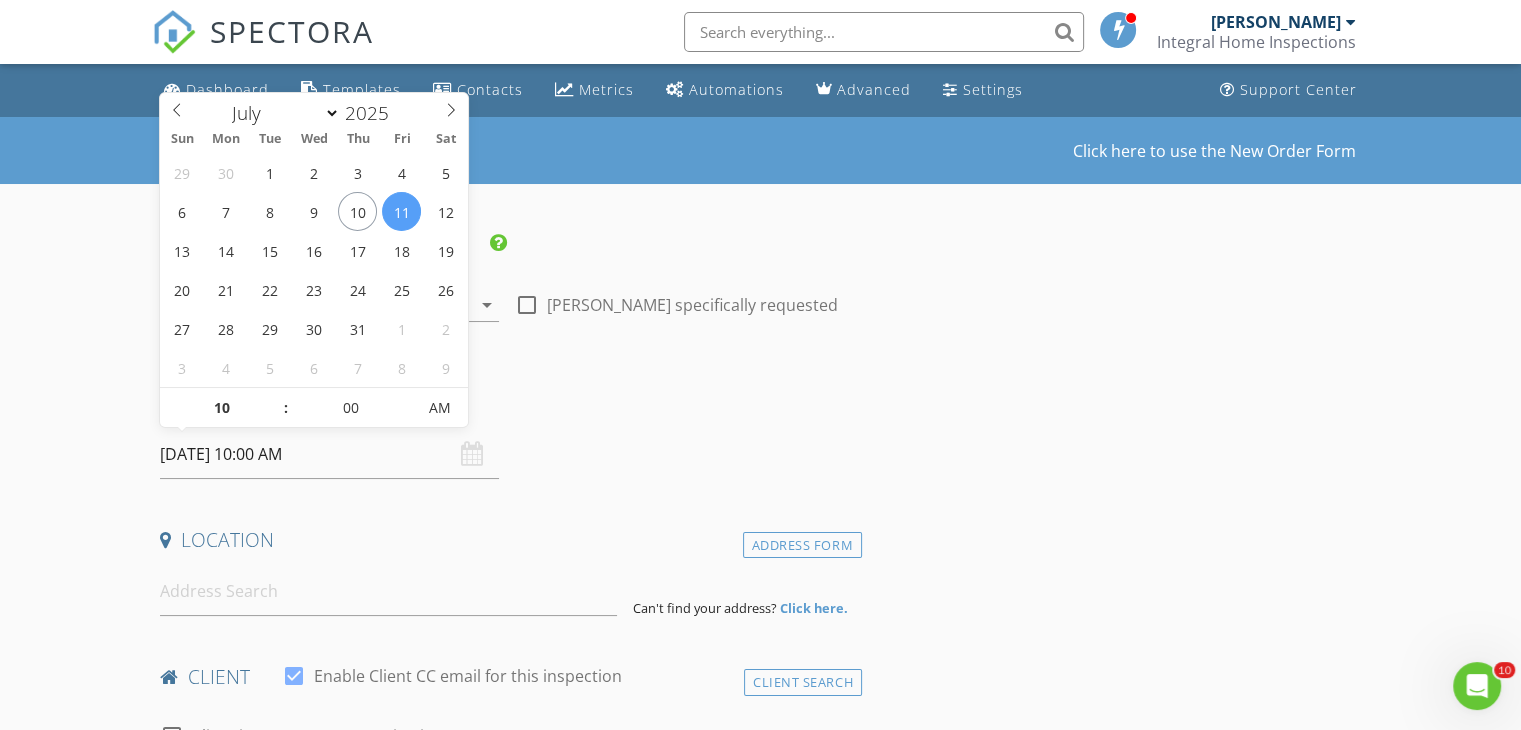 click on "07/11/2025 10:00 AM" at bounding box center [329, 454] 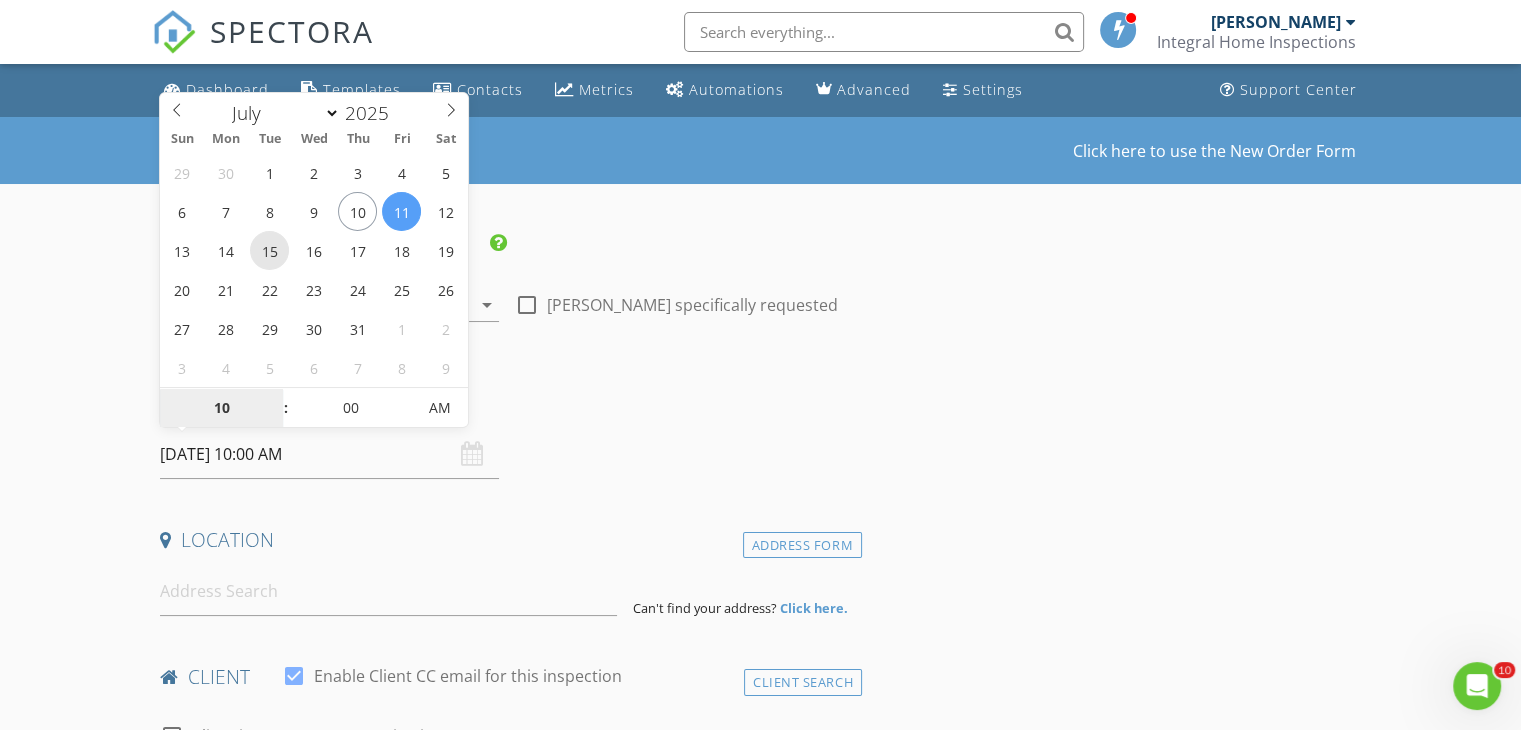 type on "07/15/2025 10:00 AM" 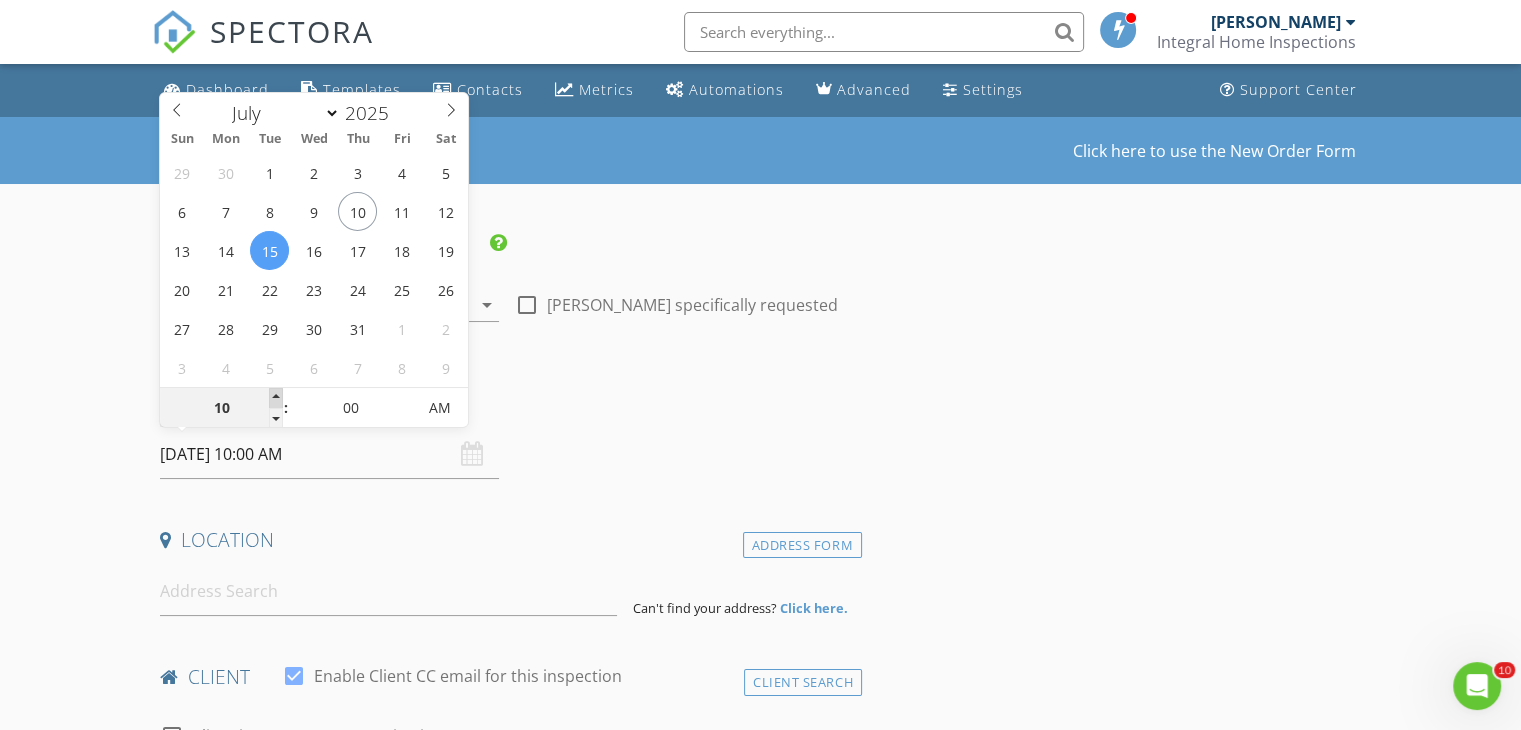type on "11" 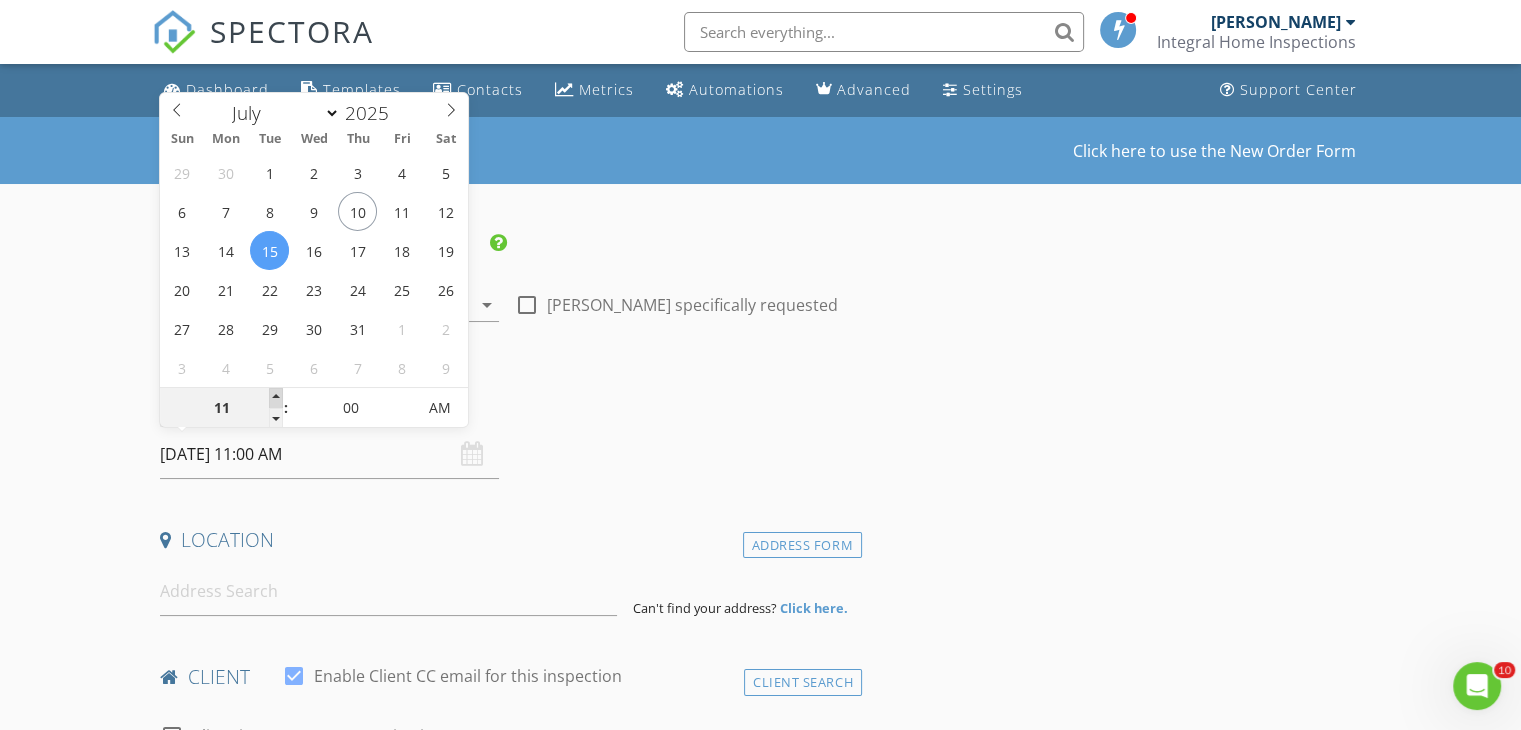 click at bounding box center [276, 398] 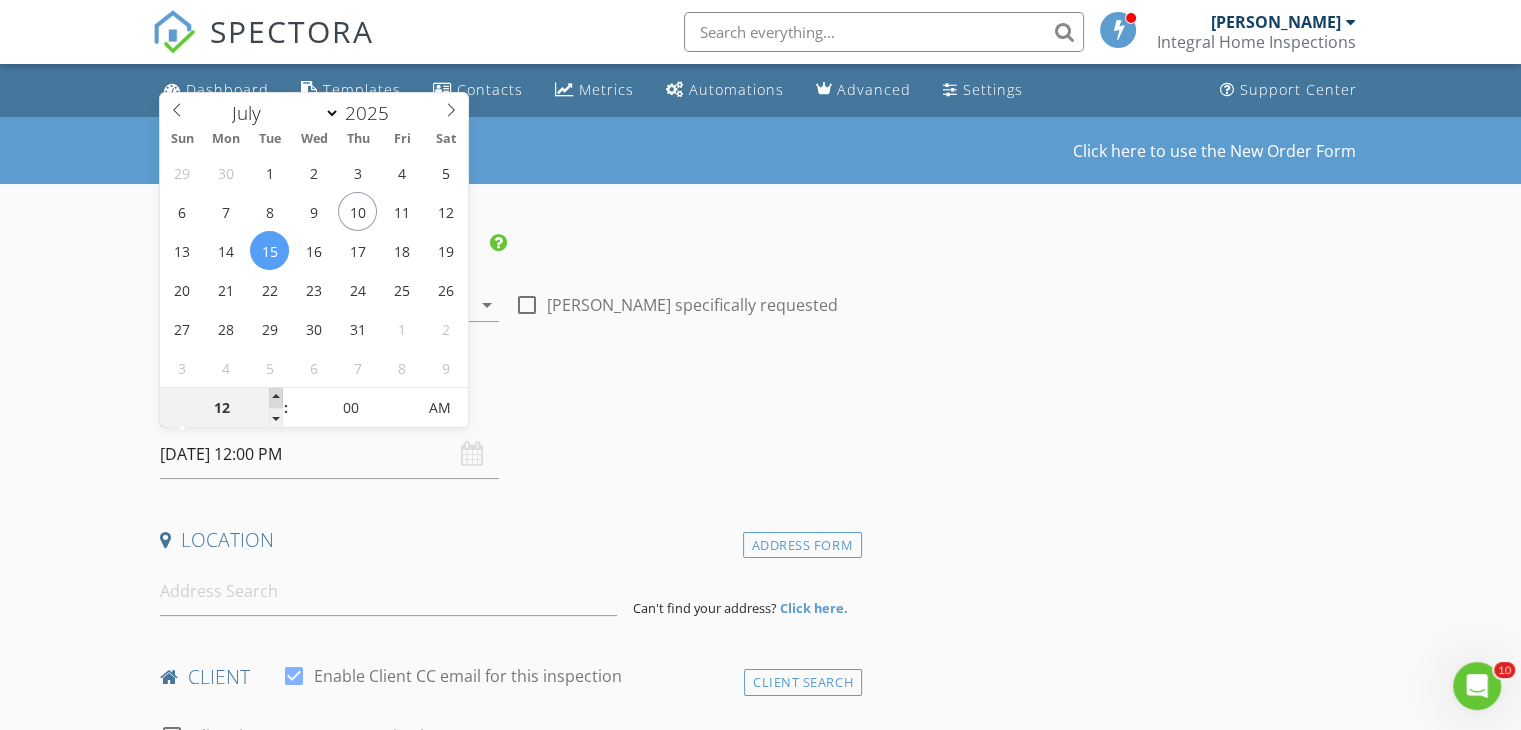 click at bounding box center (276, 398) 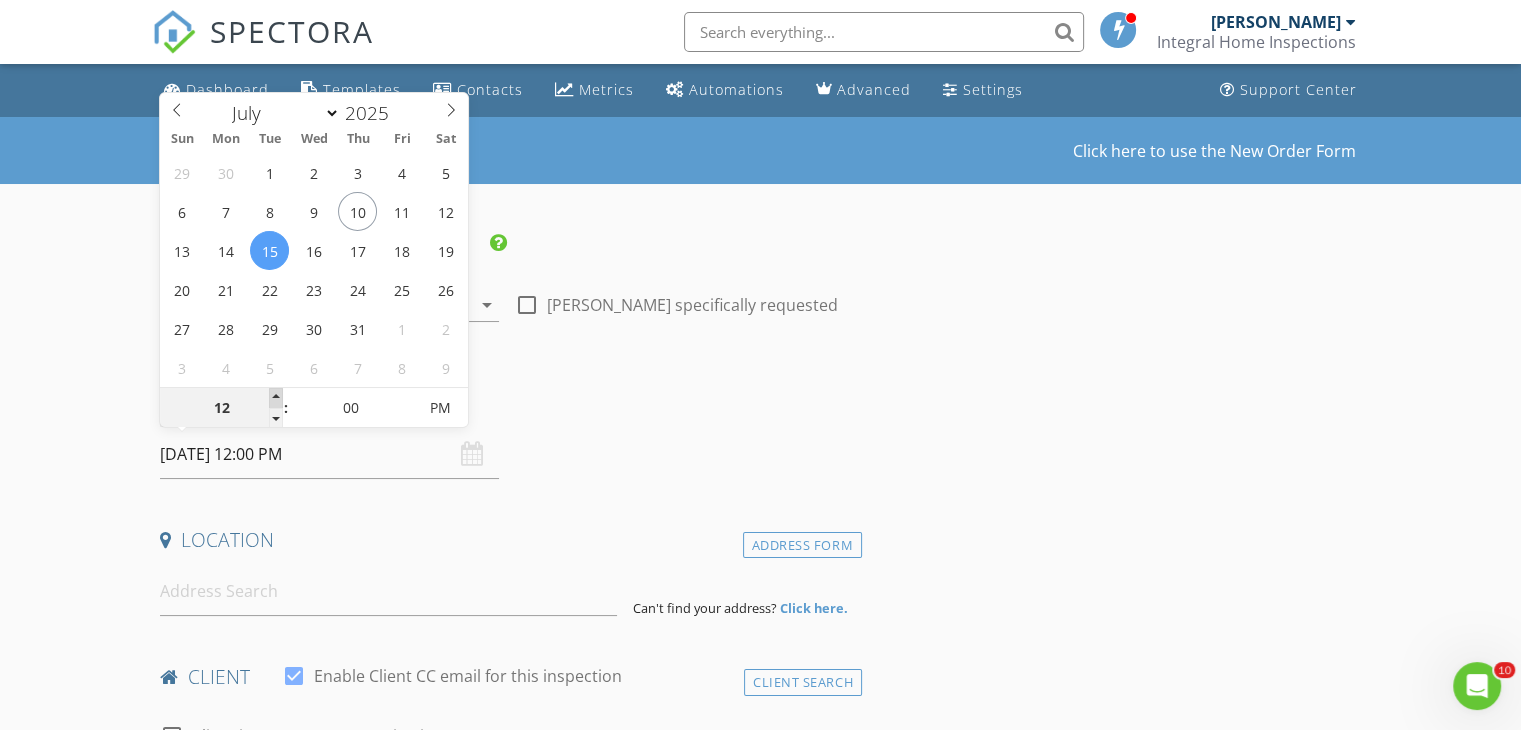 type on "01" 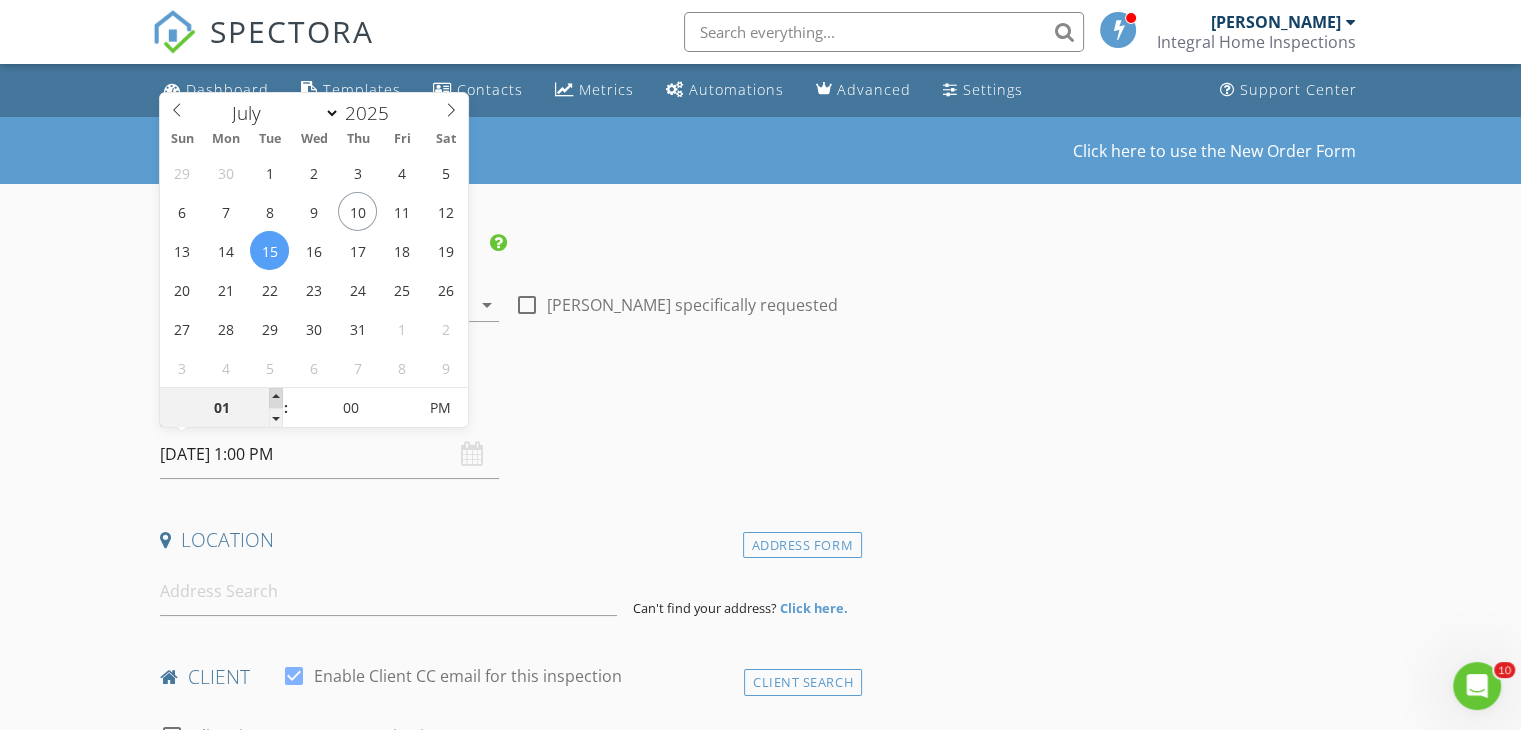 click at bounding box center (276, 398) 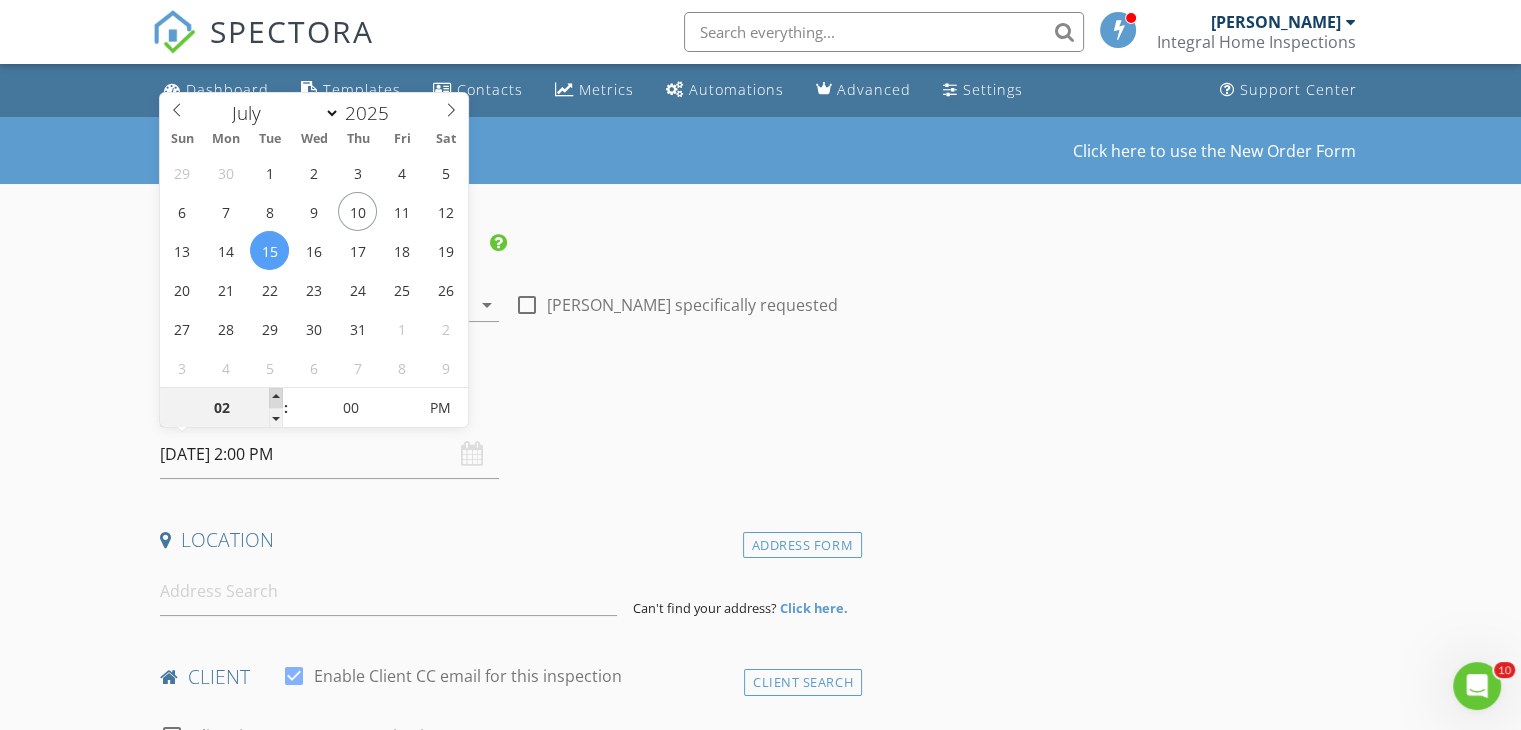 click at bounding box center [276, 398] 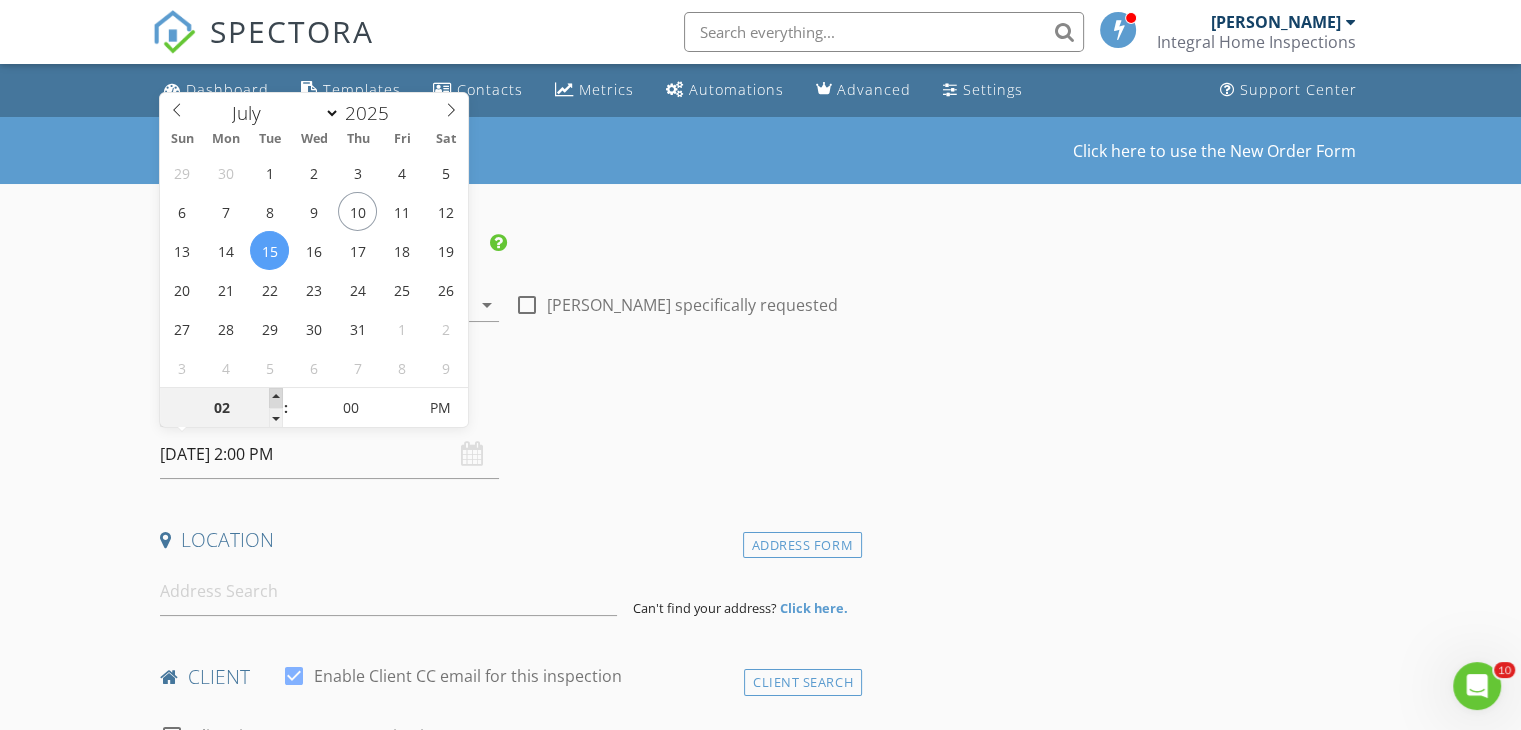 type on "03" 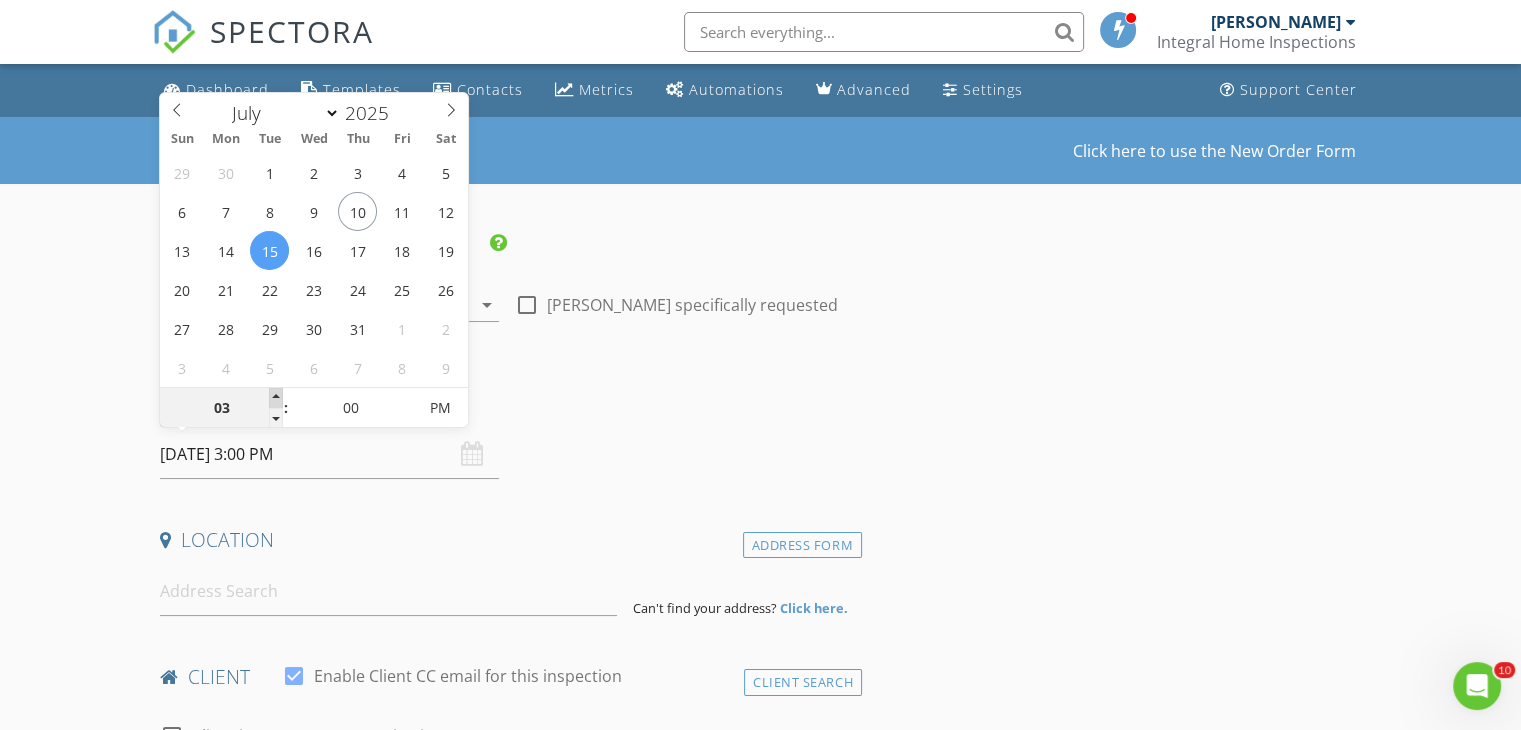 click at bounding box center (276, 398) 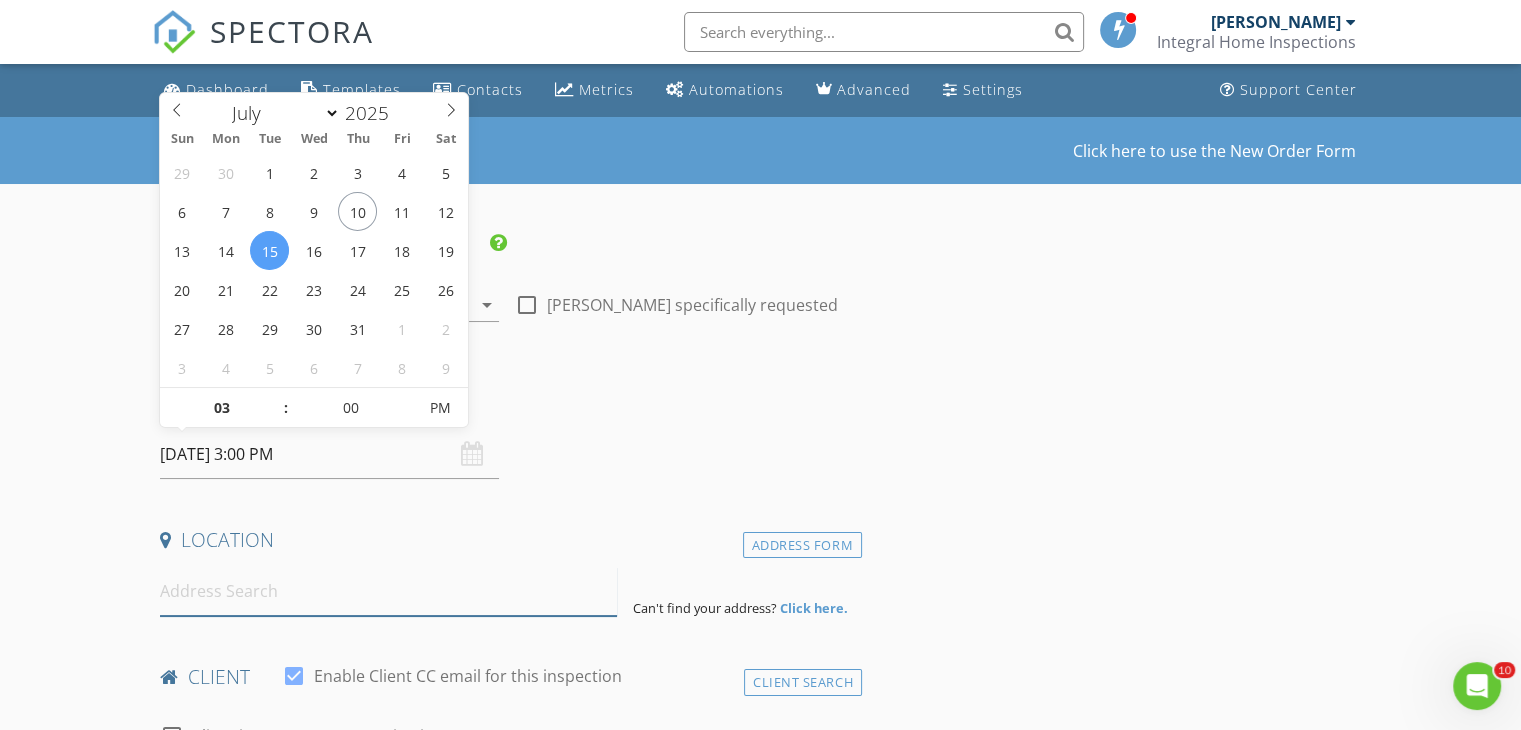 click at bounding box center [388, 591] 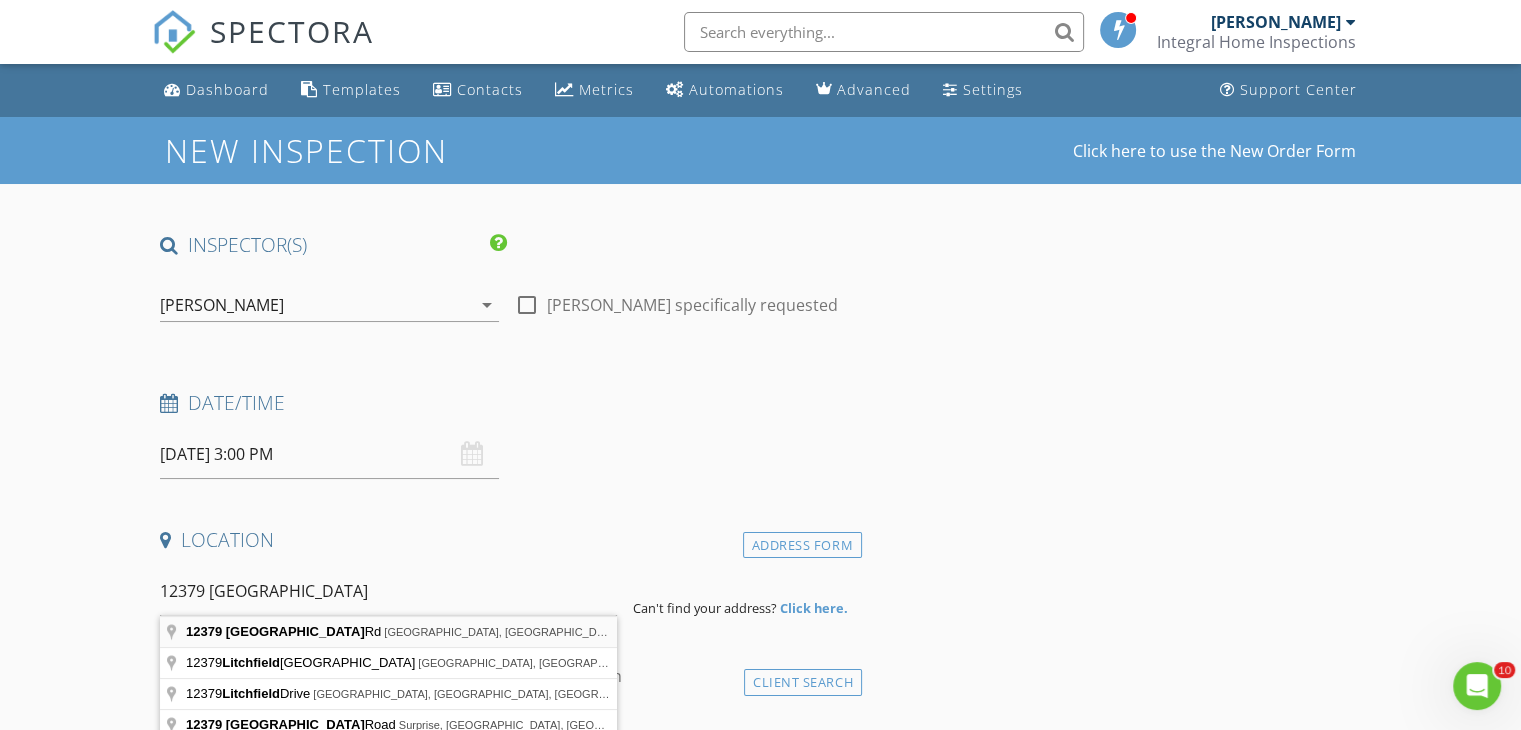 type on "12379 Litchfield Rd, Abingdon, VA, USA" 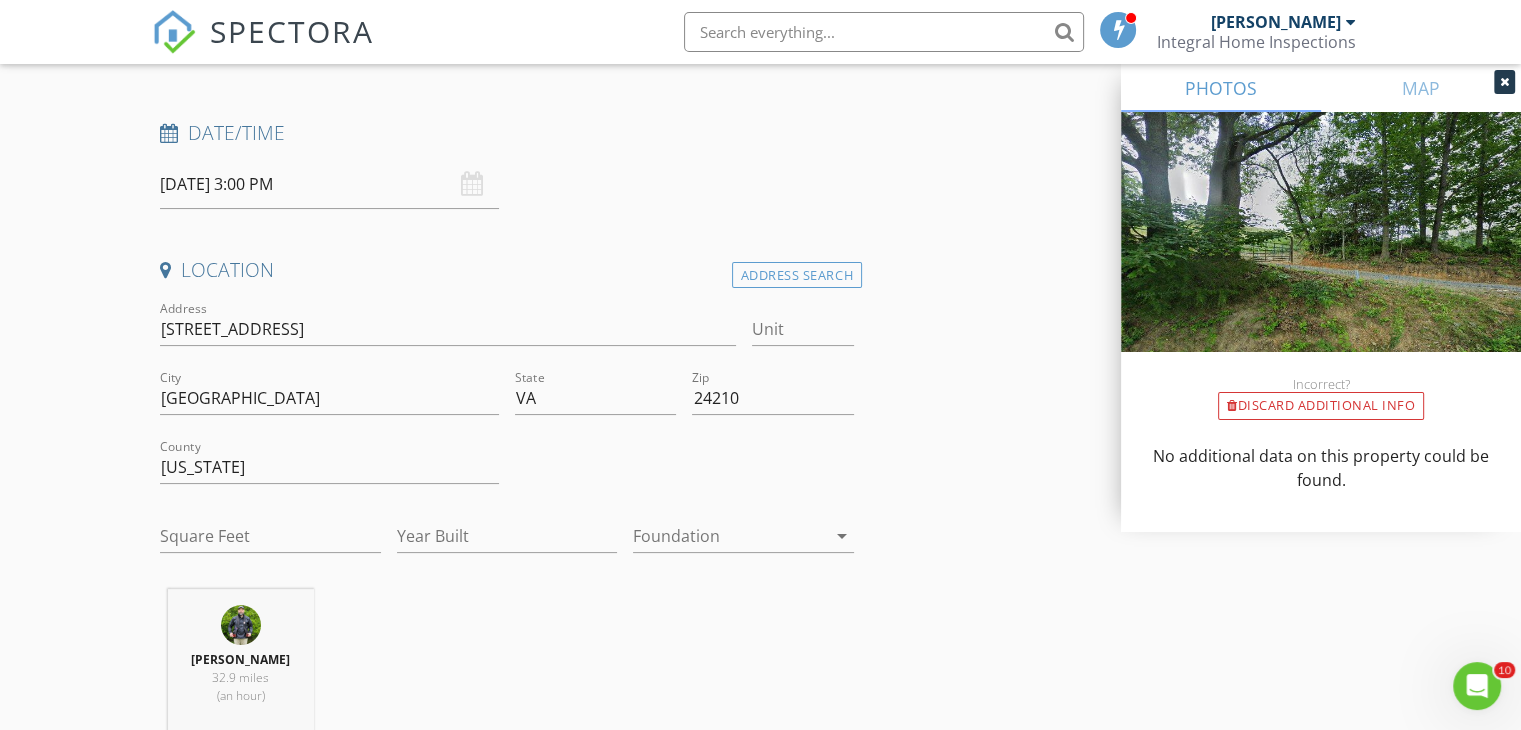scroll, scrollTop: 400, scrollLeft: 0, axis: vertical 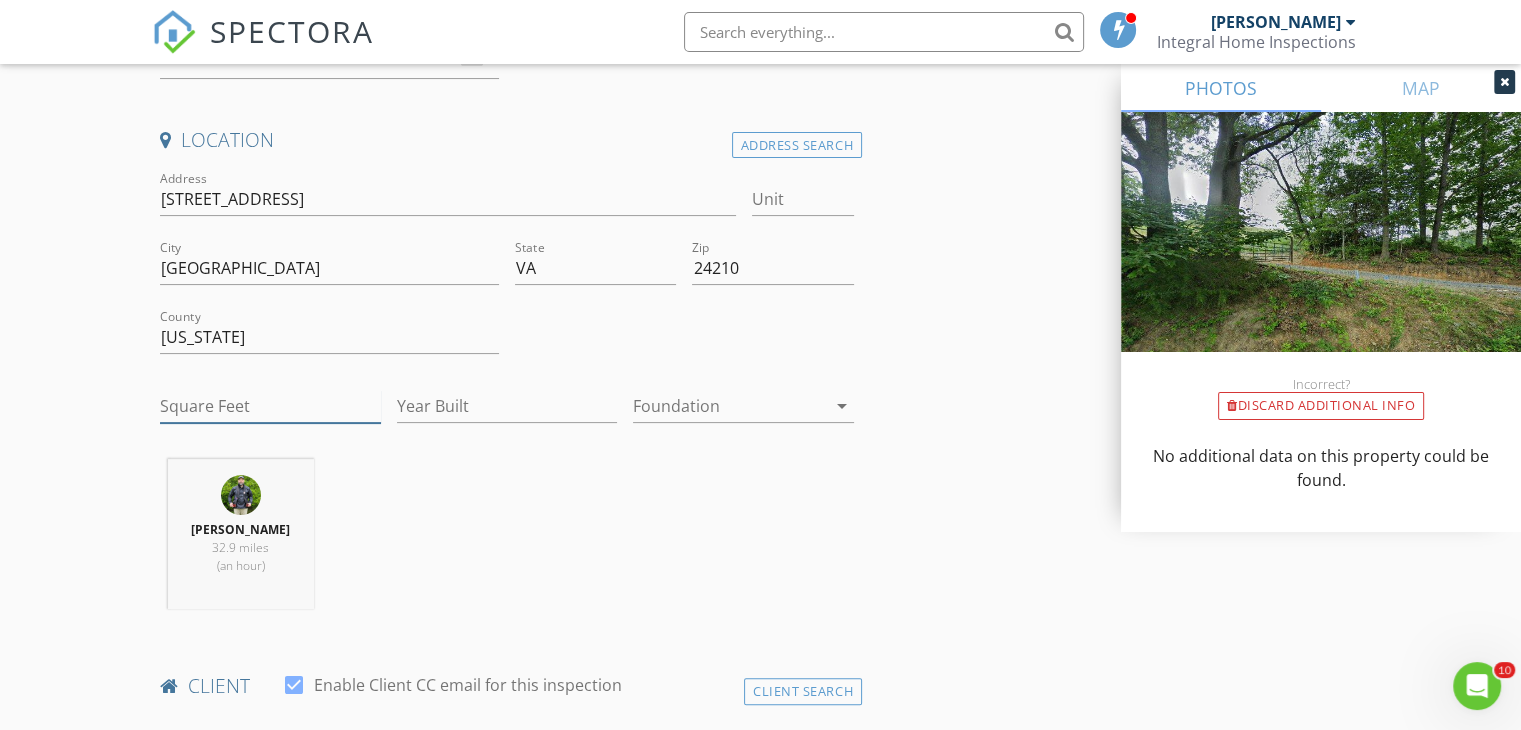 click on "Square Feet" at bounding box center [270, 406] 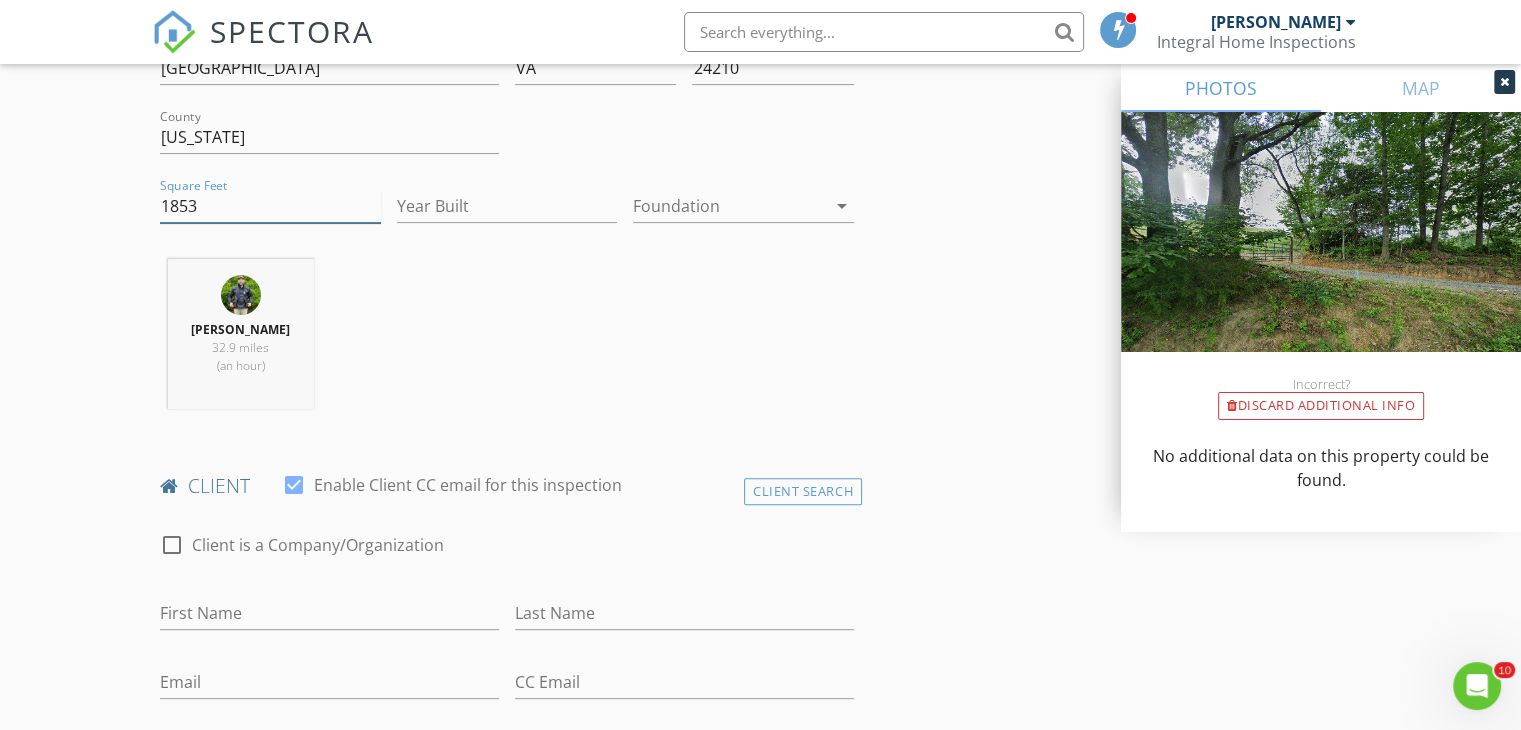 scroll, scrollTop: 700, scrollLeft: 0, axis: vertical 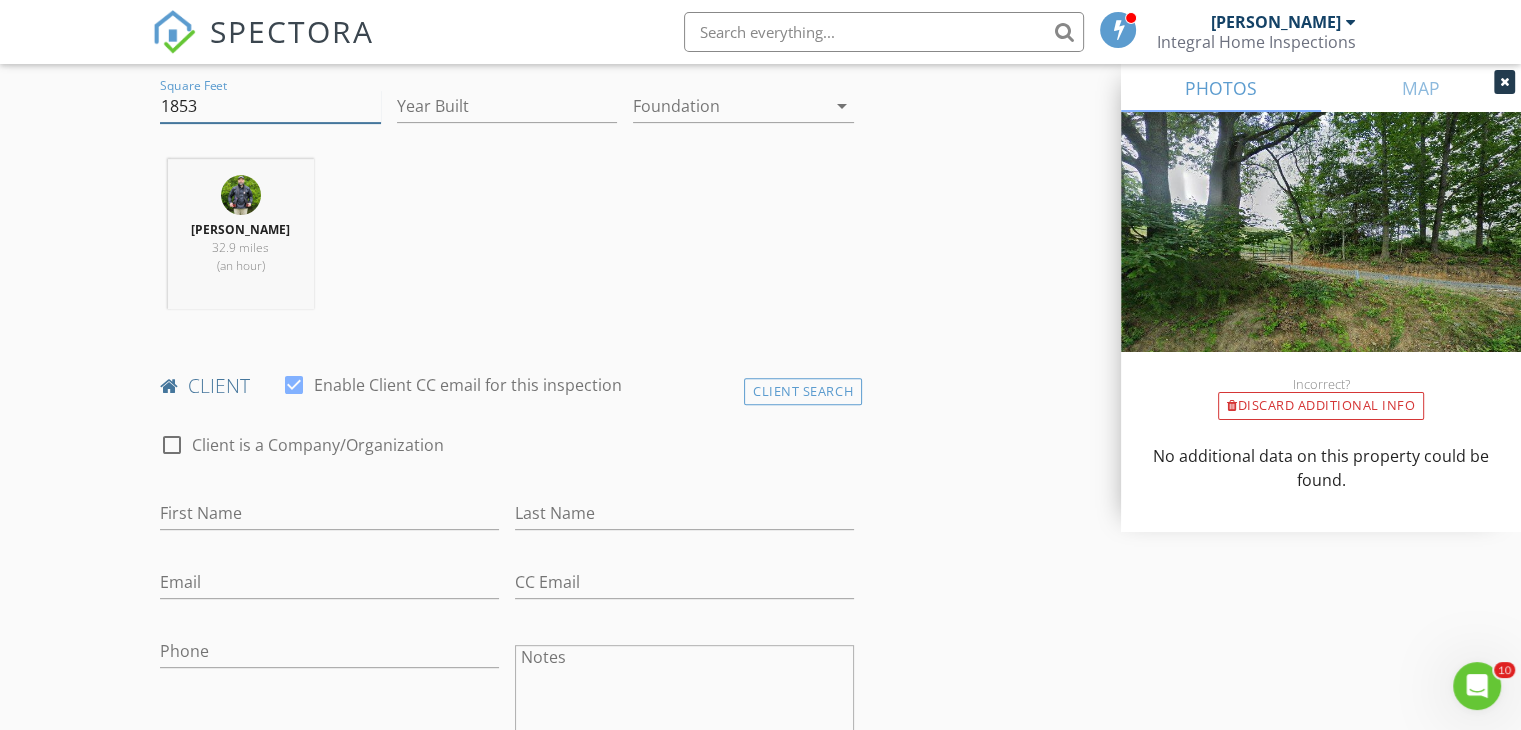 type on "1853" 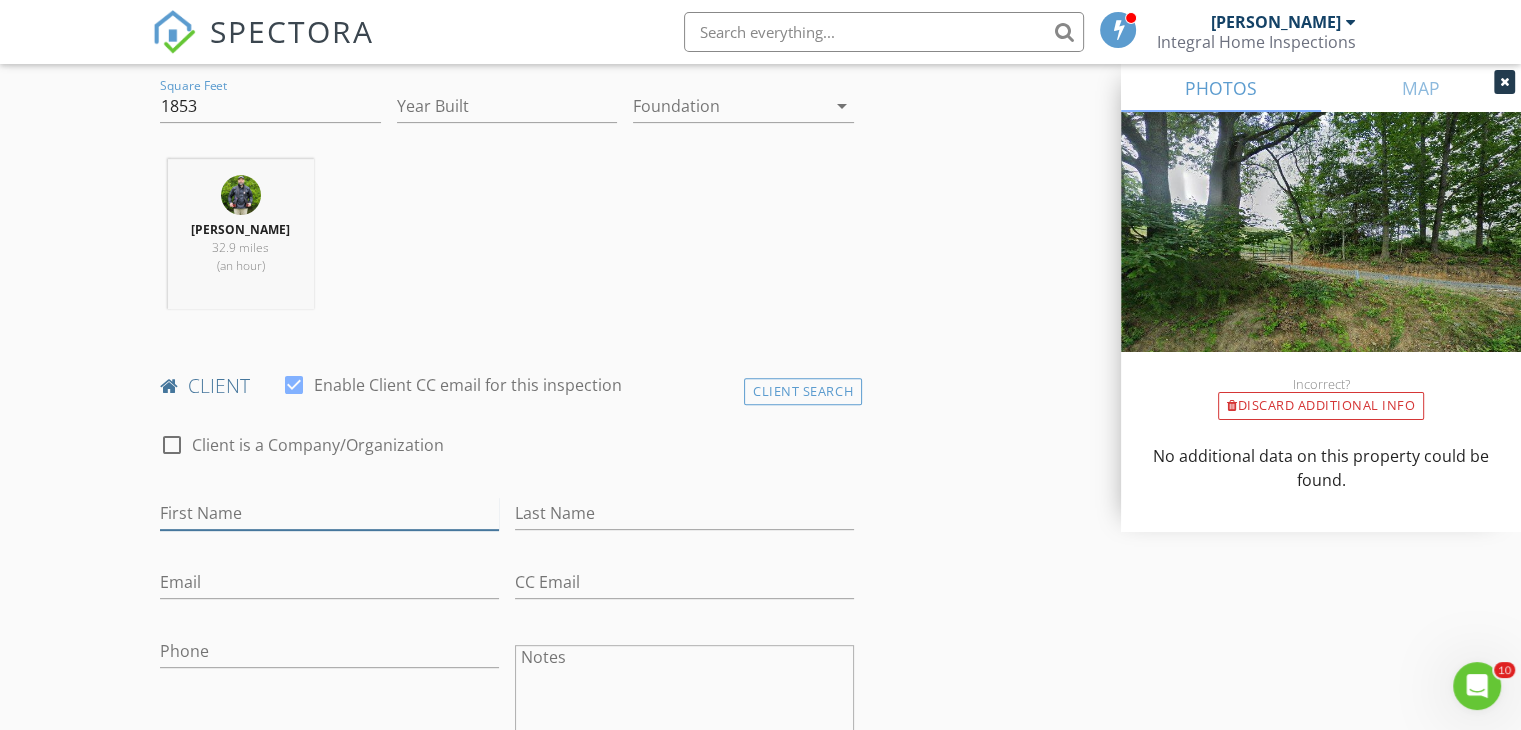 click on "First Name" at bounding box center (329, 513) 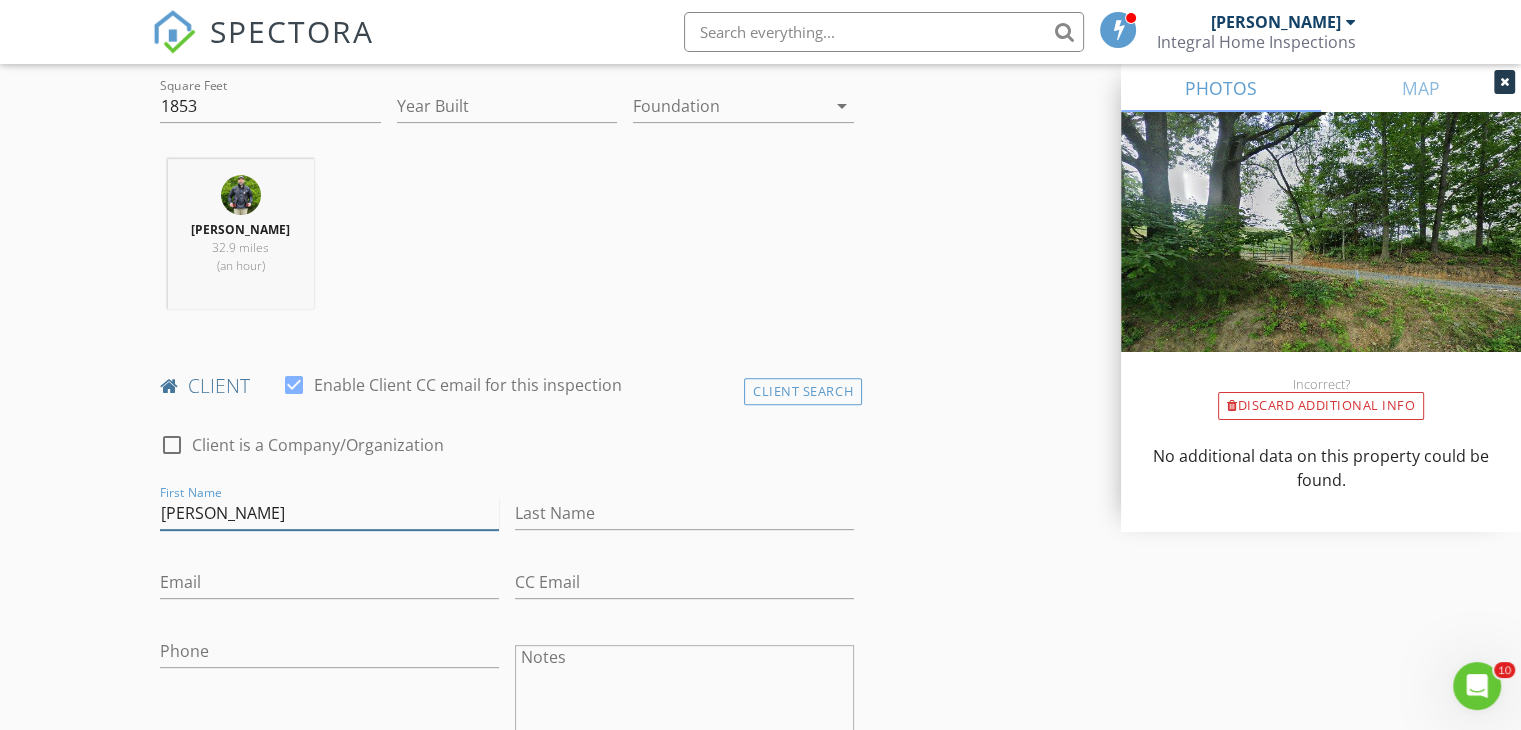 type on "[PERSON_NAME]" 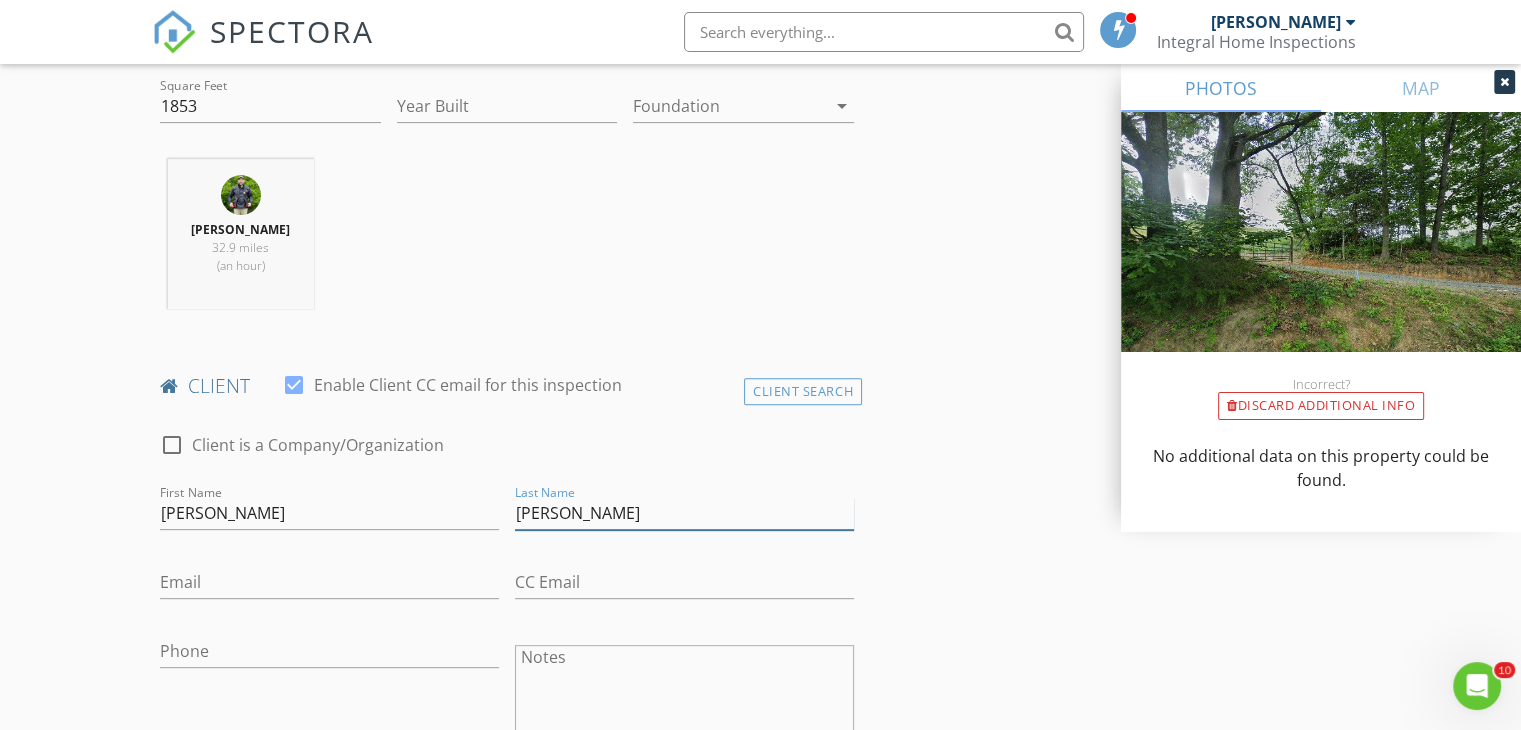 type on "Marshall" 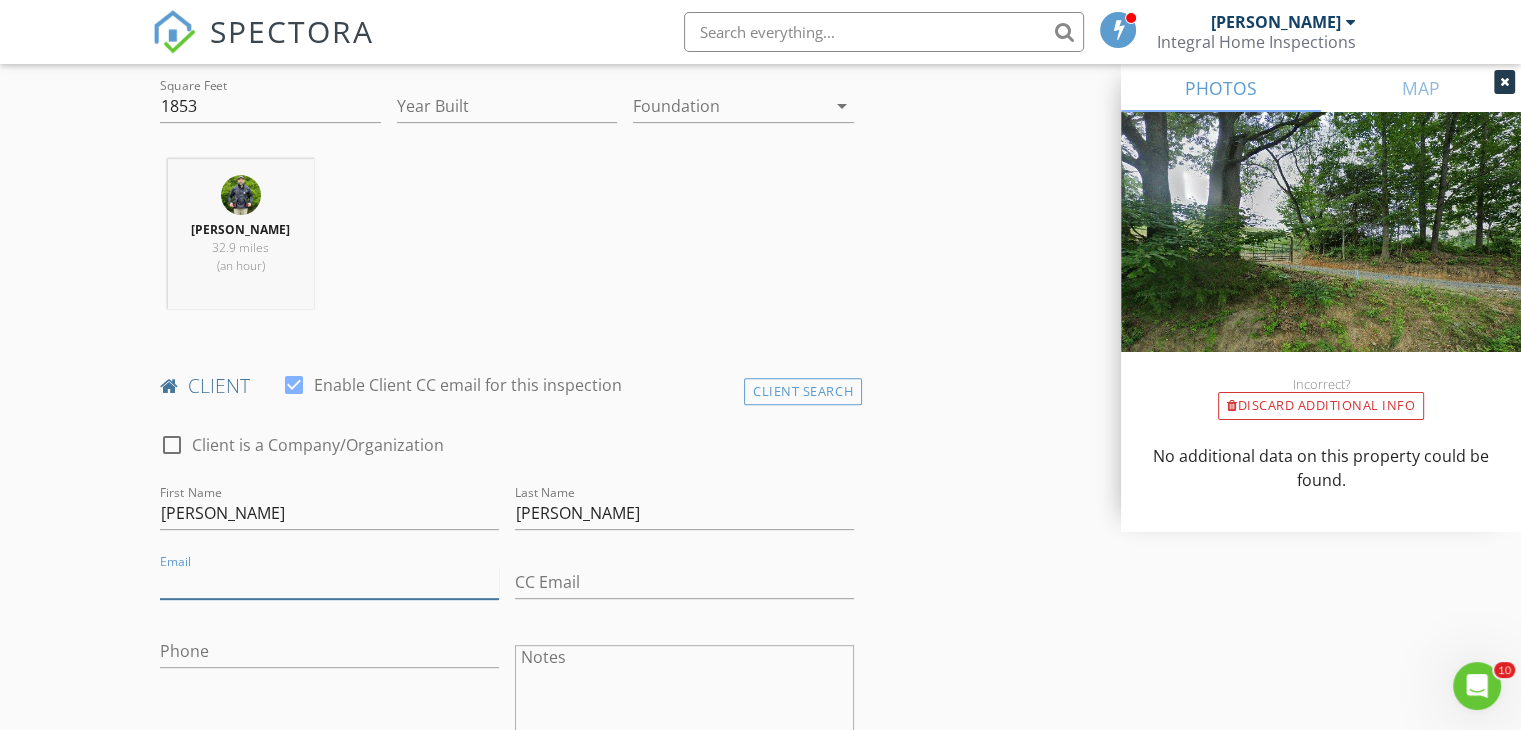 click on "Email" at bounding box center [329, 582] 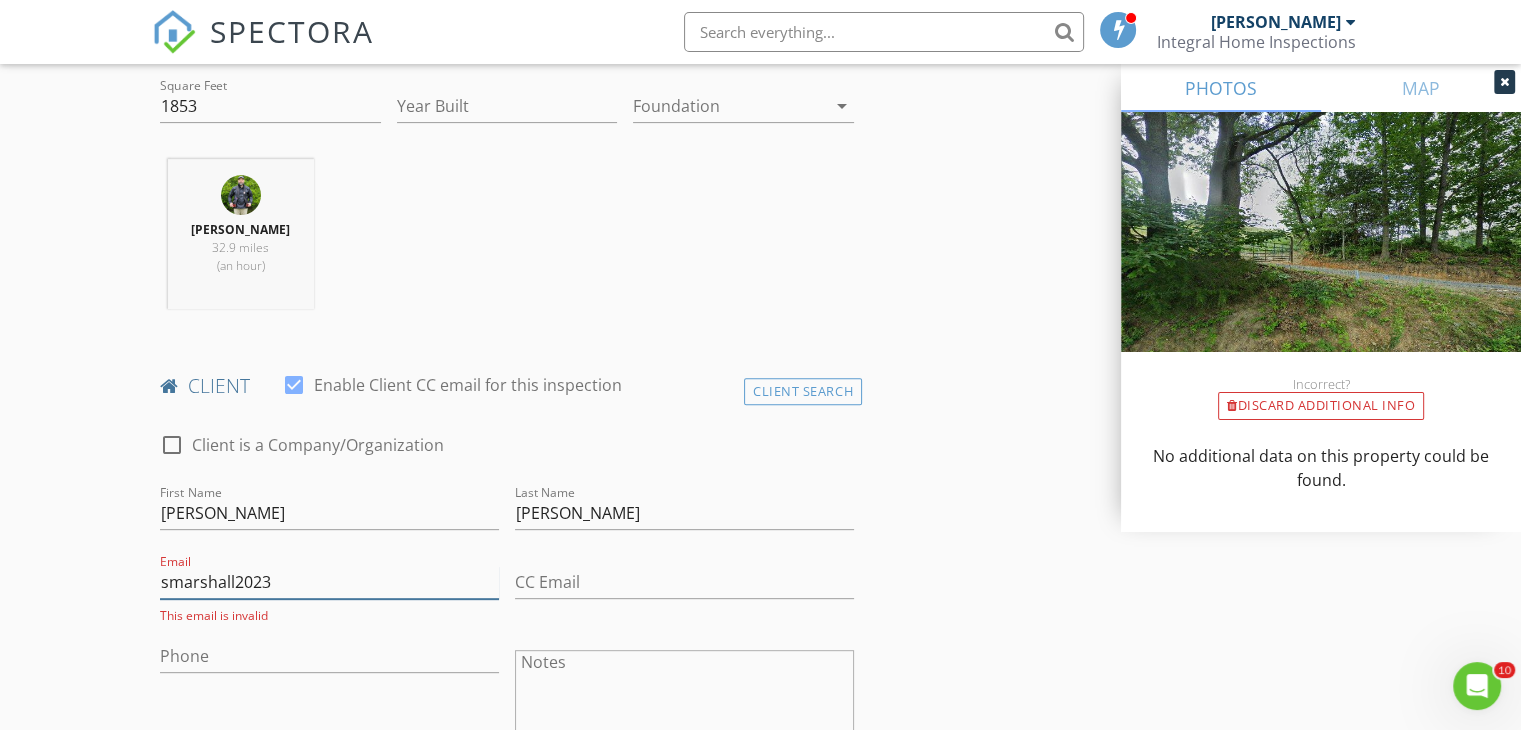 click on "smarshall2023" at bounding box center (329, 582) 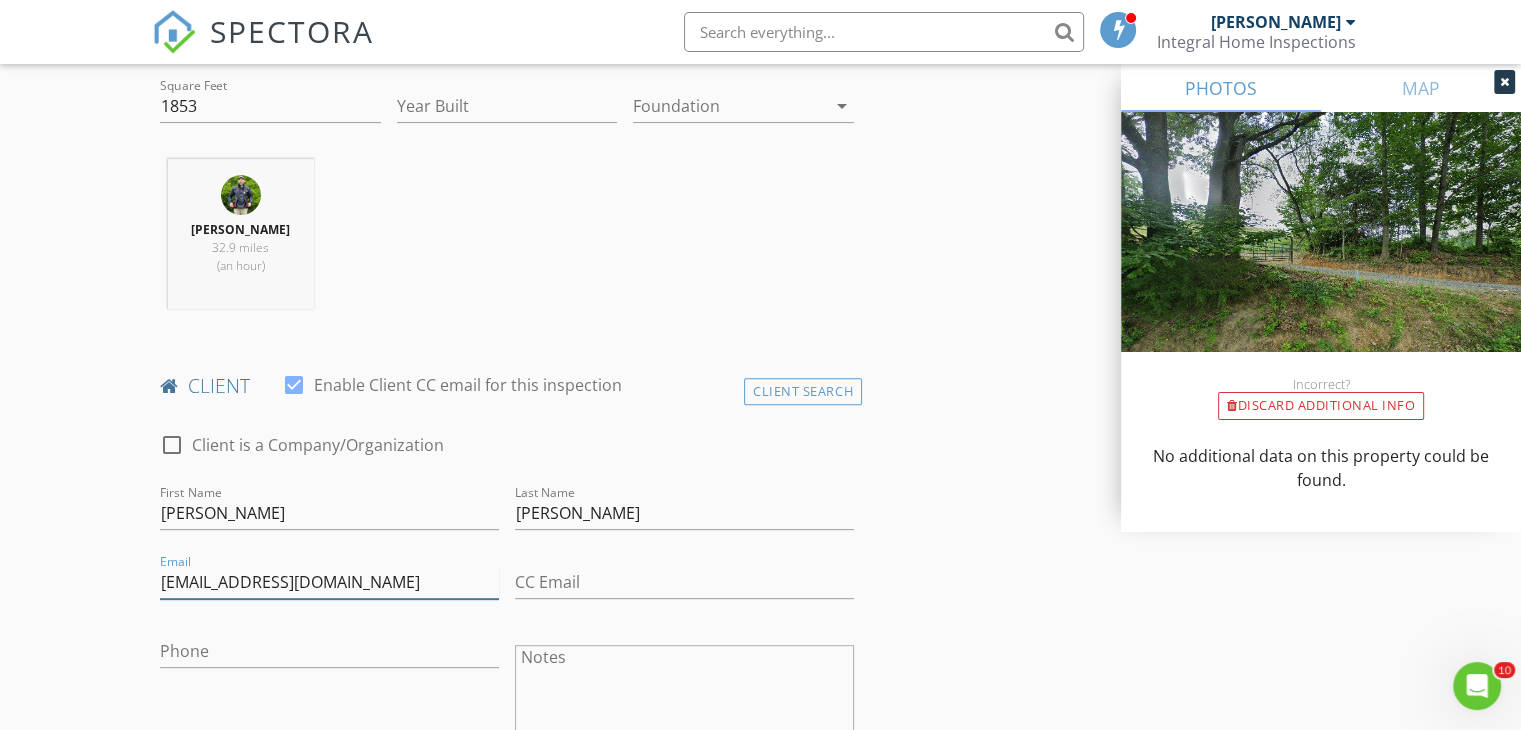 type on "smarshall2023@gmail.com" 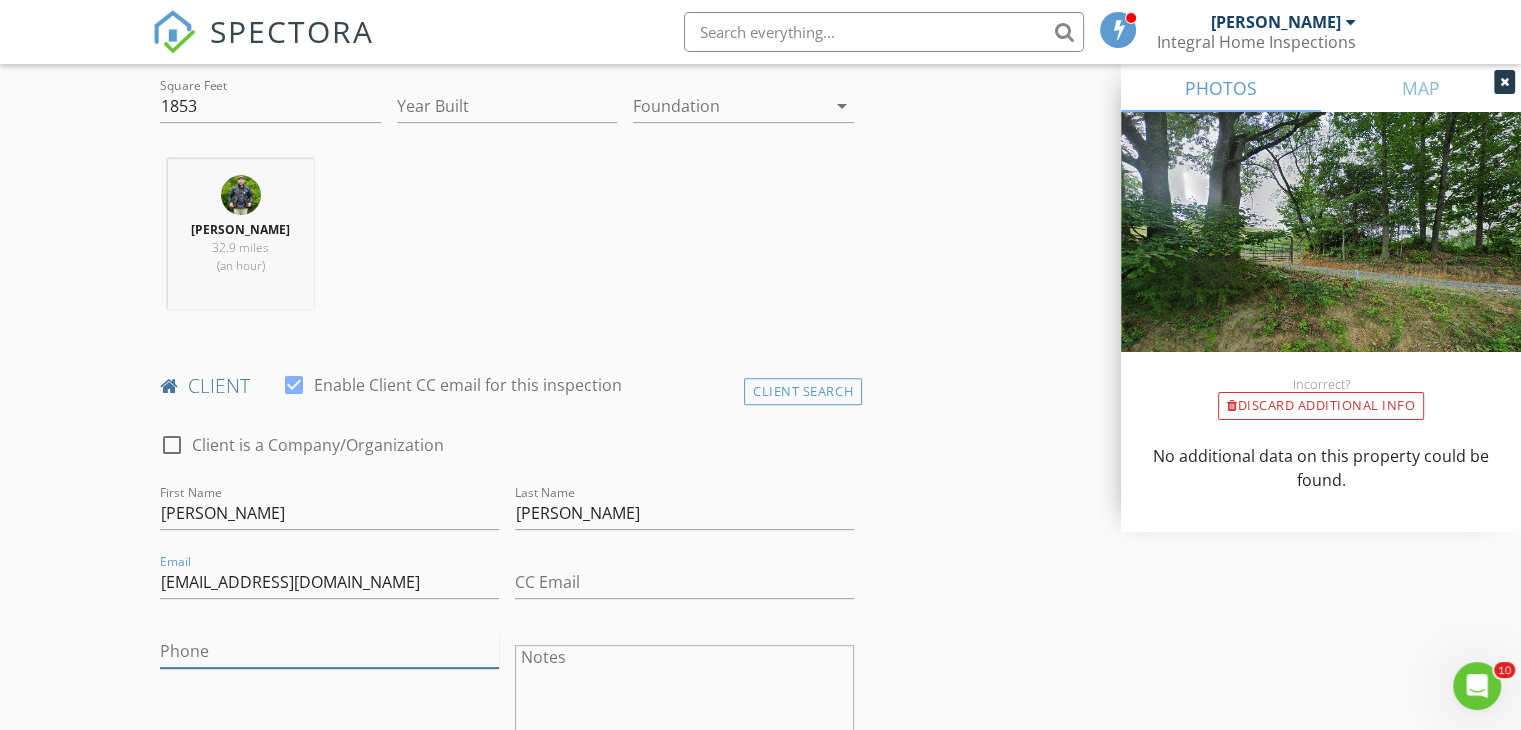 click on "Phone" at bounding box center (329, 651) 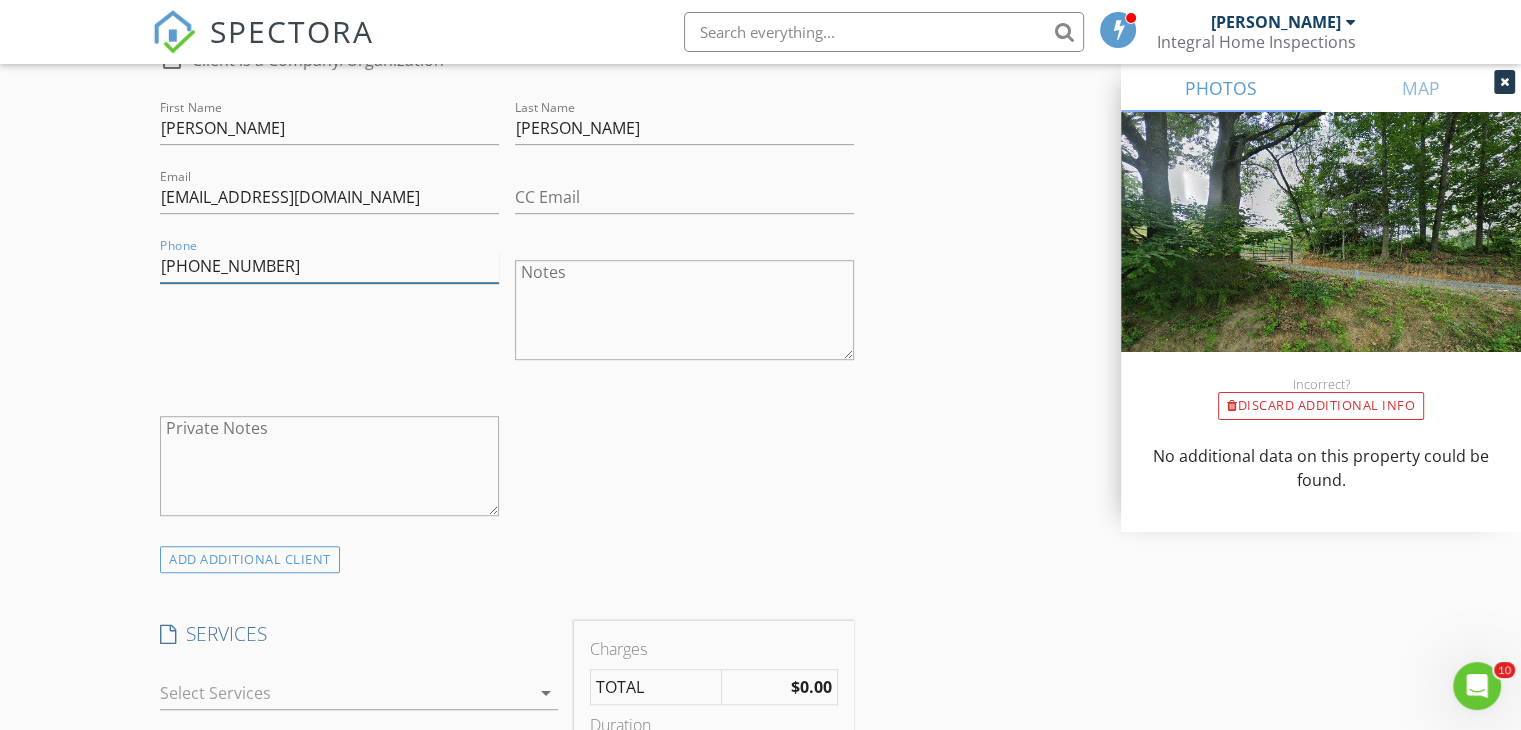 scroll, scrollTop: 1100, scrollLeft: 0, axis: vertical 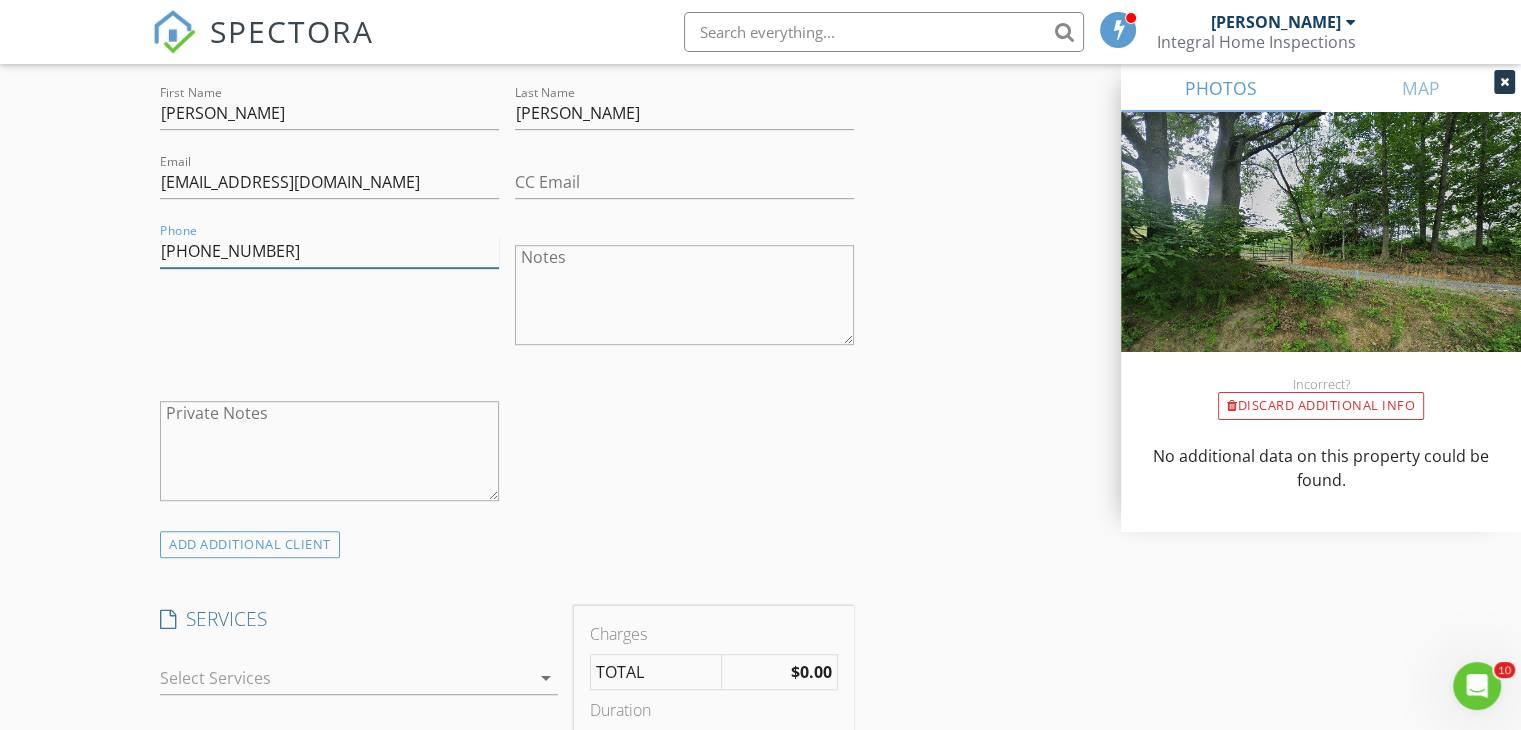 type on "423-534-7327" 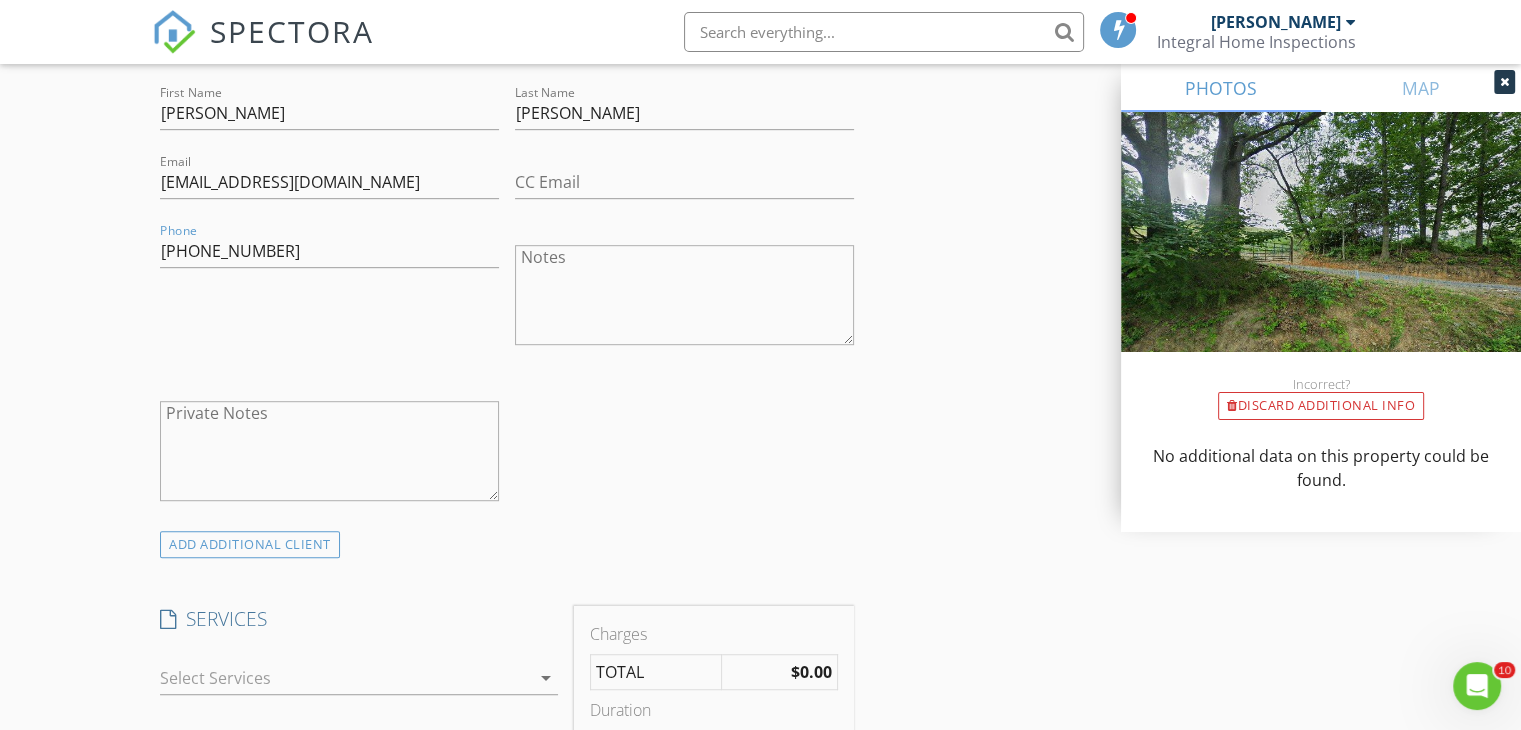 click at bounding box center [345, 678] 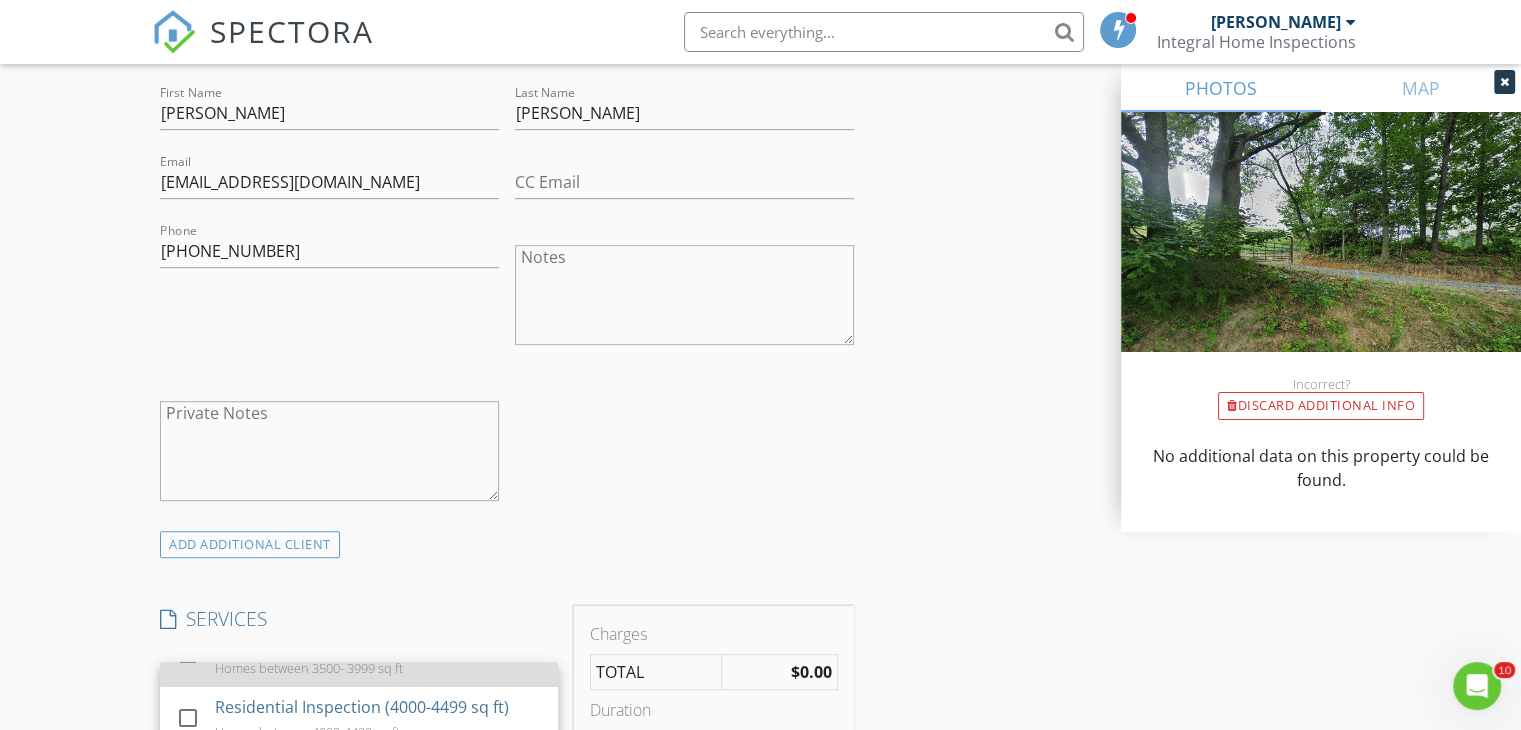 scroll, scrollTop: 300, scrollLeft: 0, axis: vertical 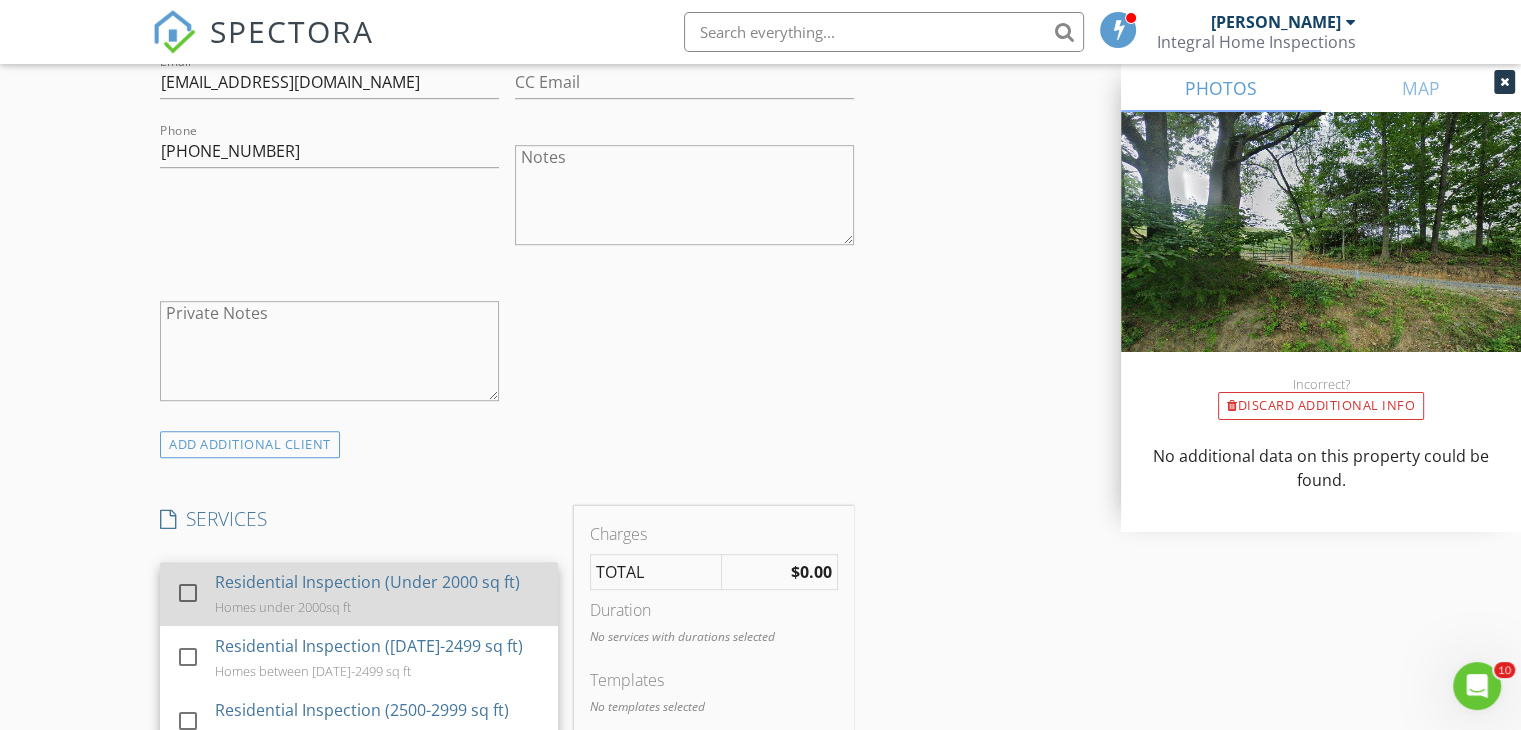 click at bounding box center (188, 593) 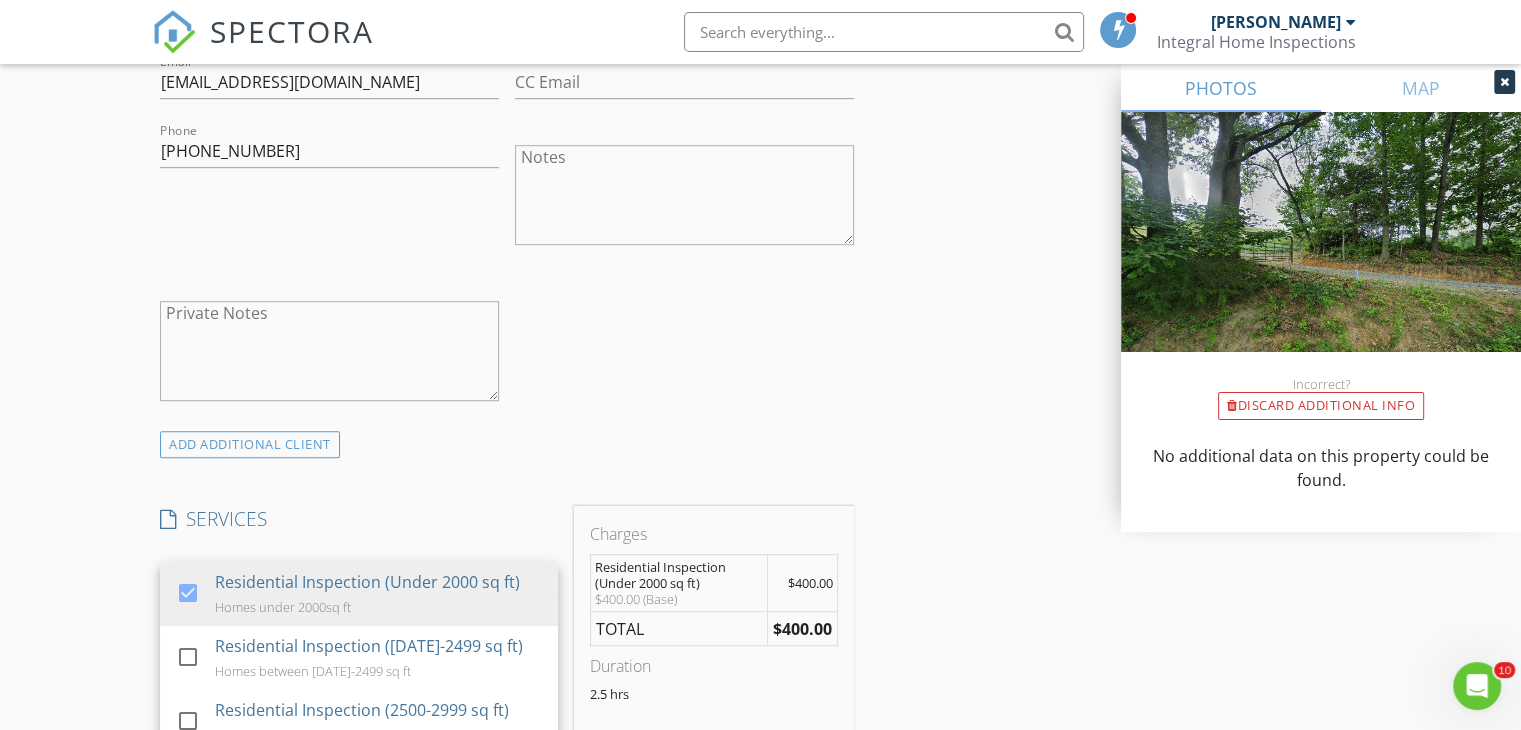 click on "check_box_outline_blank Client is a Company/Organization     First Name Steven   Last Name Marshall   Email smarshall2023@gmail.com   CC Email   Phone 423-534-7327           Notes   Private Notes" at bounding box center [507, 172] 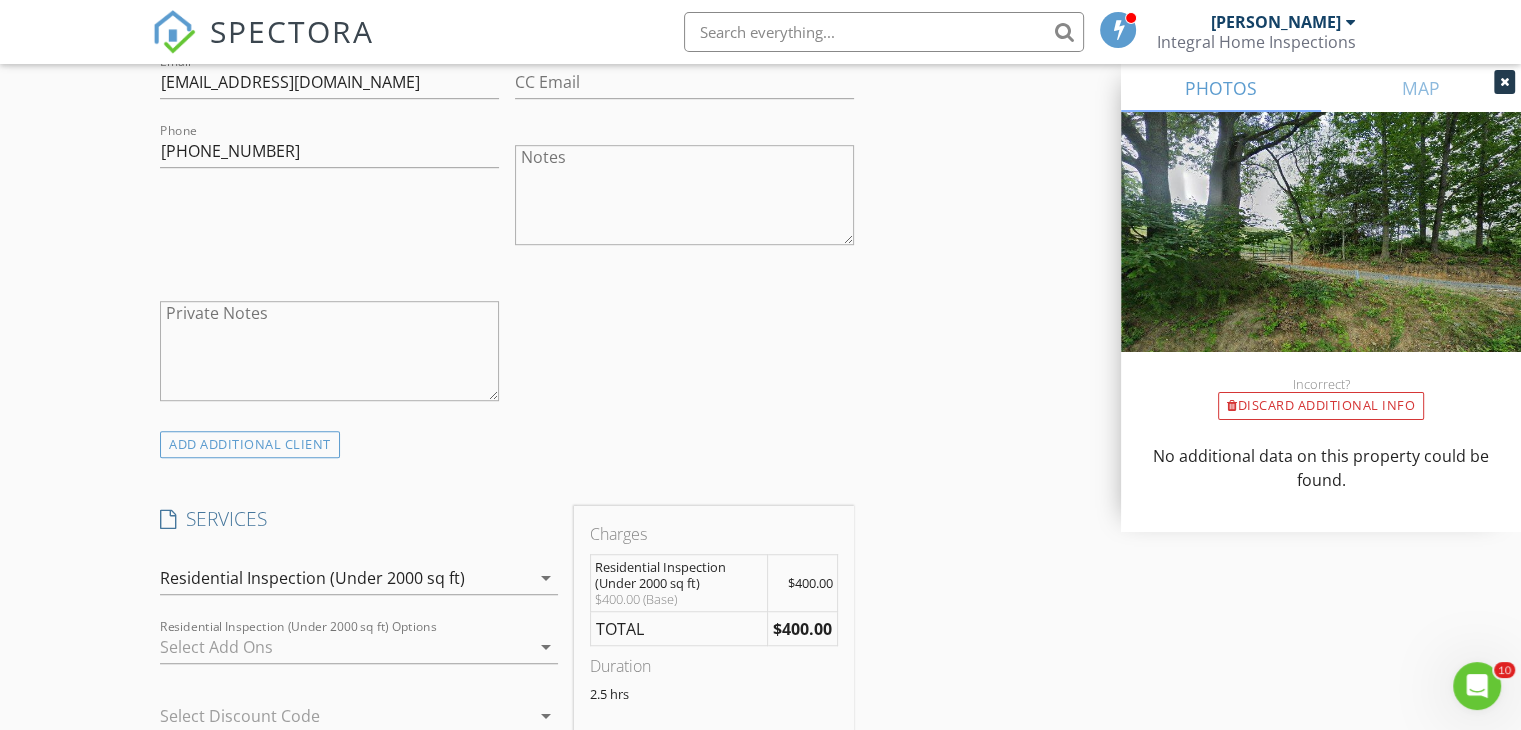 scroll, scrollTop: 1500, scrollLeft: 0, axis: vertical 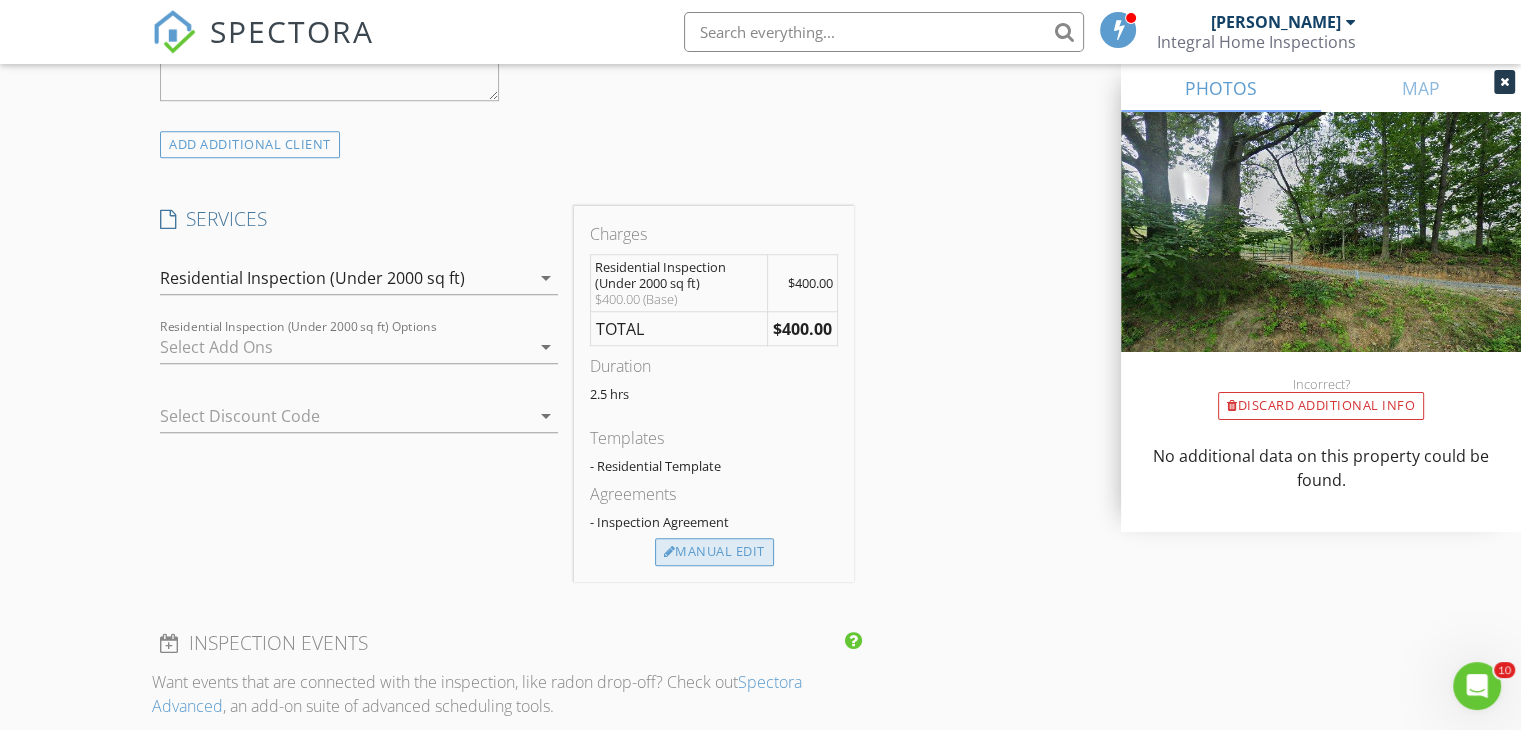 click on "Manual Edit" at bounding box center (714, 552) 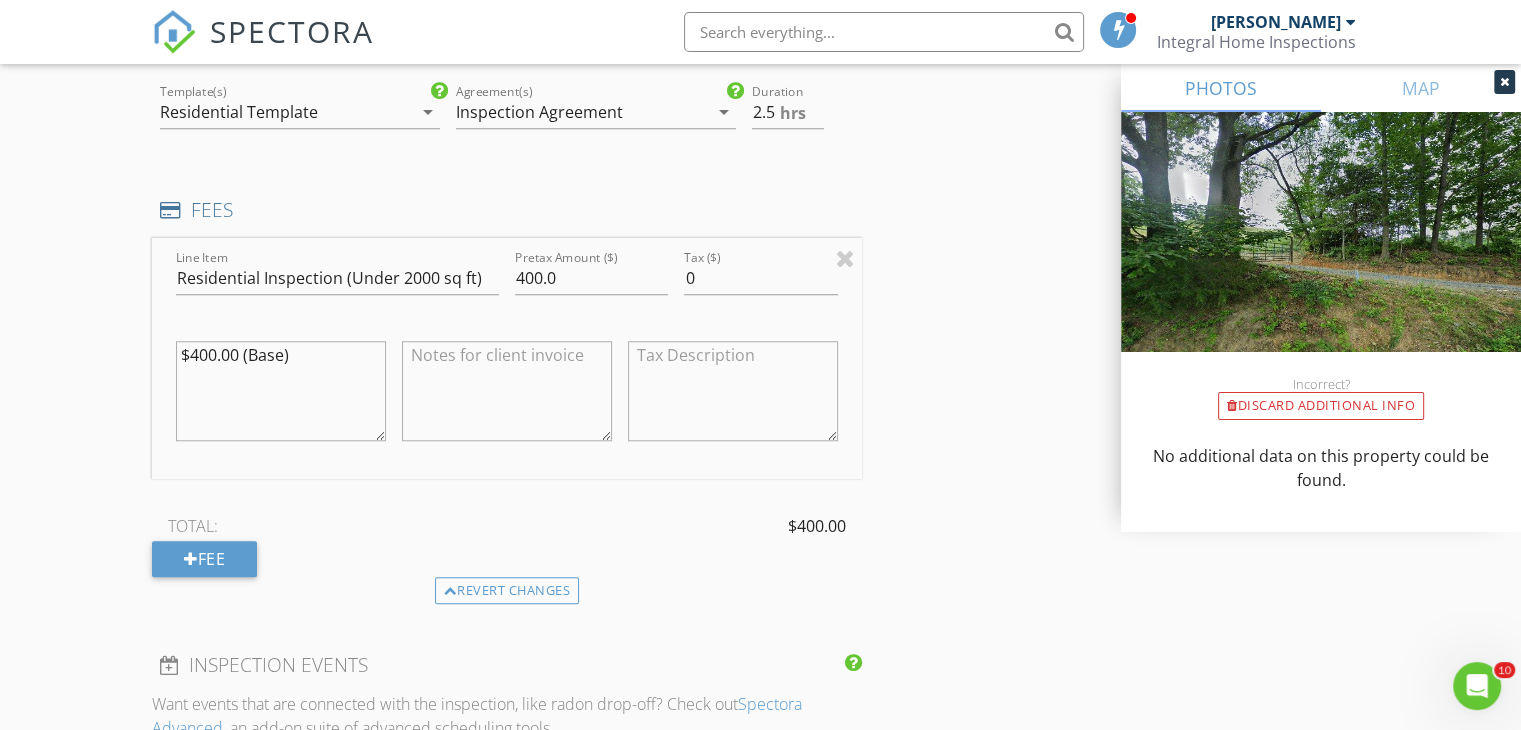 scroll, scrollTop: 1800, scrollLeft: 0, axis: vertical 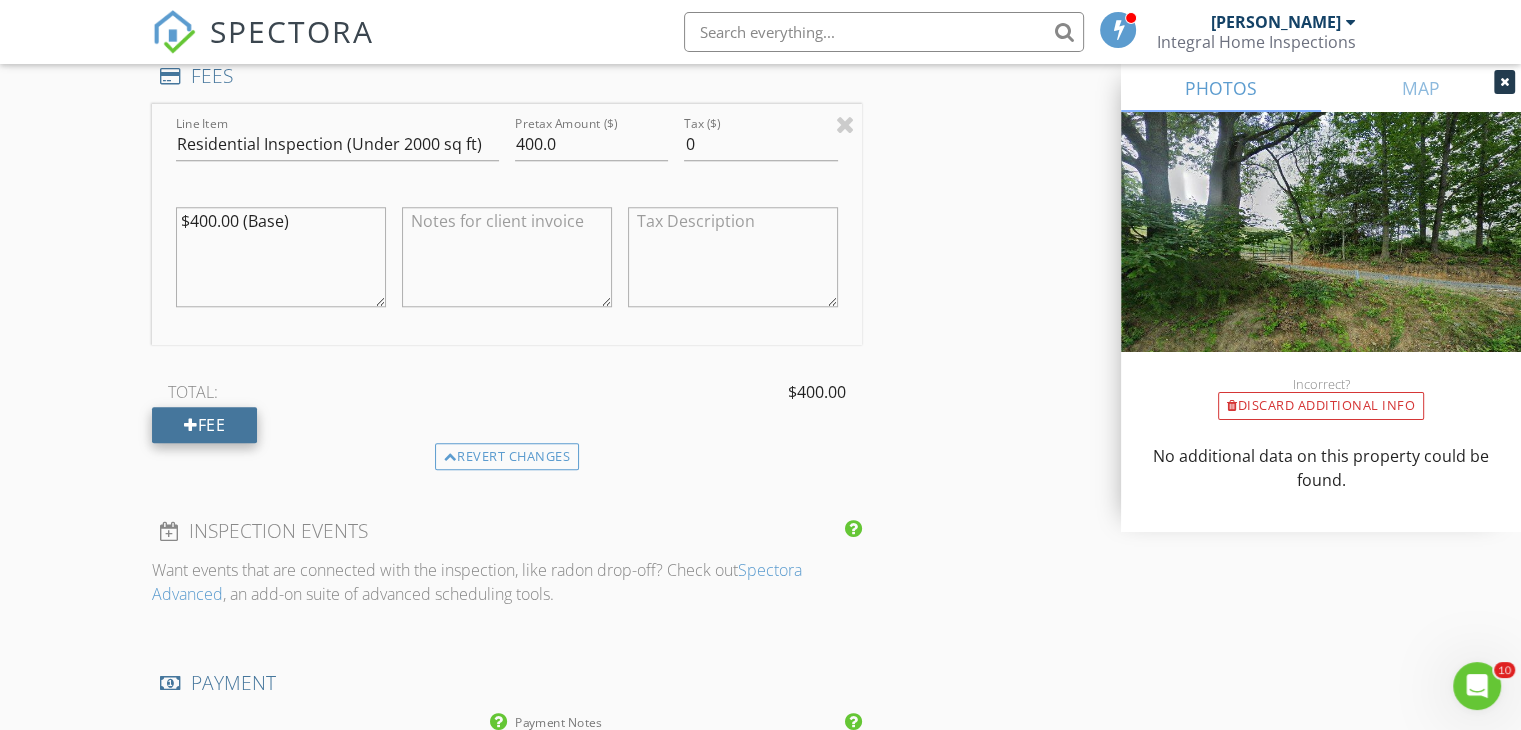 click on "Fee" at bounding box center [204, 425] 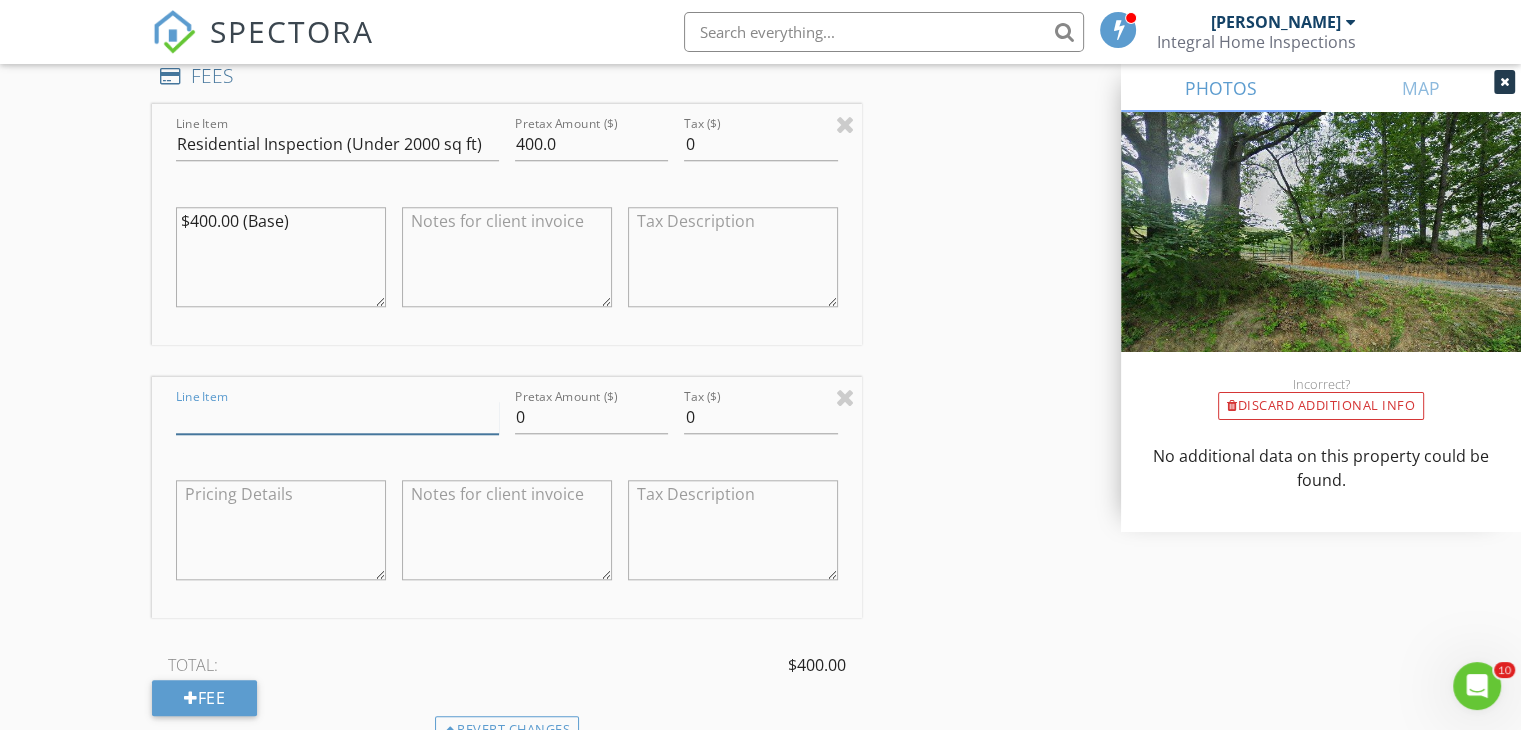 click on "Line Item" at bounding box center [337, 417] 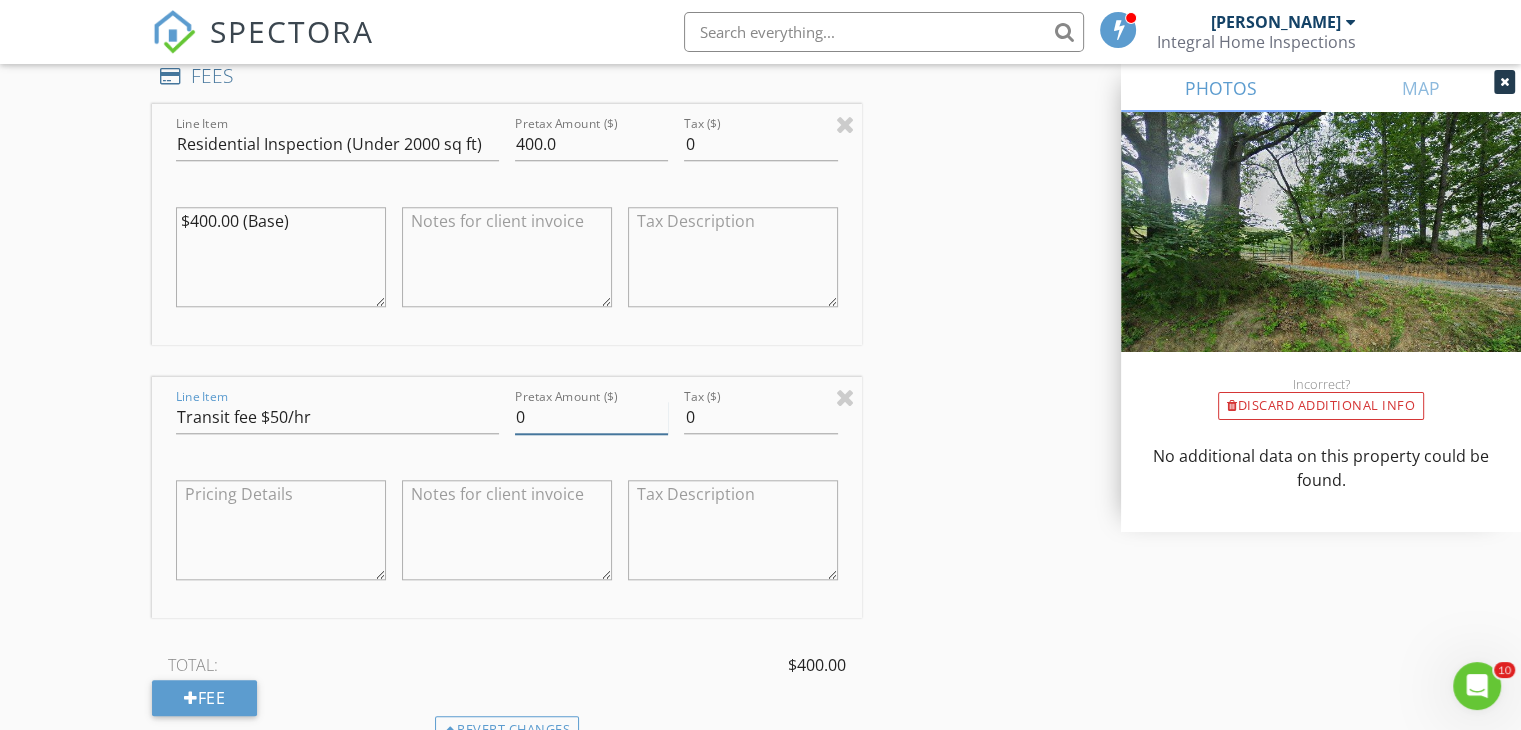 click on "0" at bounding box center [591, 417] 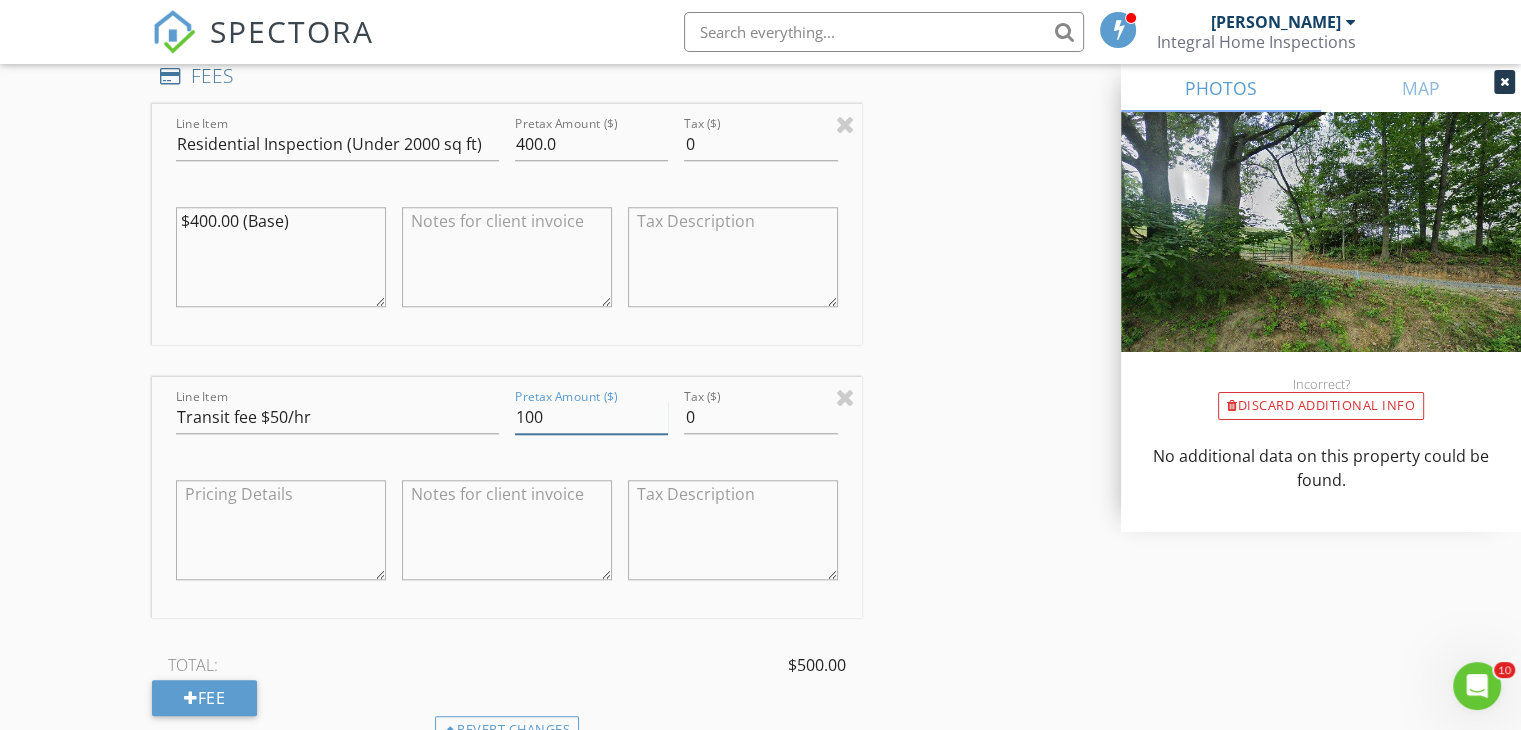 type on "100" 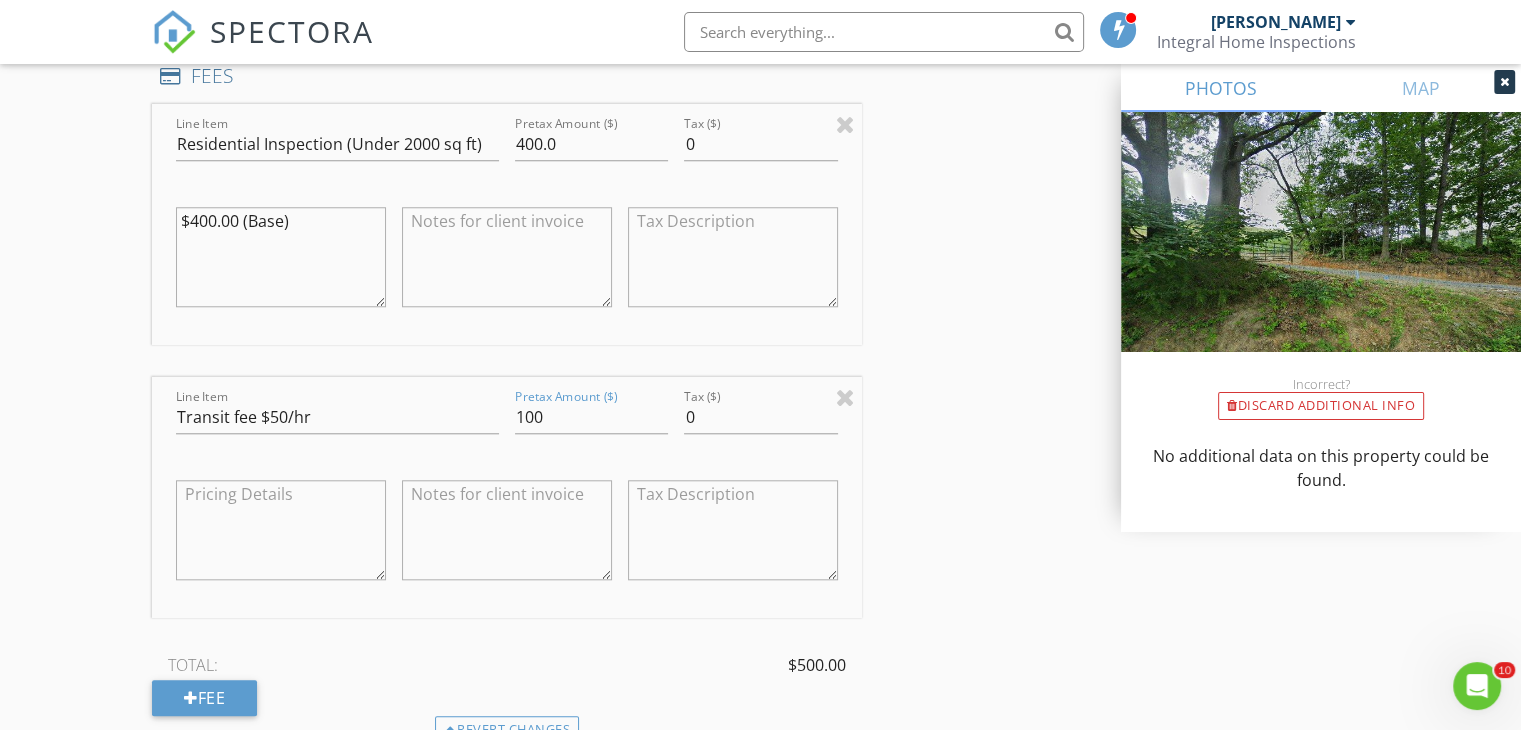 click on "INSPECTOR(S)
check_box   Joshua Price   PRIMARY   Joshua Price arrow_drop_down   check_box_outline_blank Joshua Price specifically requested
Date/Time
07/15/2025 3:00 PM
Location
Address Search       Address 12379 Litchfield Rd   Unit   City Abingdon   State VA   Zip 24210   County Washington     Square Feet 1853   Year Built   Foundation arrow_drop_down     Joshua Price     32.9 miles     (an hour)
client
check_box Enable Client CC email for this inspection   Client Search     check_box_outline_blank Client is a Company/Organization     First Name Steven   Last Name Marshall   Email smarshall2023@gmail.com   CC Email   Phone 423-534-7327           Notes   Private Notes
ADD ADDITIONAL client
SERVICES
check_box   Residential Inspection (Under 2000 sq ft)" at bounding box center (760, 463) 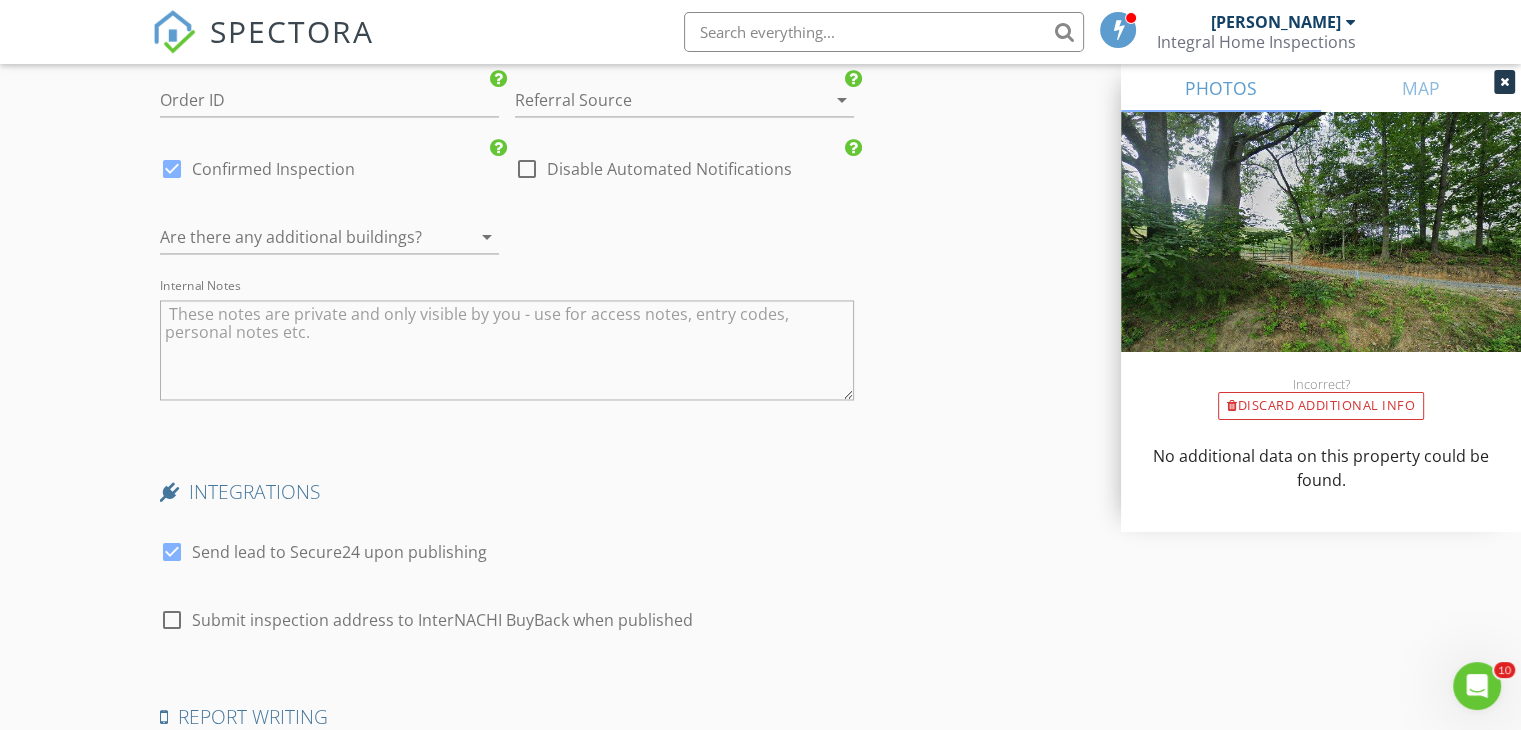 scroll, scrollTop: 3500, scrollLeft: 0, axis: vertical 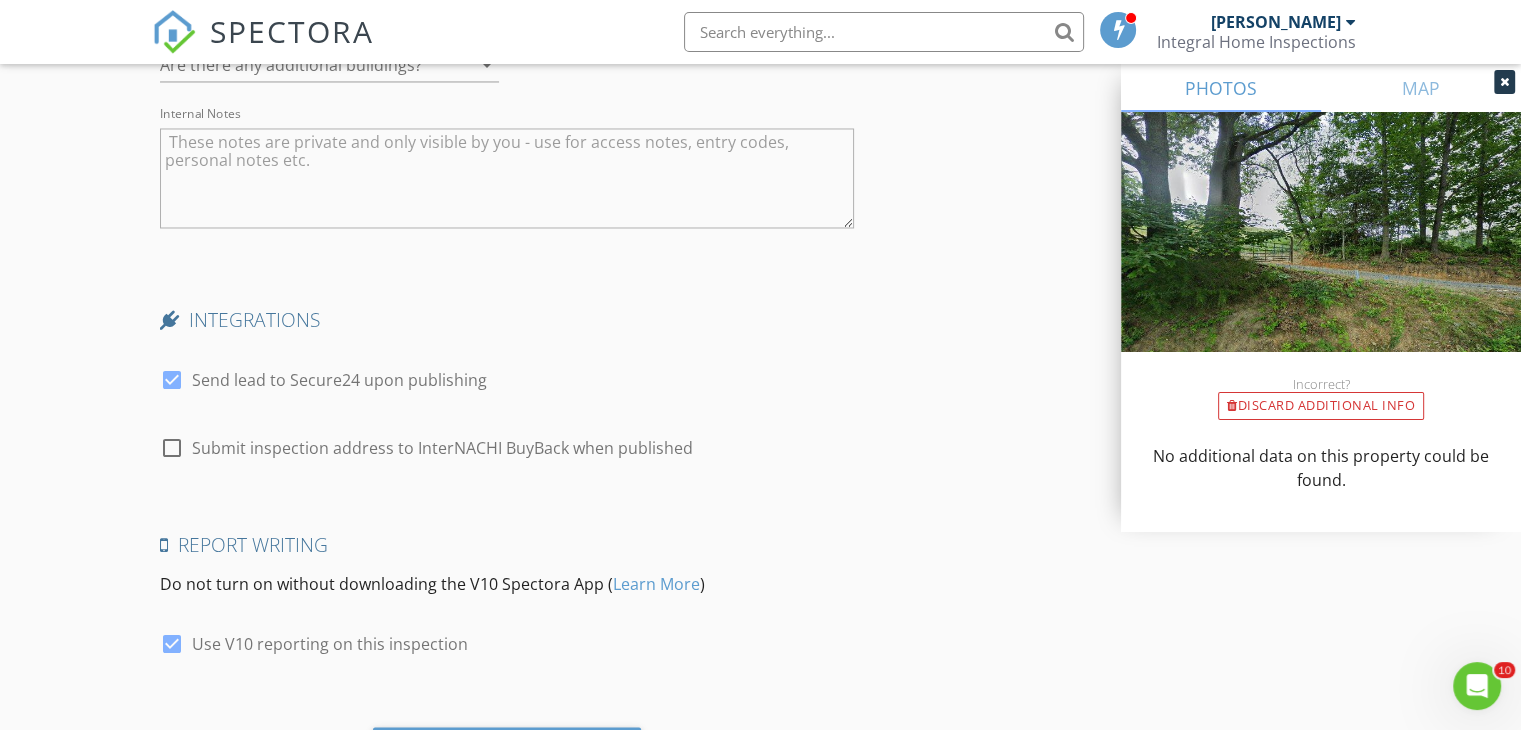 click at bounding box center [172, 447] 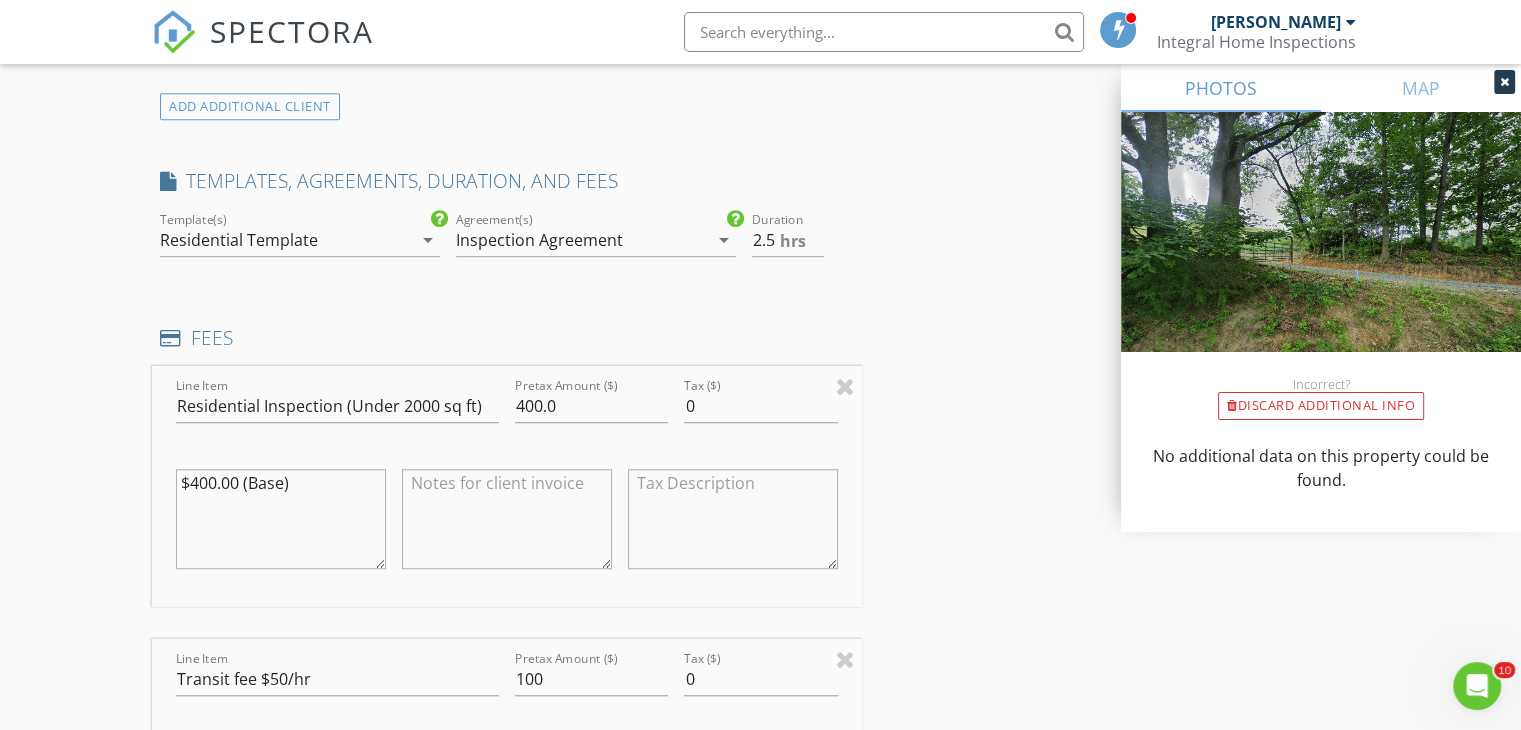 scroll, scrollTop: 1600, scrollLeft: 0, axis: vertical 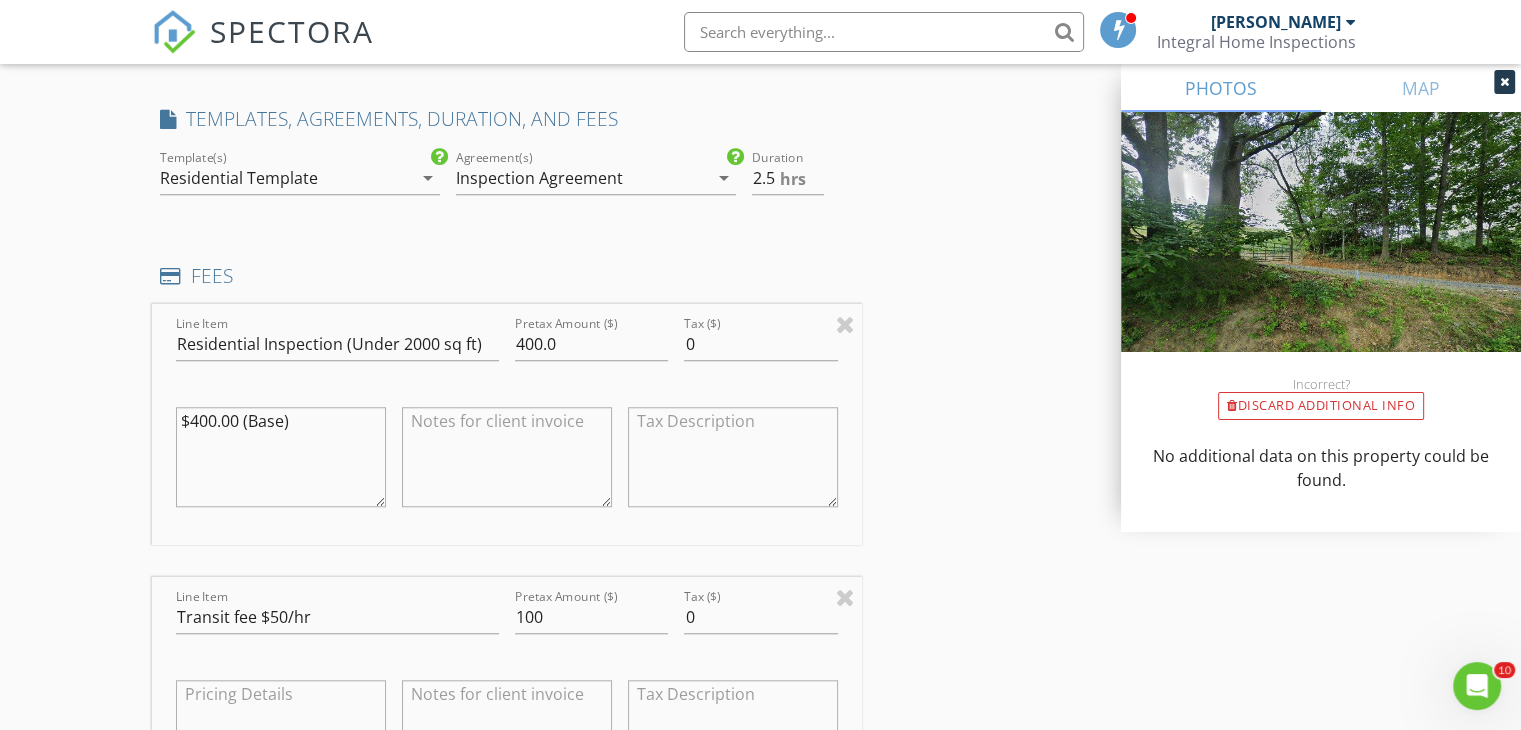click on "arrow_drop_down" at bounding box center (724, 178) 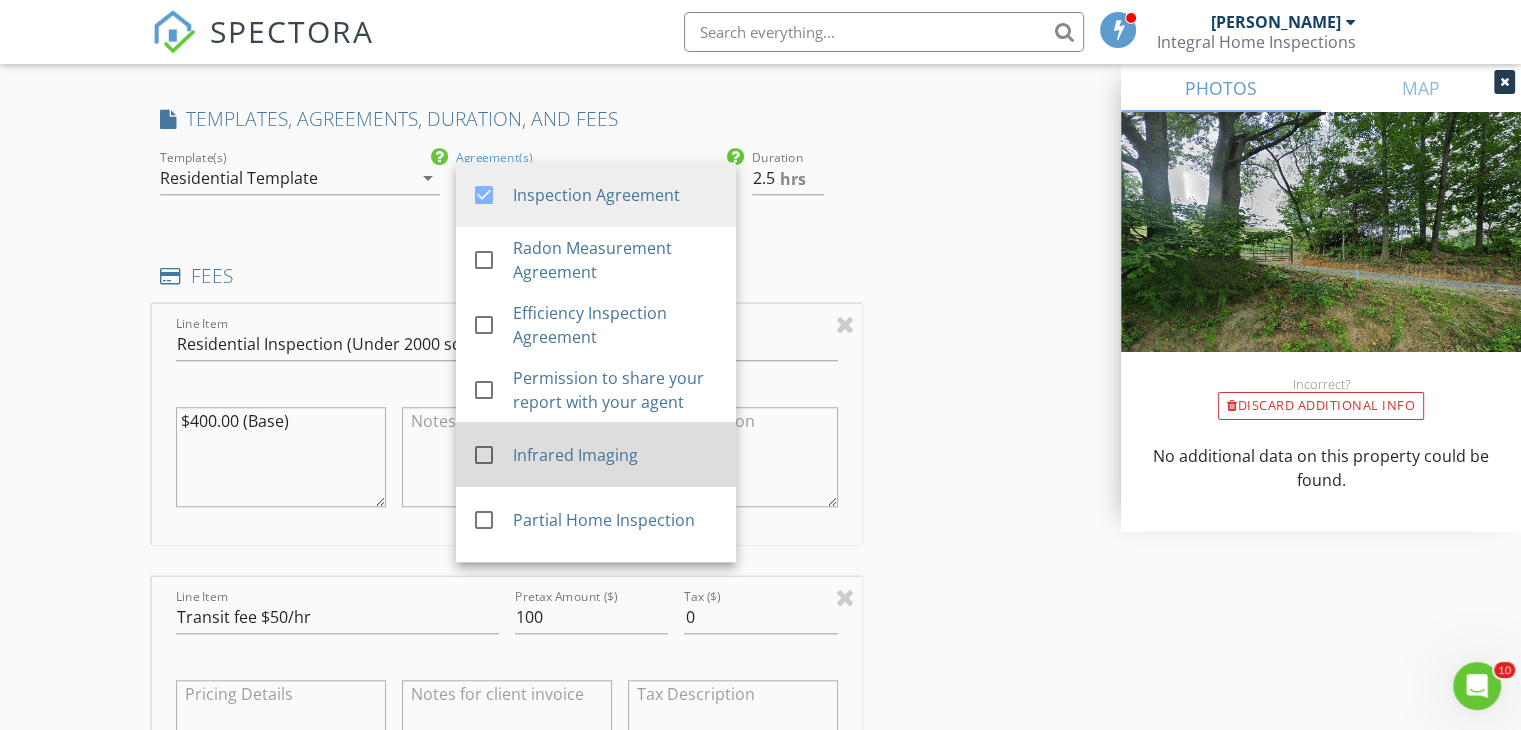 click at bounding box center [484, 455] 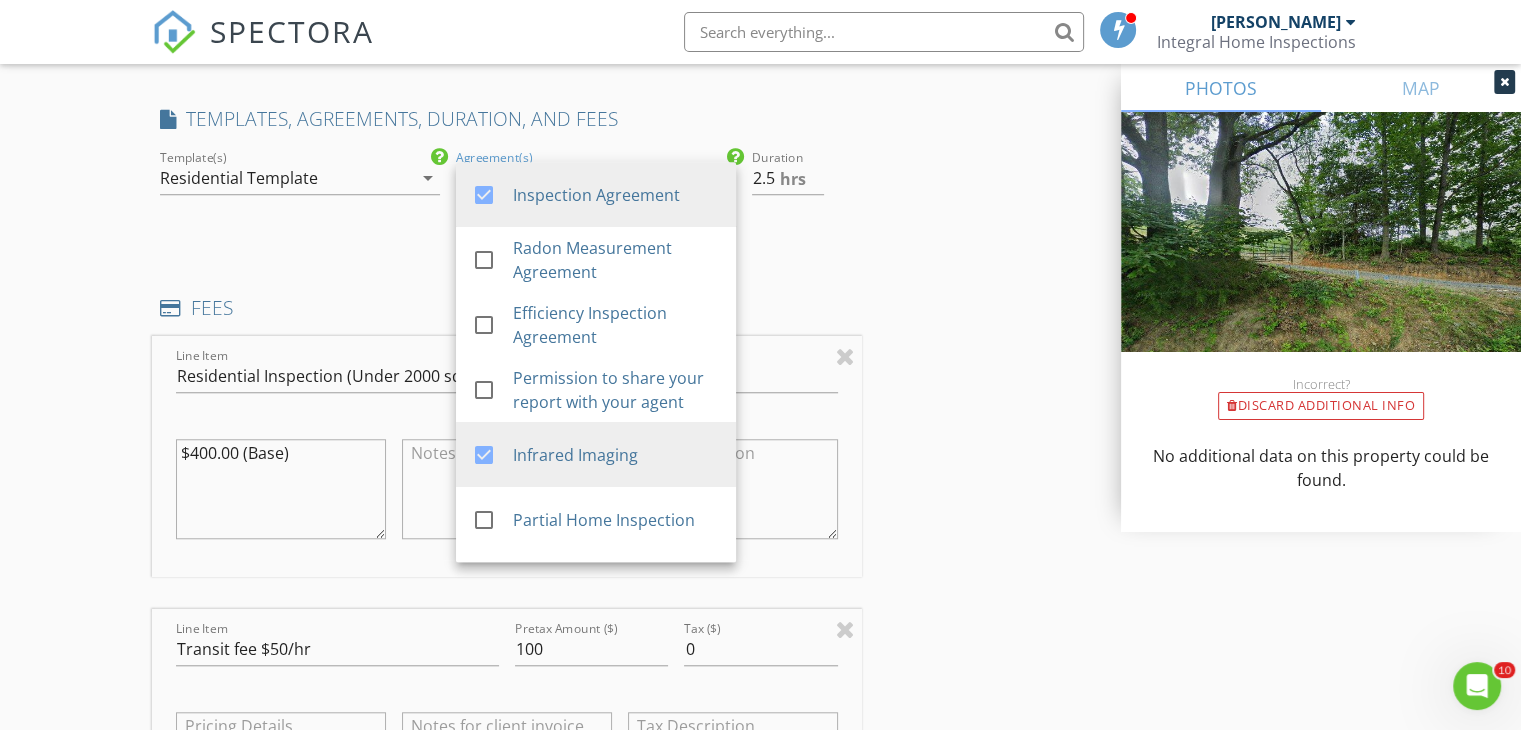 click on "INSPECTOR(S)
check_box   Joshua Price   PRIMARY   Joshua Price arrow_drop_down   check_box_outline_blank Joshua Price specifically requested
Date/Time
07/15/2025 3:00 PM
Location
Address Search       Address 12379 Litchfield Rd   Unit   City Abingdon   State VA   Zip 24210   County Washington     Square Feet 1853   Year Built   Foundation arrow_drop_down     Joshua Price     32.9 miles     (an hour)
client
check_box Enable Client CC email for this inspection   Client Search     check_box_outline_blank Client is a Company/Organization     First Name Steven   Last Name Marshall   Email smarshall2023@gmail.com   CC Email   Phone 423-534-7327           Notes   Private Notes
ADD ADDITIONAL client
SERVICES
check_box   Residential Inspection (Under 2000 sq ft)   Homes under 2000sq ft" at bounding box center [507, 621] 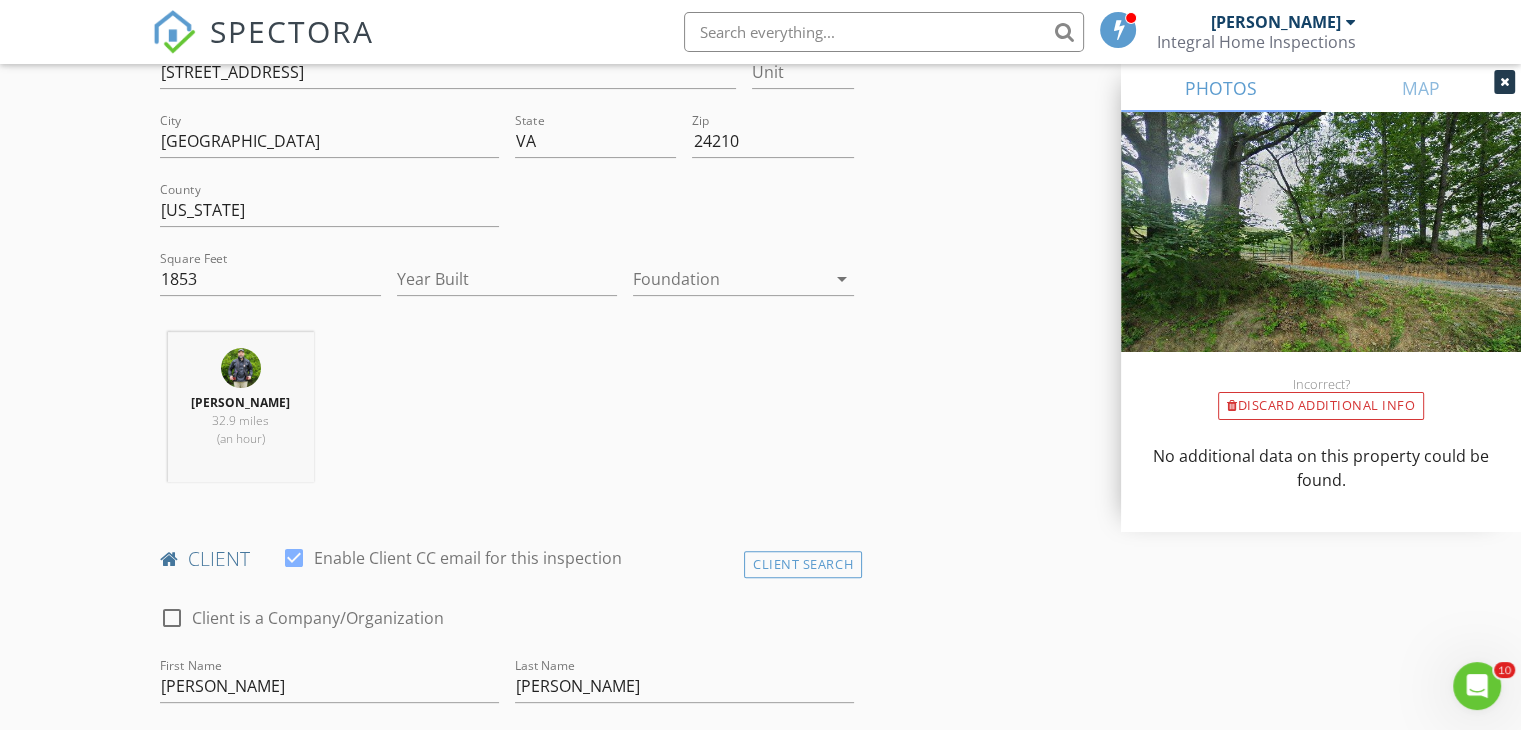 scroll, scrollTop: 400, scrollLeft: 0, axis: vertical 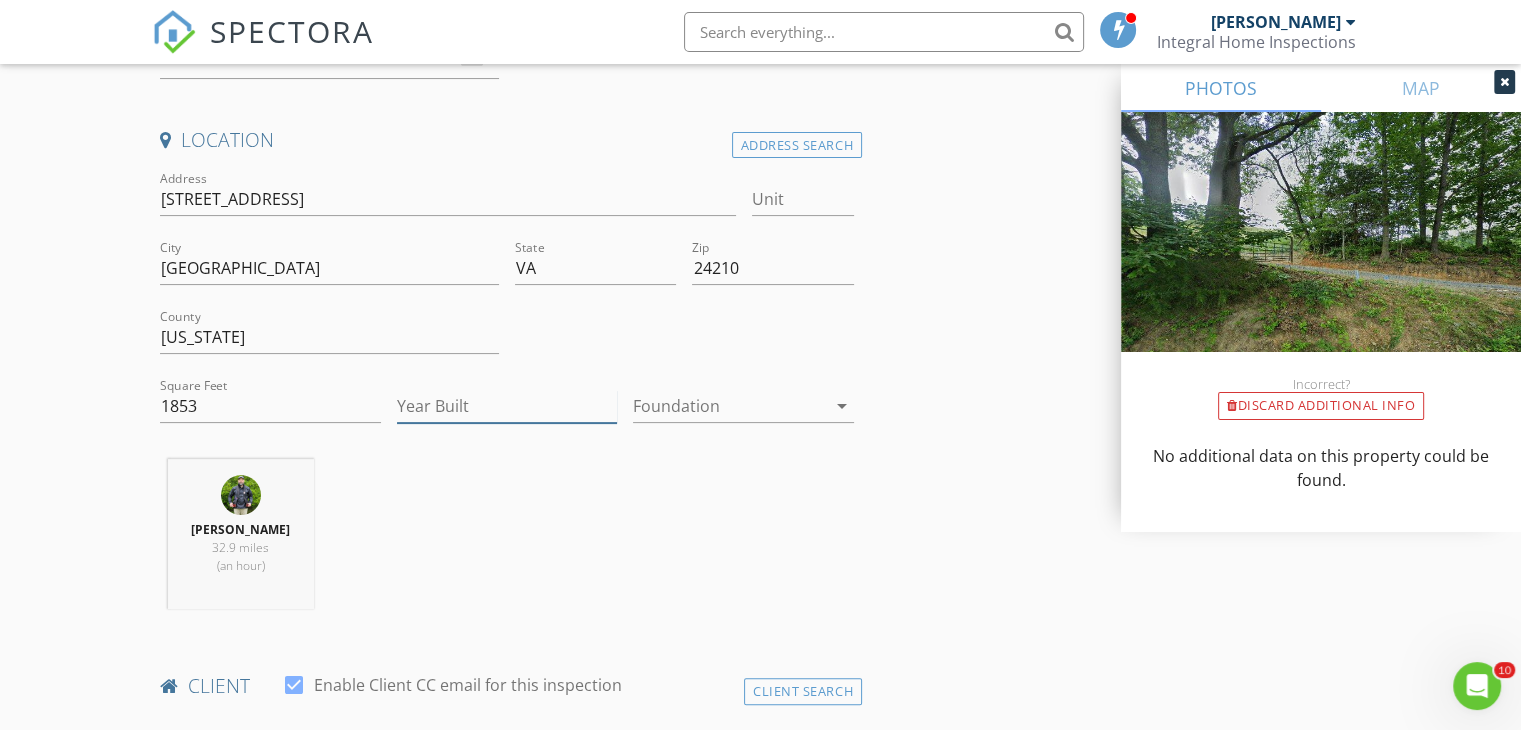 click on "Year Built" at bounding box center [507, 406] 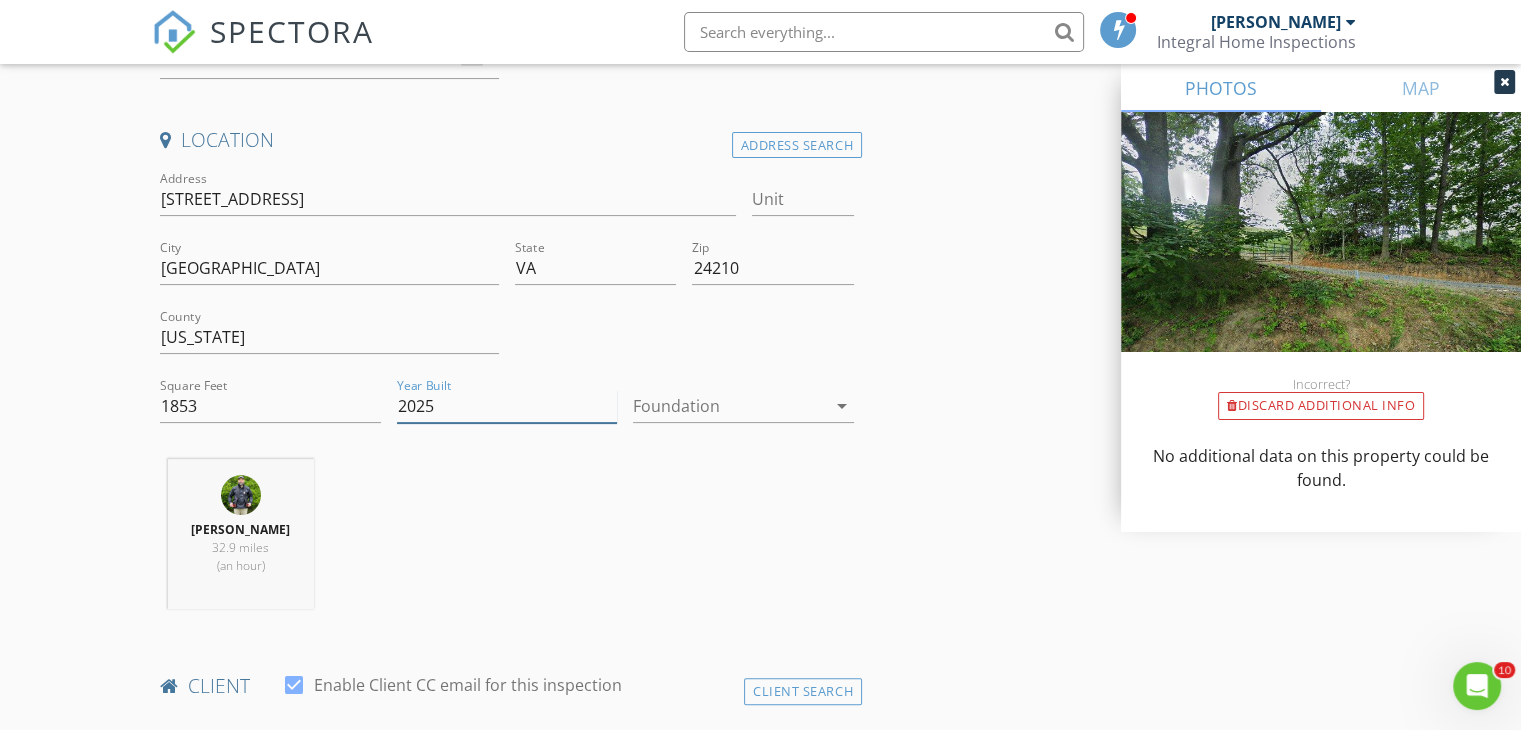 type on "2025" 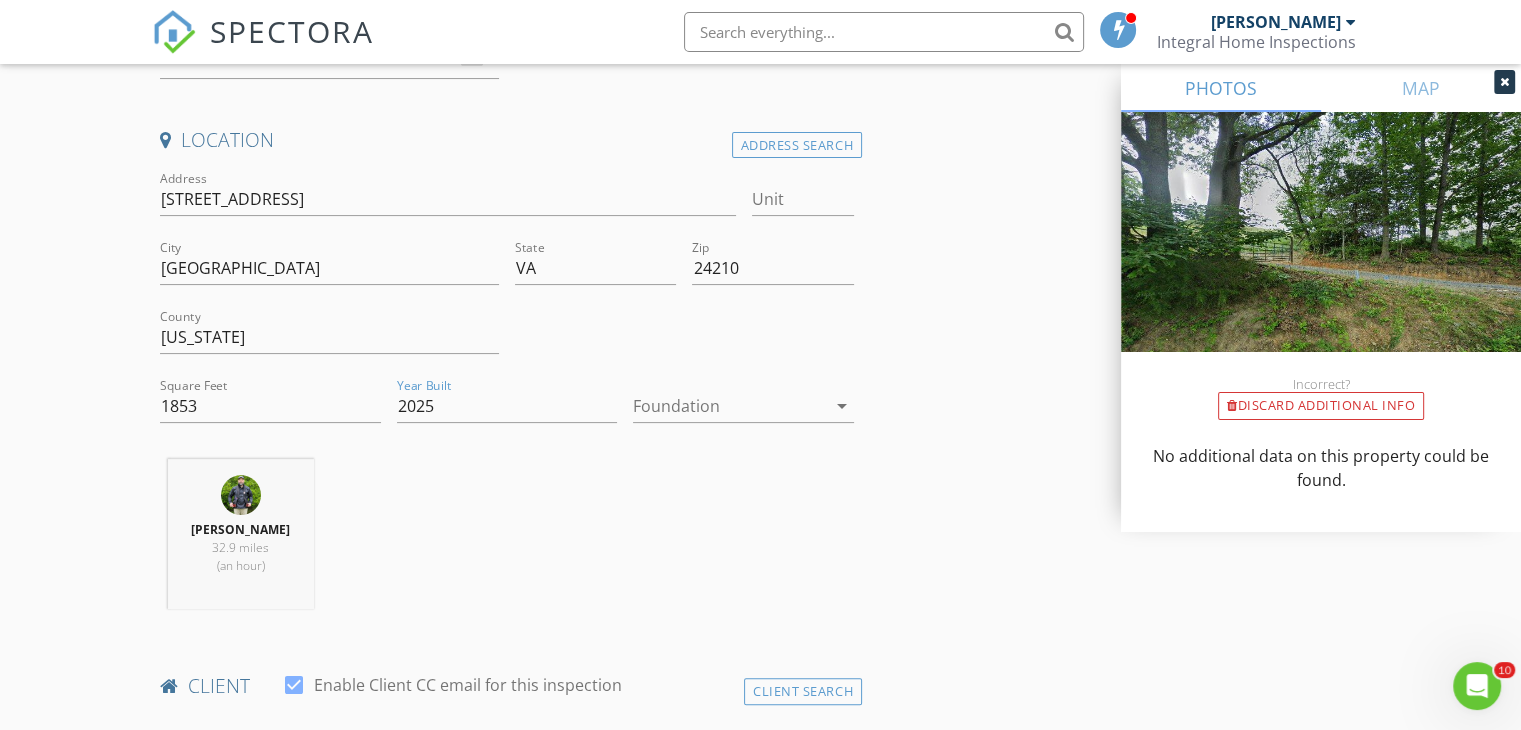 click on "arrow_drop_down" at bounding box center [842, 406] 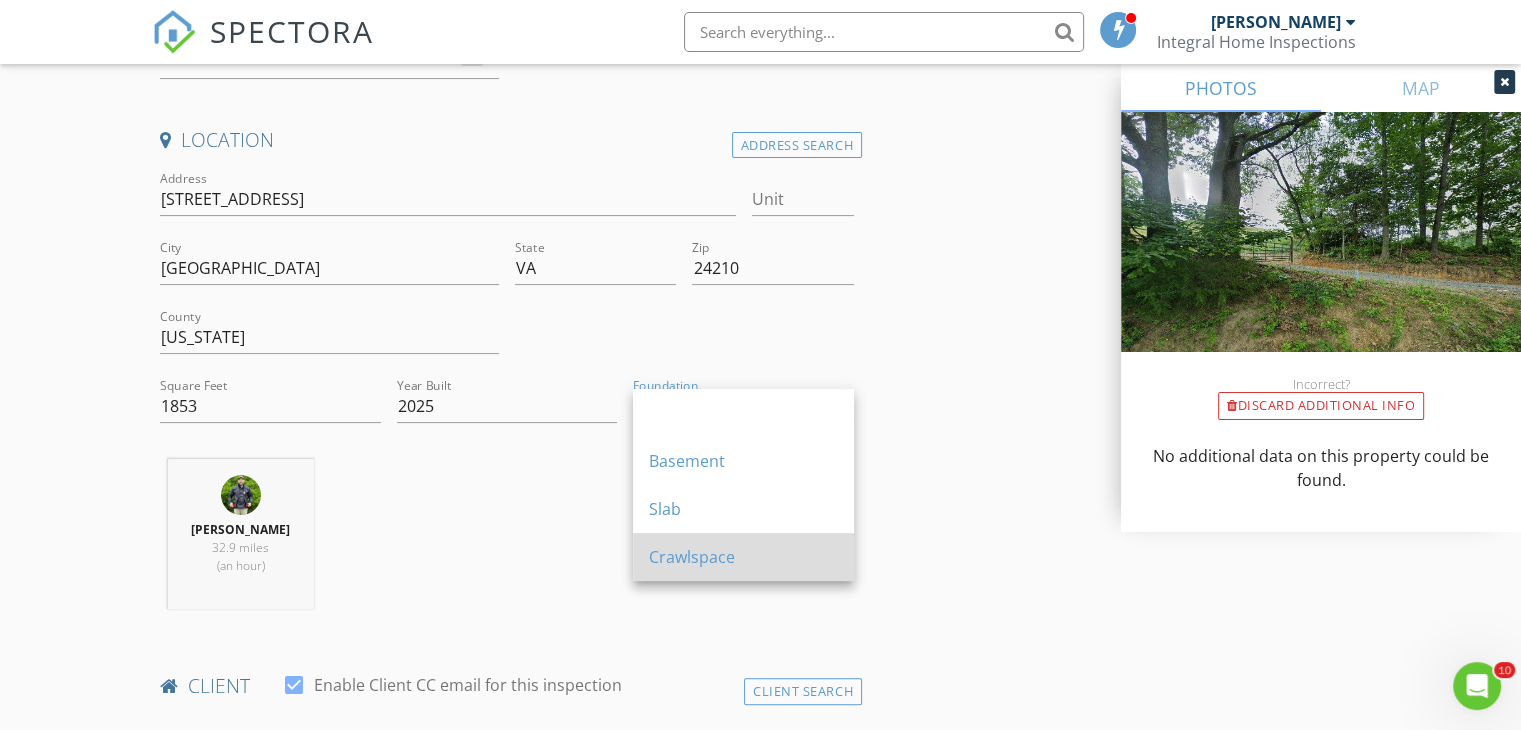click on "Crawlspace" at bounding box center [743, 557] 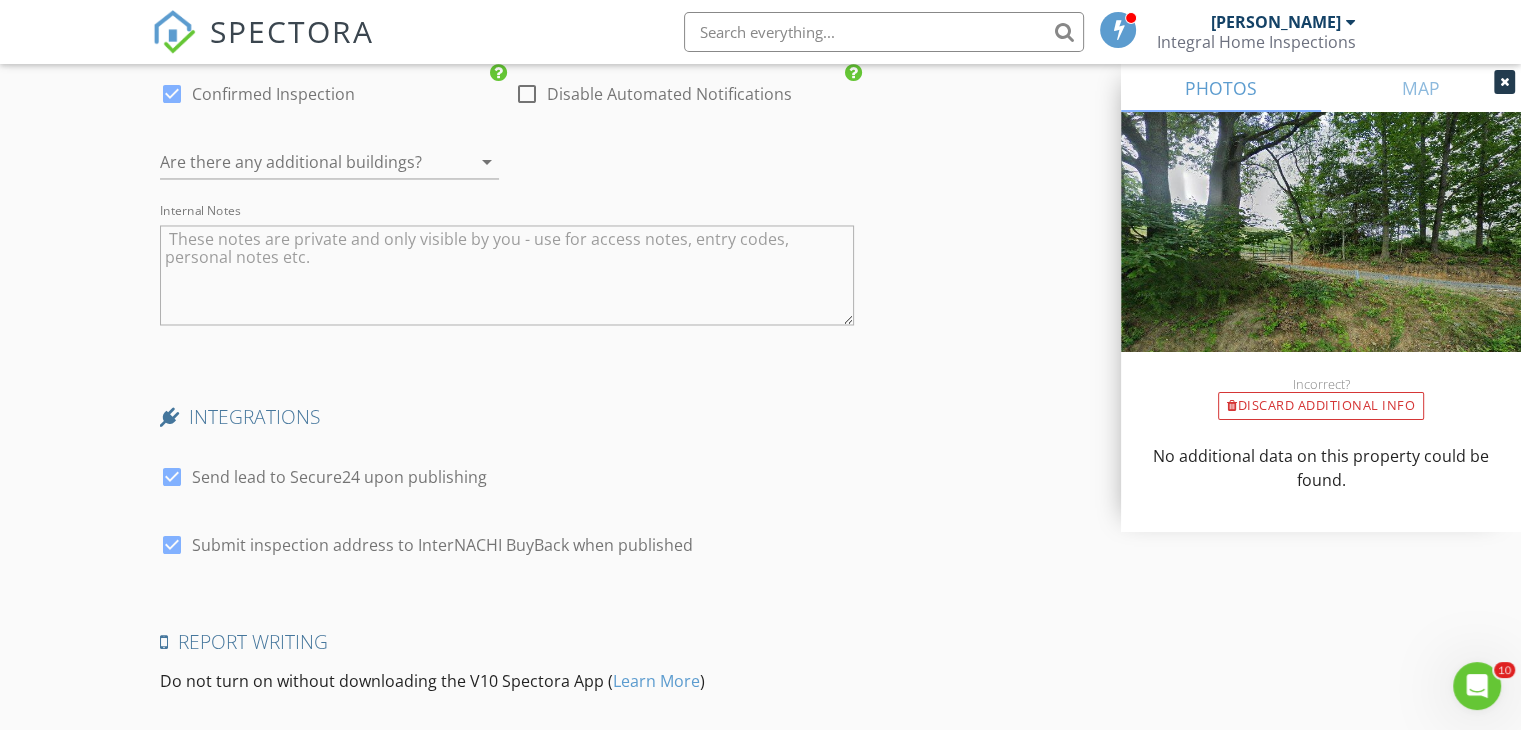 scroll, scrollTop: 3640, scrollLeft: 0, axis: vertical 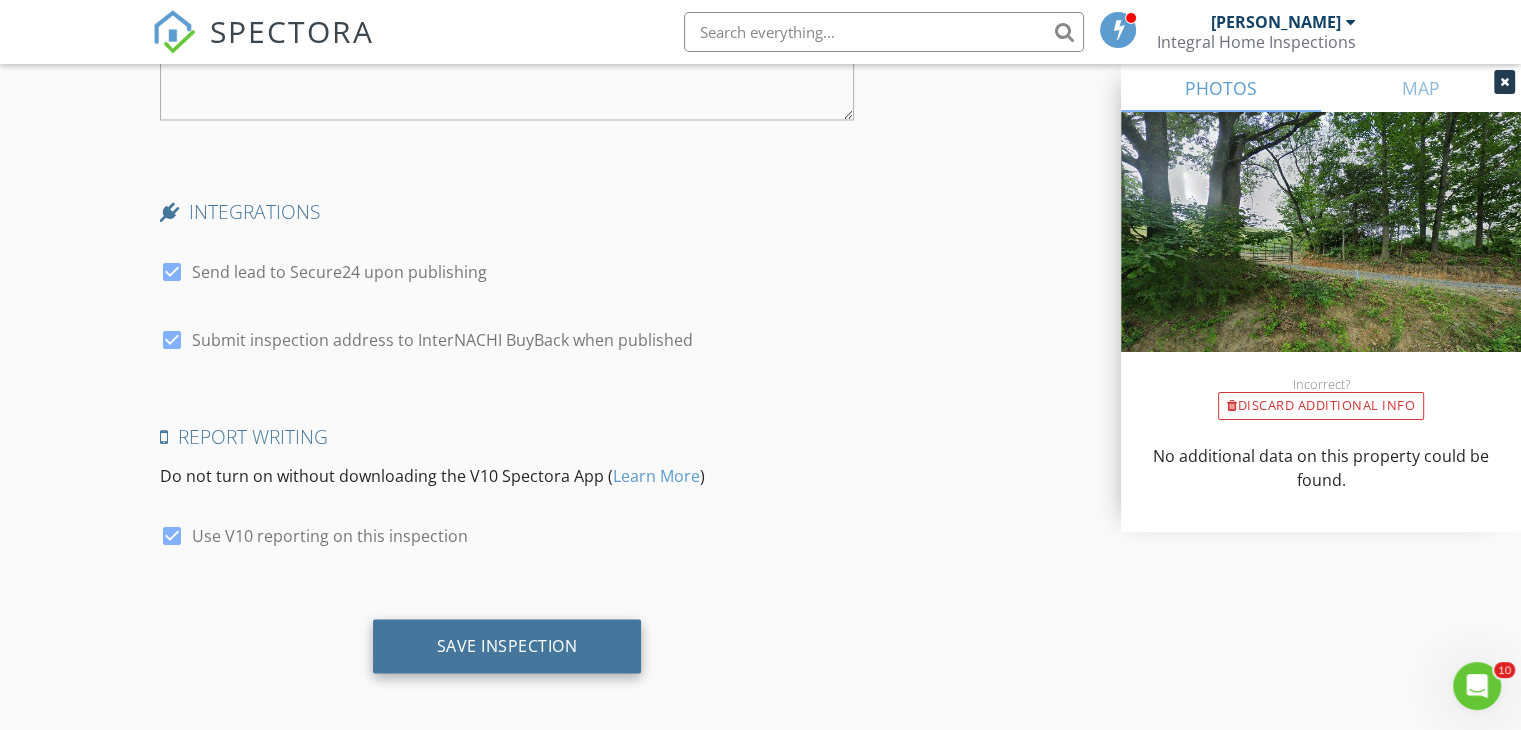 click on "Save Inspection" at bounding box center [507, 646] 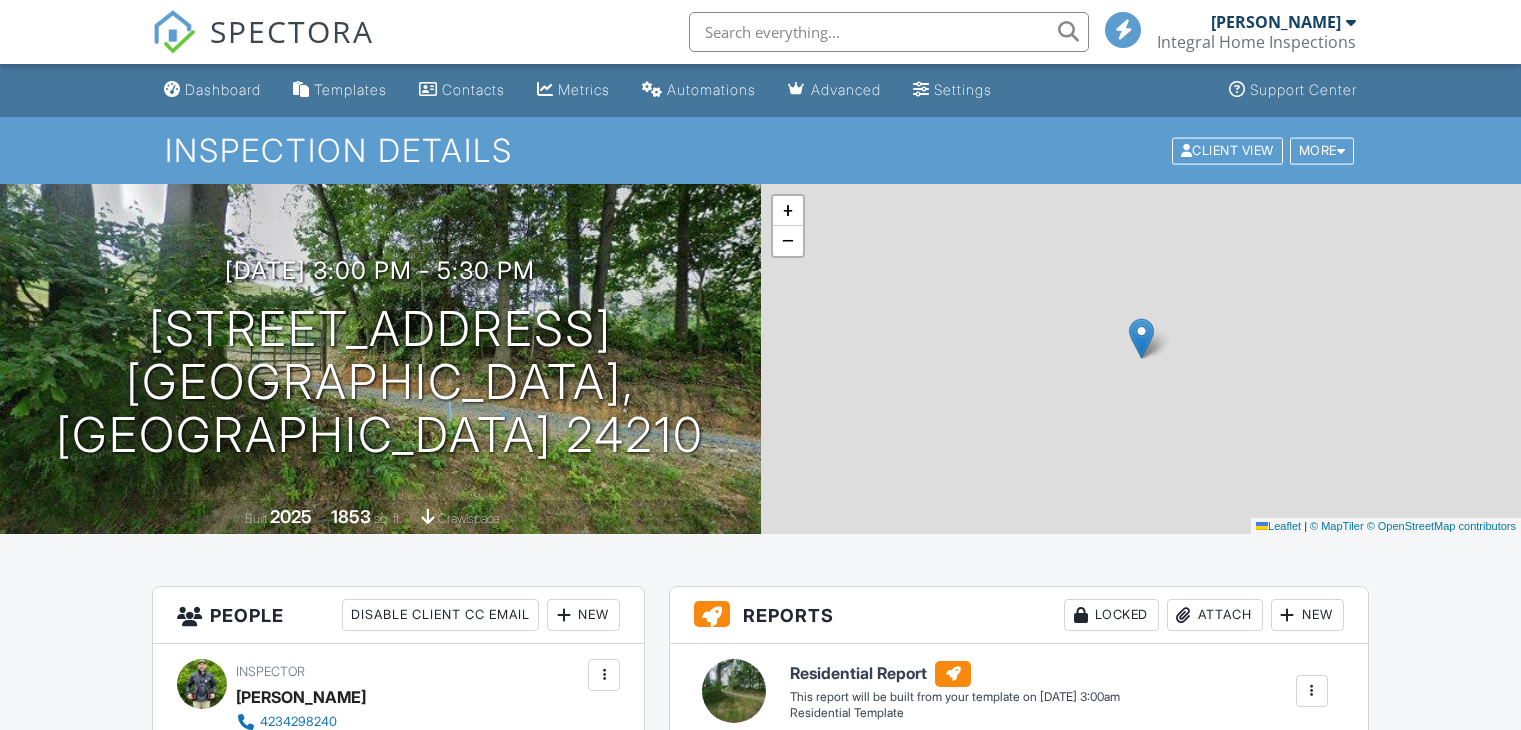 scroll, scrollTop: 0, scrollLeft: 0, axis: both 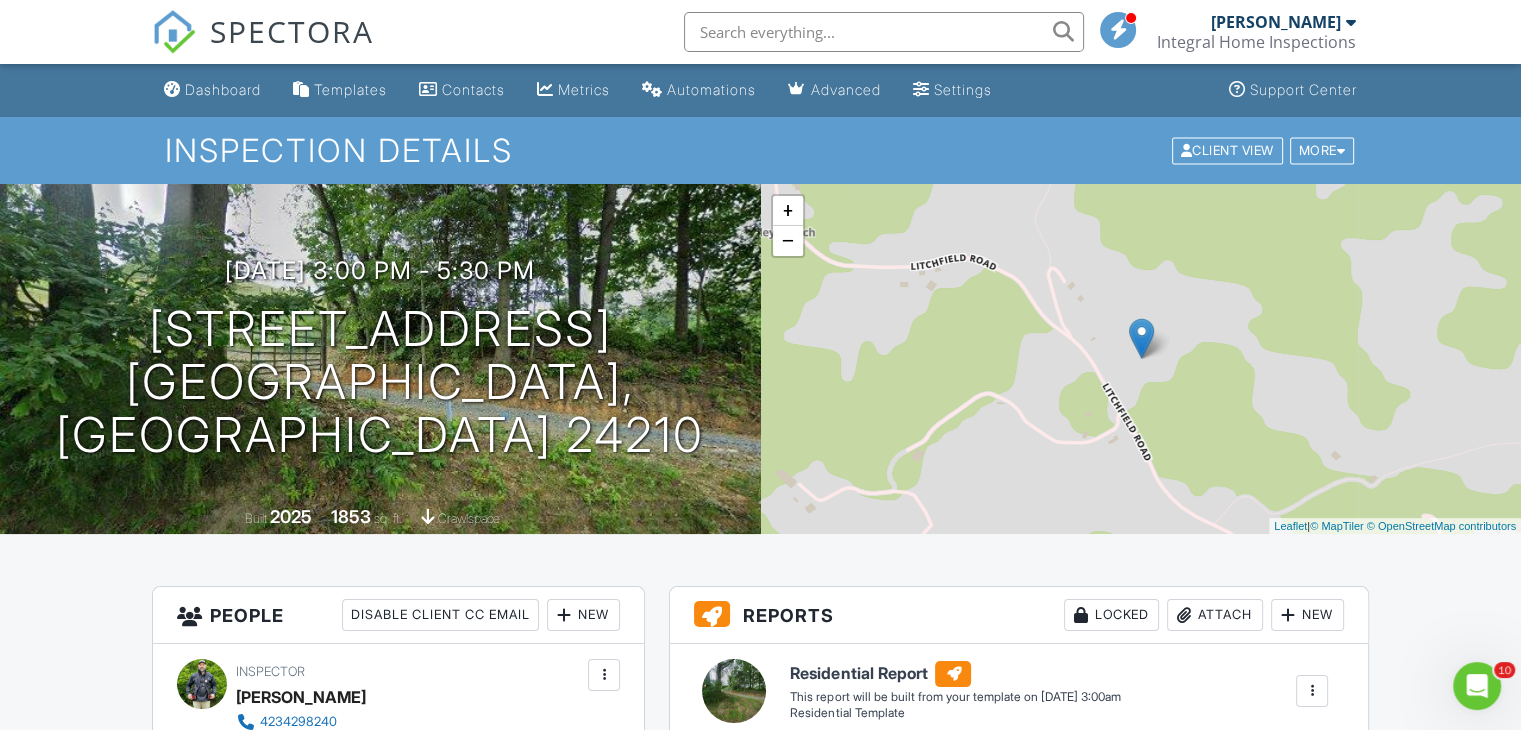 click on "Dashboard" at bounding box center (223, 89) 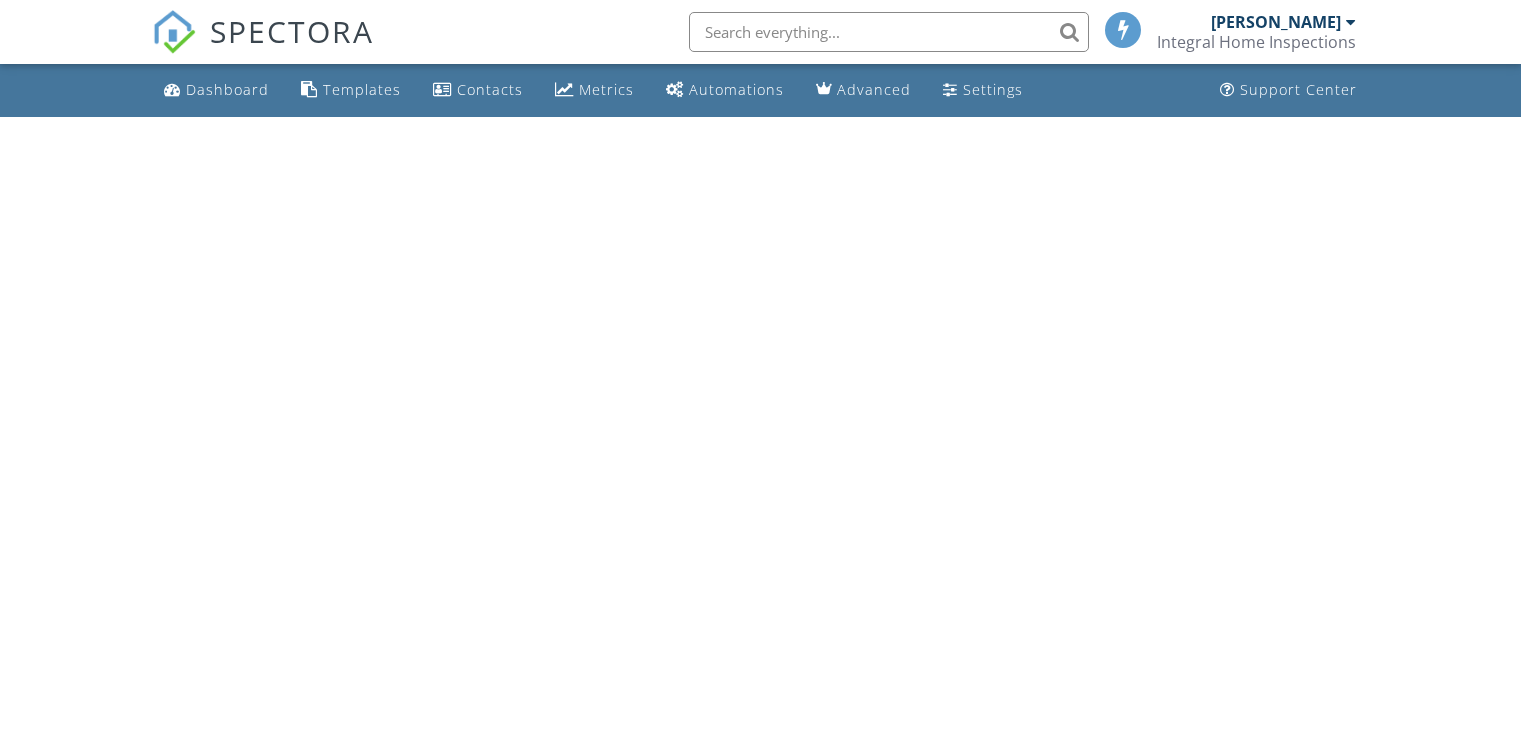 scroll, scrollTop: 0, scrollLeft: 0, axis: both 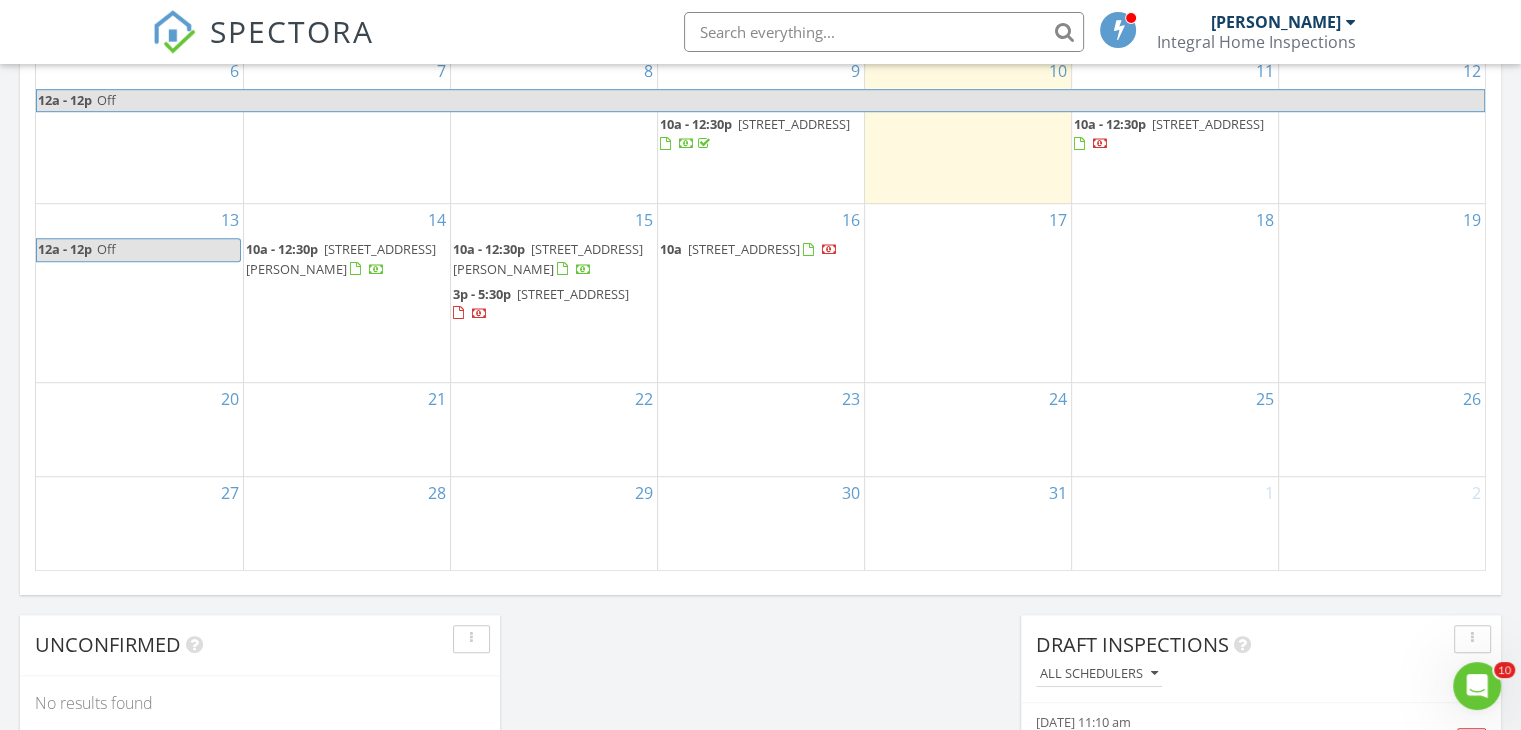 click on "25" at bounding box center (1175, 429) 